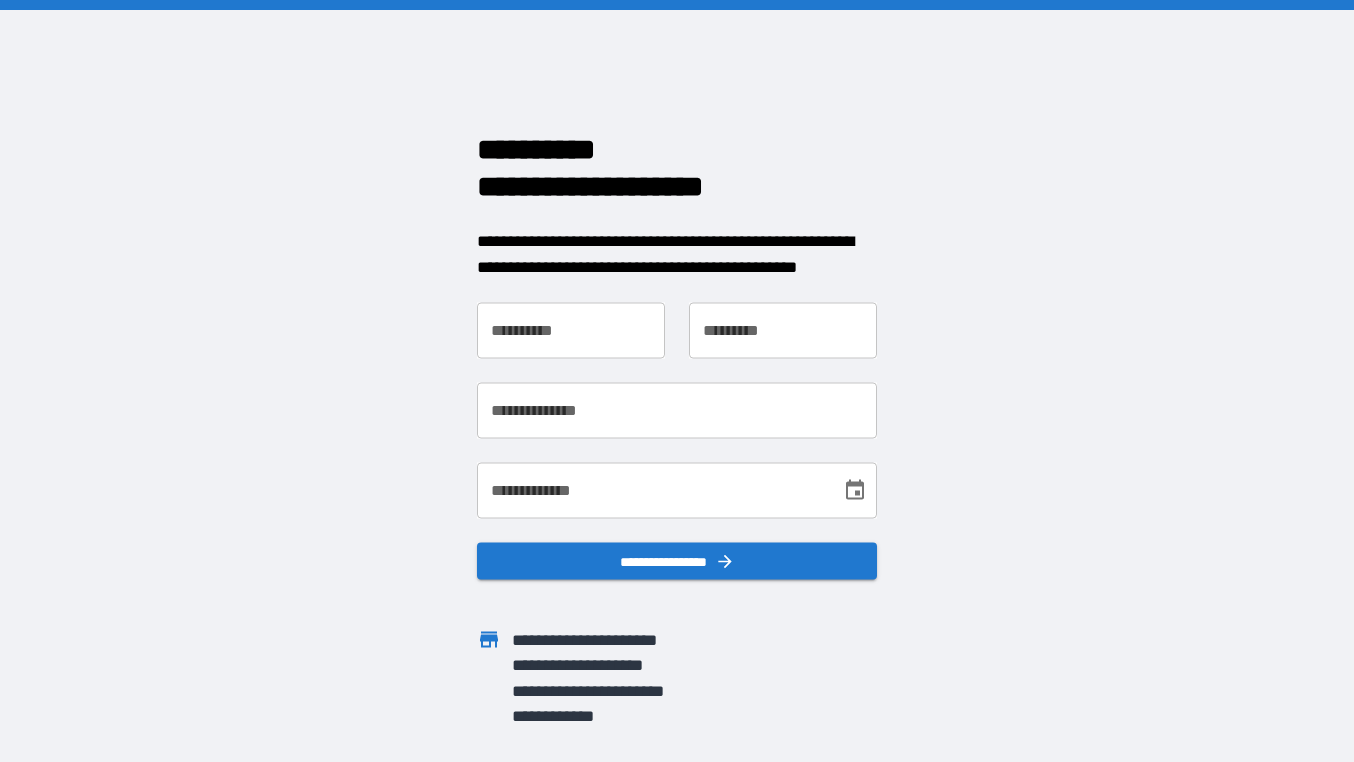 scroll, scrollTop: 0, scrollLeft: 0, axis: both 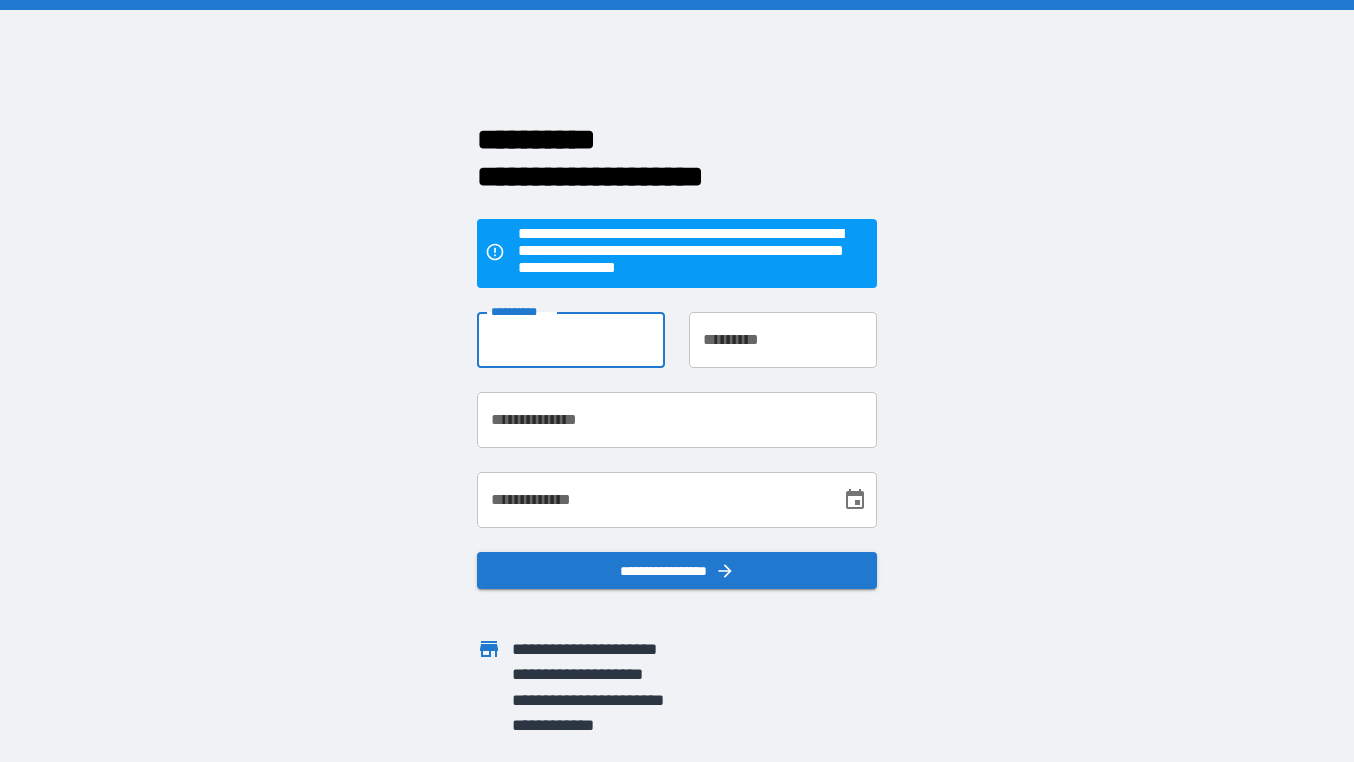 click on "**********" at bounding box center (571, 340) 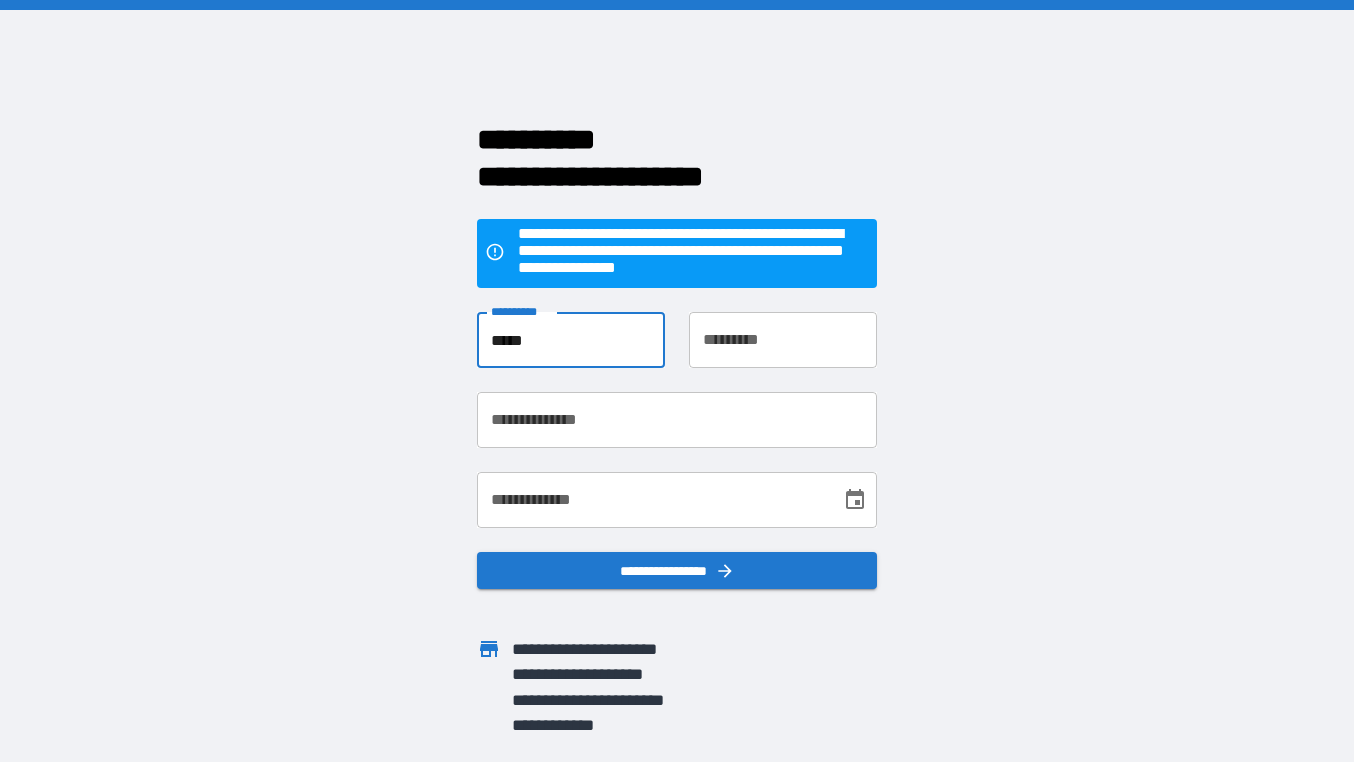 type on "*****" 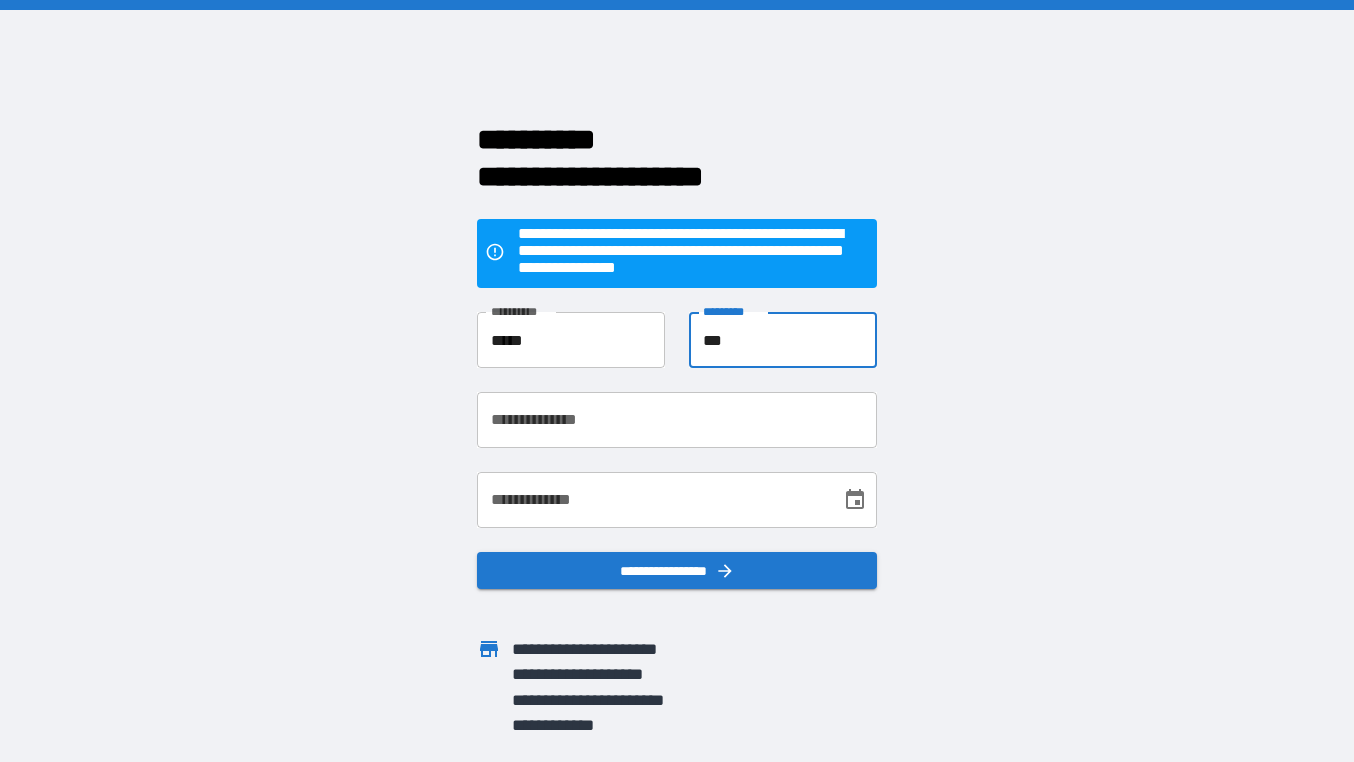 type on "***" 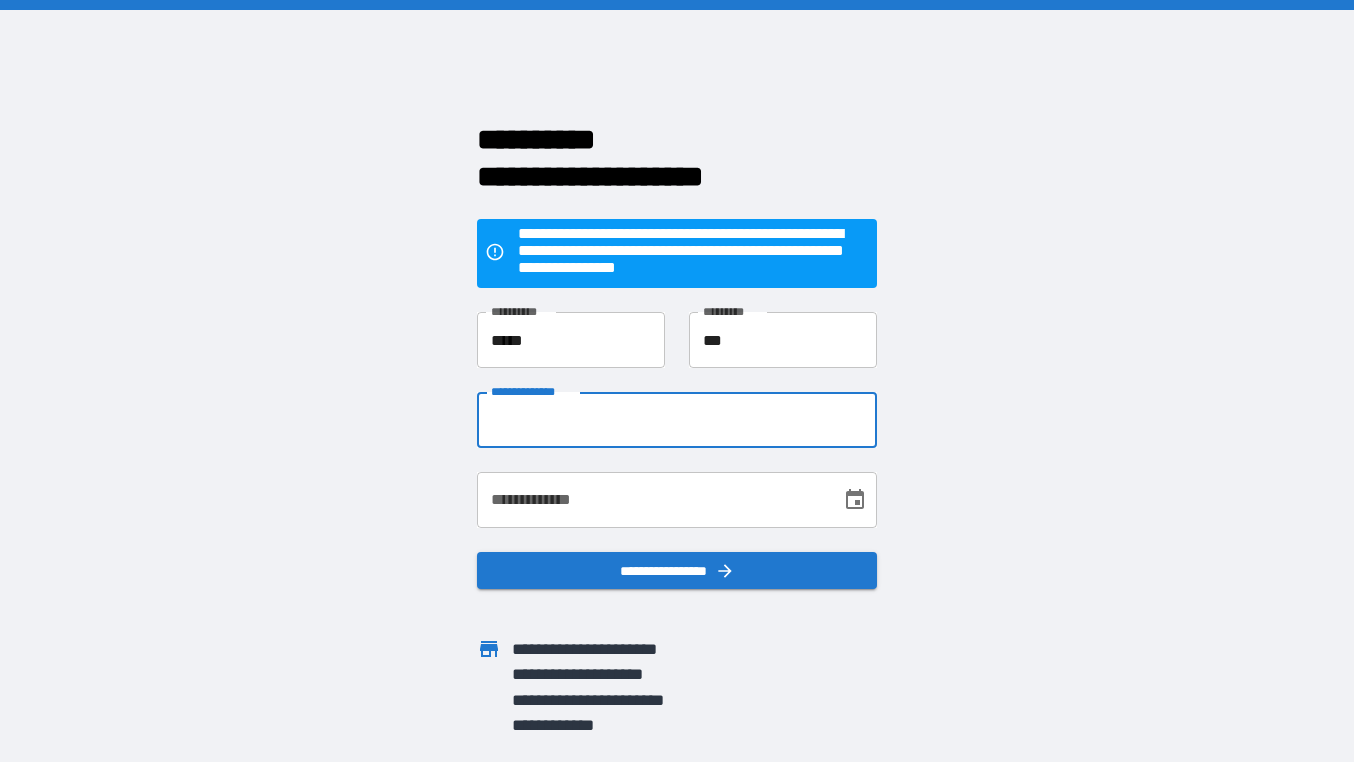 click on "**********" at bounding box center [677, 420] 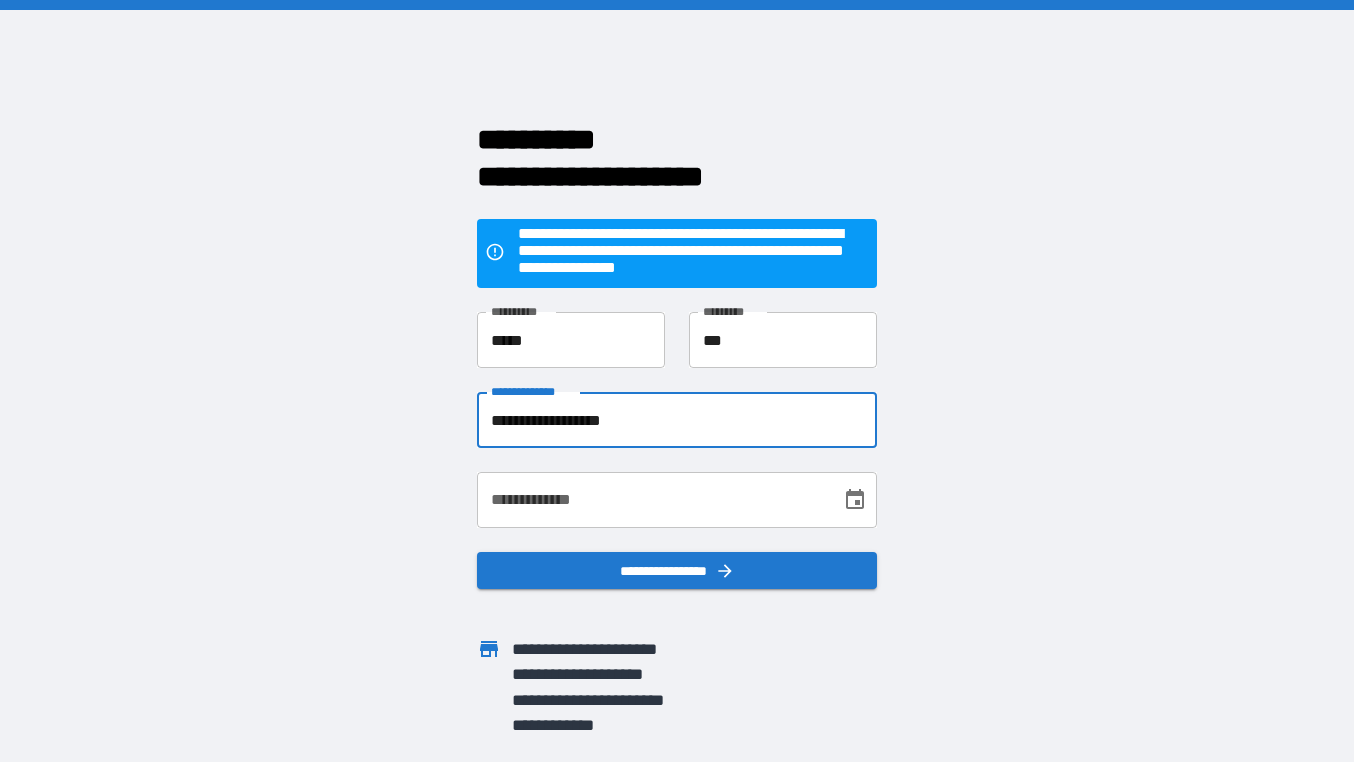 type on "**********" 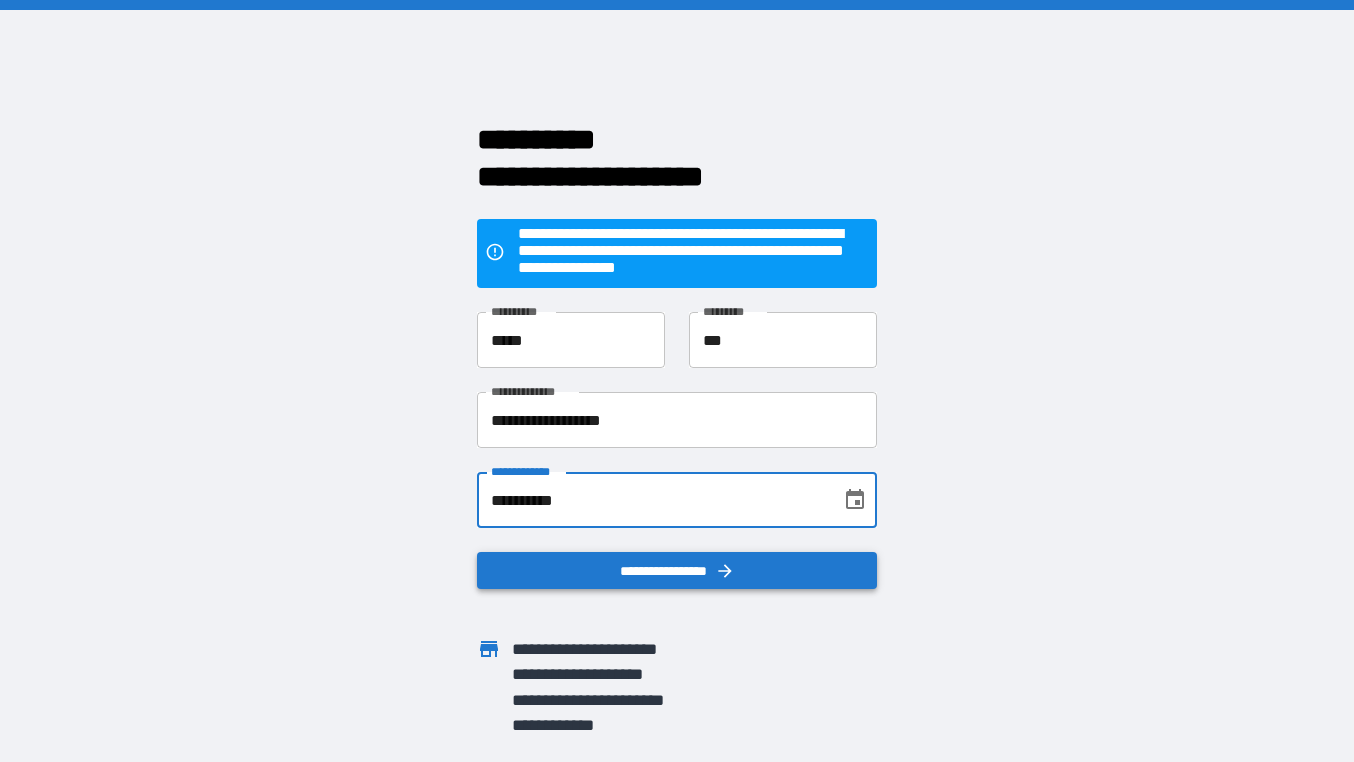 type on "**********" 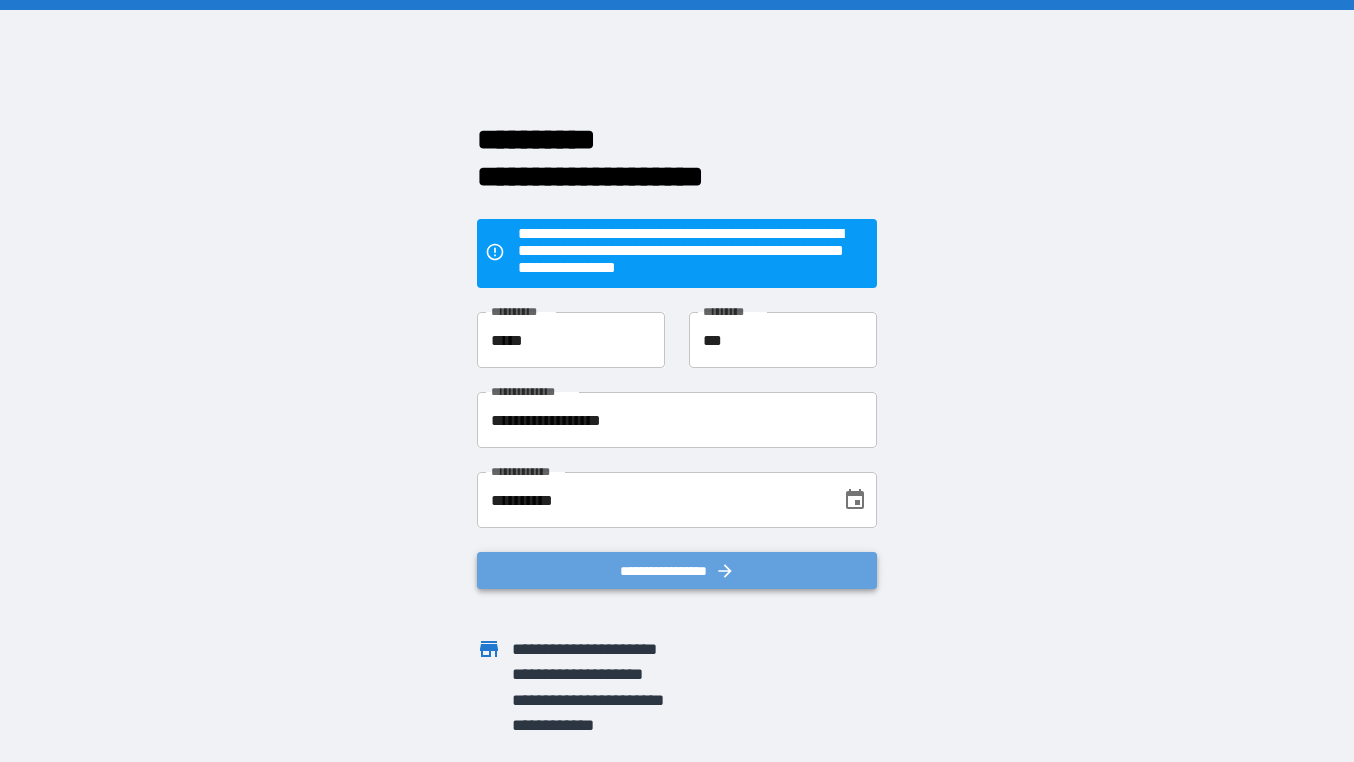 click on "**********" at bounding box center [677, 570] 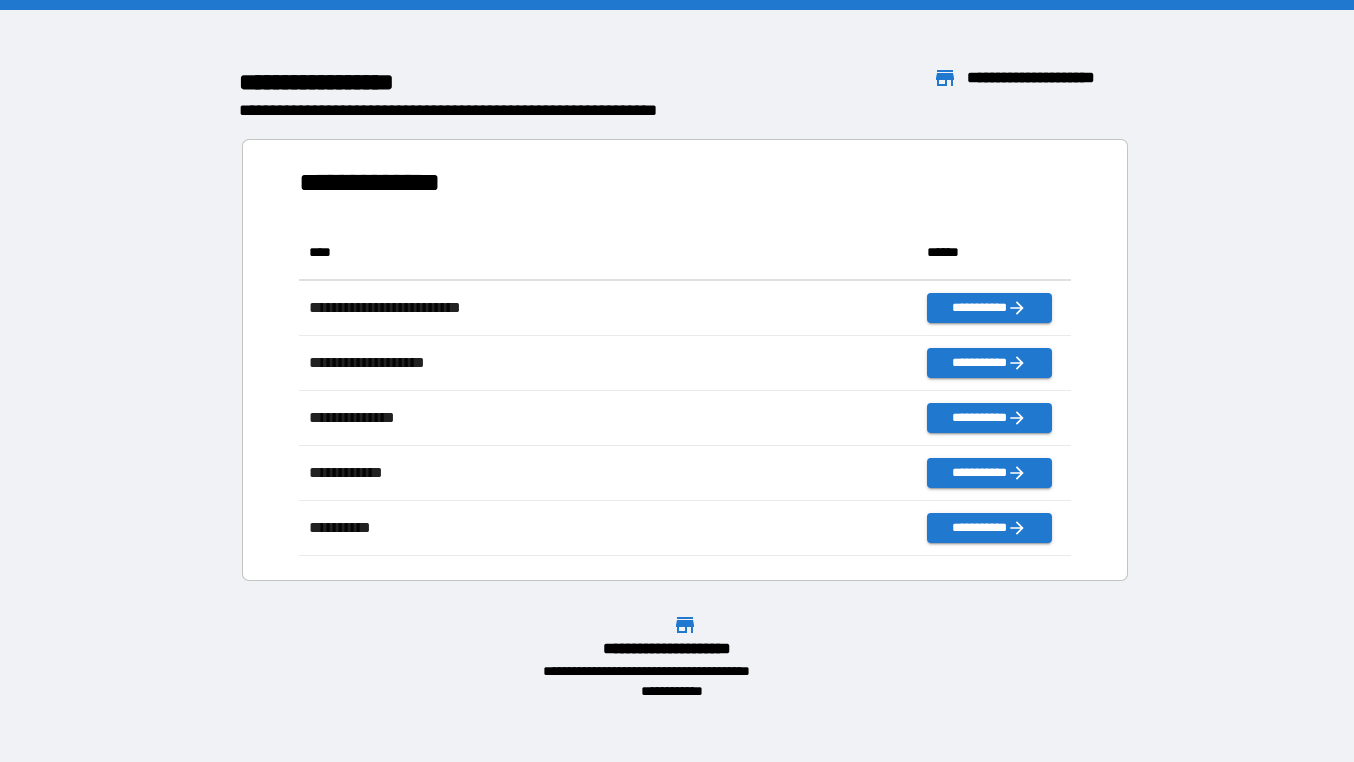 scroll, scrollTop: 1, scrollLeft: 1, axis: both 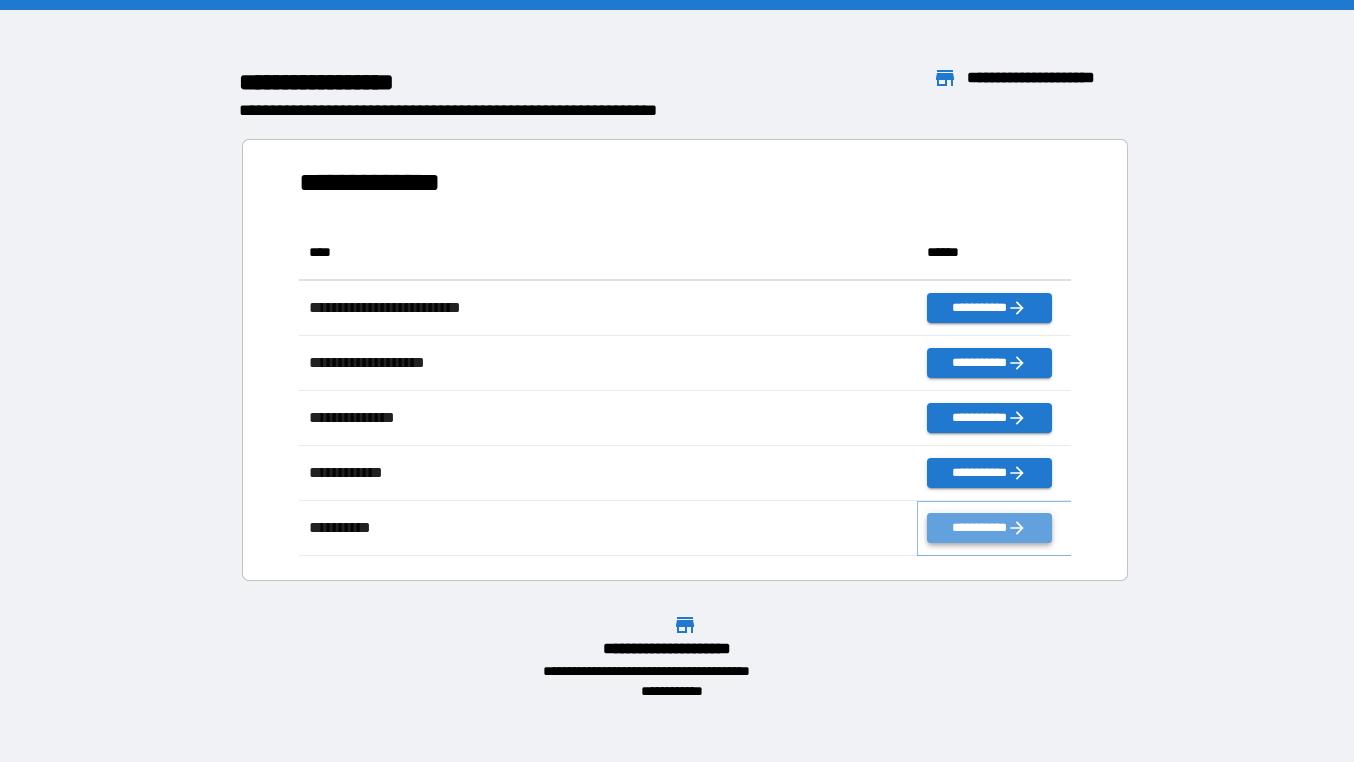 click on "**********" at bounding box center [989, 528] 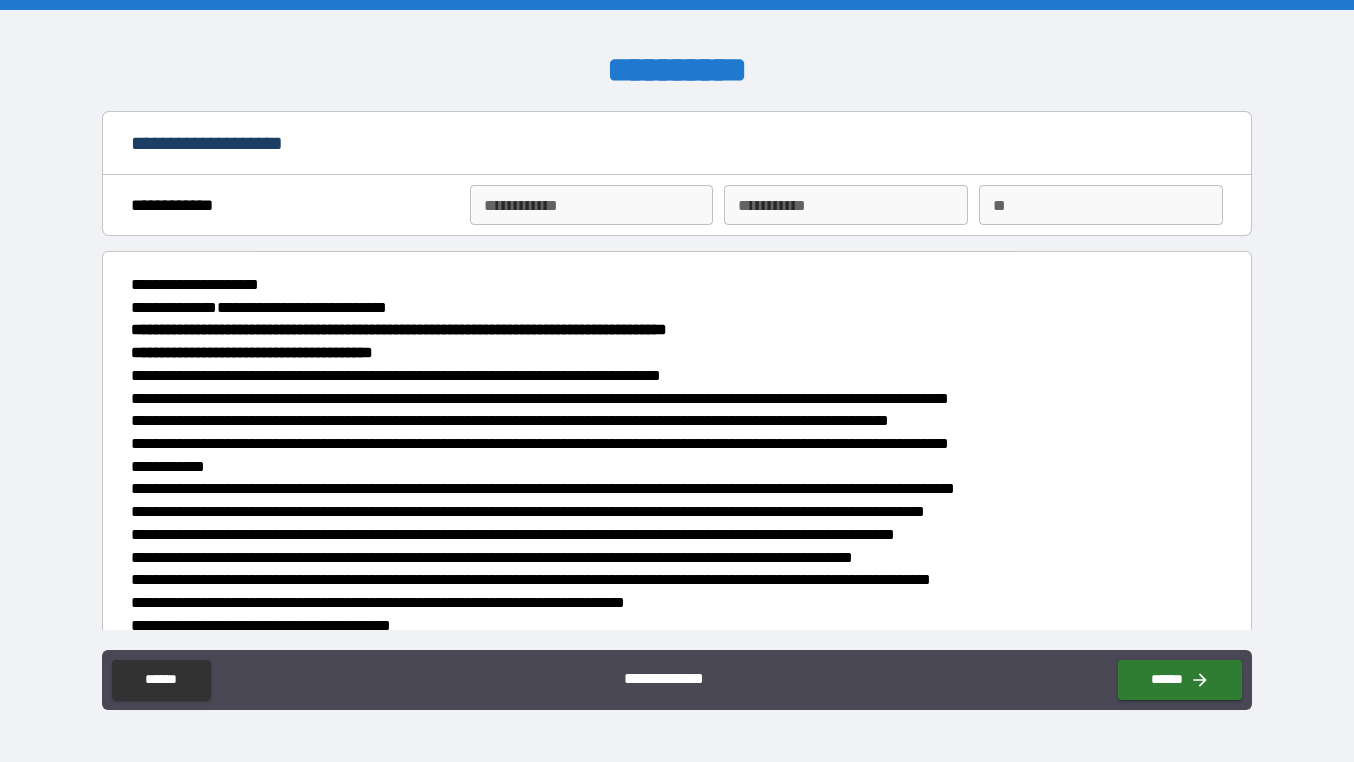 type on "*" 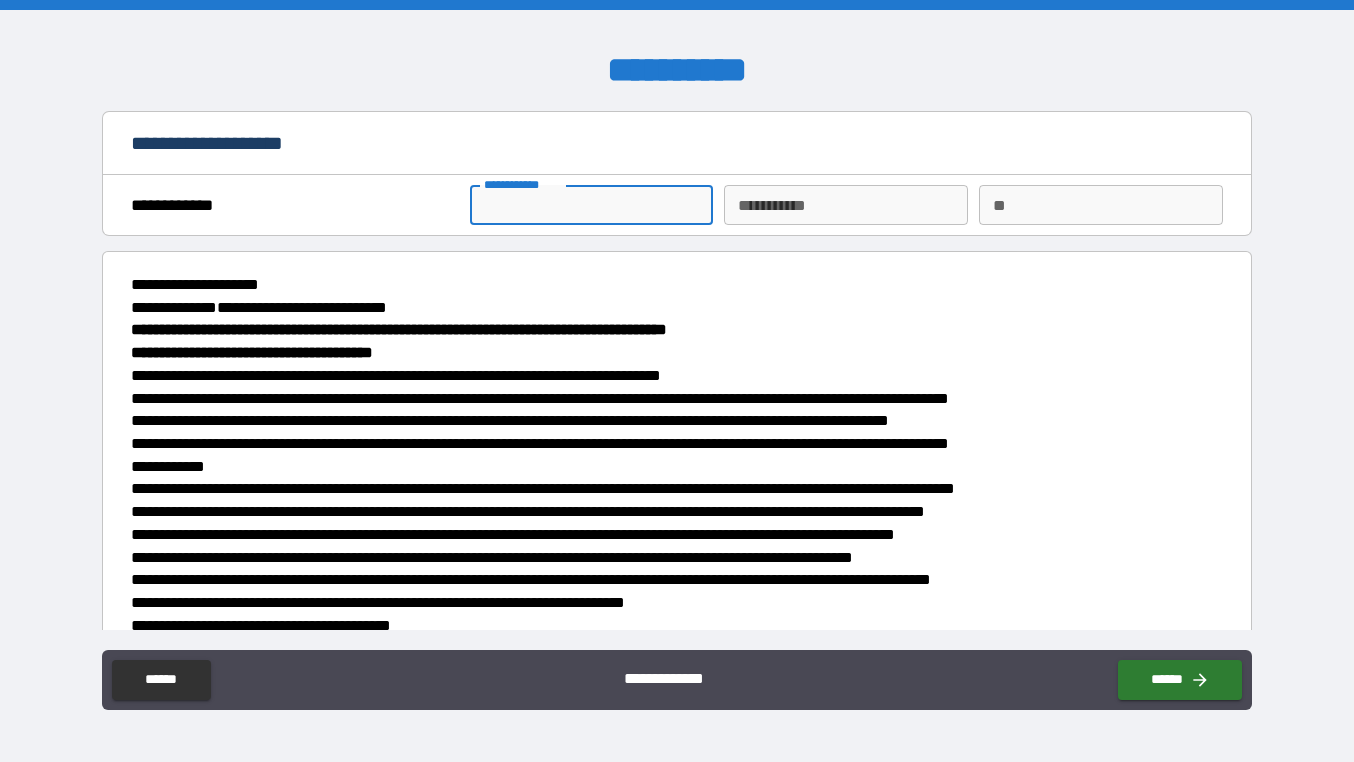 type on "*" 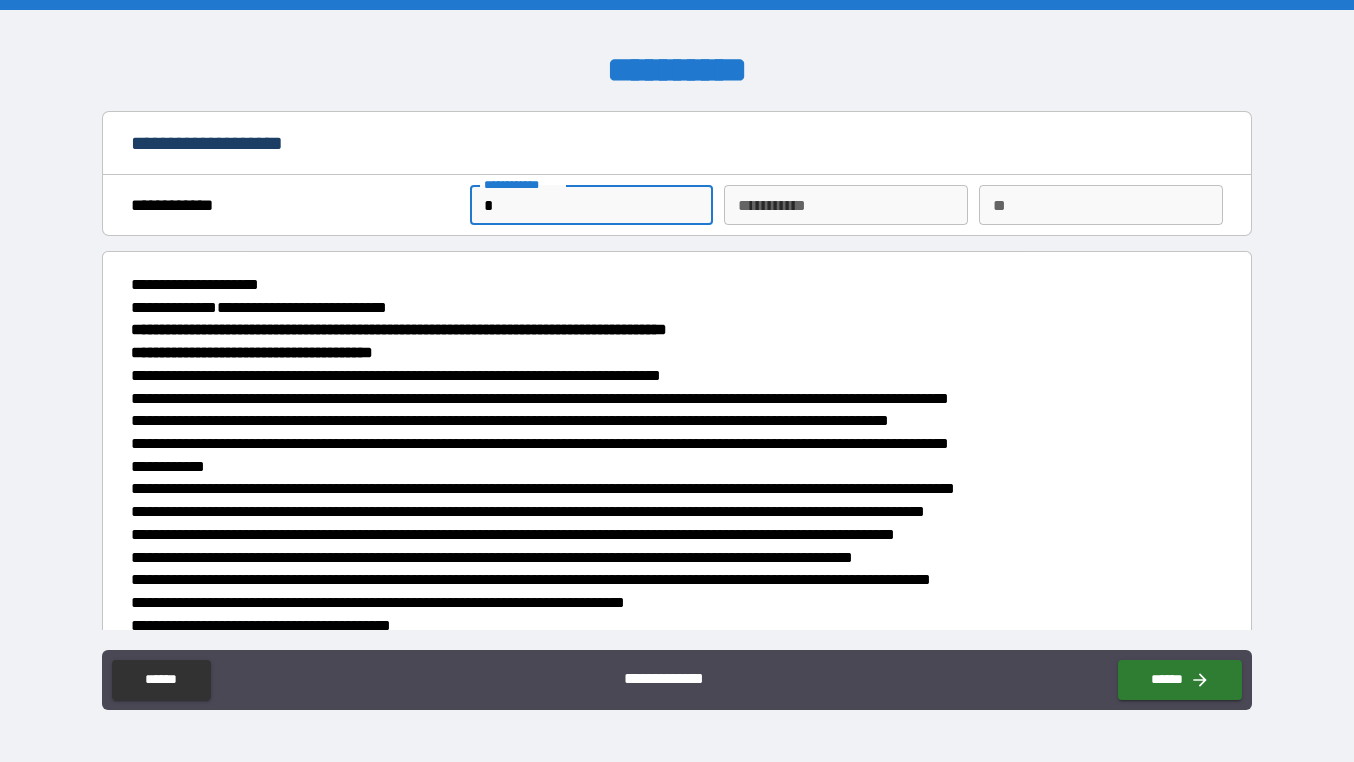type on "**" 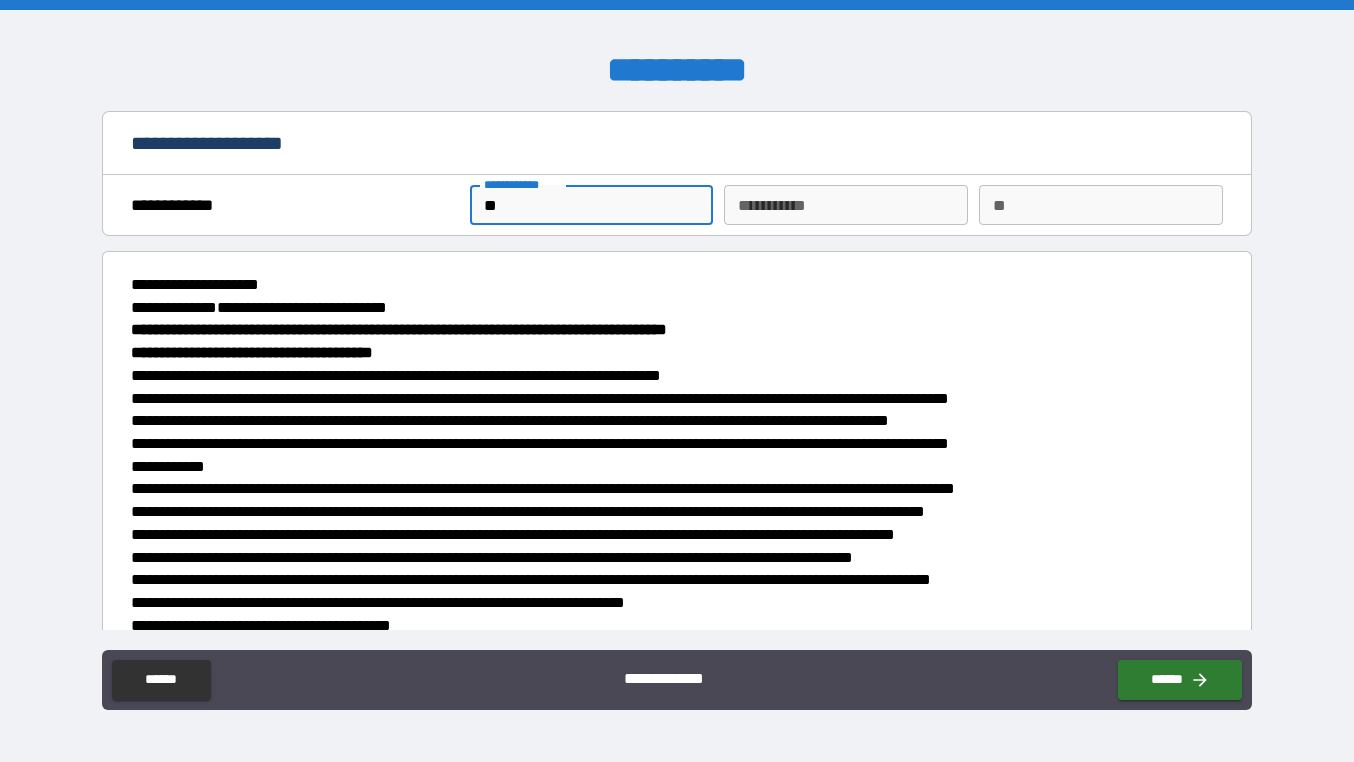 type on "***" 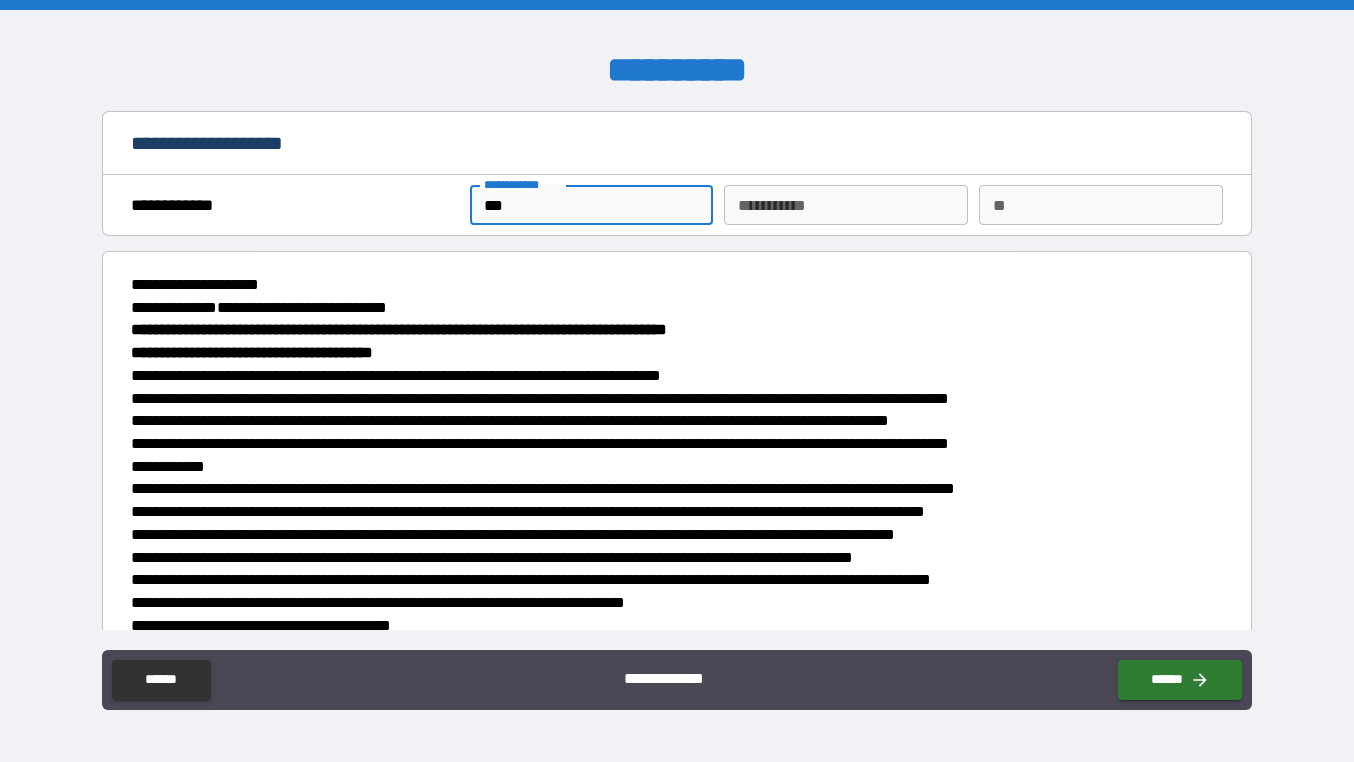 type on "****" 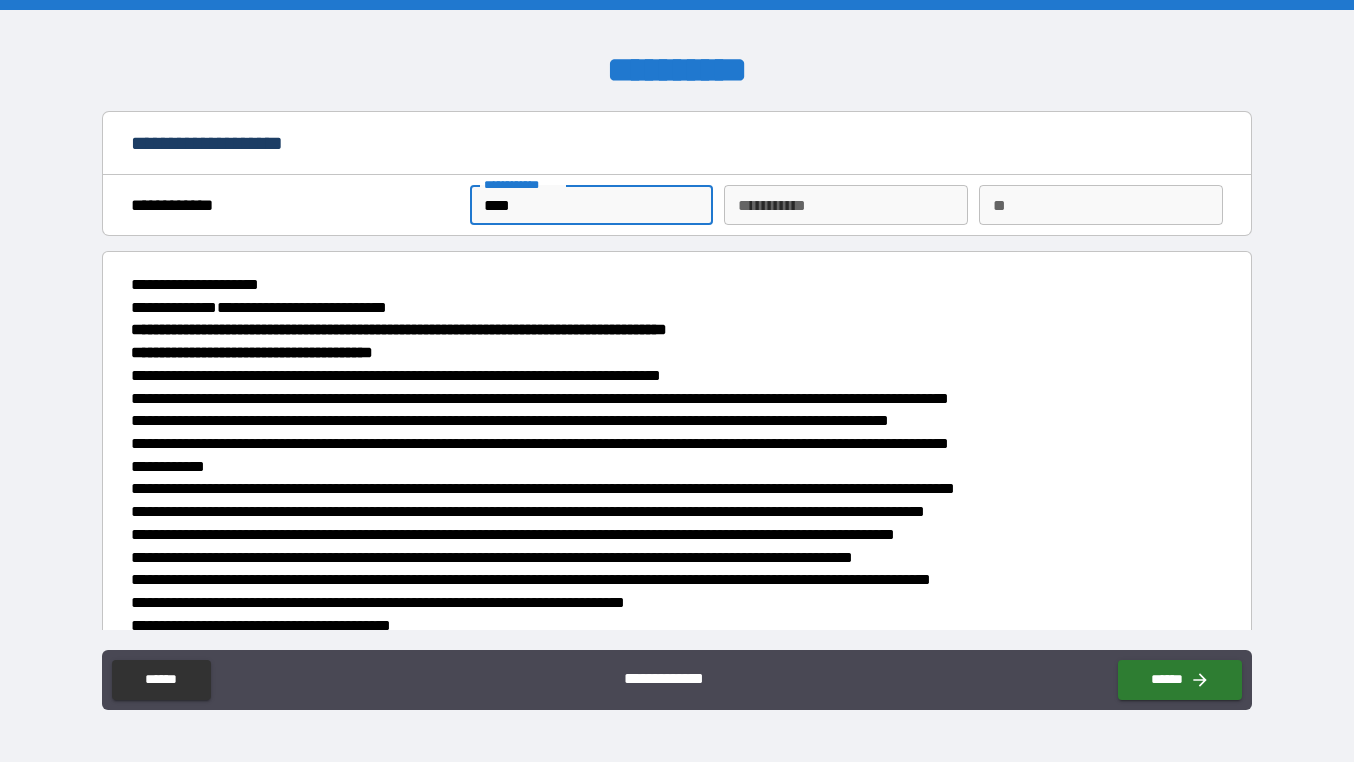 type on "*" 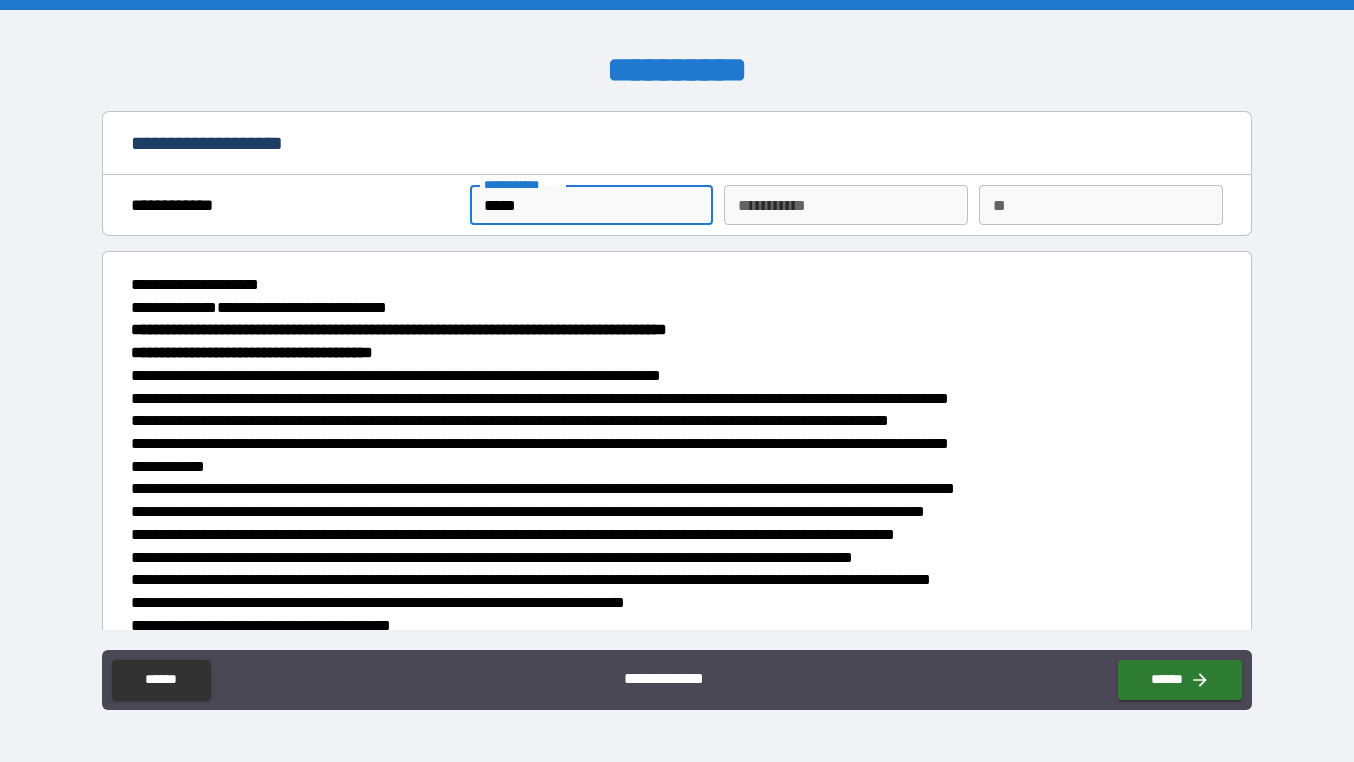 type on "******" 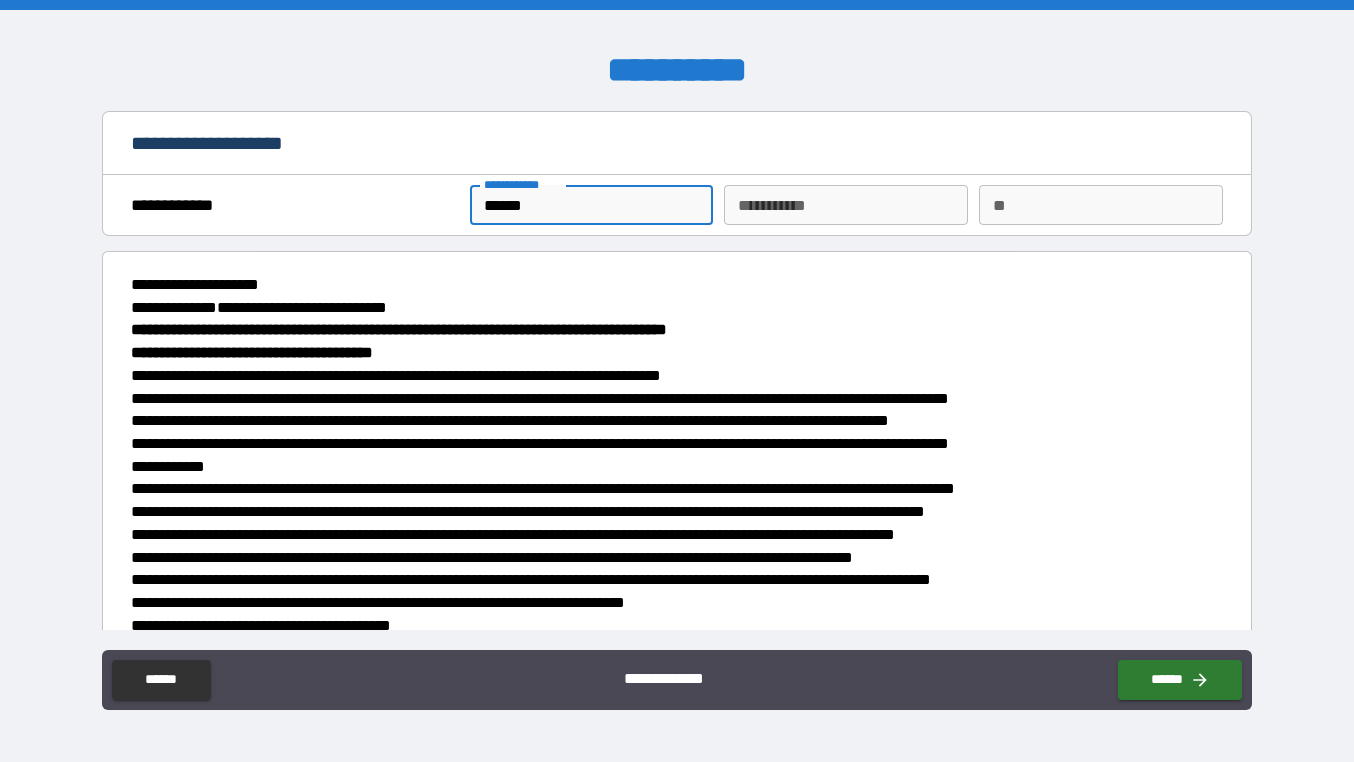 type on "*******" 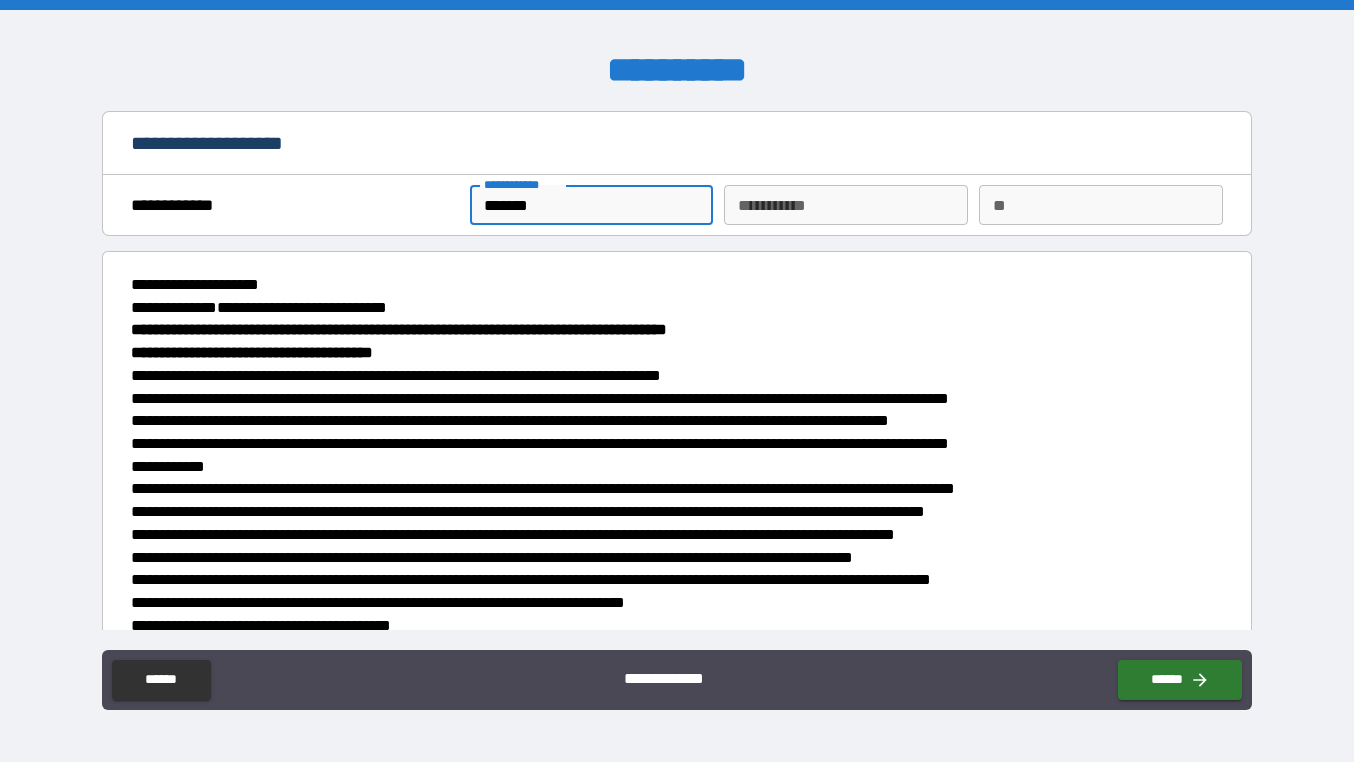 type on "********" 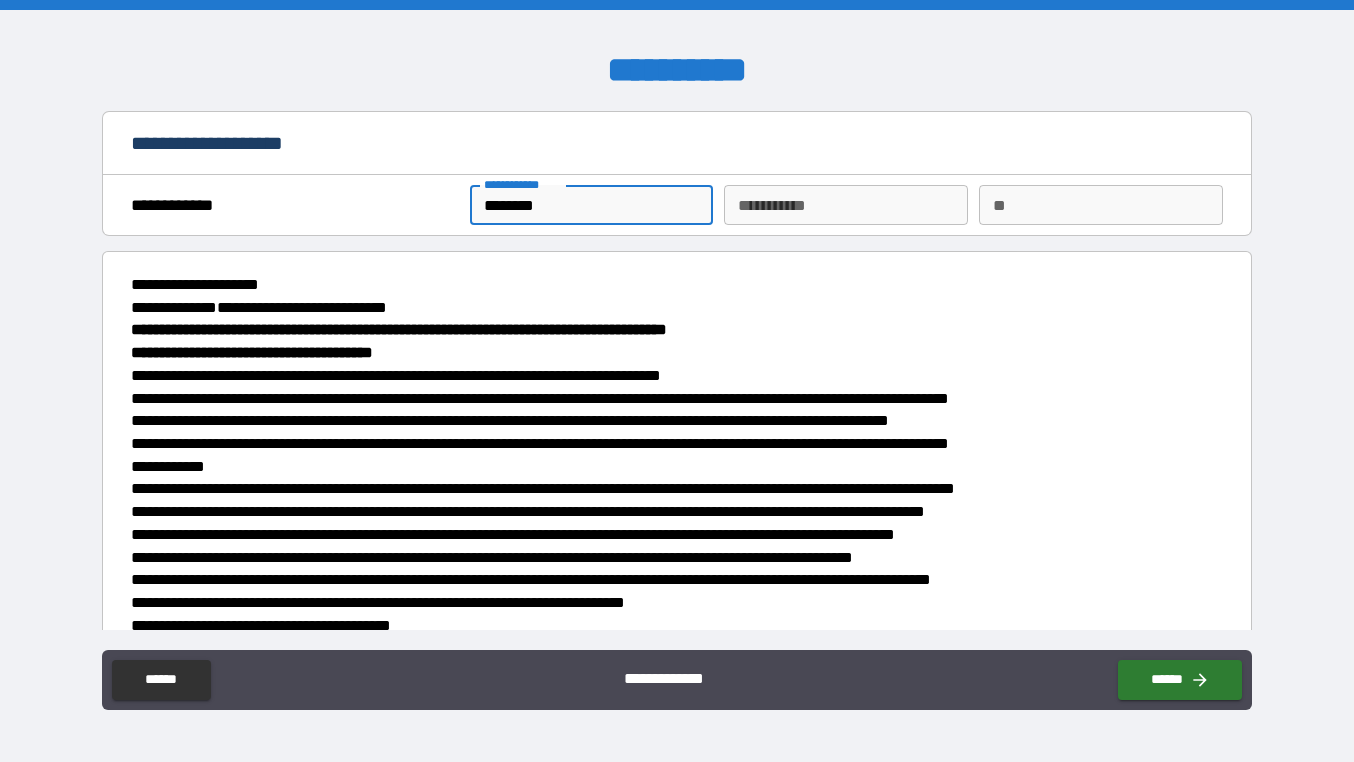 type on "*********" 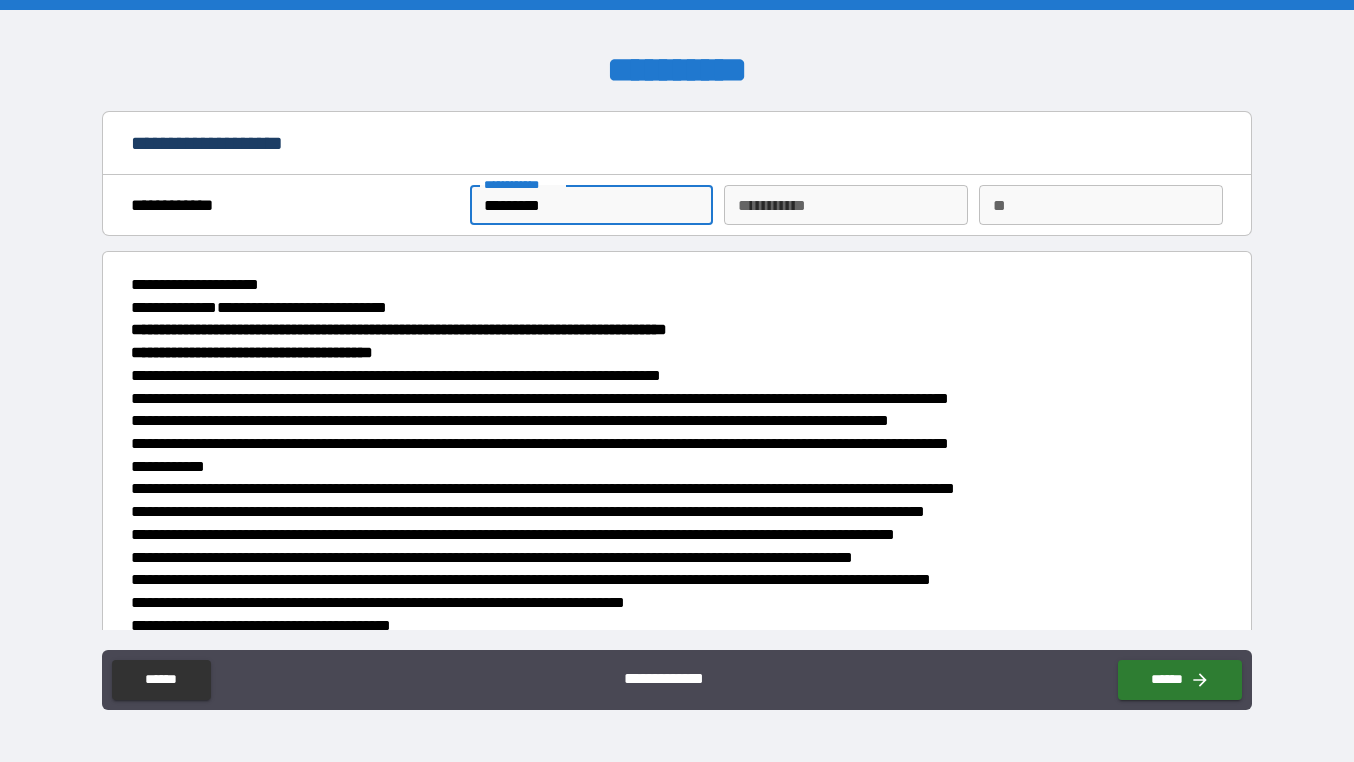 type on "*********" 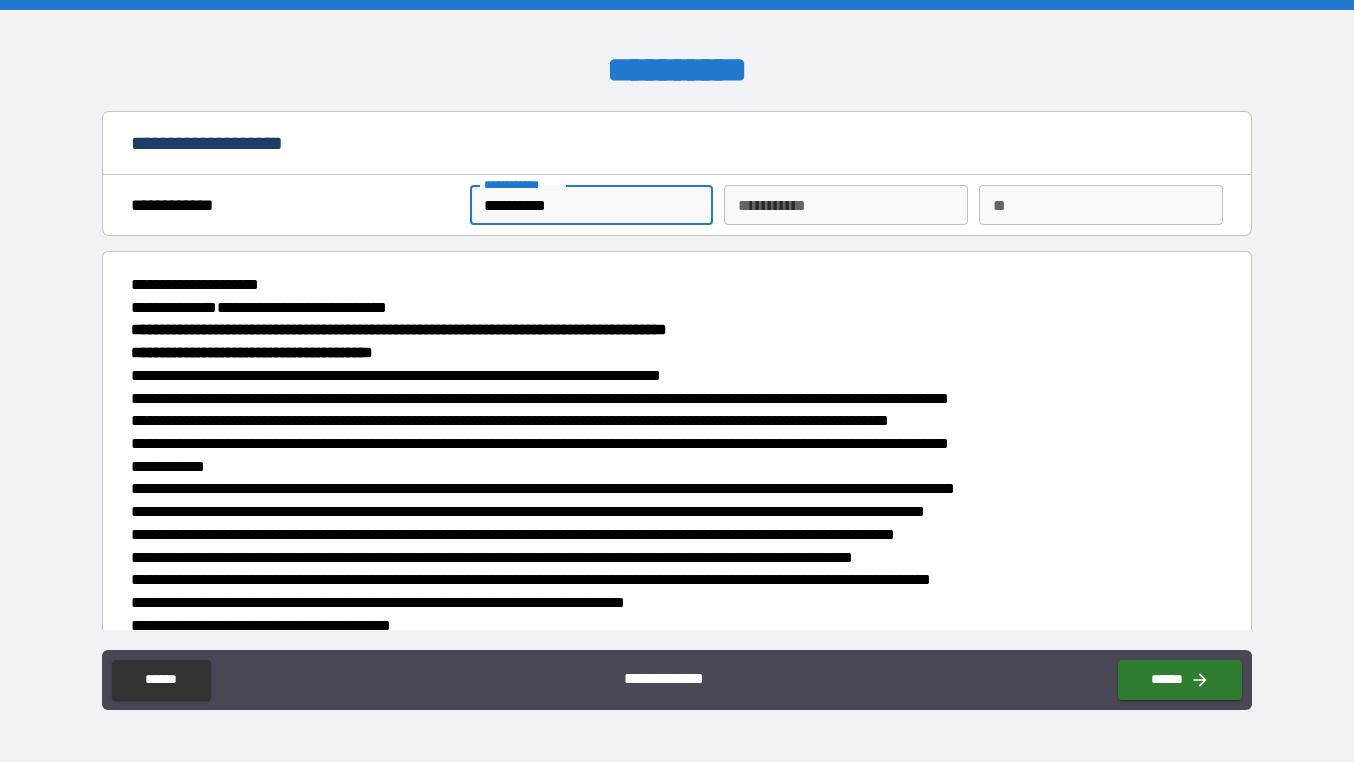 type on "*" 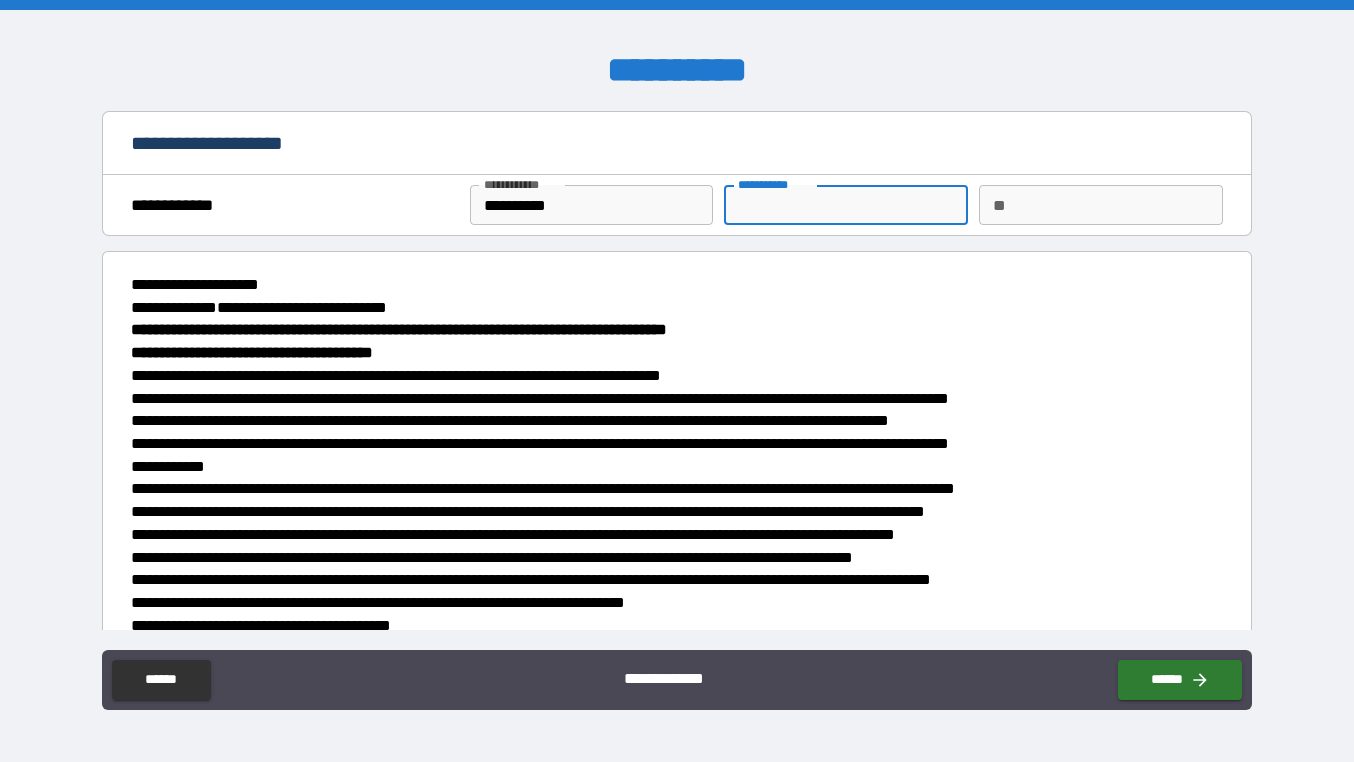type on "*" 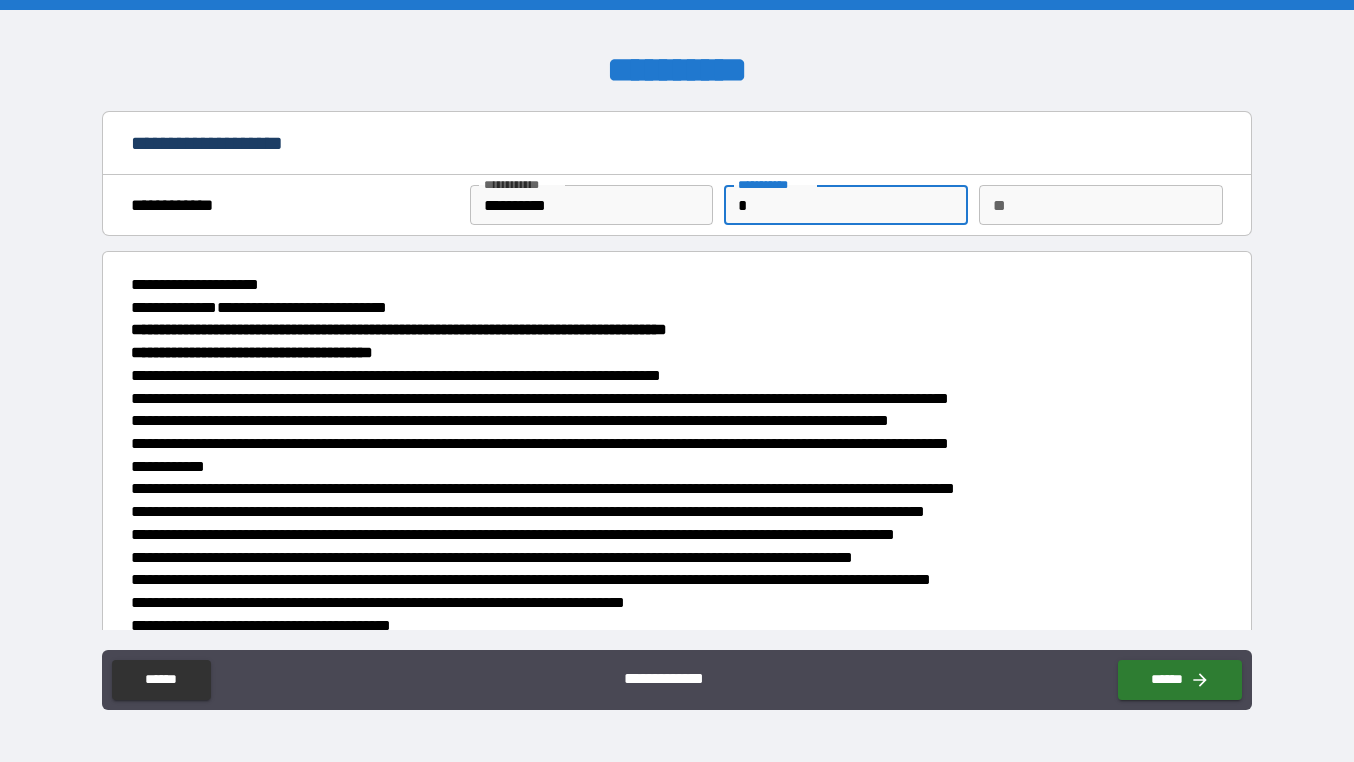 type on "**" 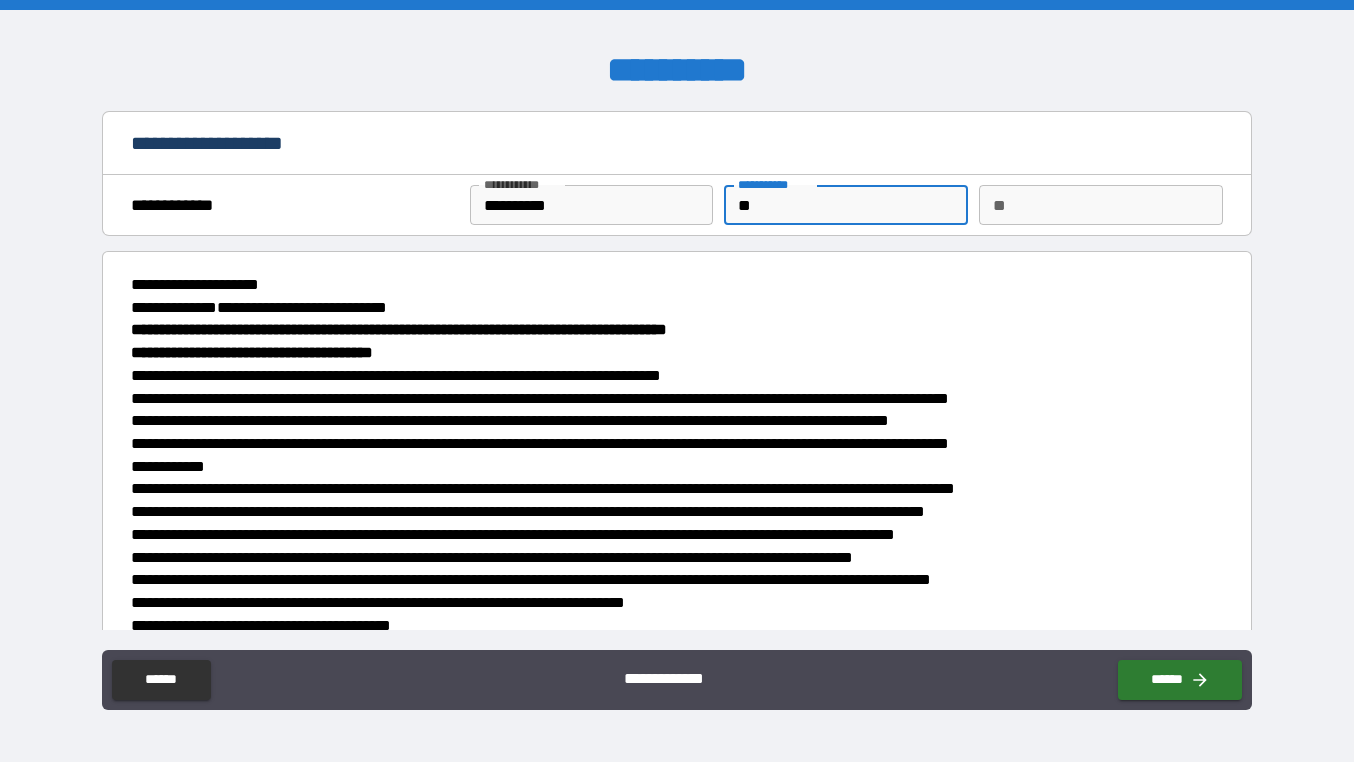 type on "***" 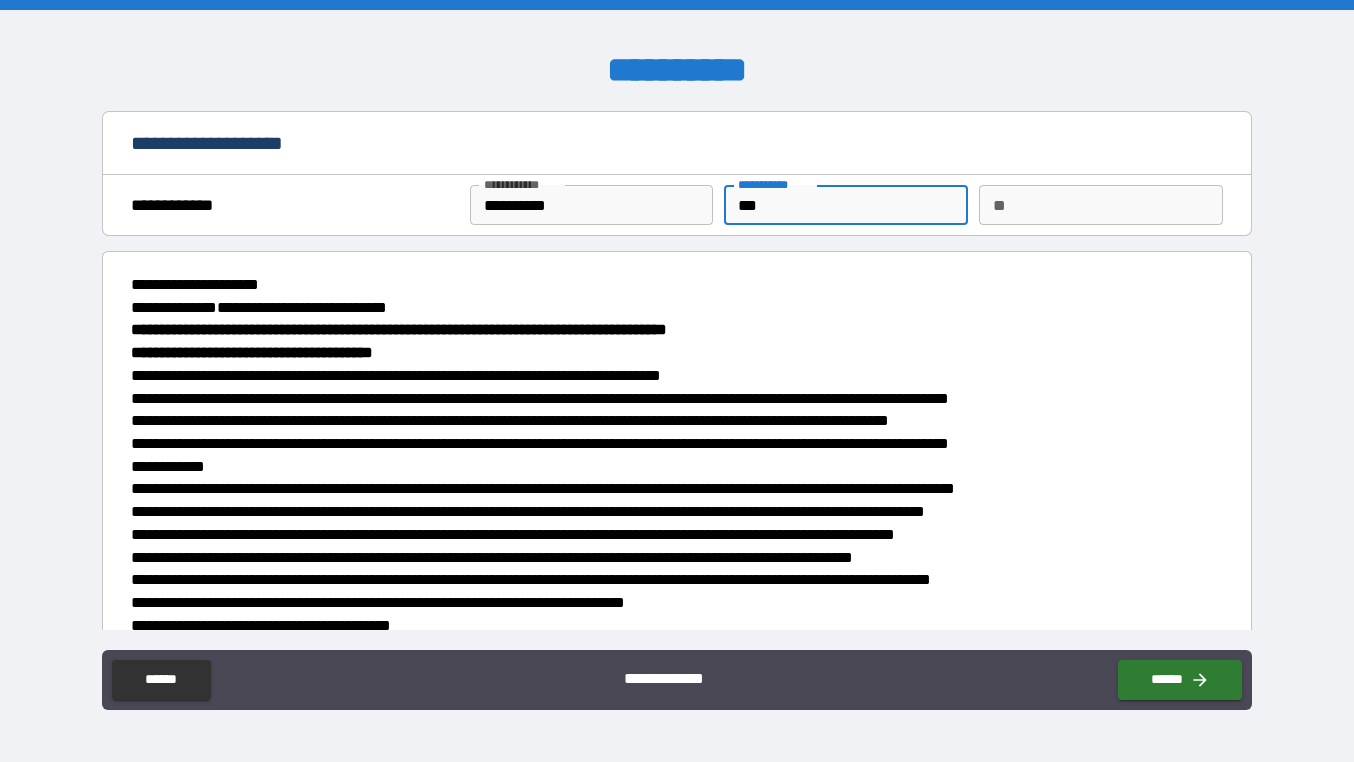 type on "*" 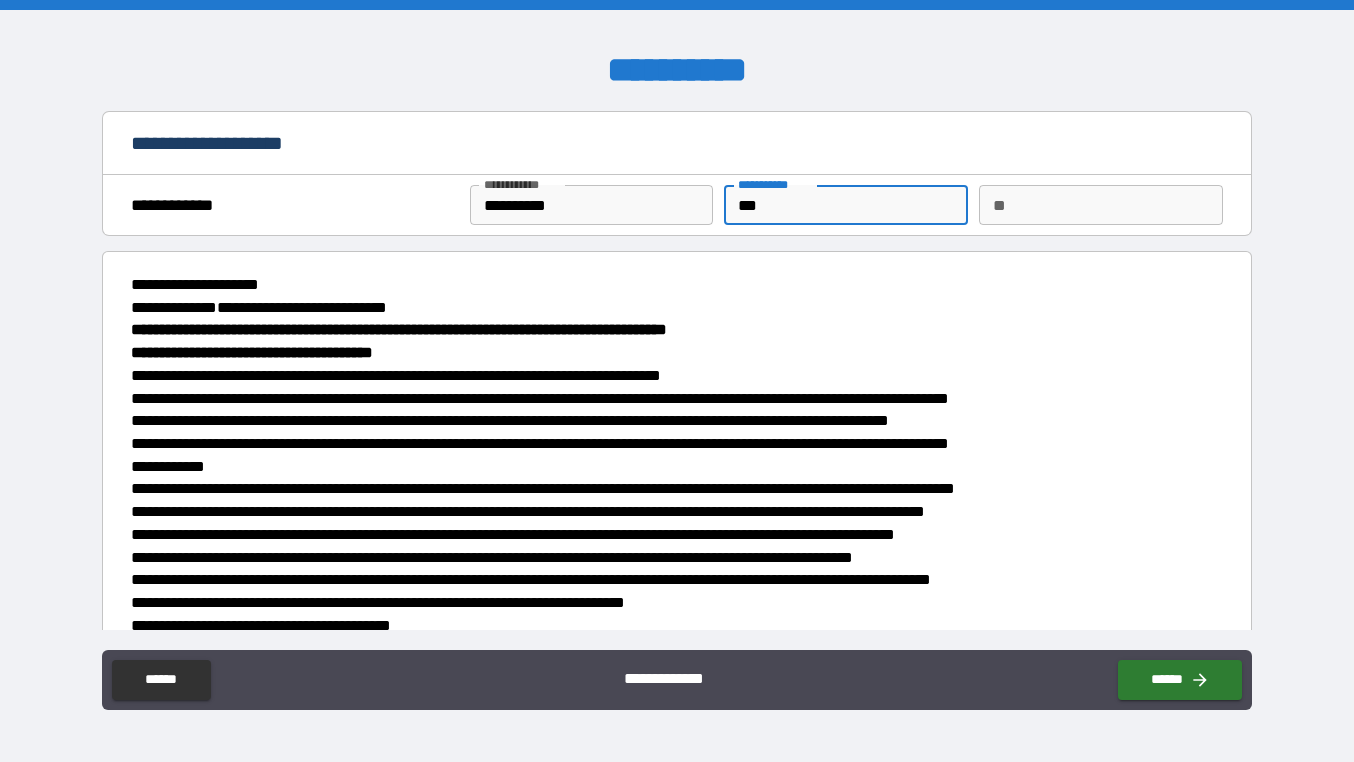 type on "***" 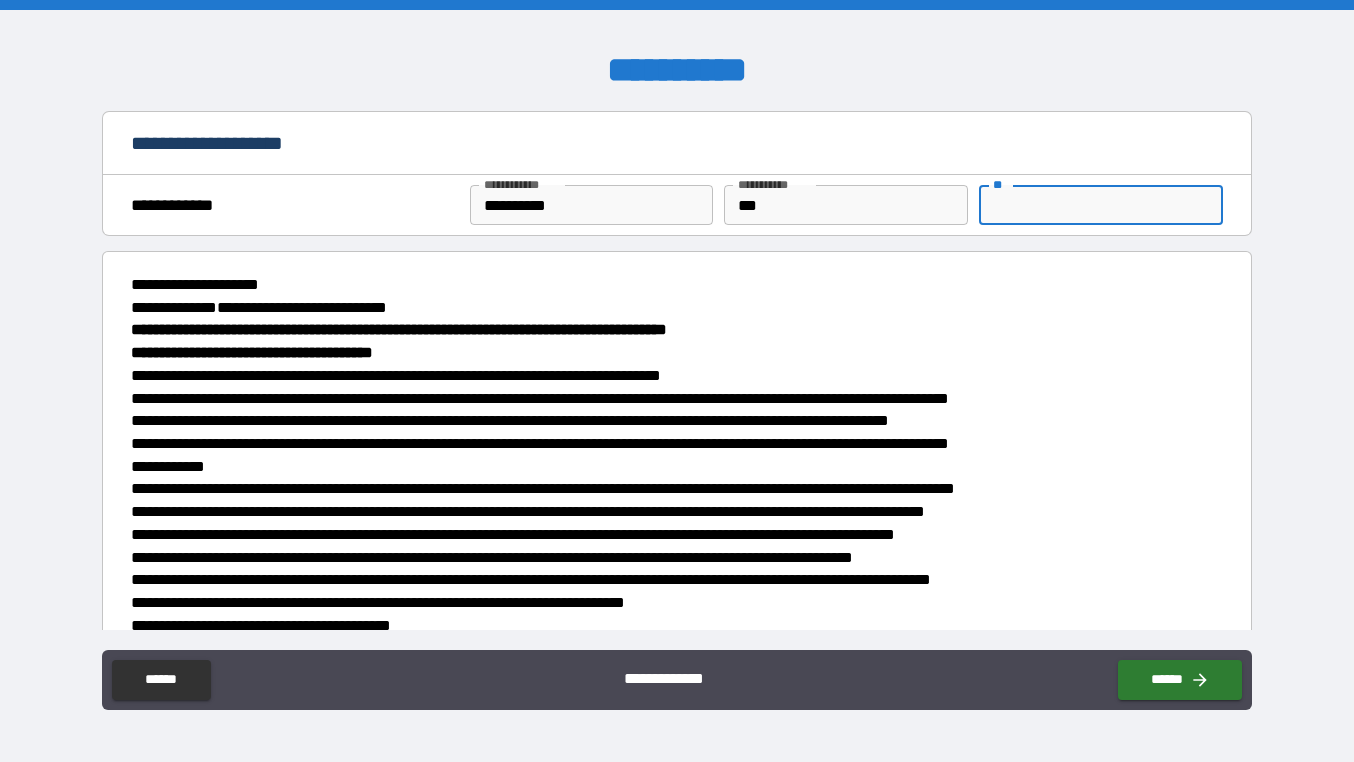 type on "*" 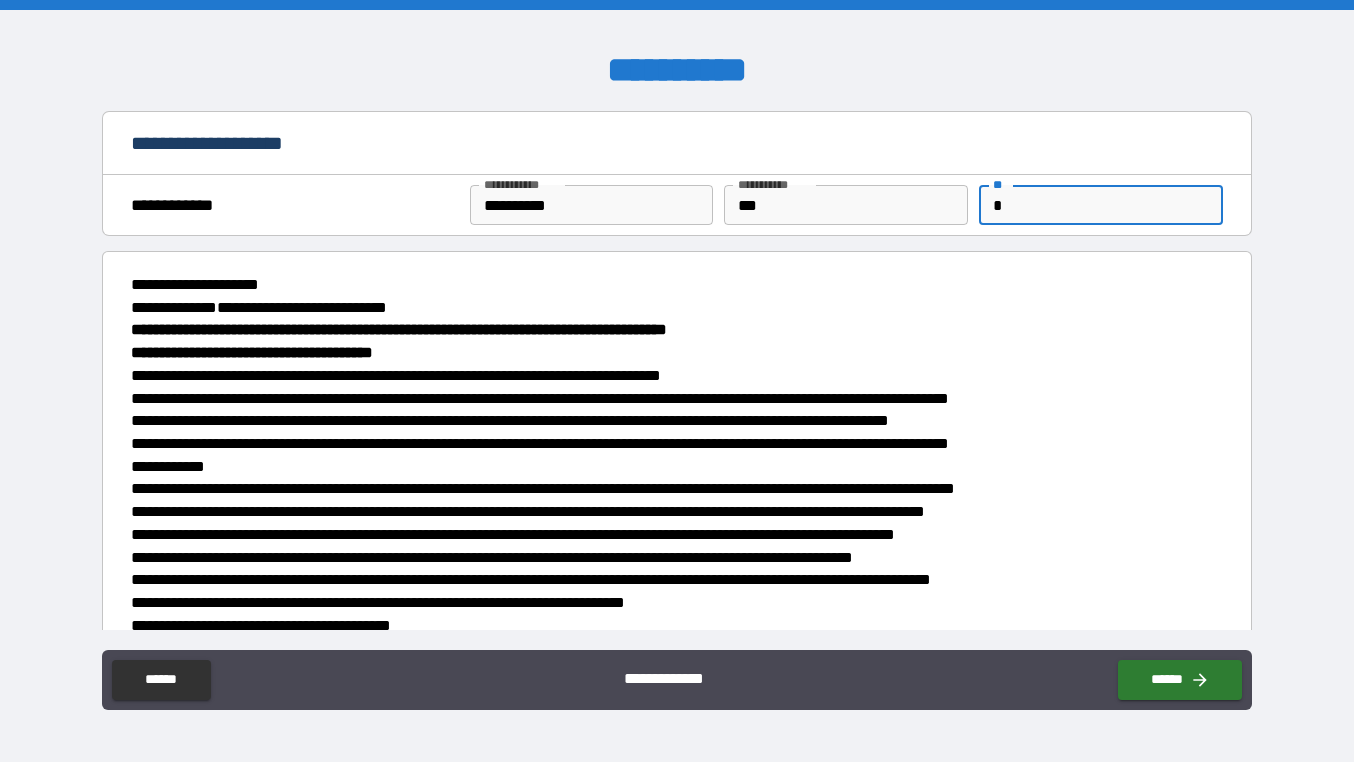 type on "*" 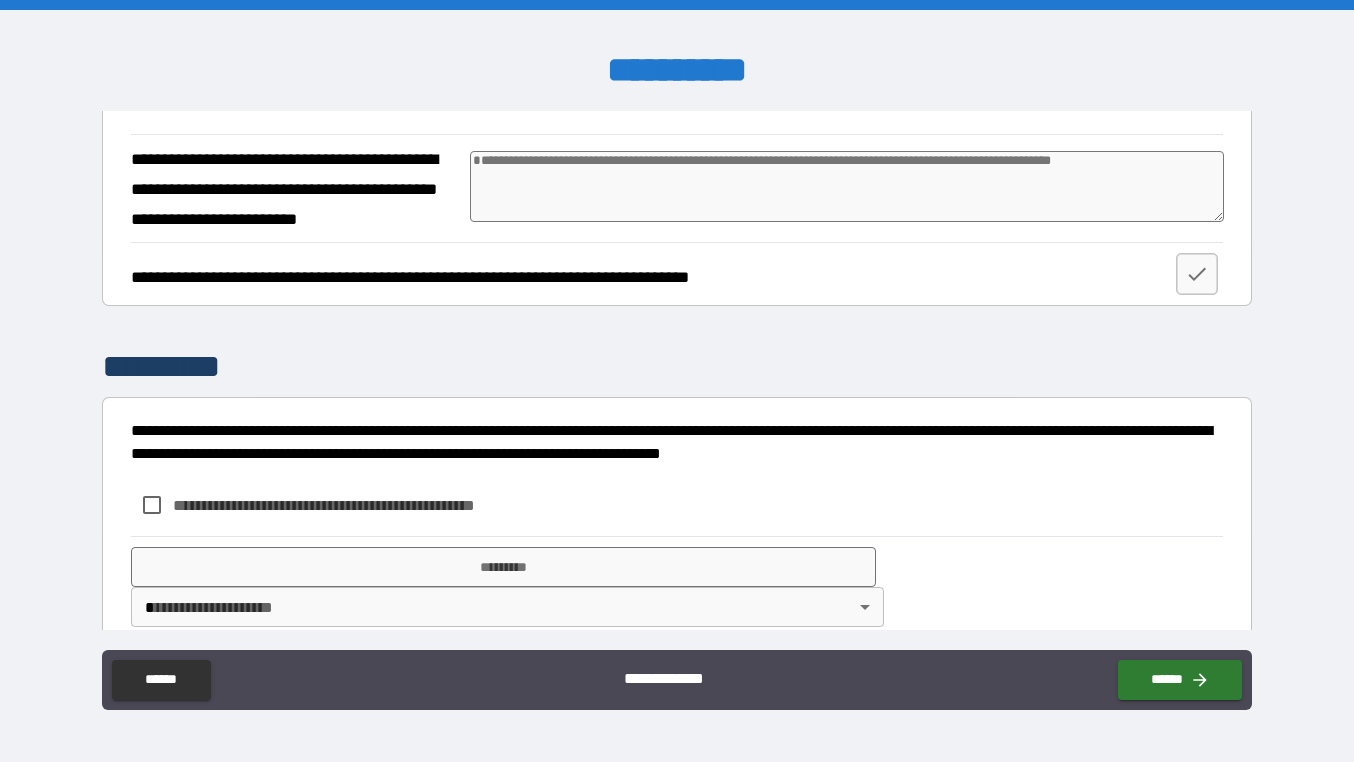 scroll, scrollTop: 2593, scrollLeft: 0, axis: vertical 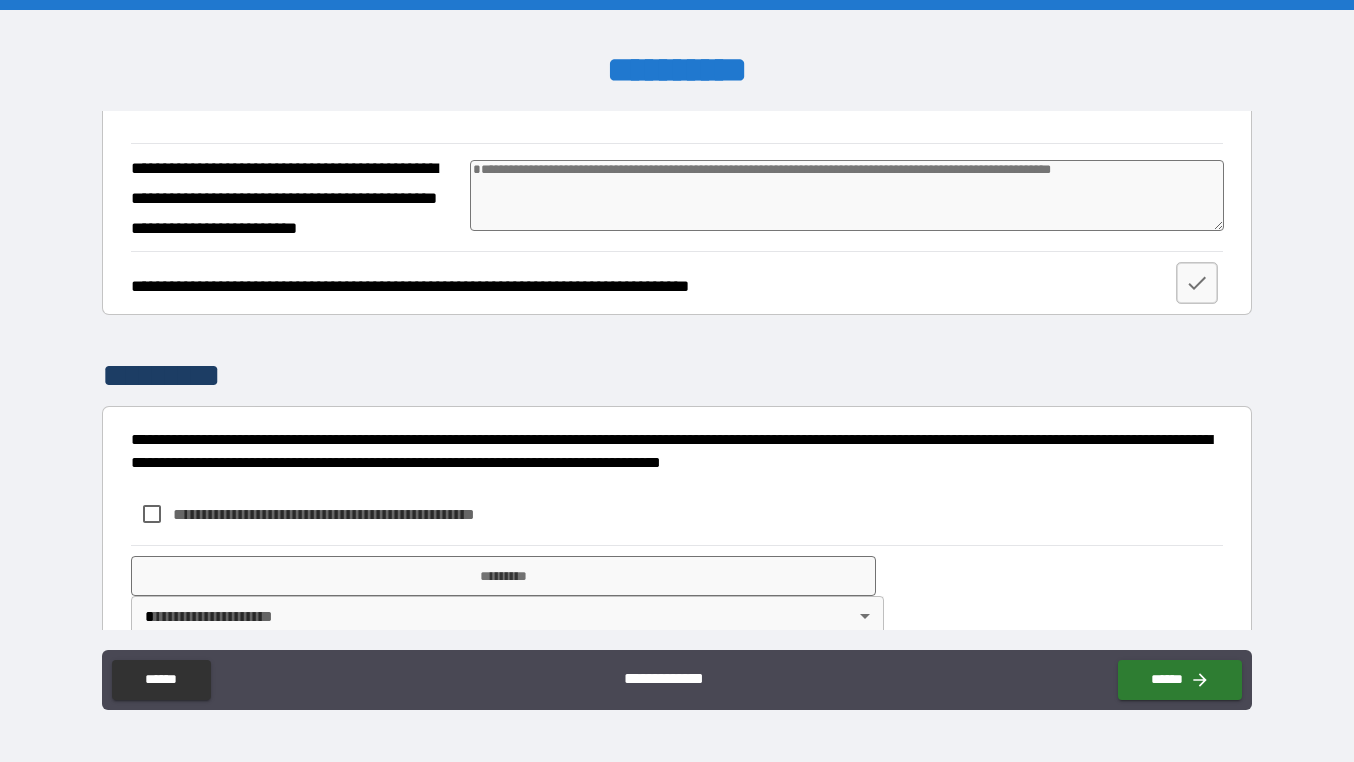 type on "*" 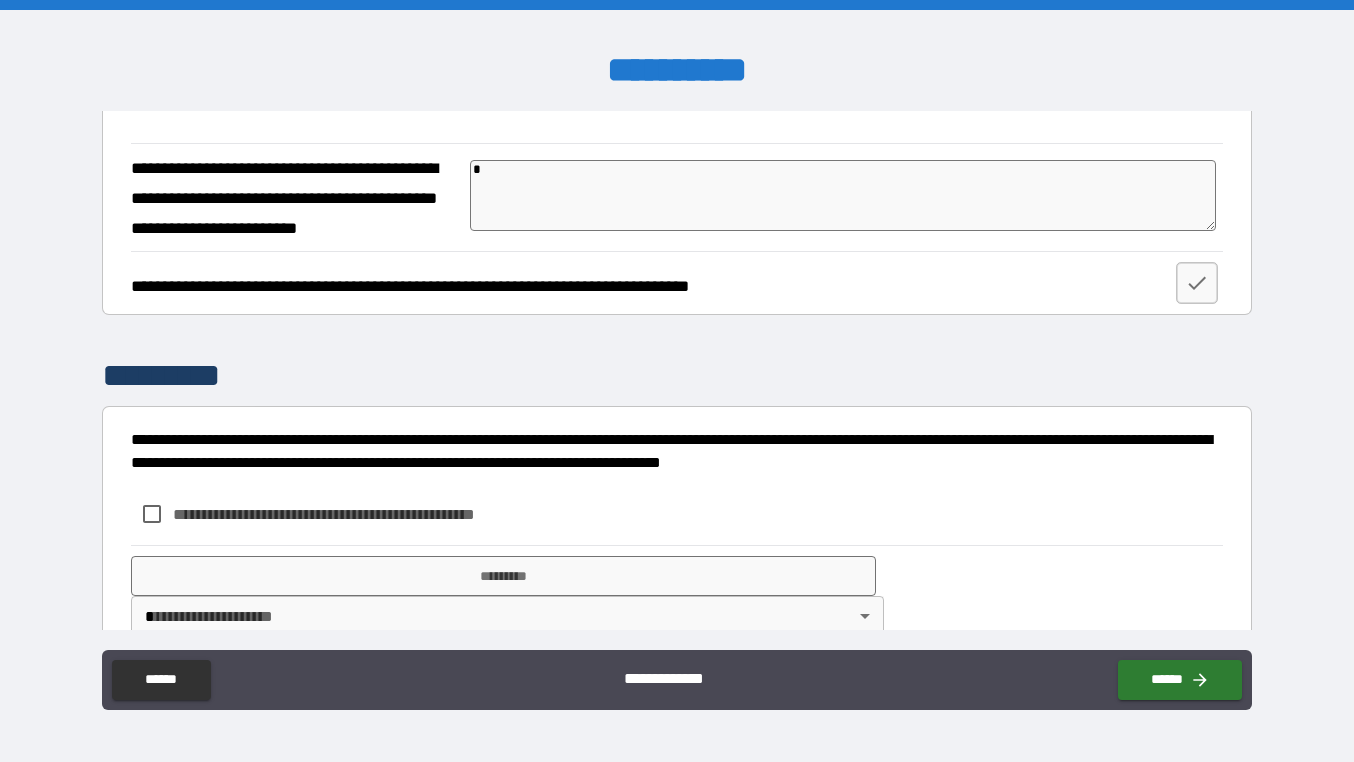 type on "*" 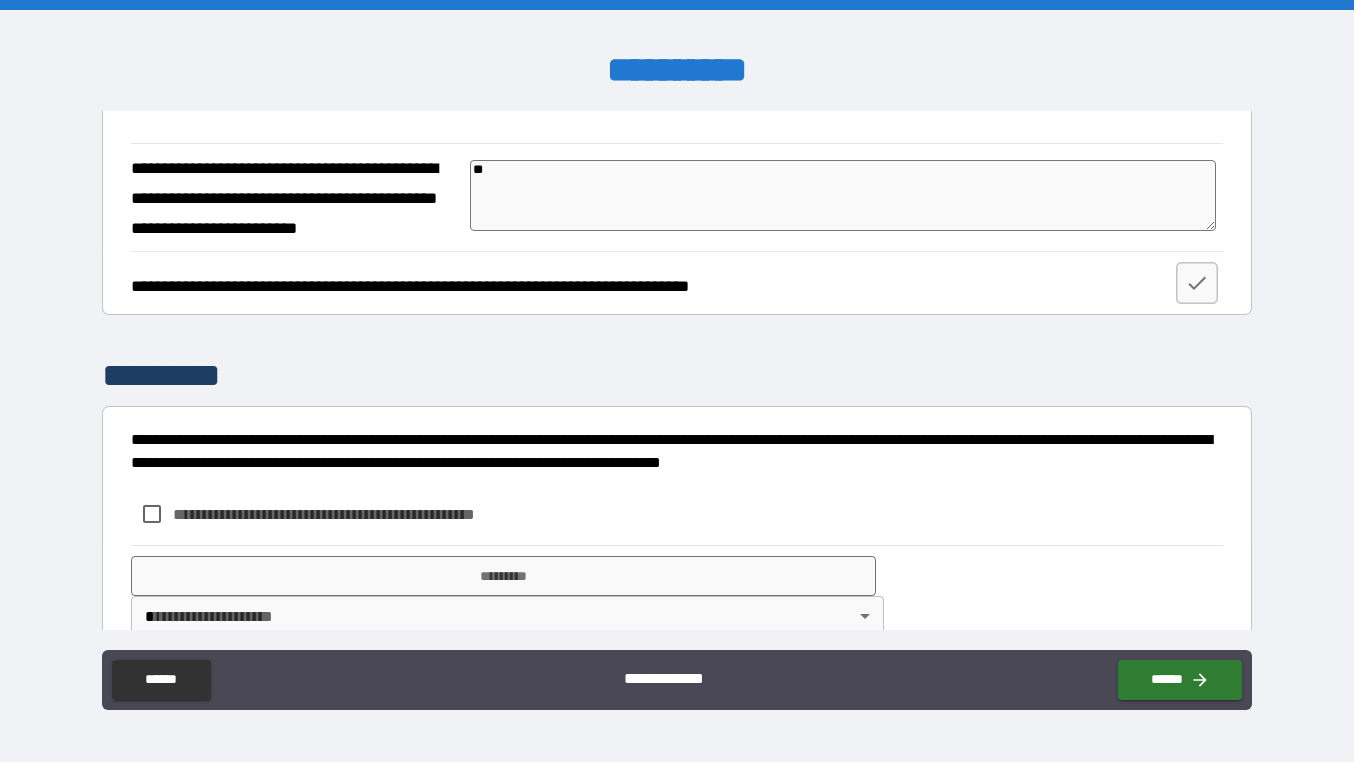 type on "*" 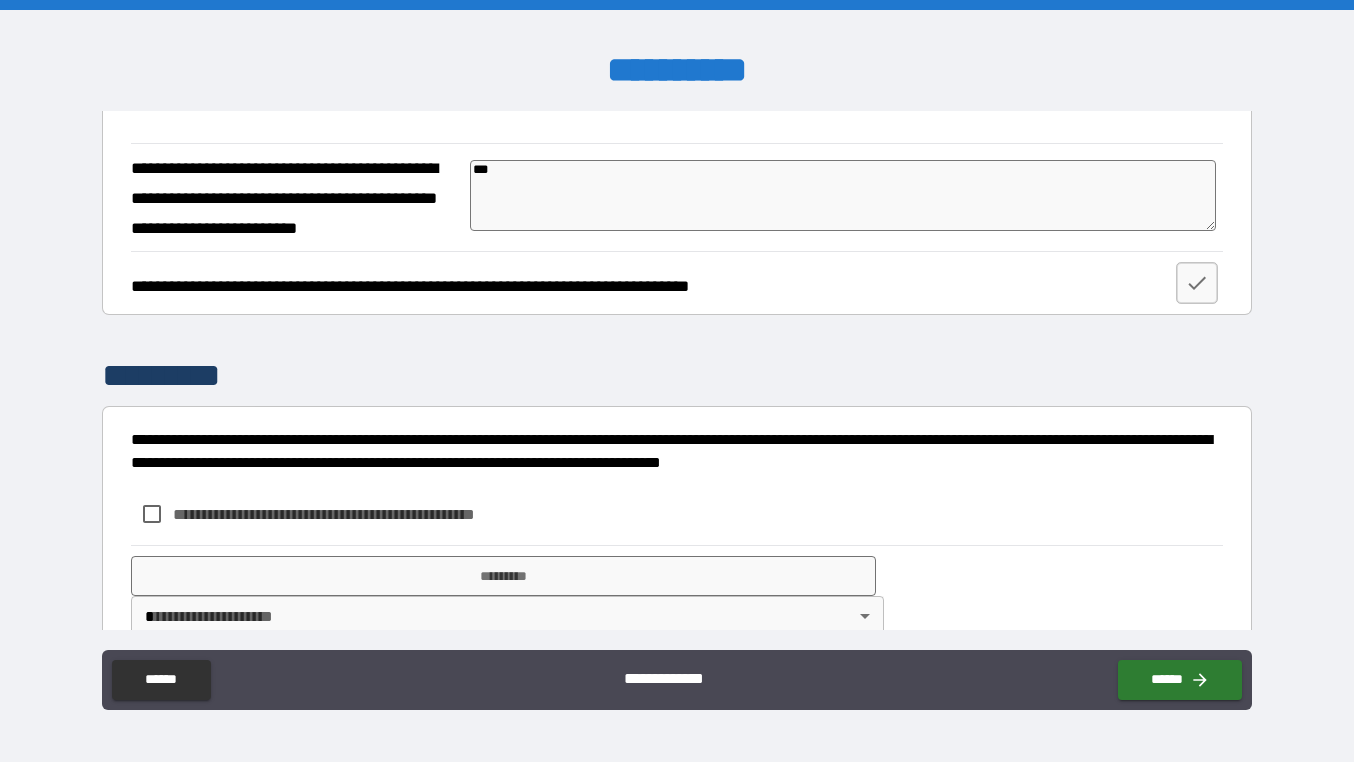 type on "****" 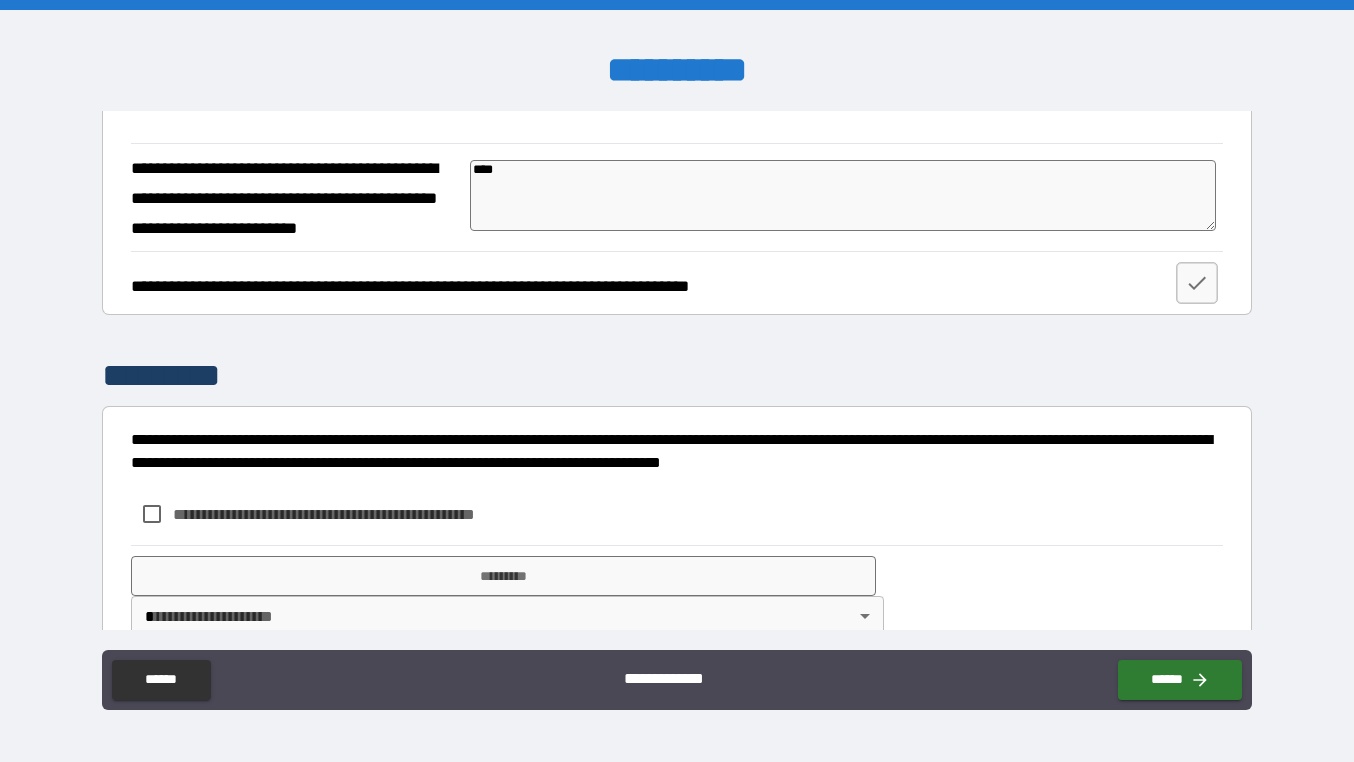 type on "*" 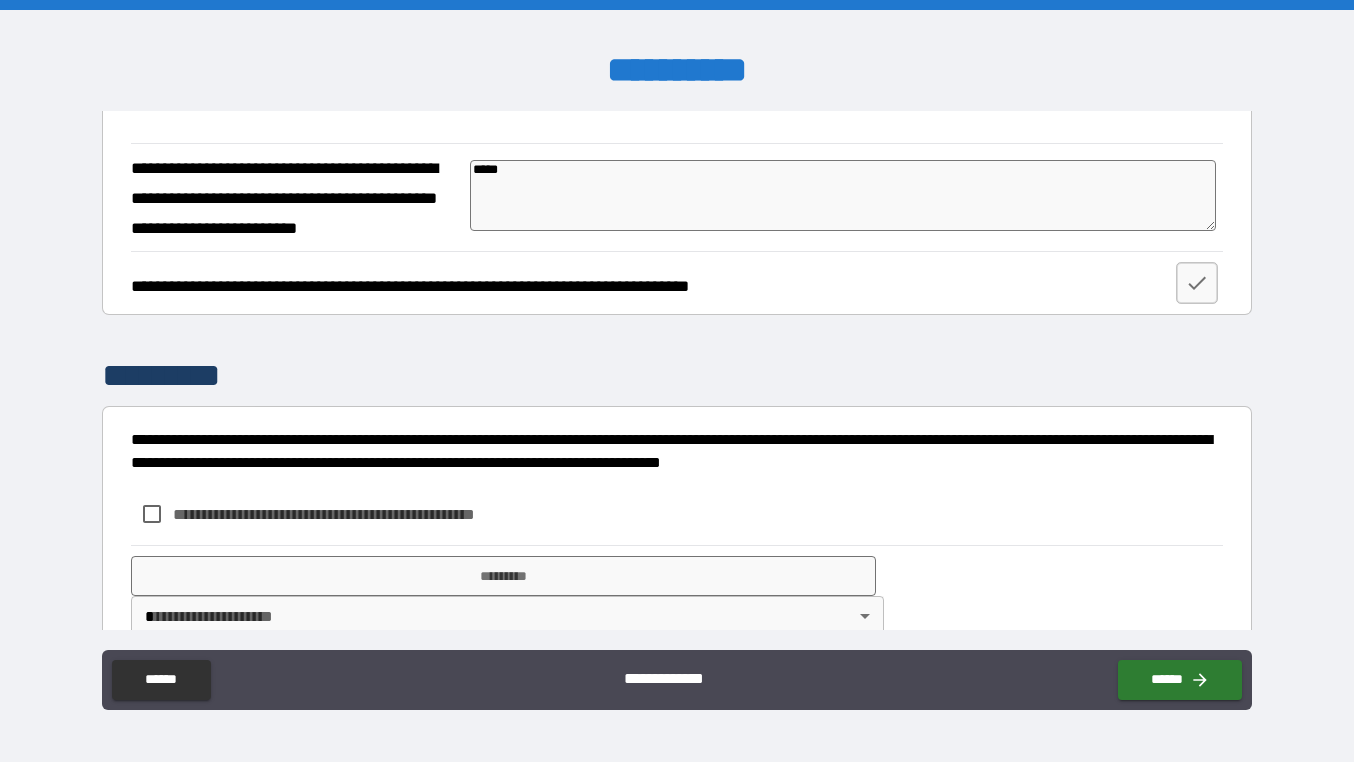 type on "*" 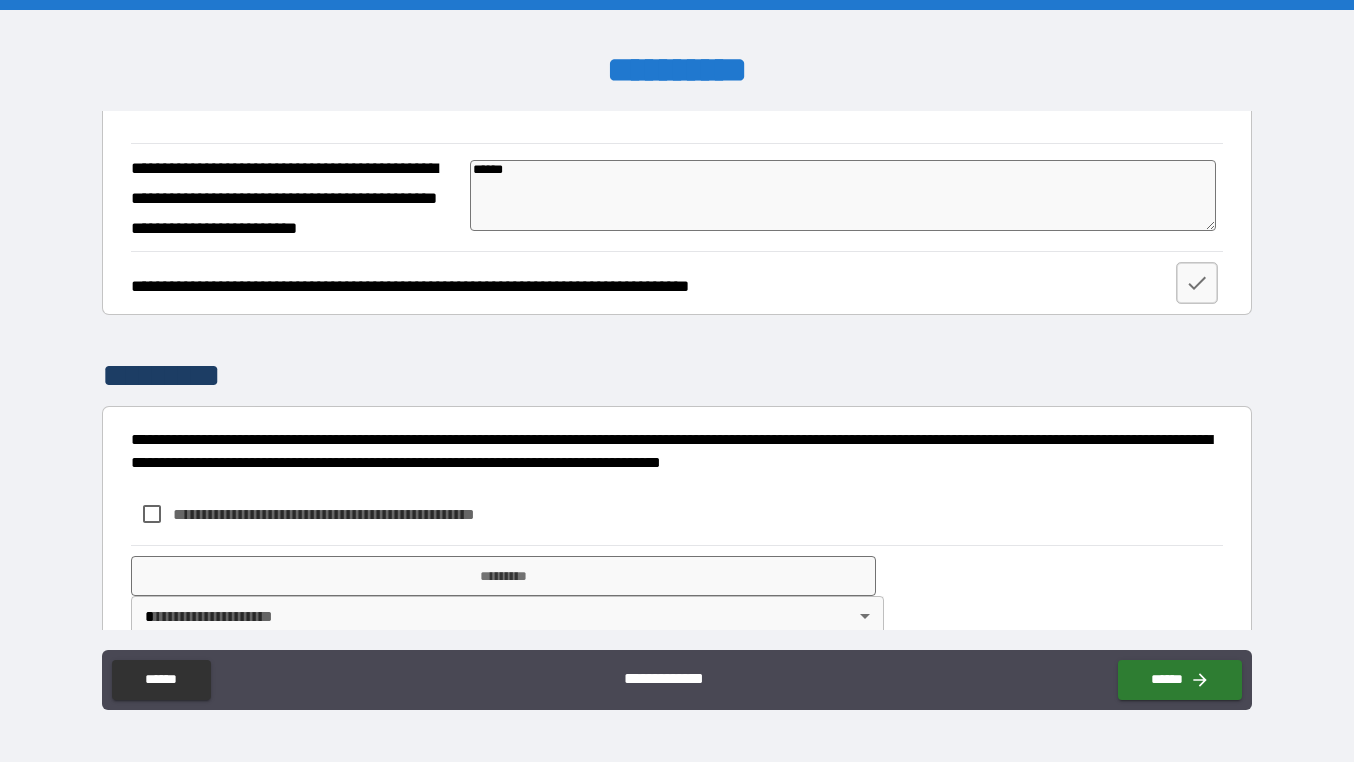 type on "*" 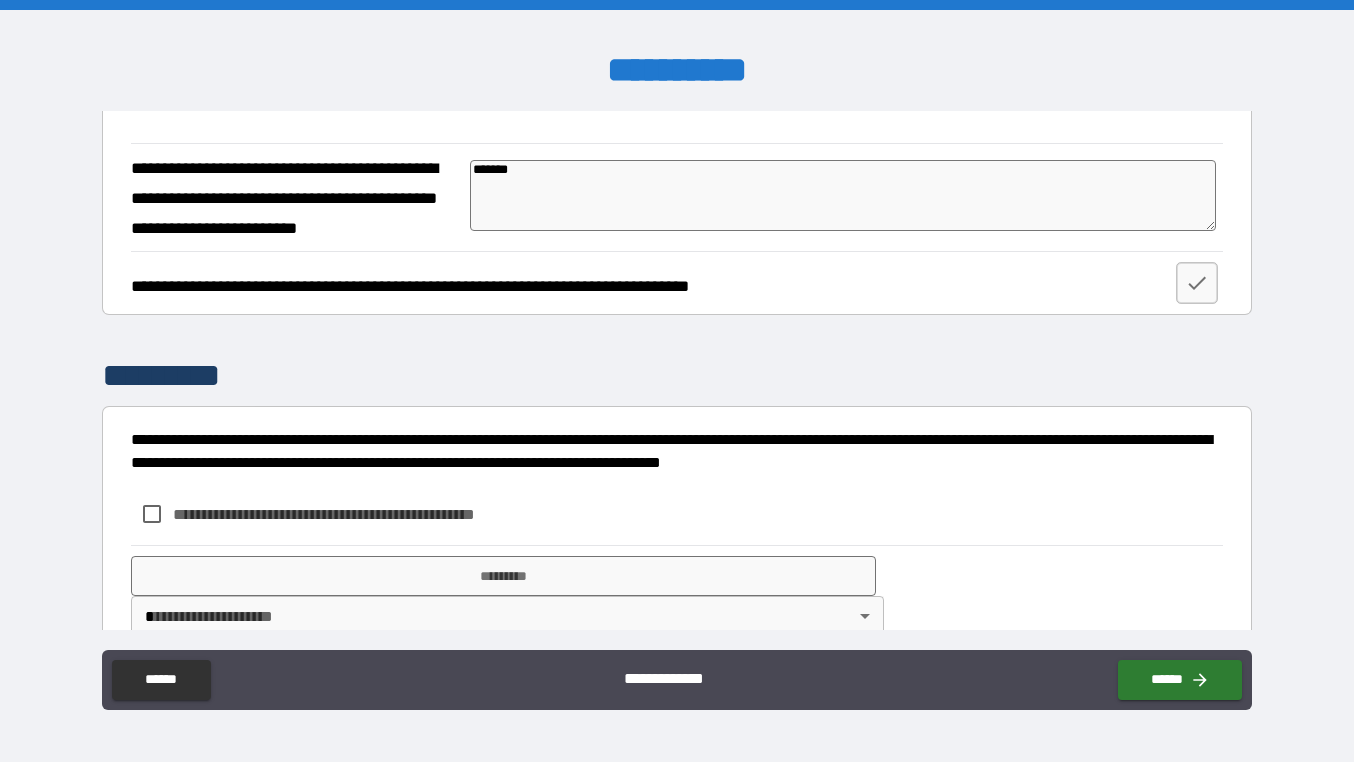 type on "********" 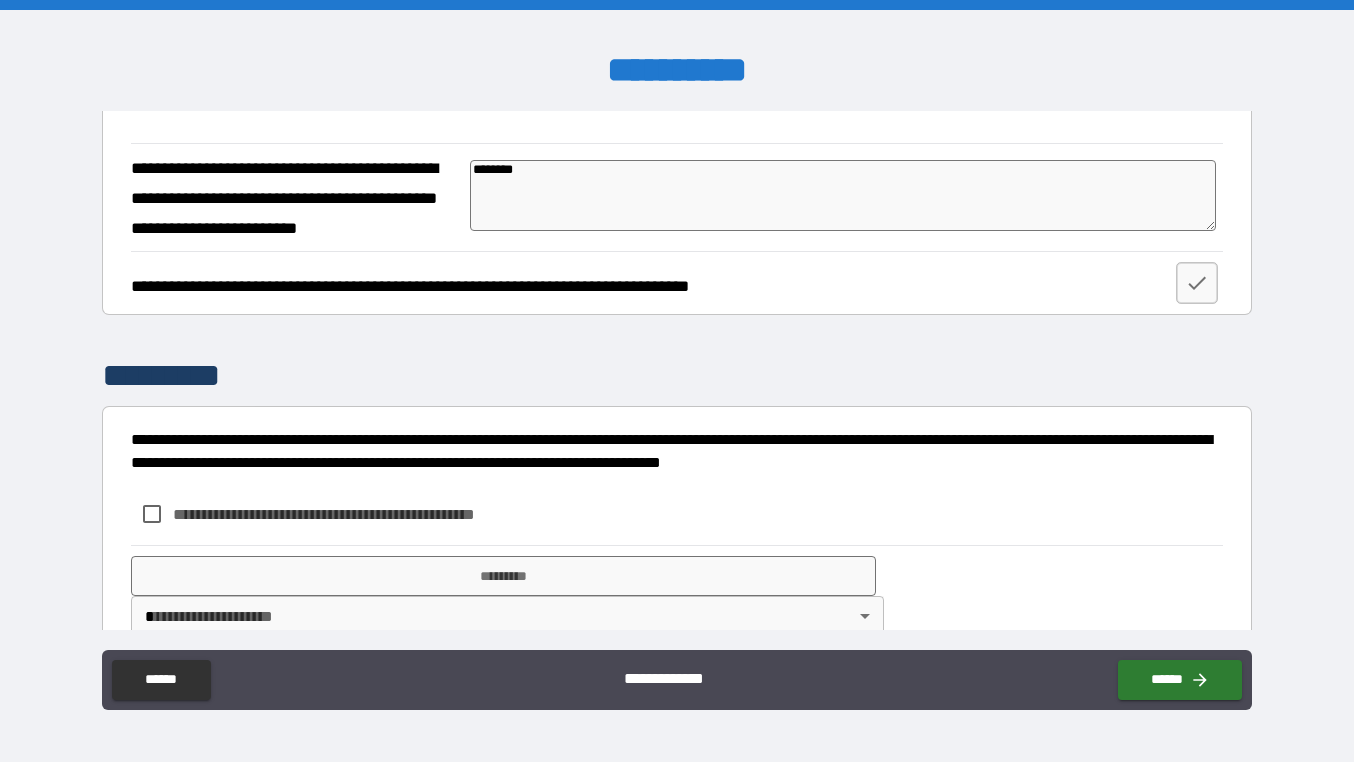 type on "*********" 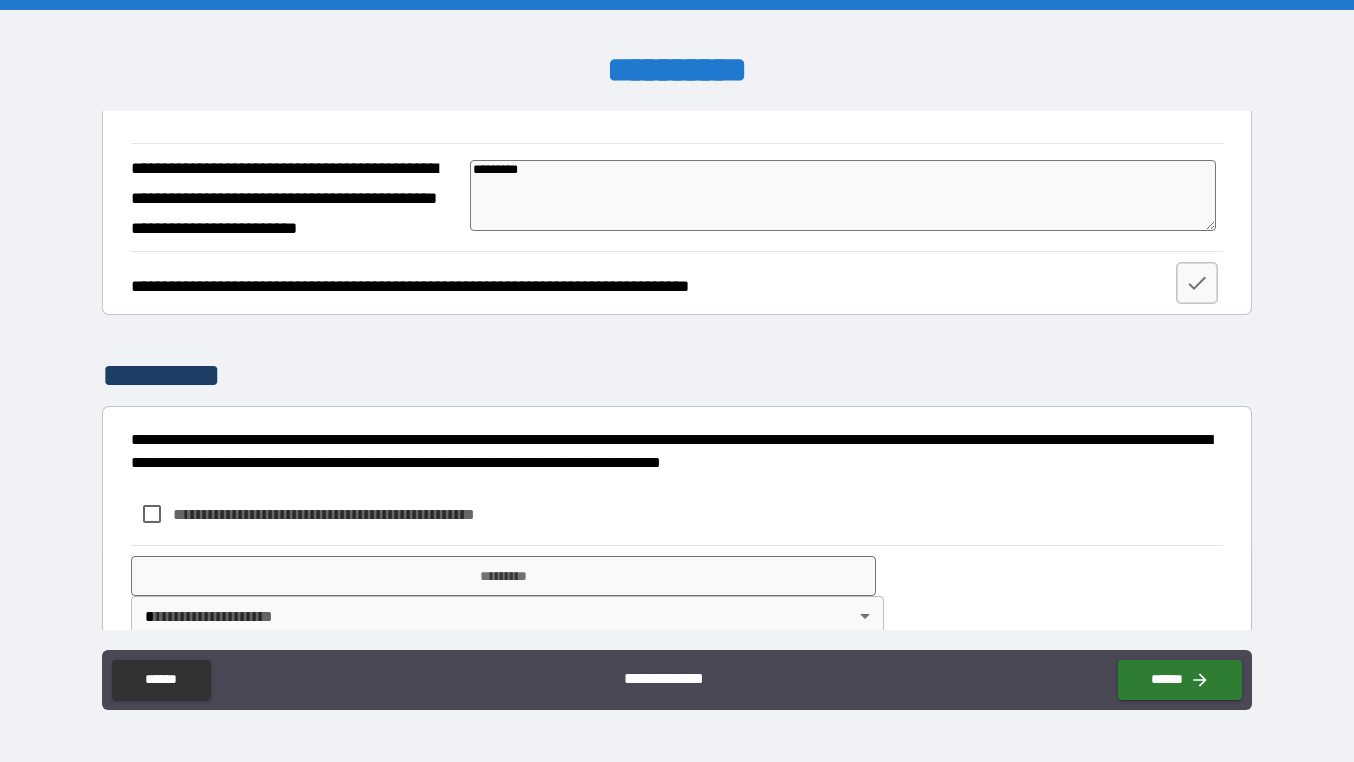 type on "*" 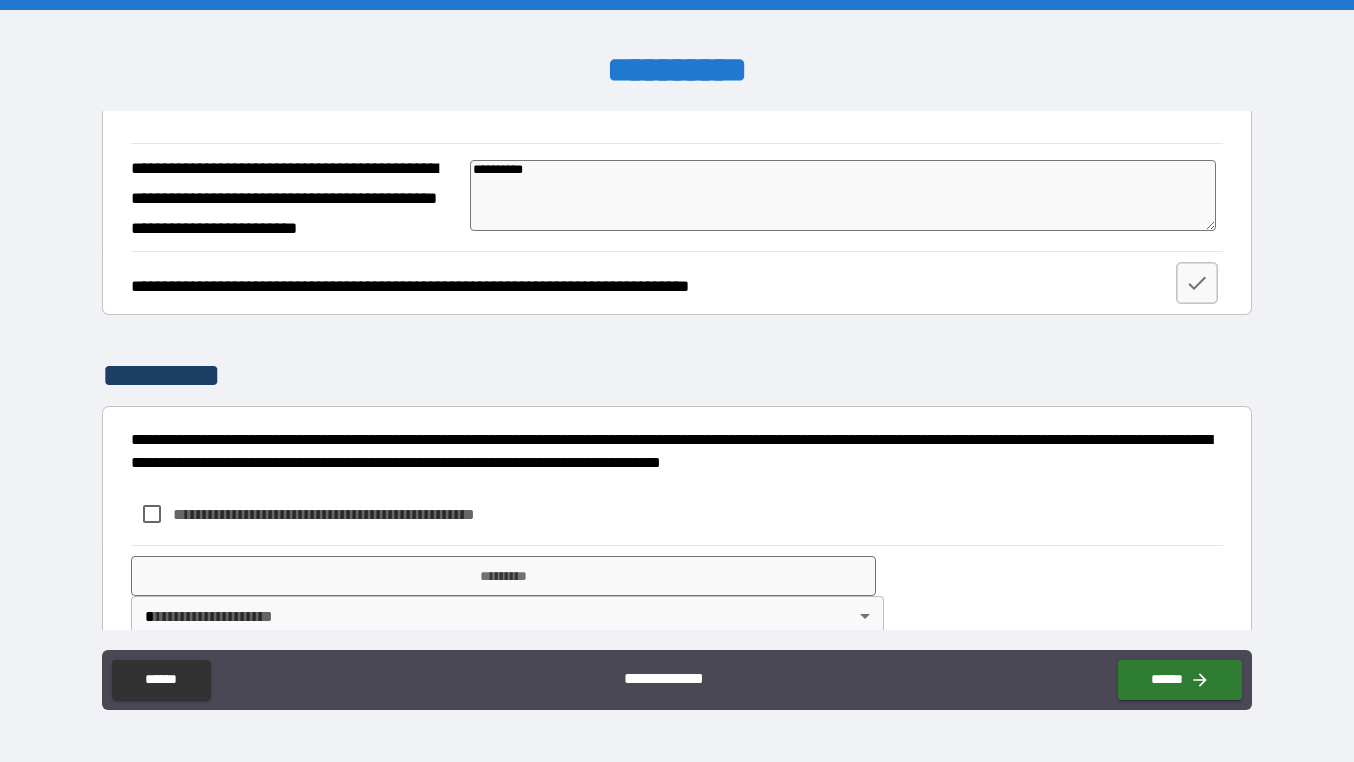 type on "**********" 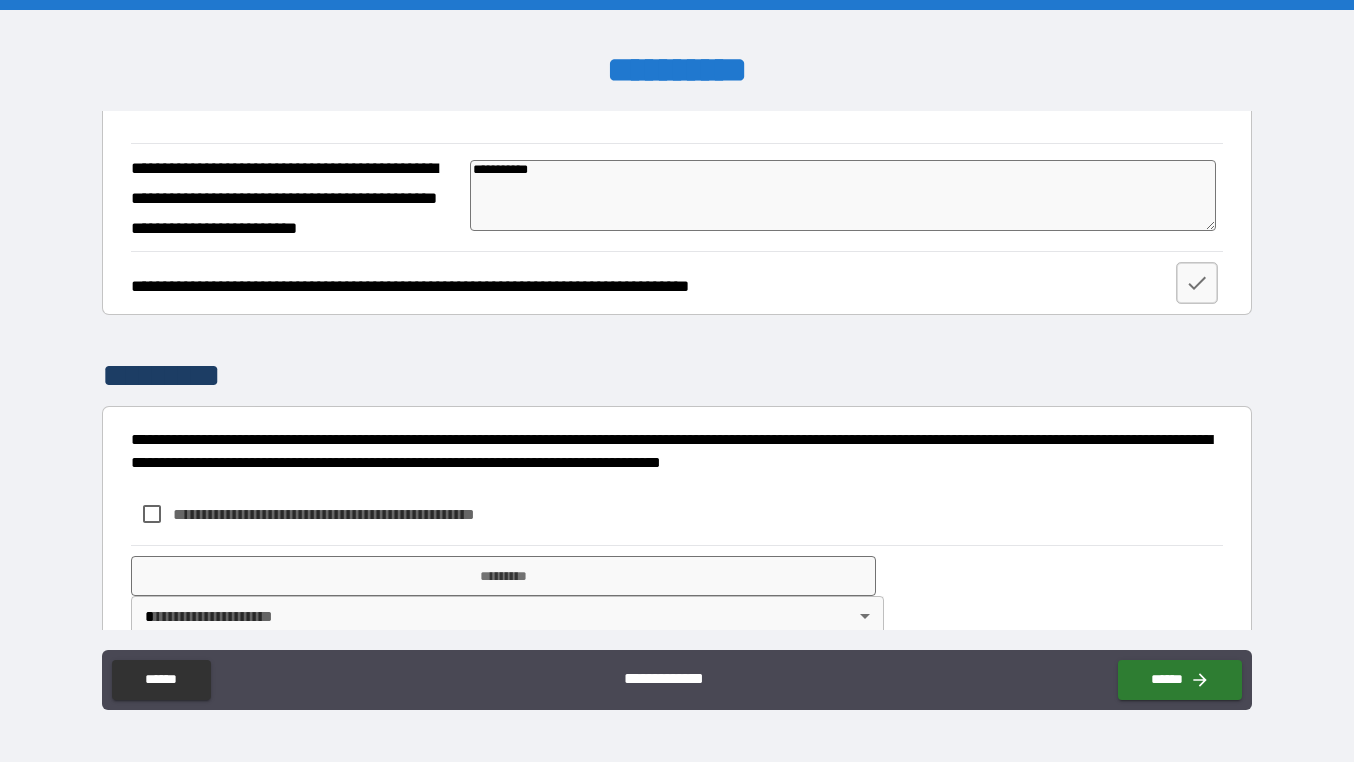 type on "**********" 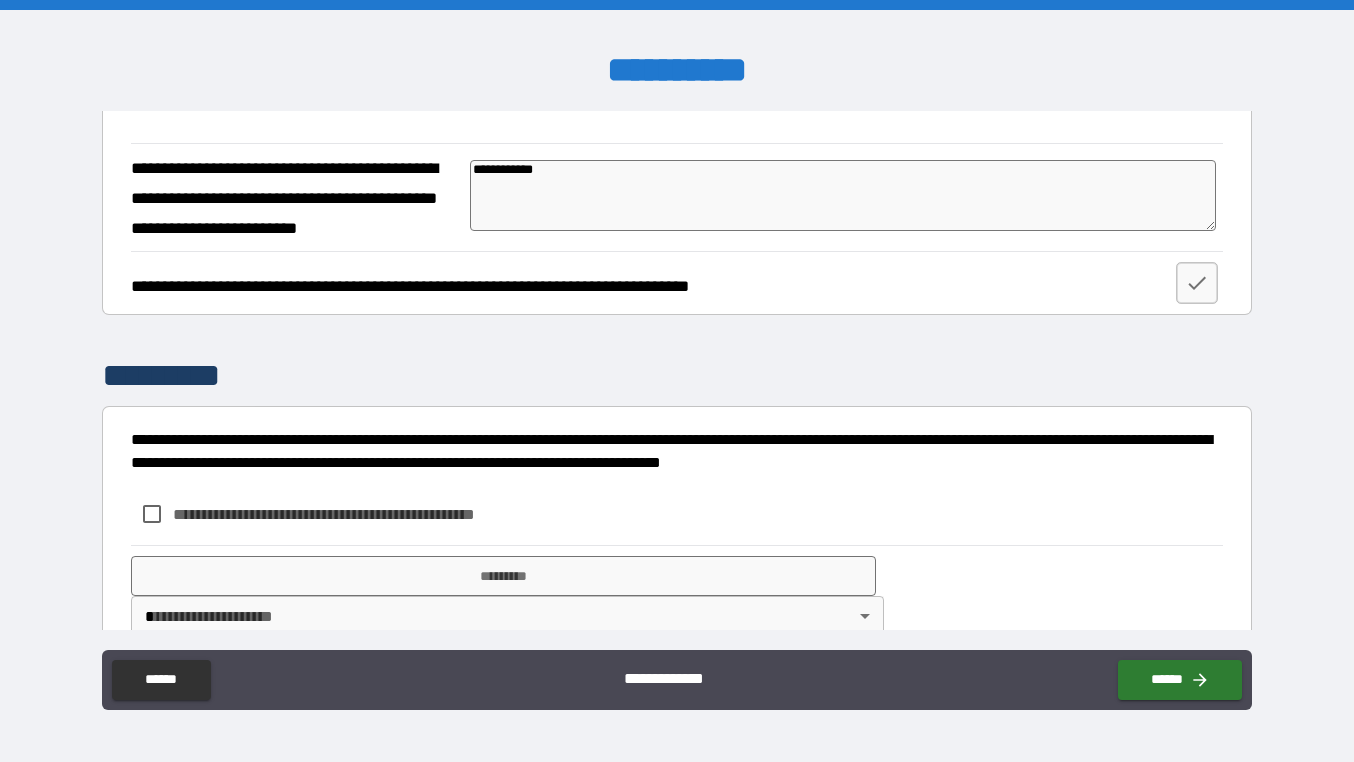 type on "*" 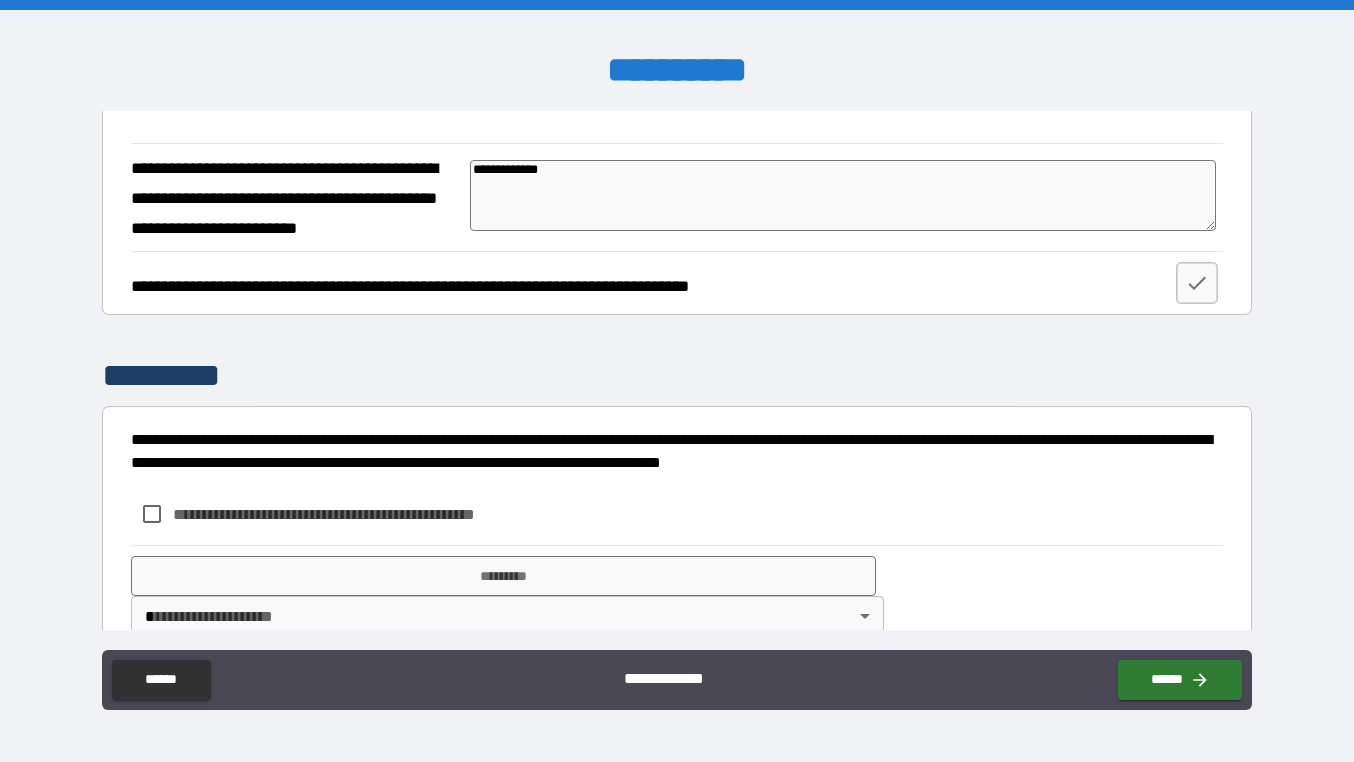 type on "*" 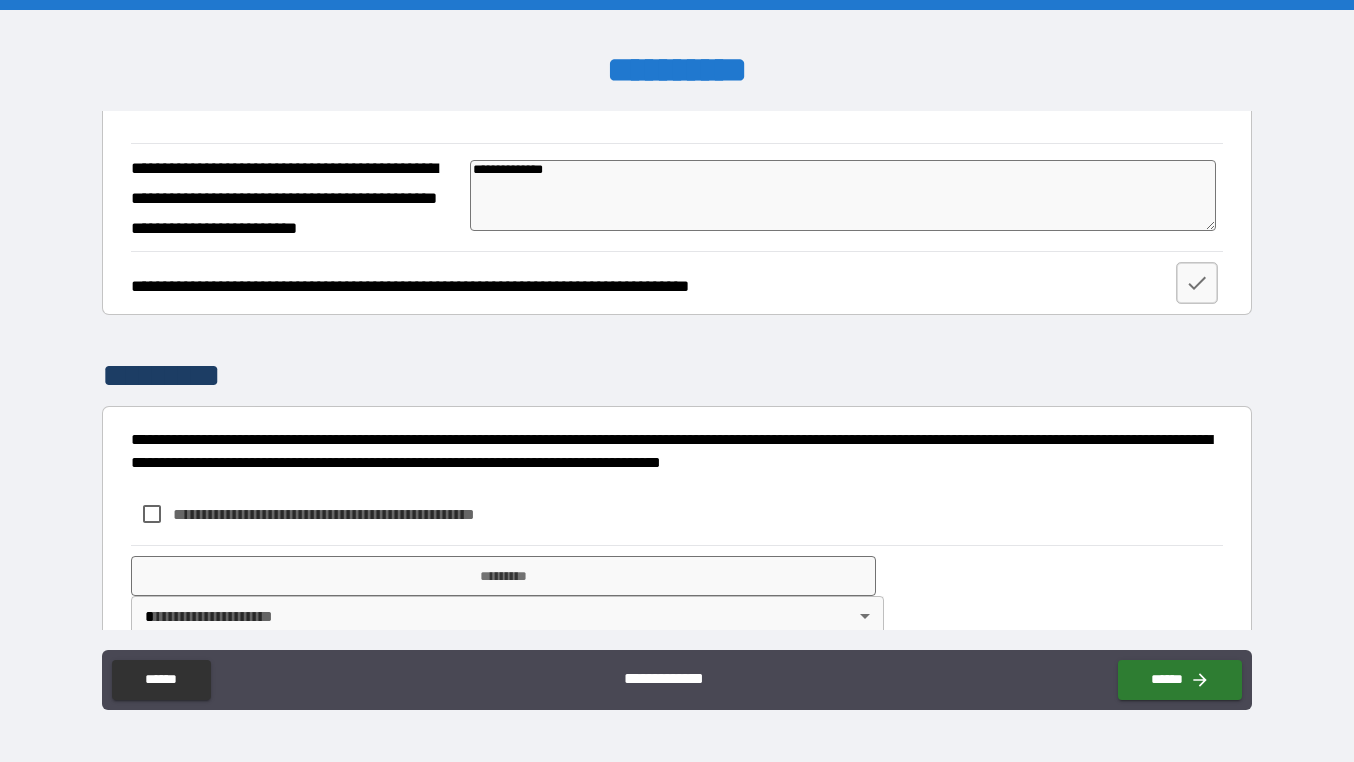 type on "**********" 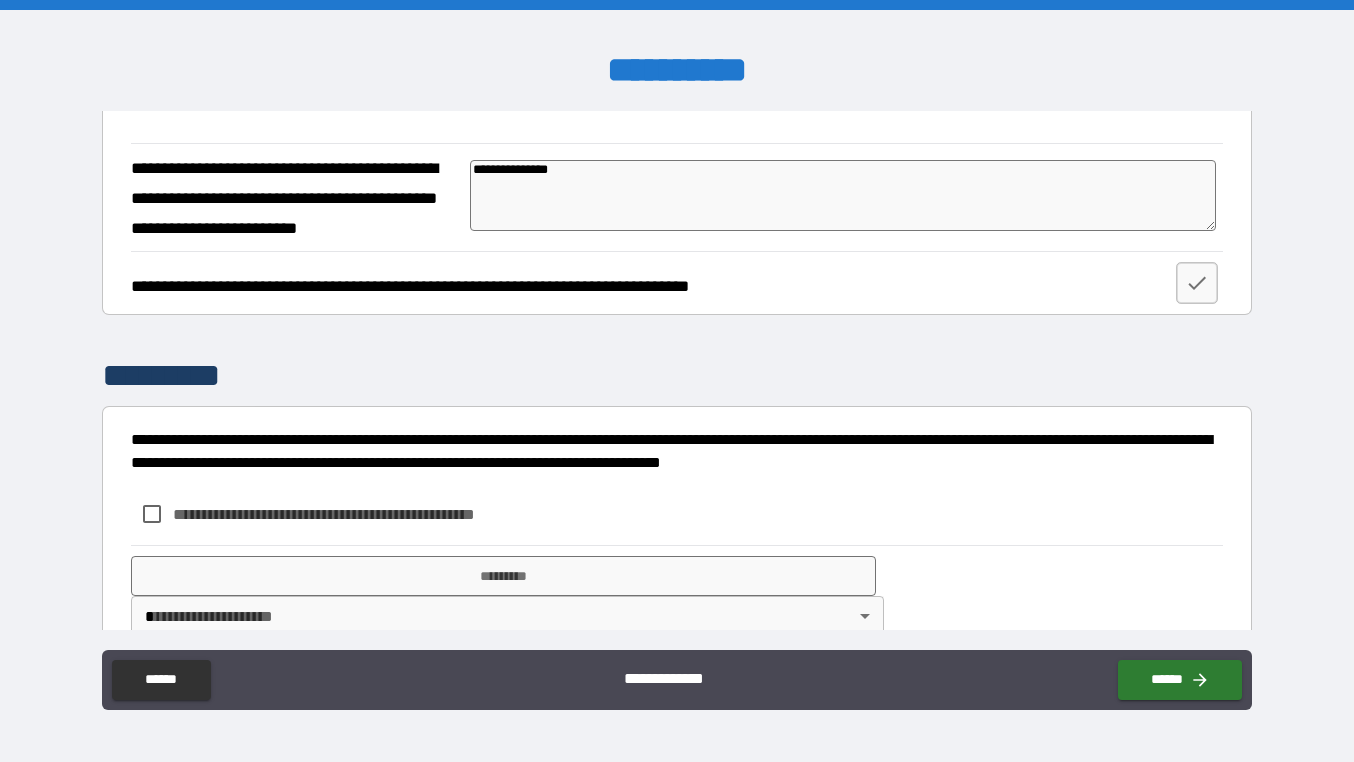 type on "**********" 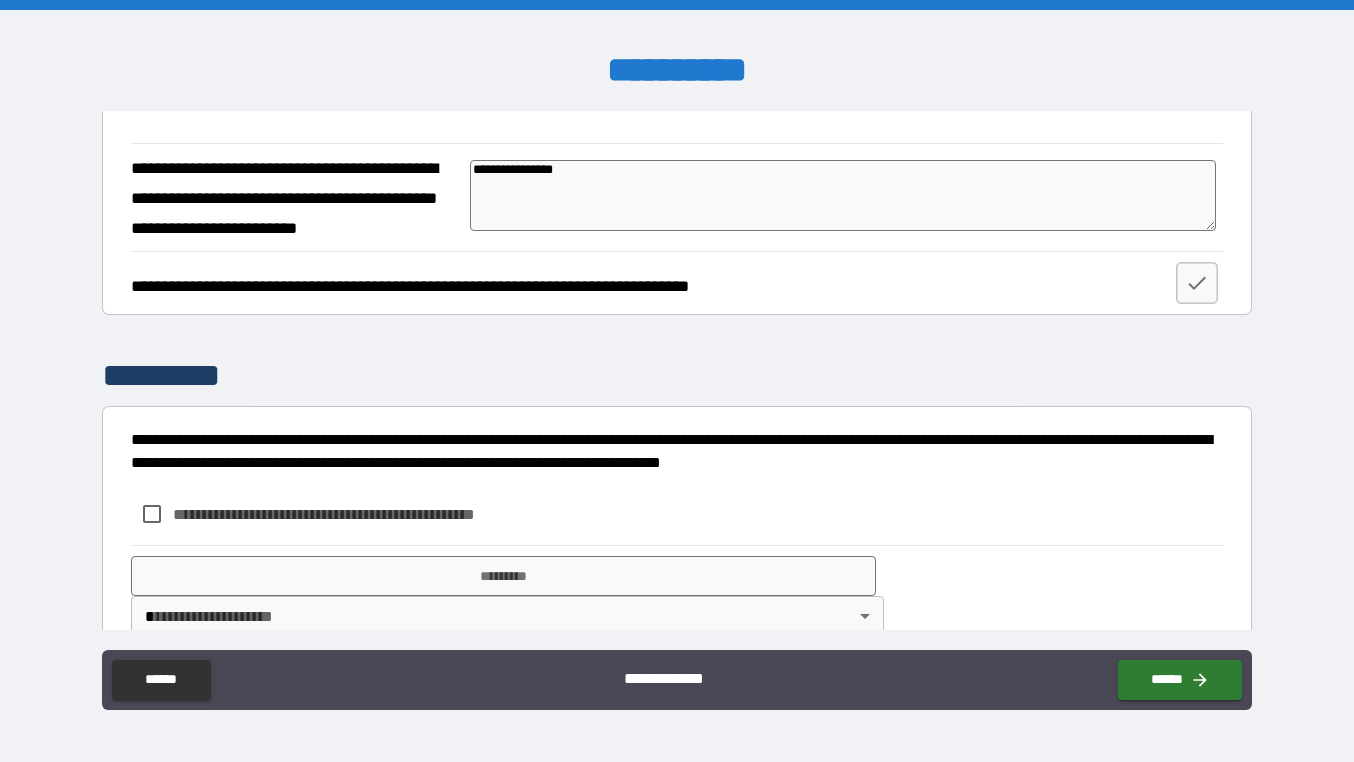 type on "*" 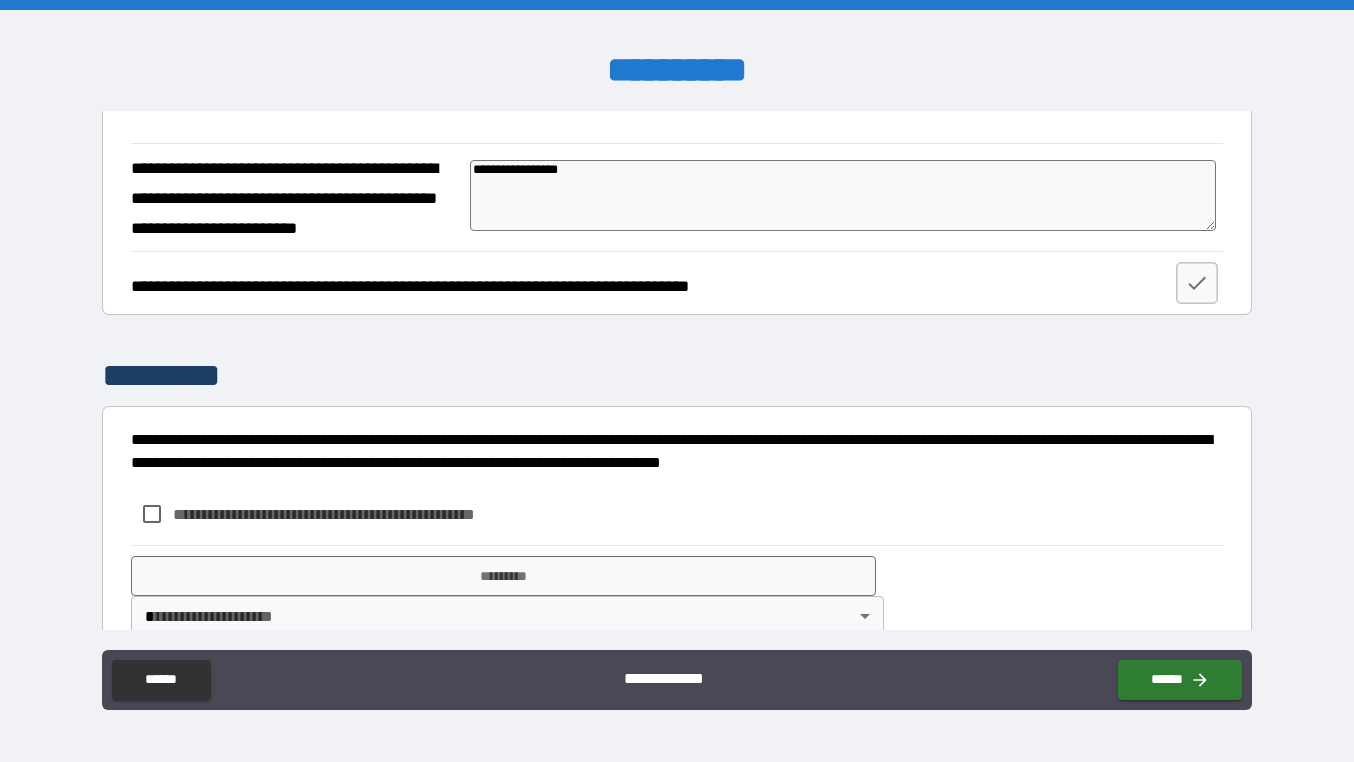 type on "**********" 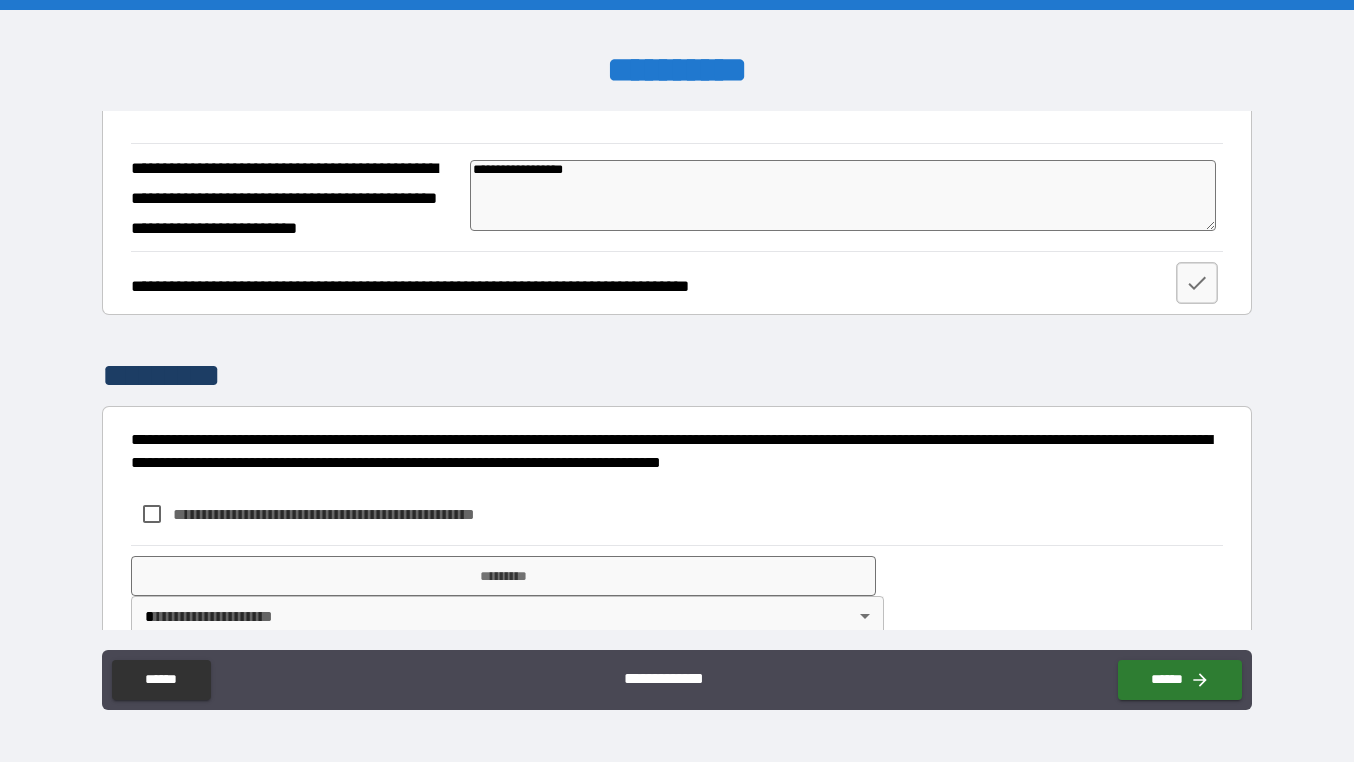 type on "**********" 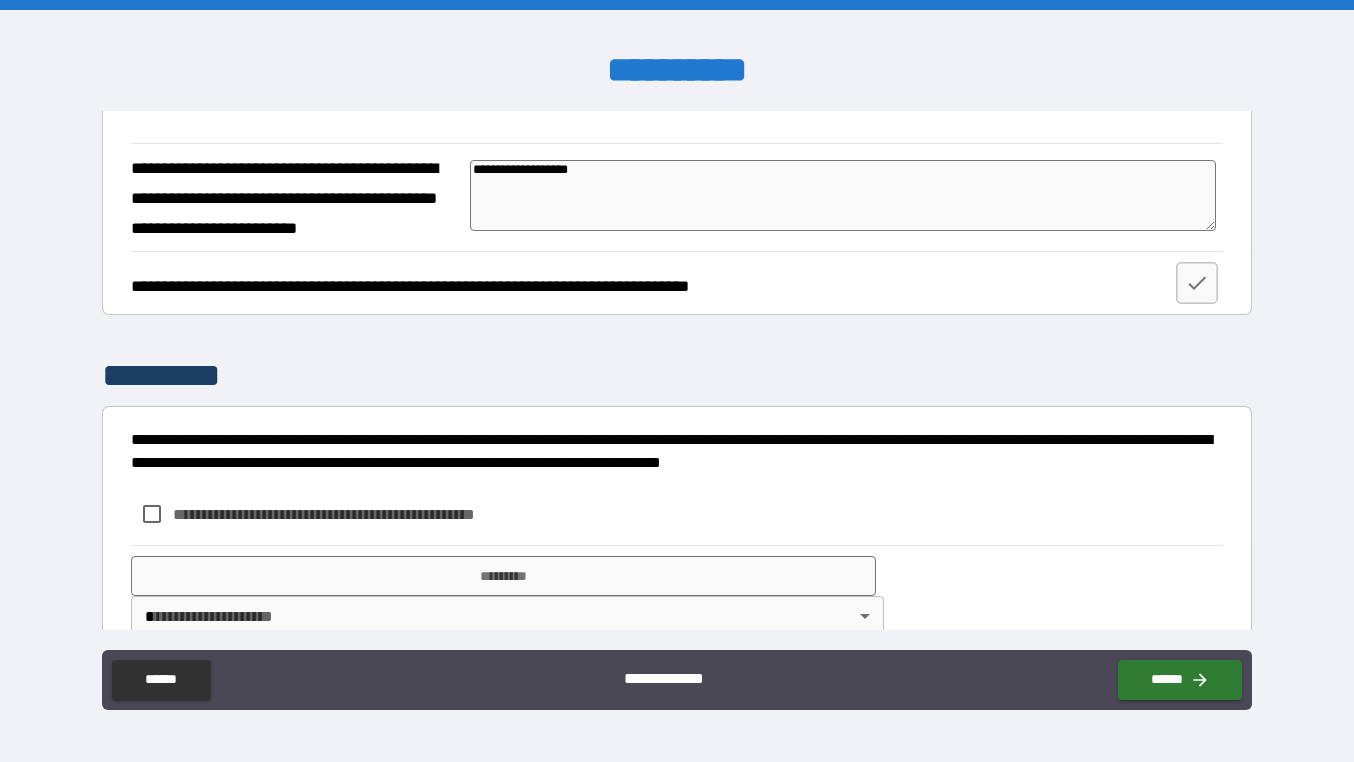 type on "**********" 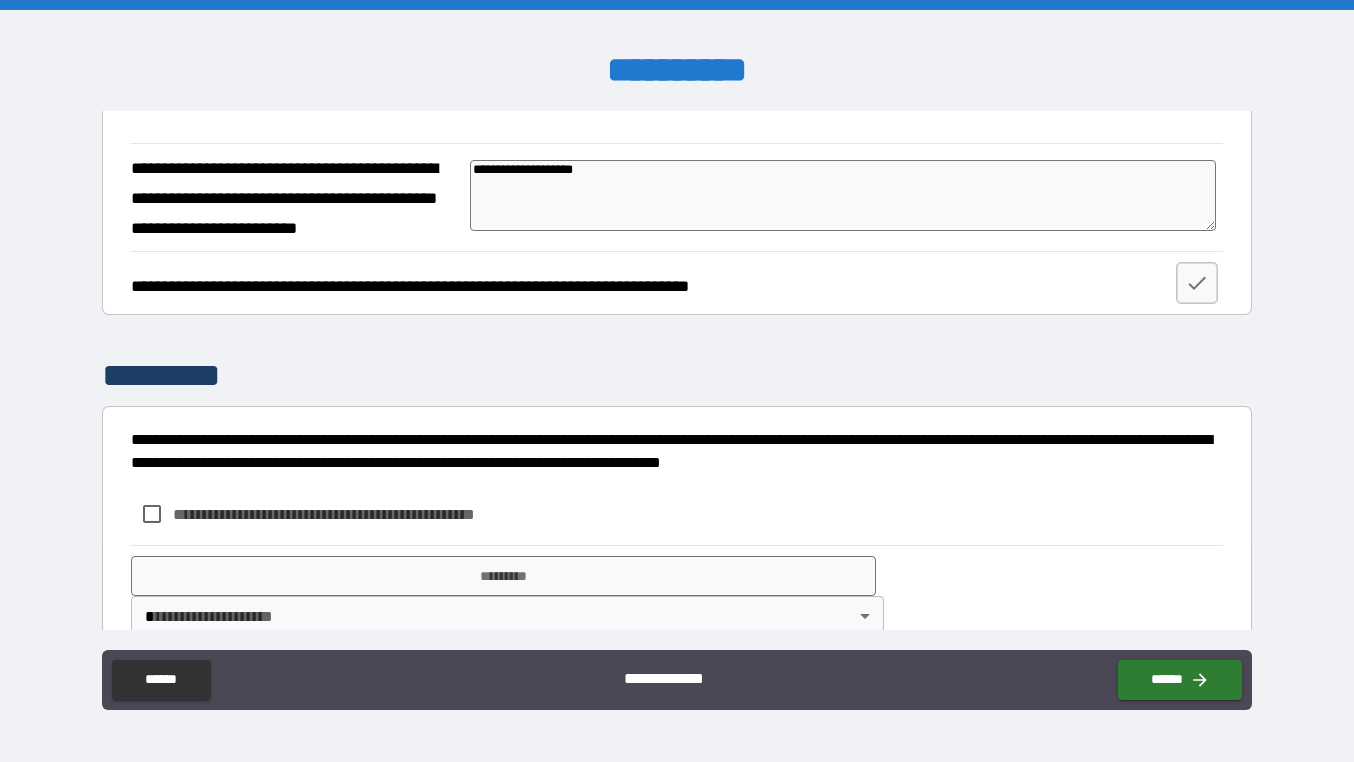 type on "**********" 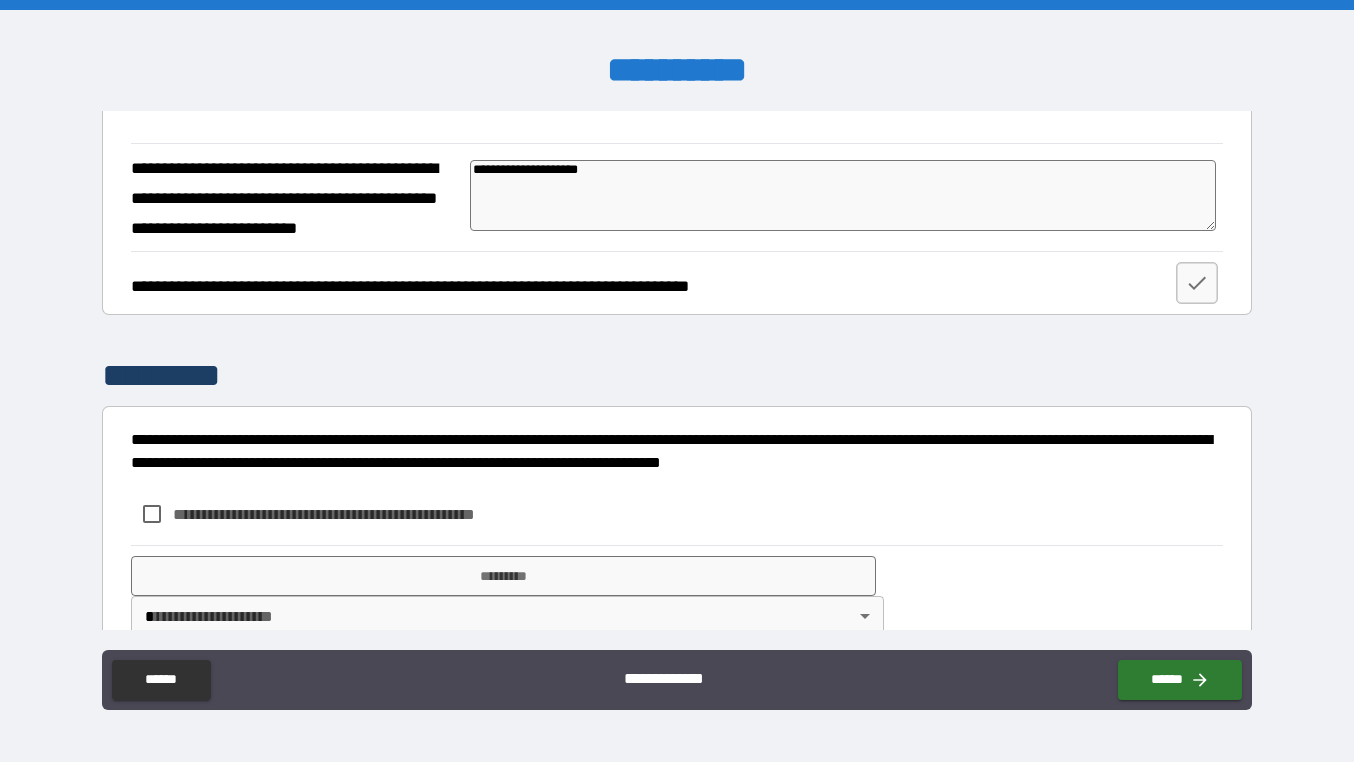type on "**********" 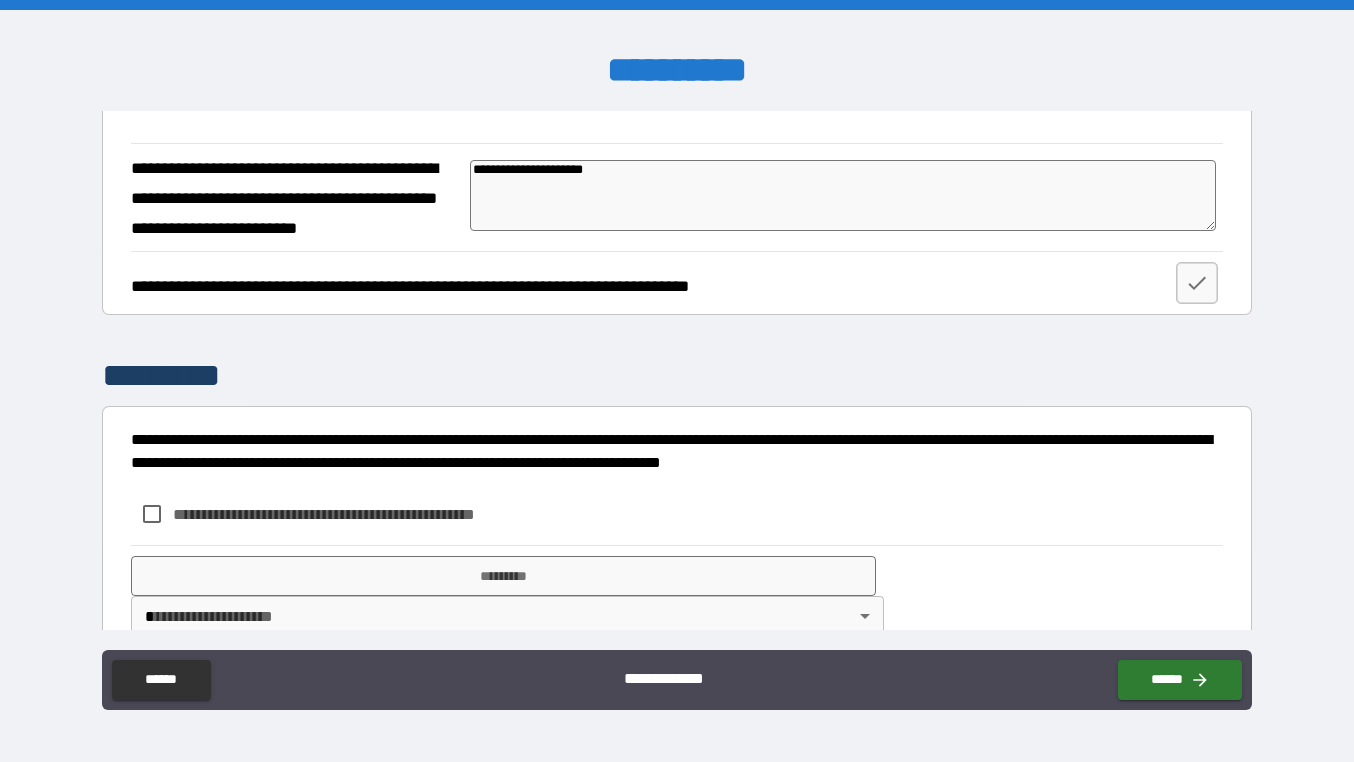 type on "**********" 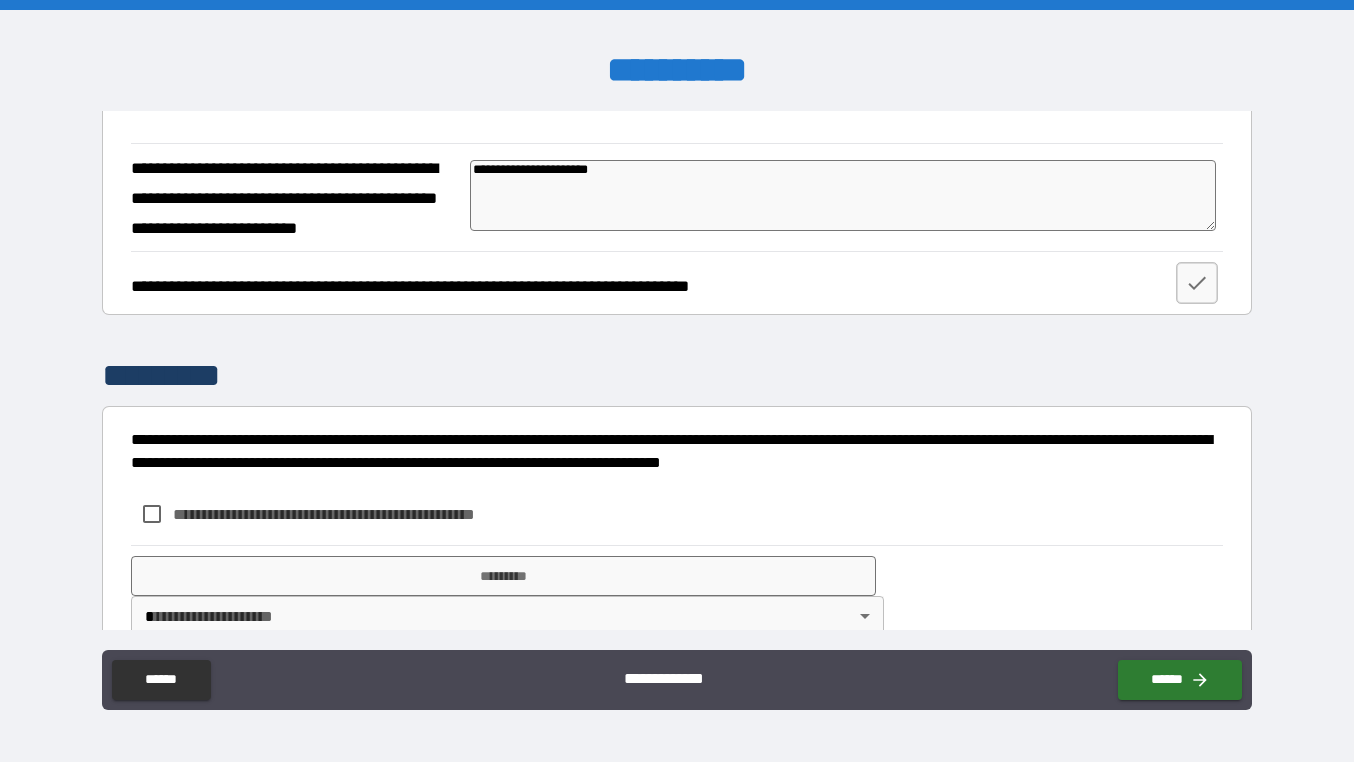 type on "*" 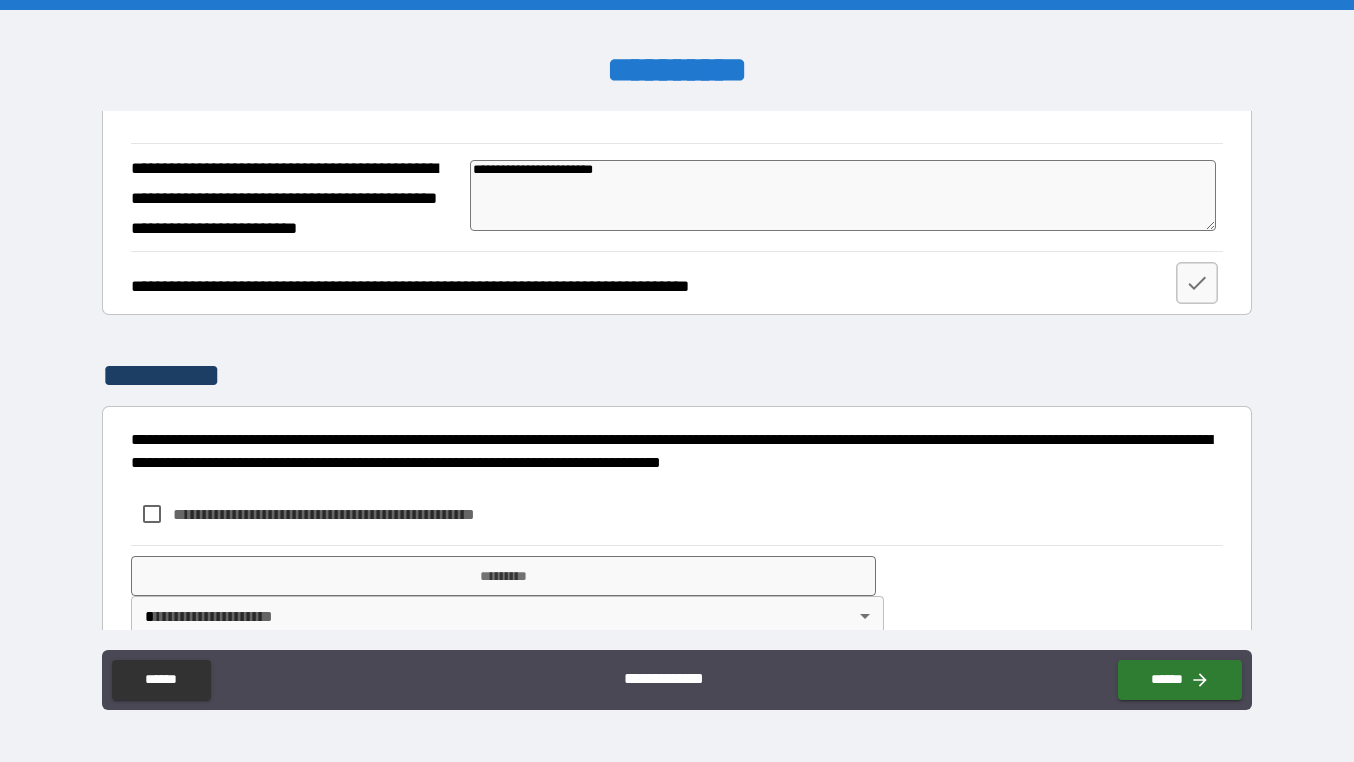type on "*" 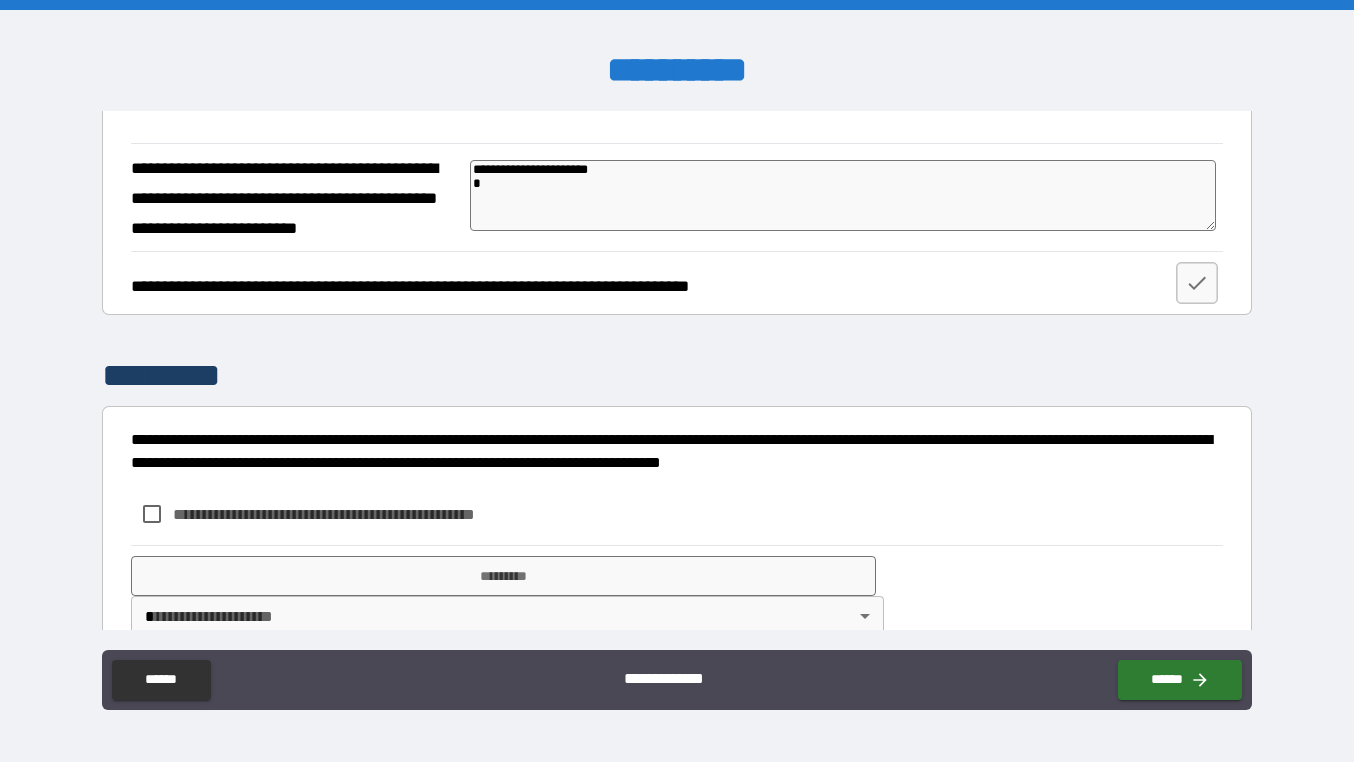 type on "*" 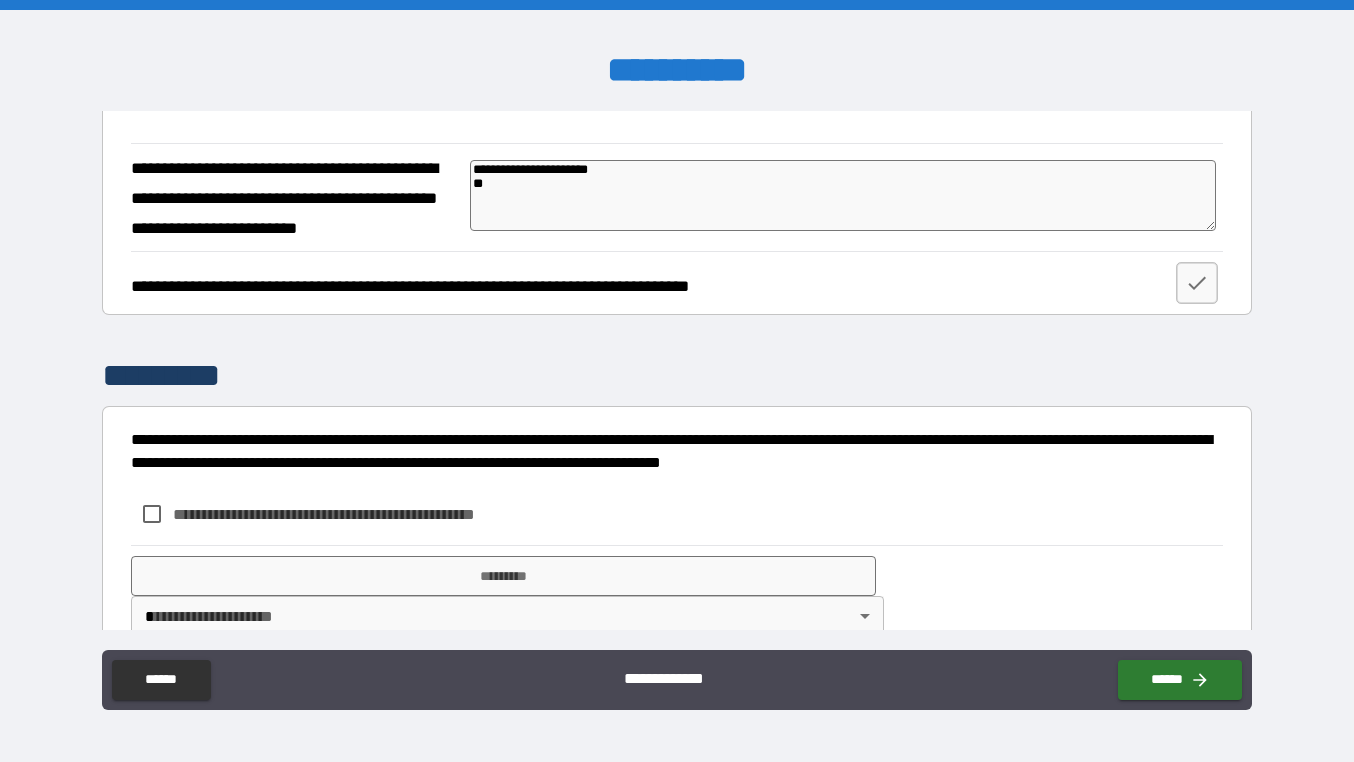 type on "**********" 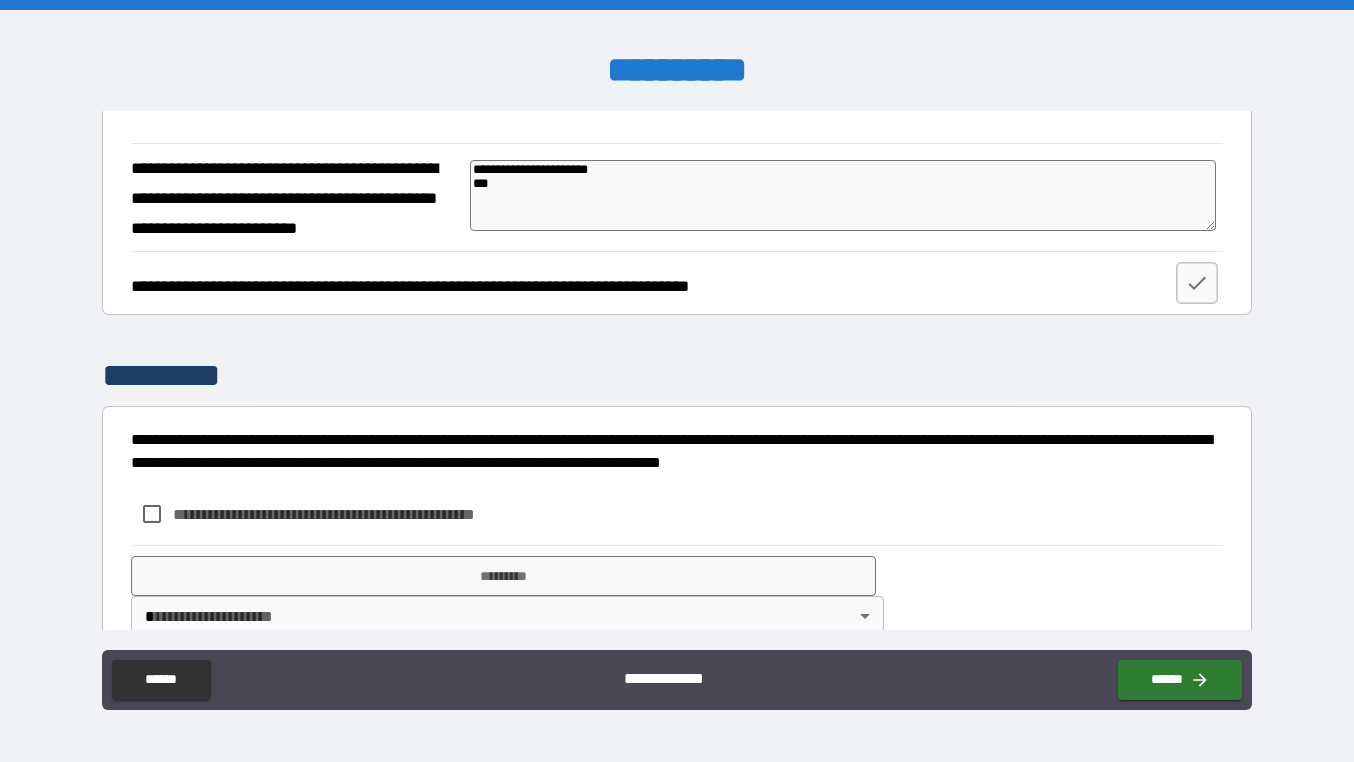 type on "*" 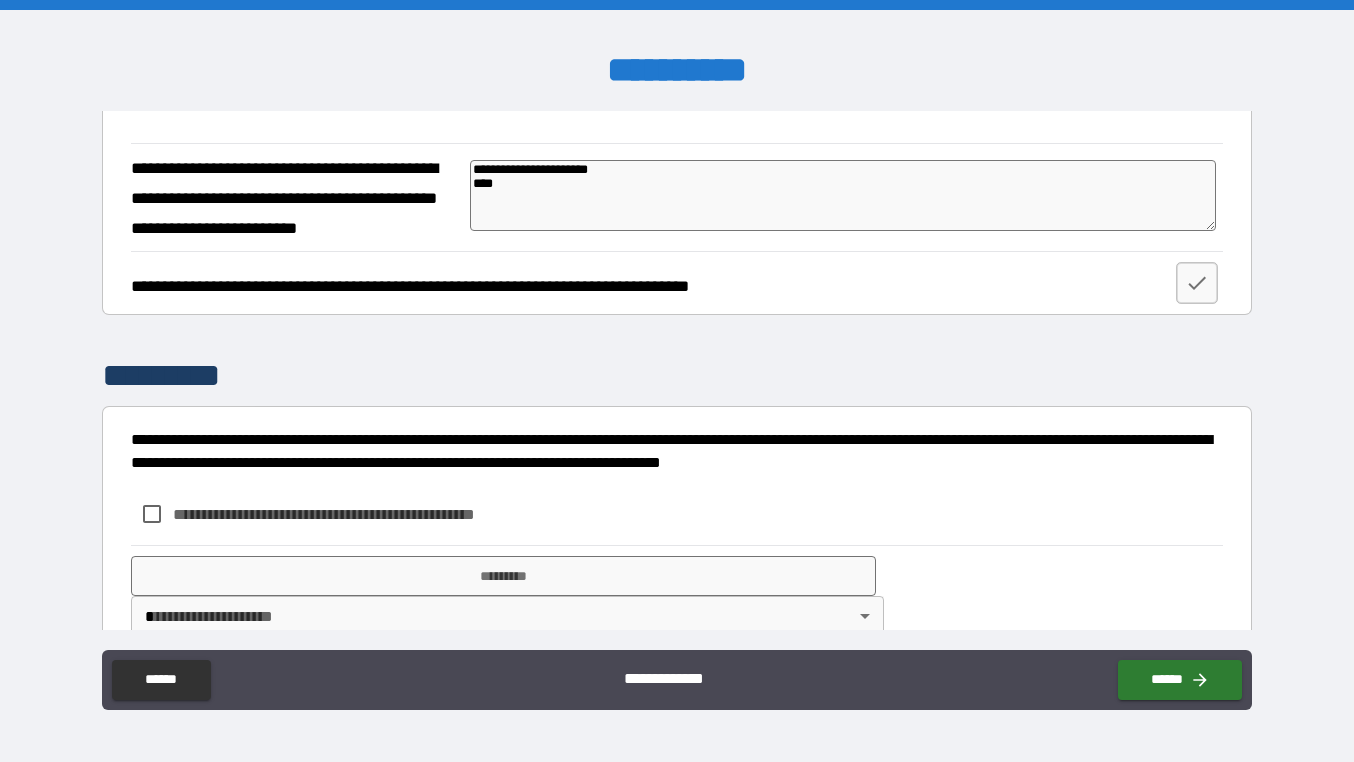type on "*" 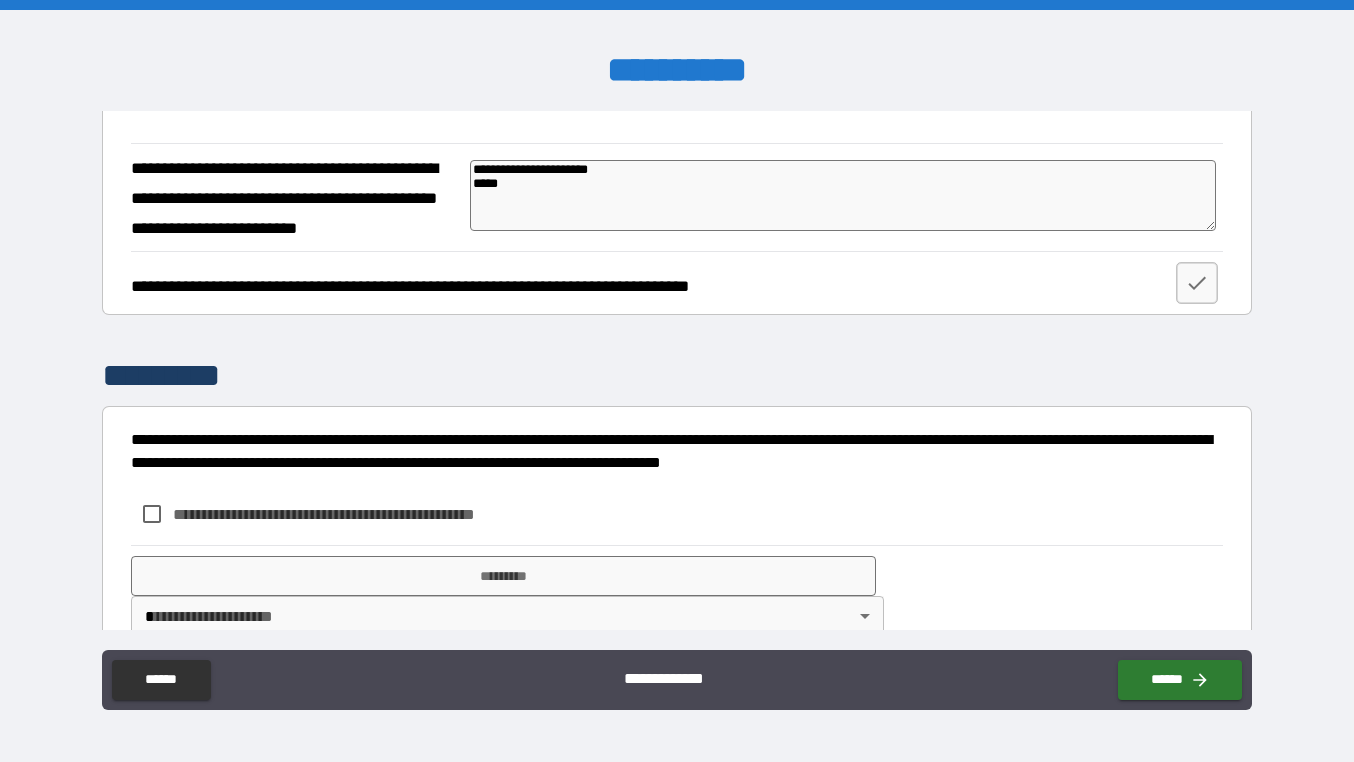 type on "*" 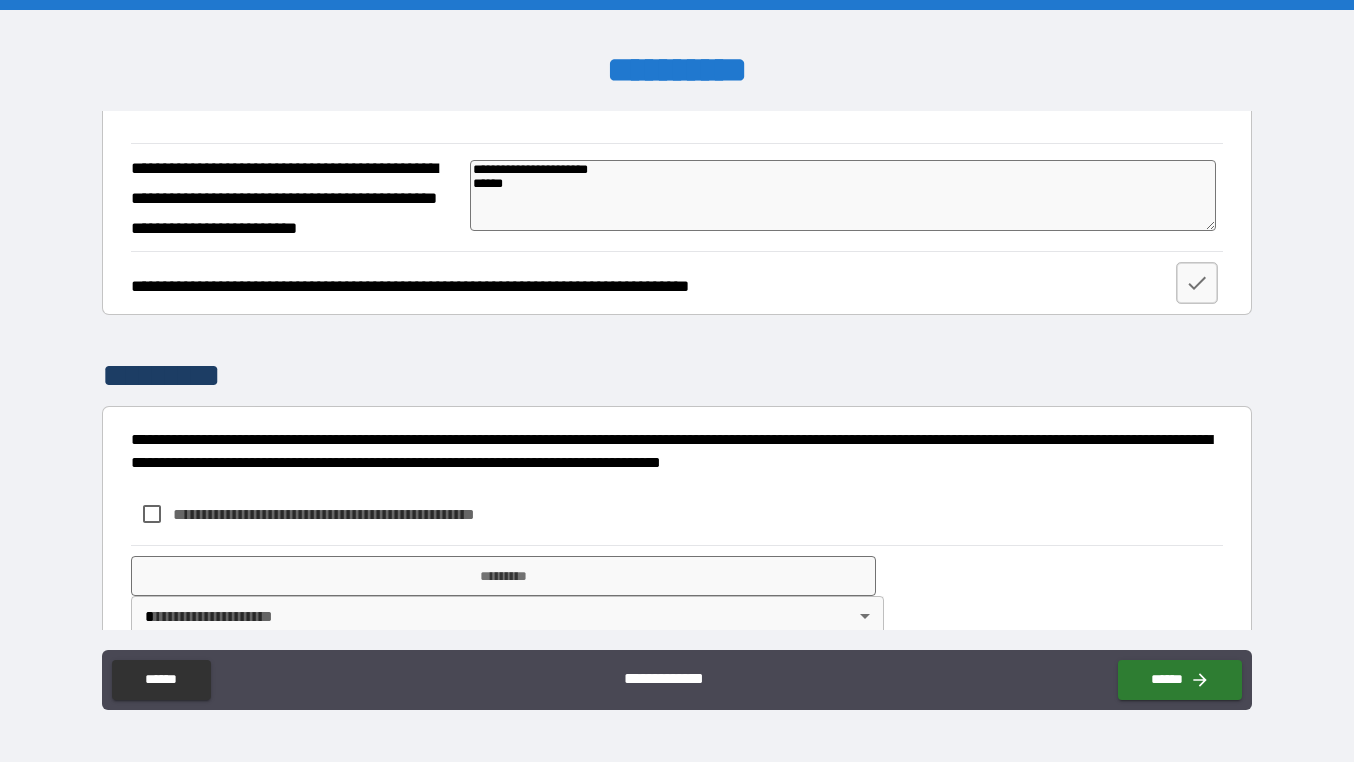 type on "**********" 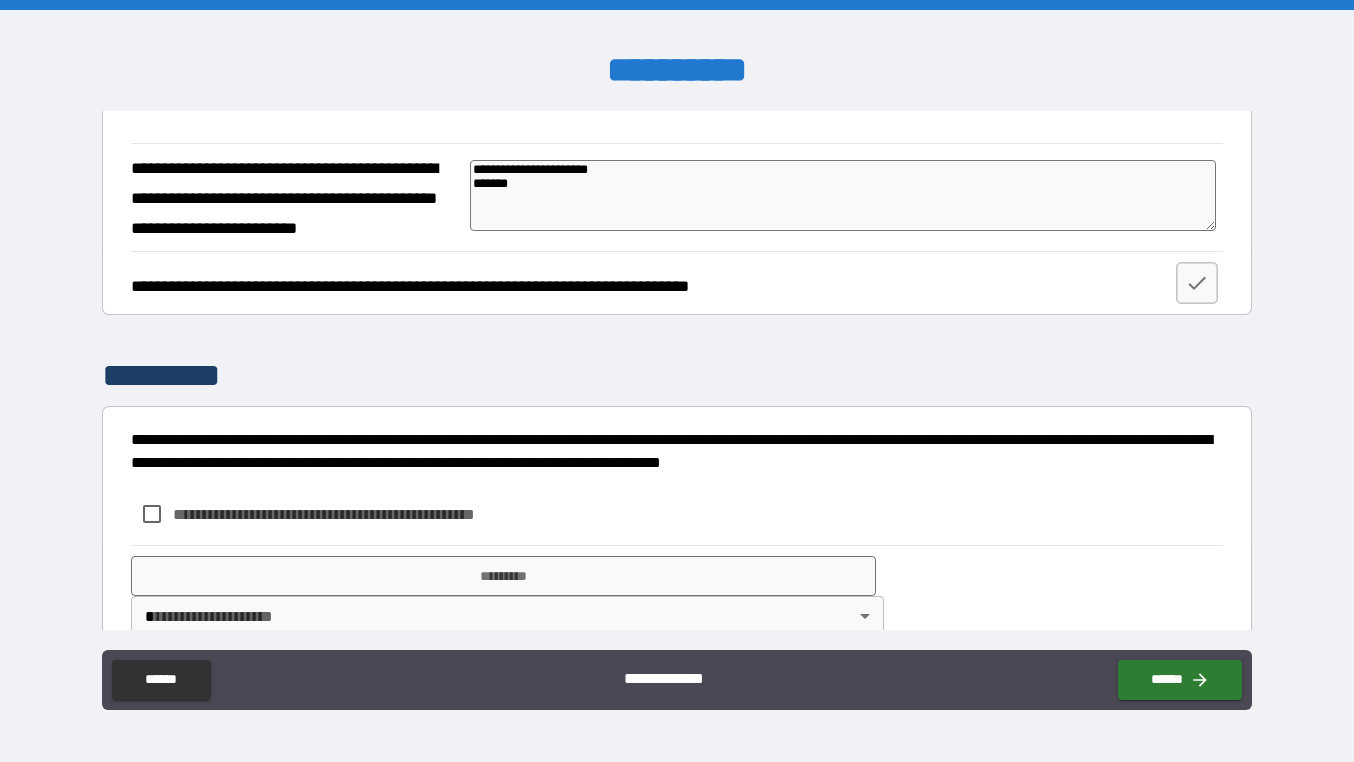 type on "*" 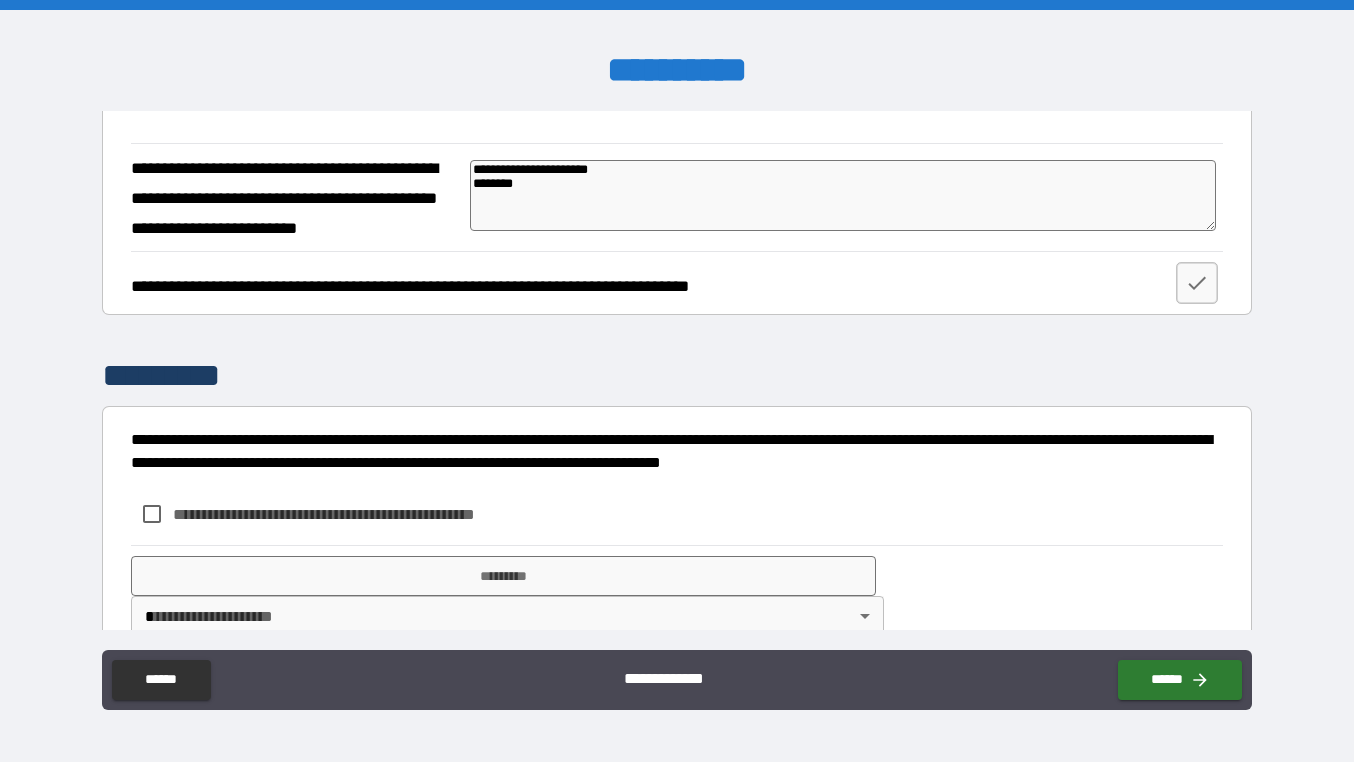 type on "**********" 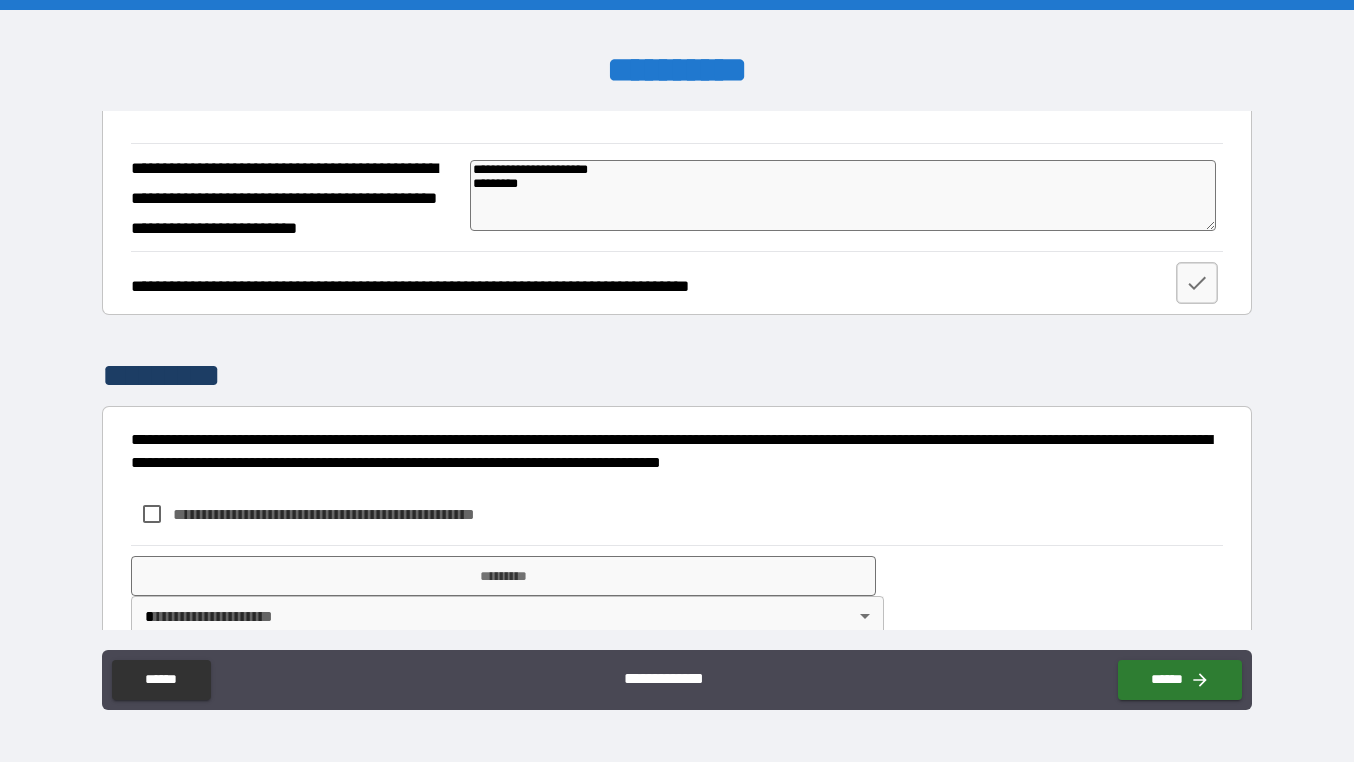 type on "**********" 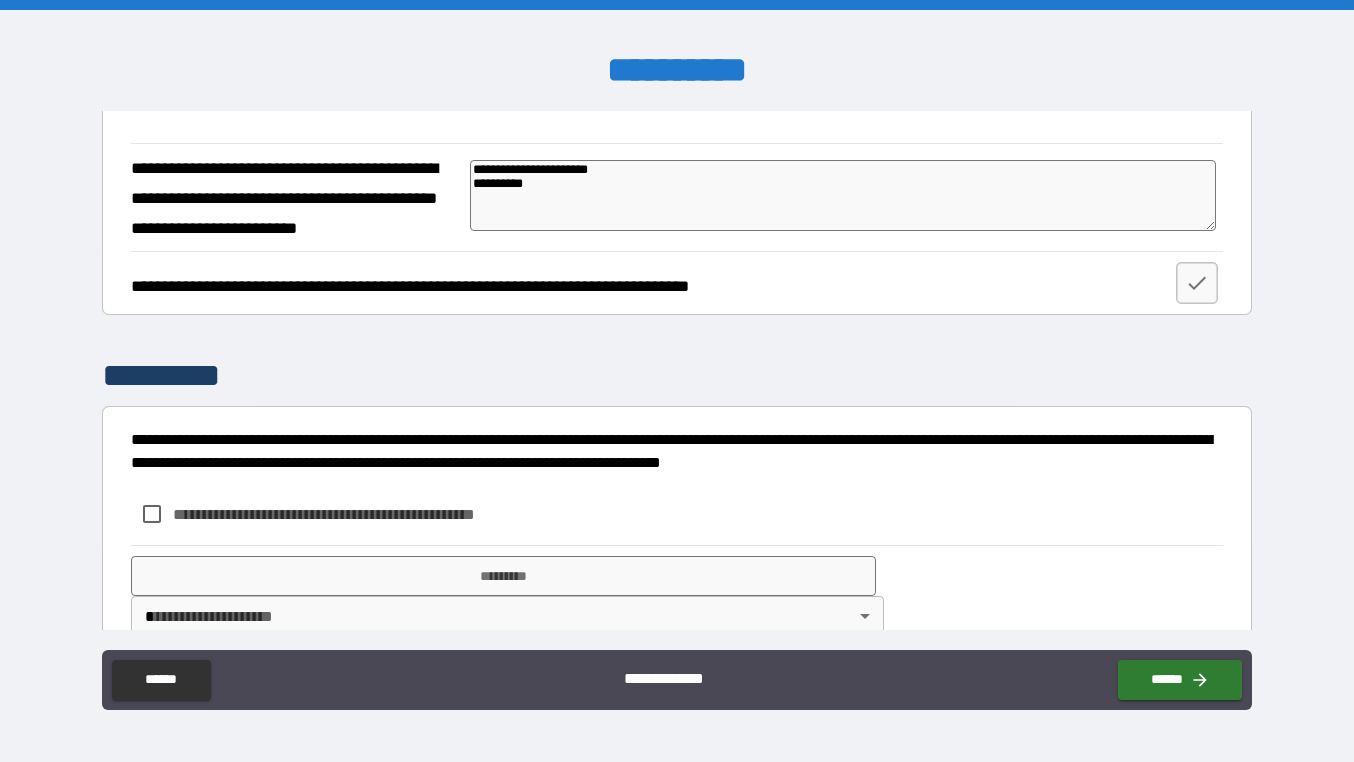 type on "**********" 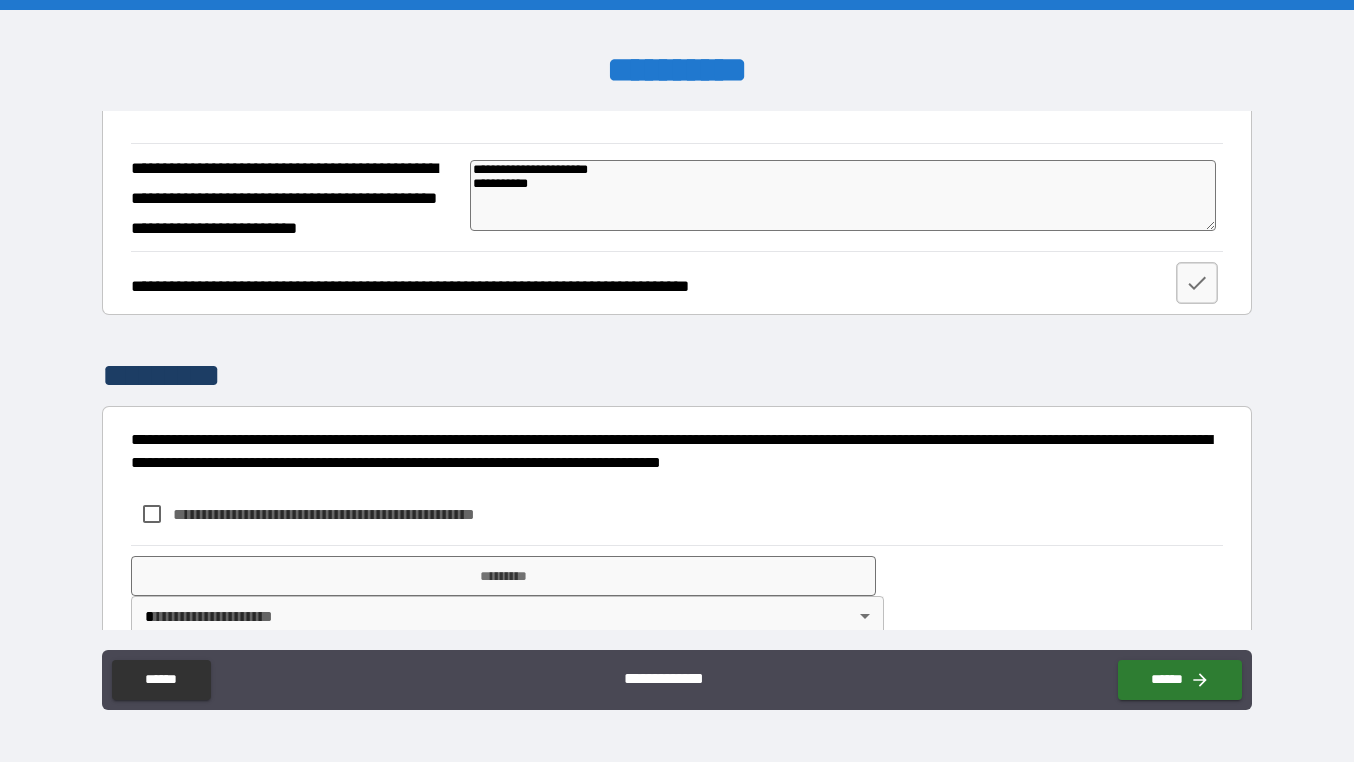 type on "*" 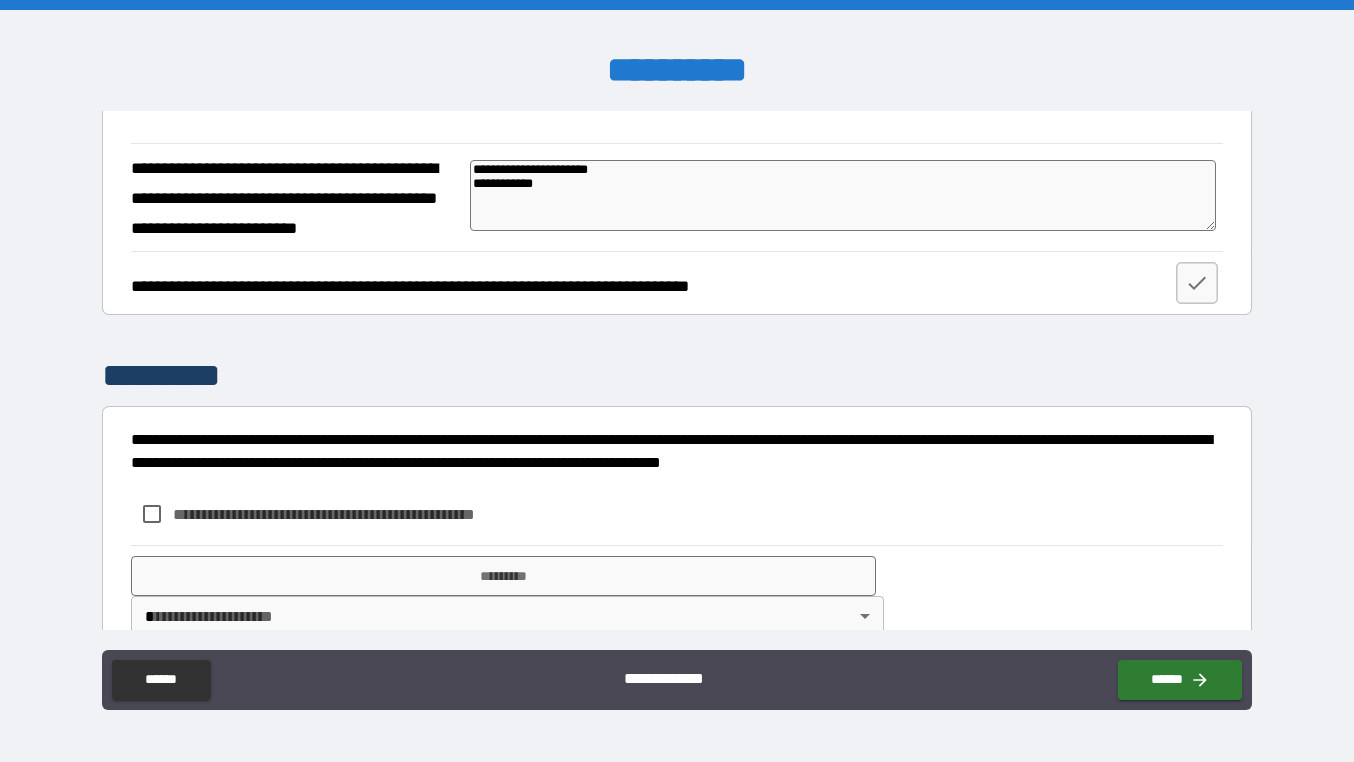 type on "*" 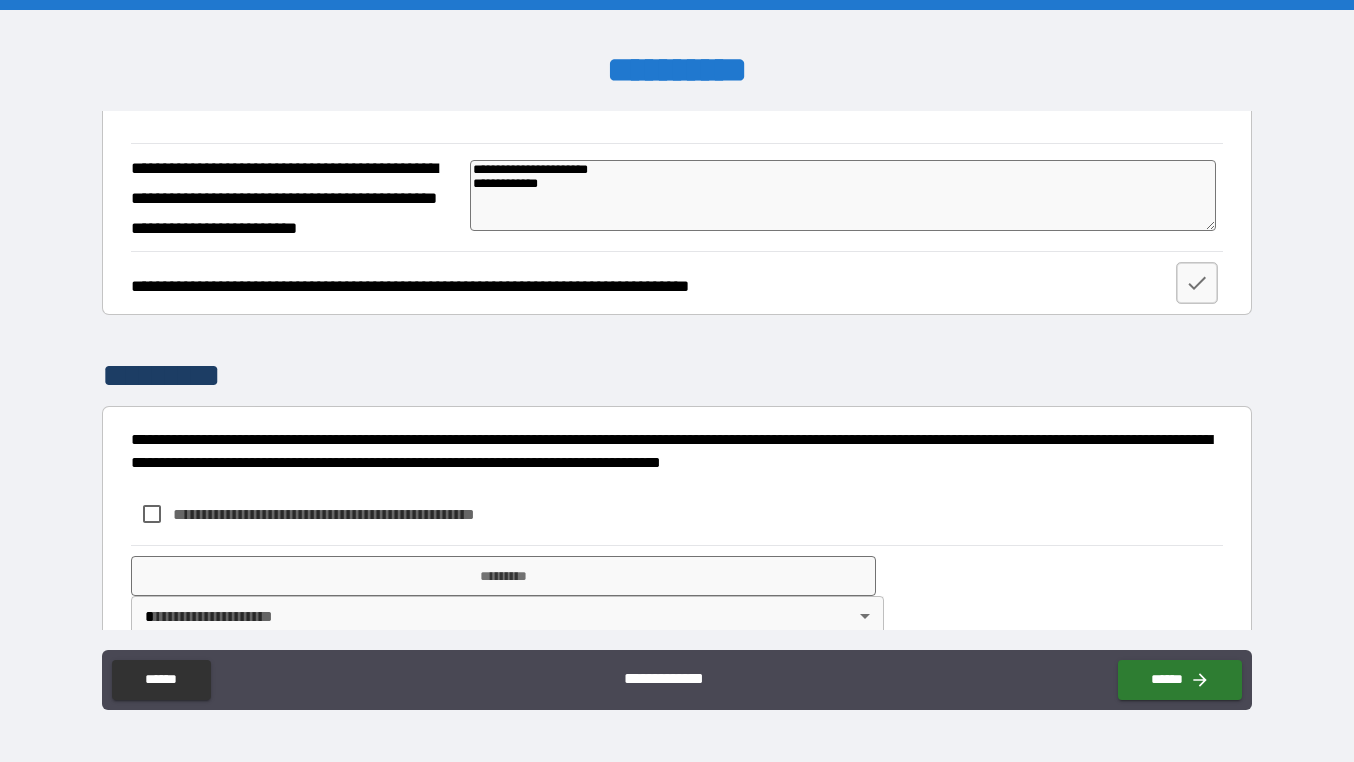 type on "**********" 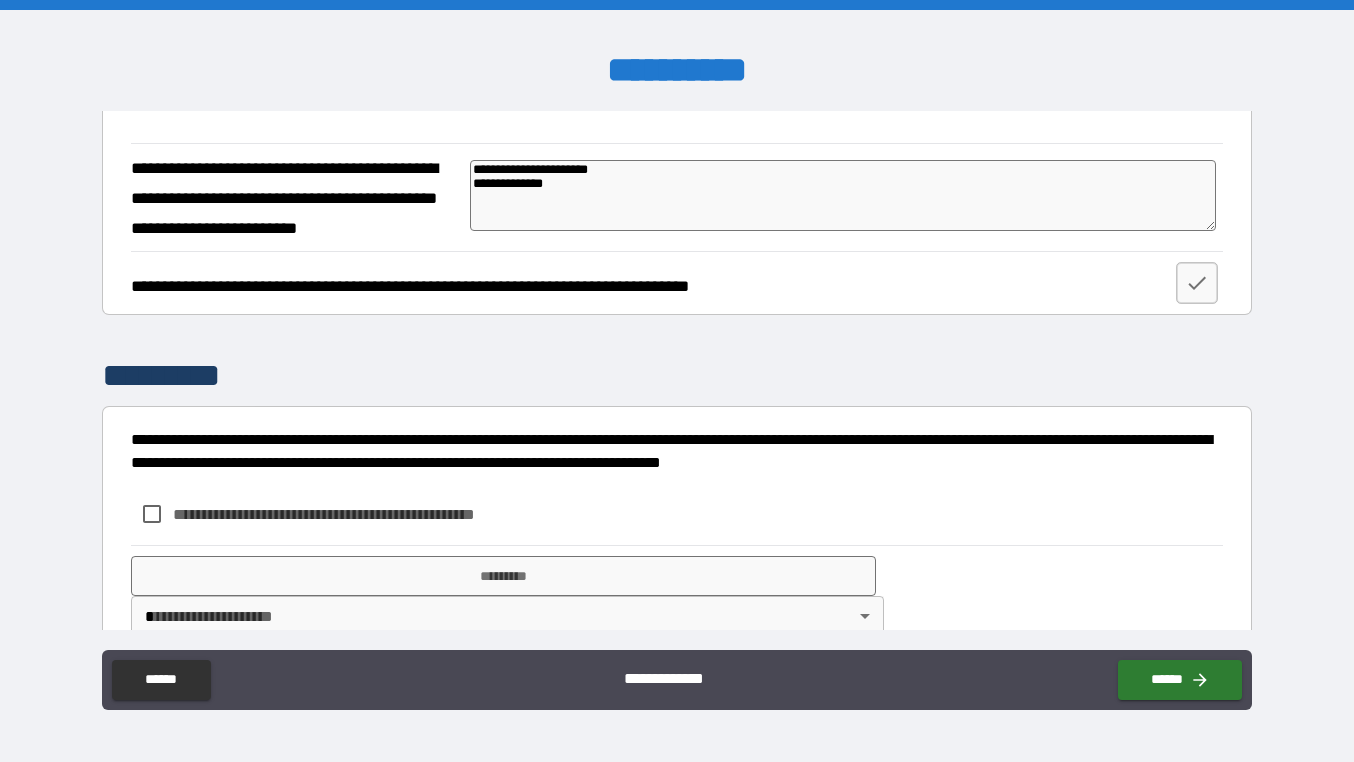 type on "**********" 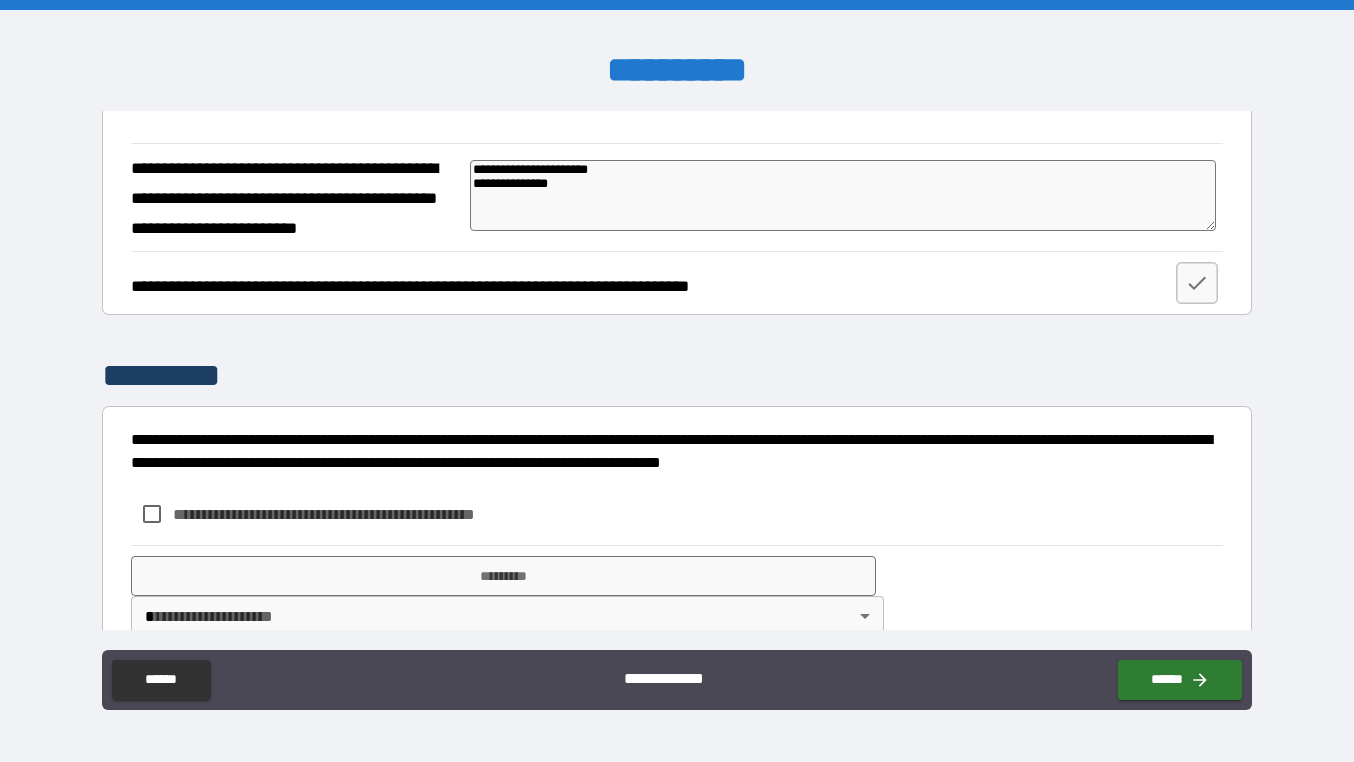 type on "*" 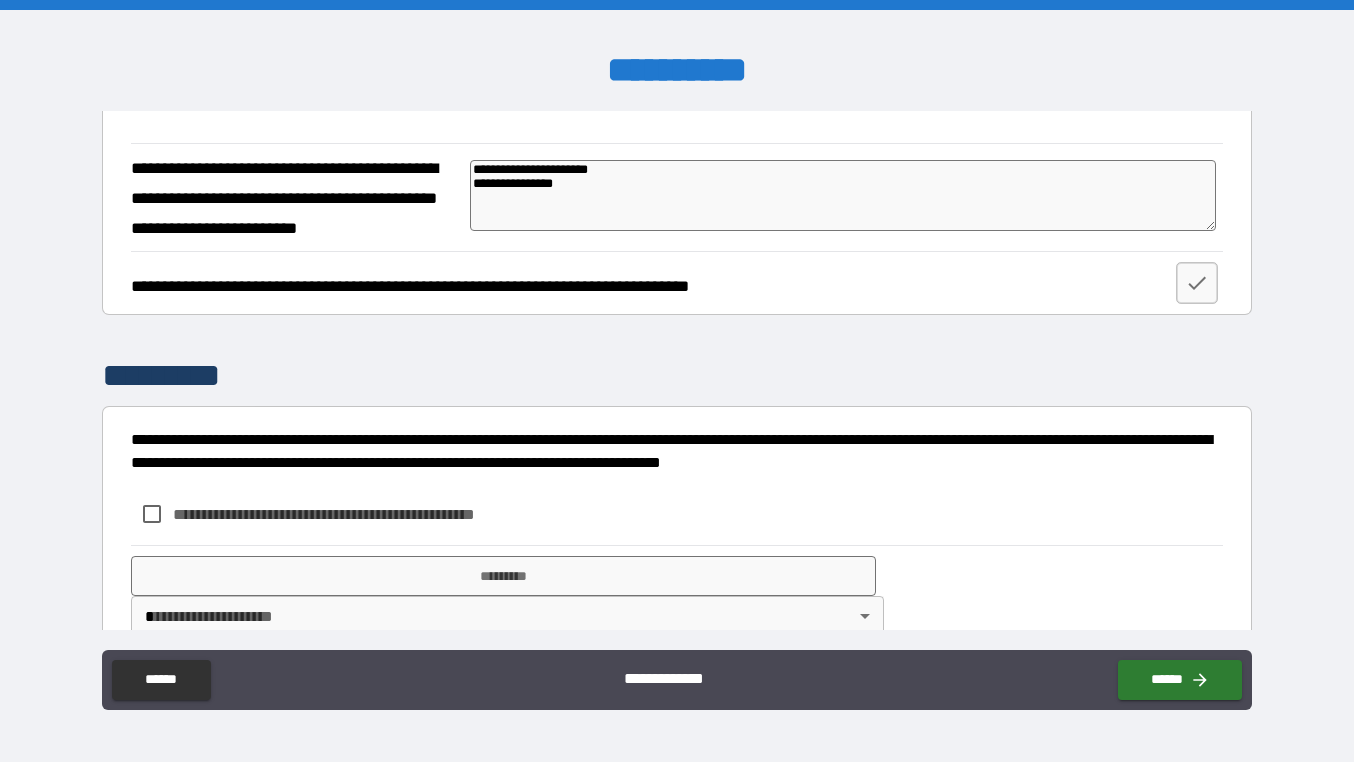 type on "**********" 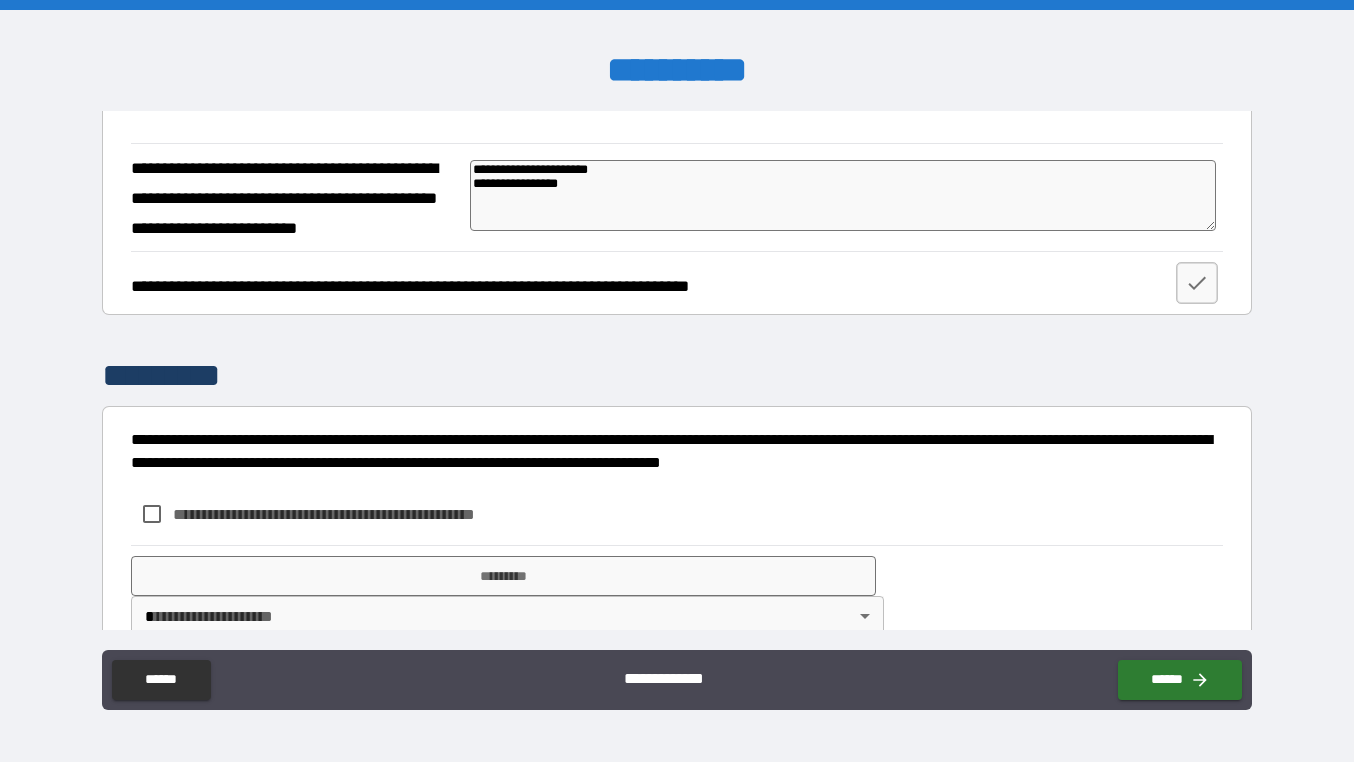type on "**********" 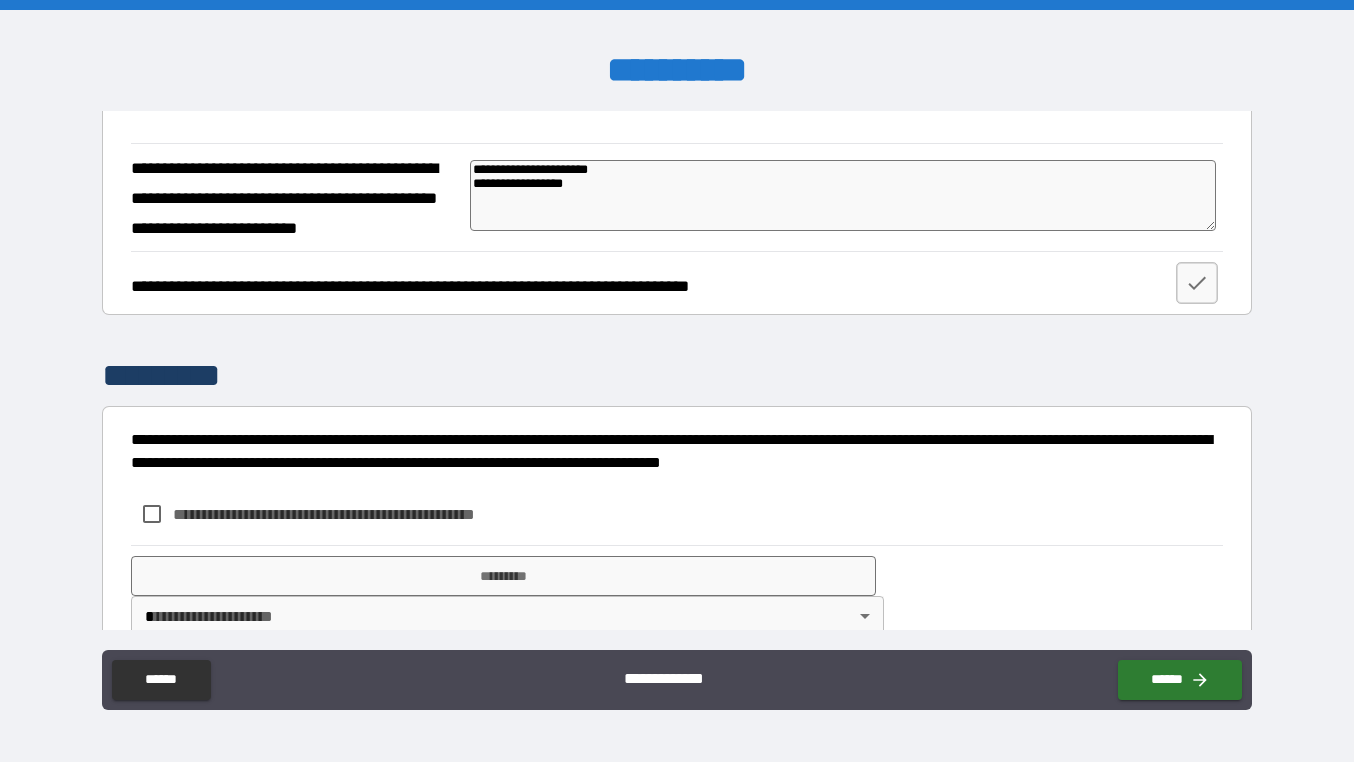 type on "*" 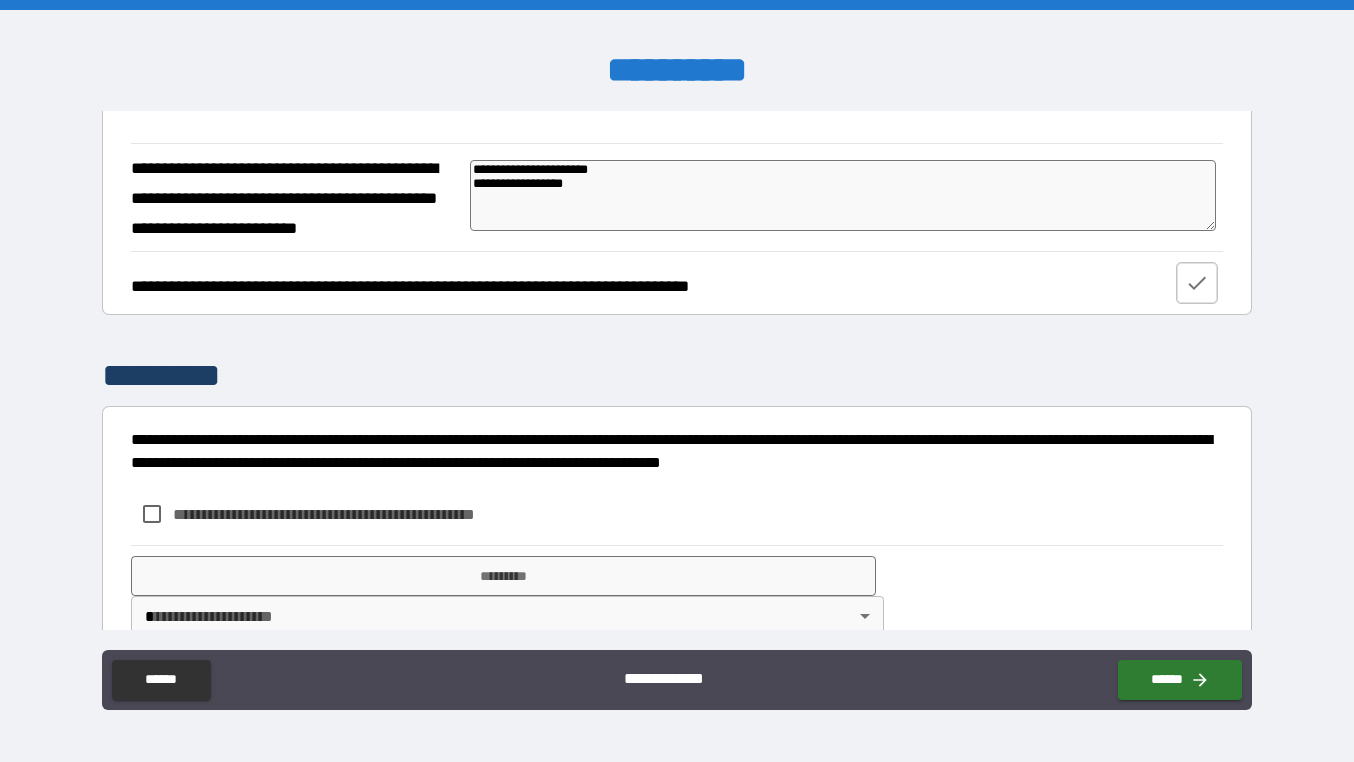 type on "**********" 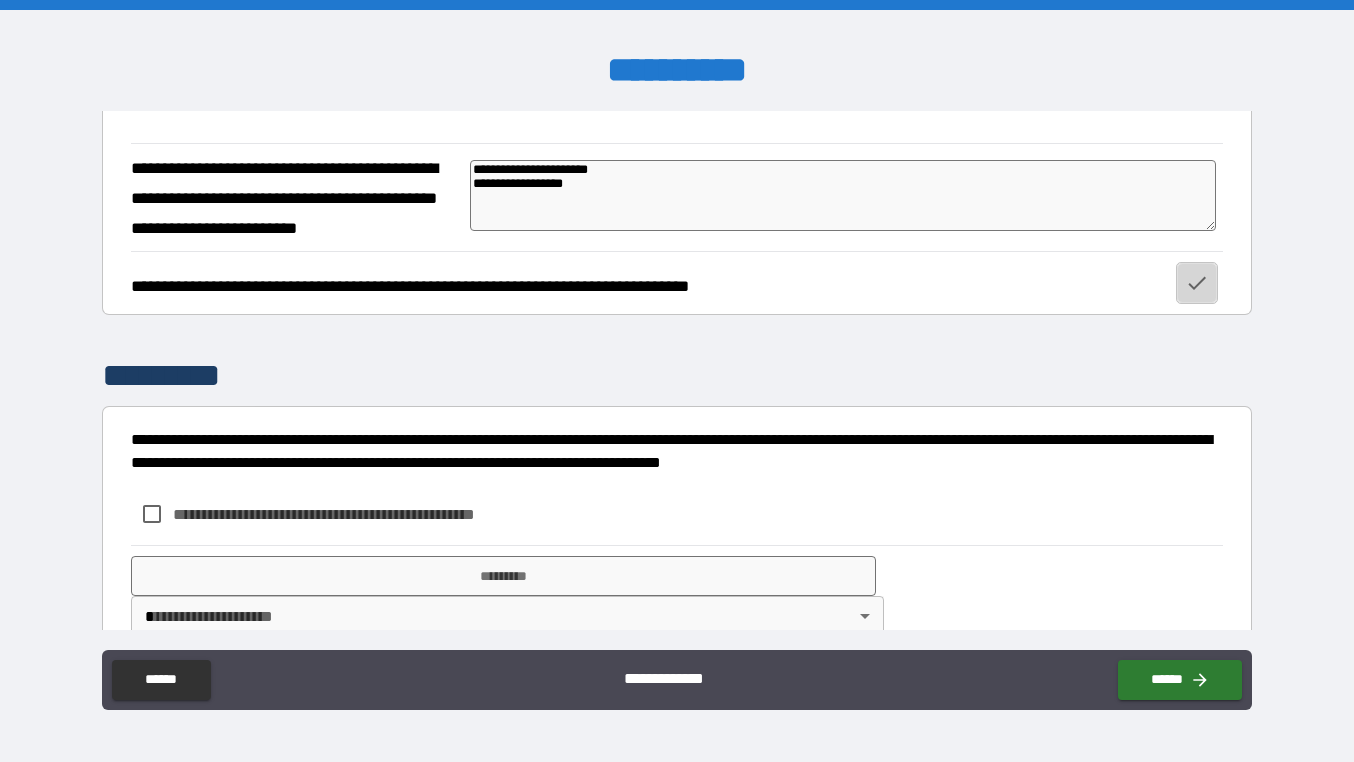 click 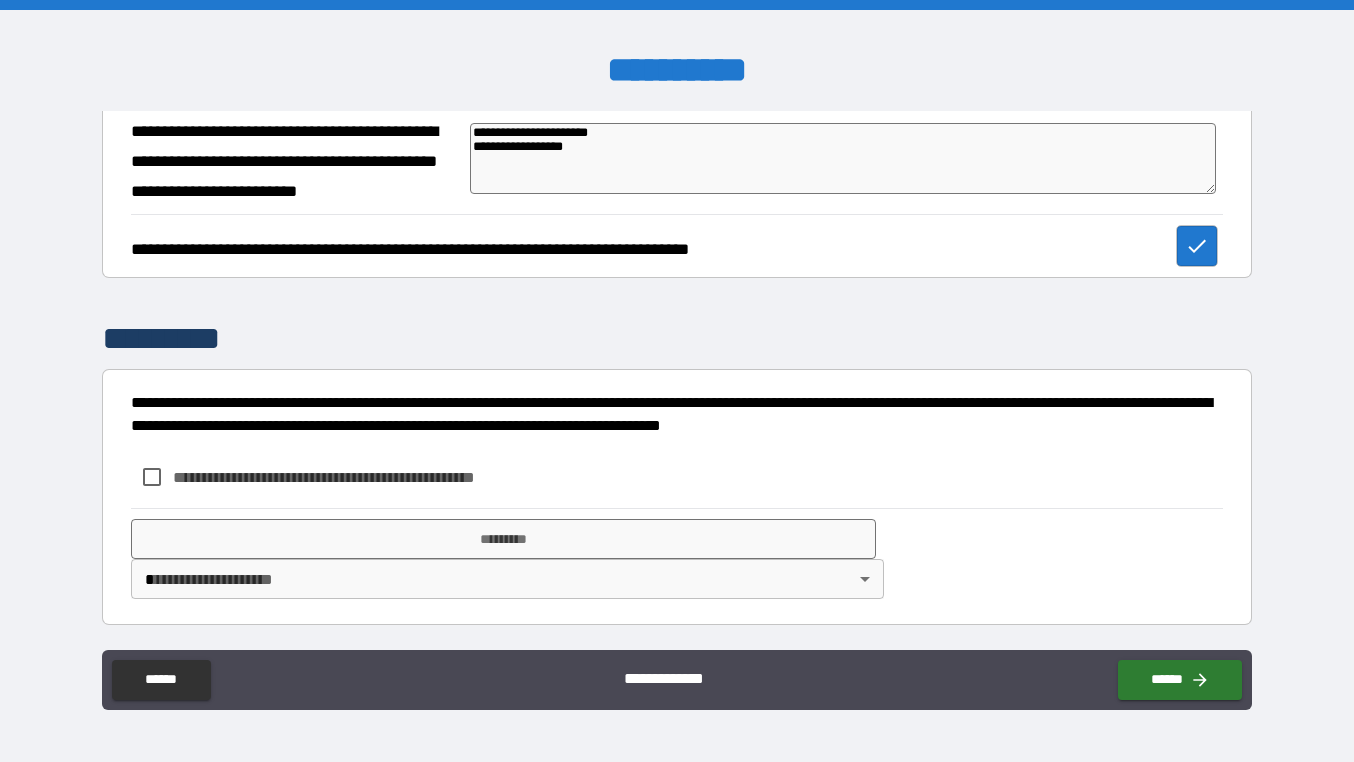 scroll, scrollTop: 2630, scrollLeft: 0, axis: vertical 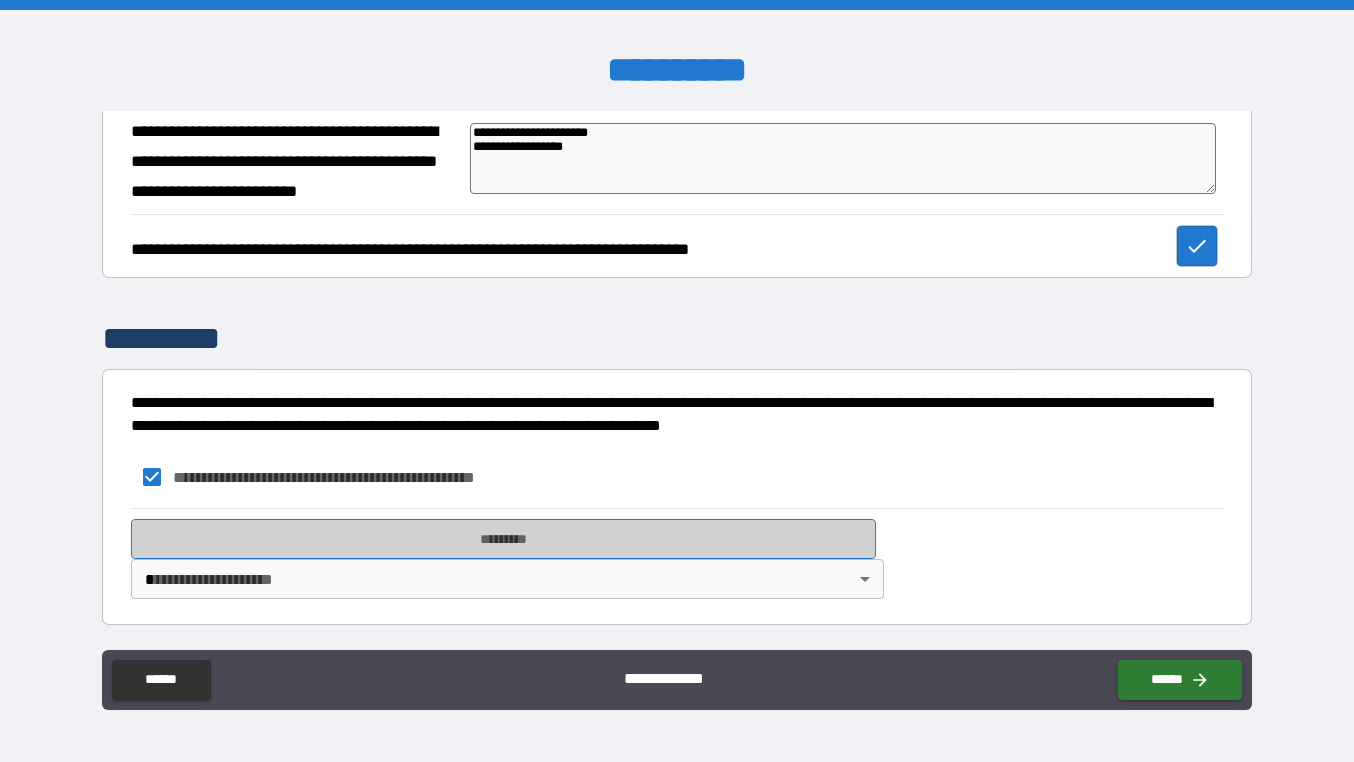 click on "*********" at bounding box center (503, 539) 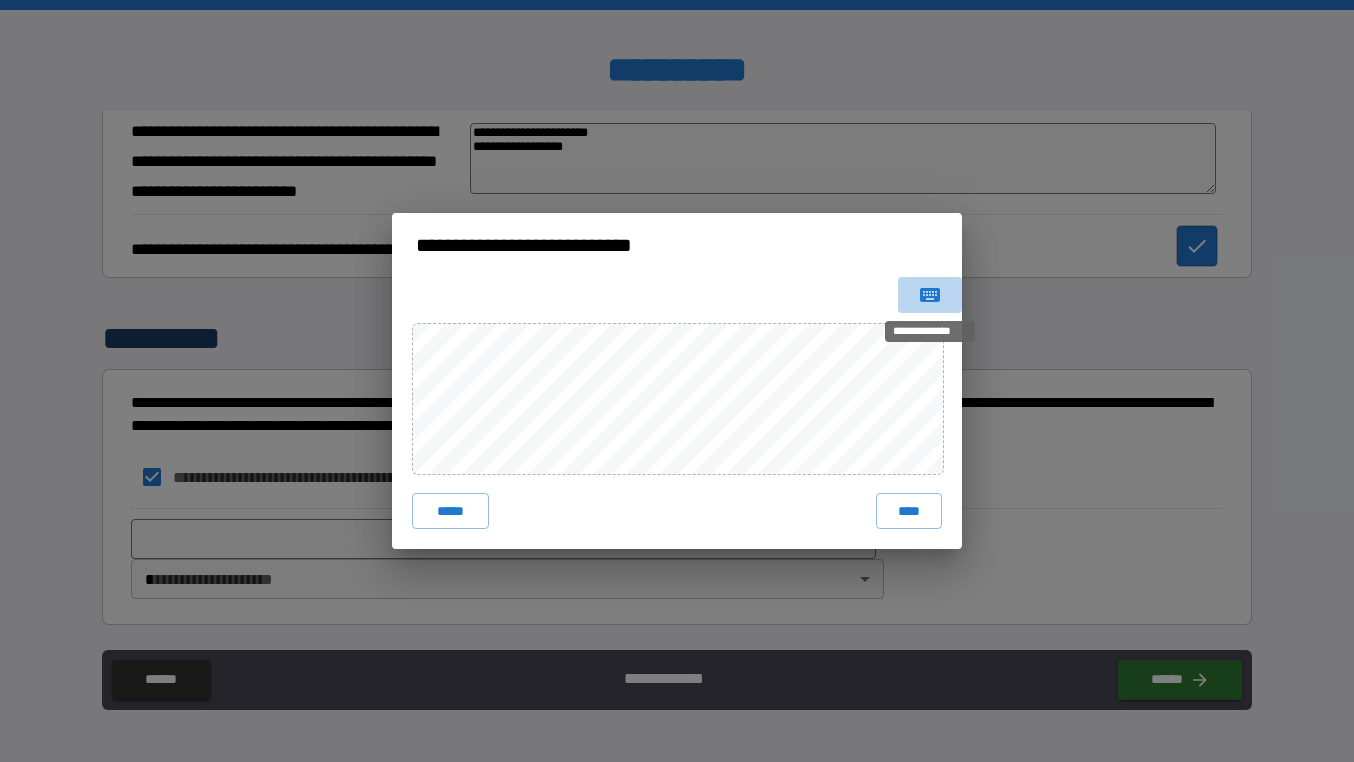 click 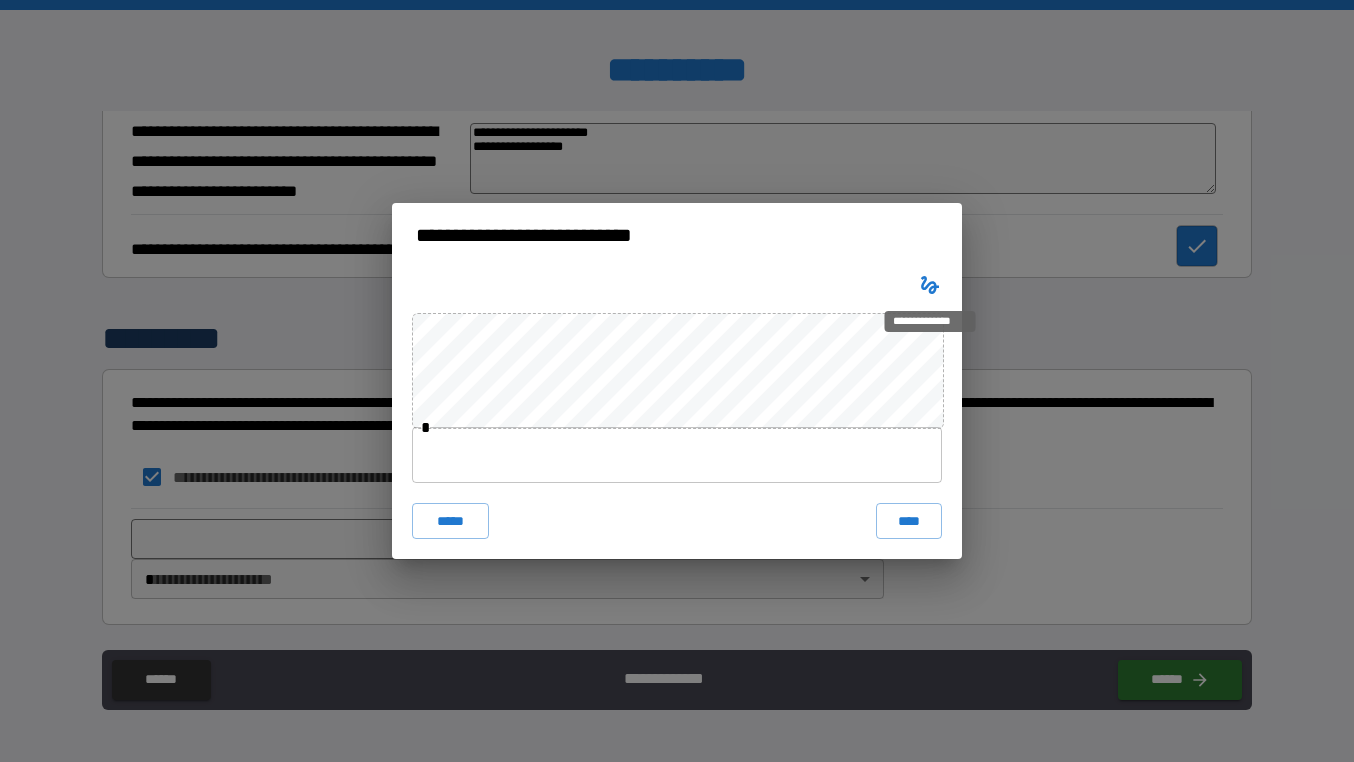 click 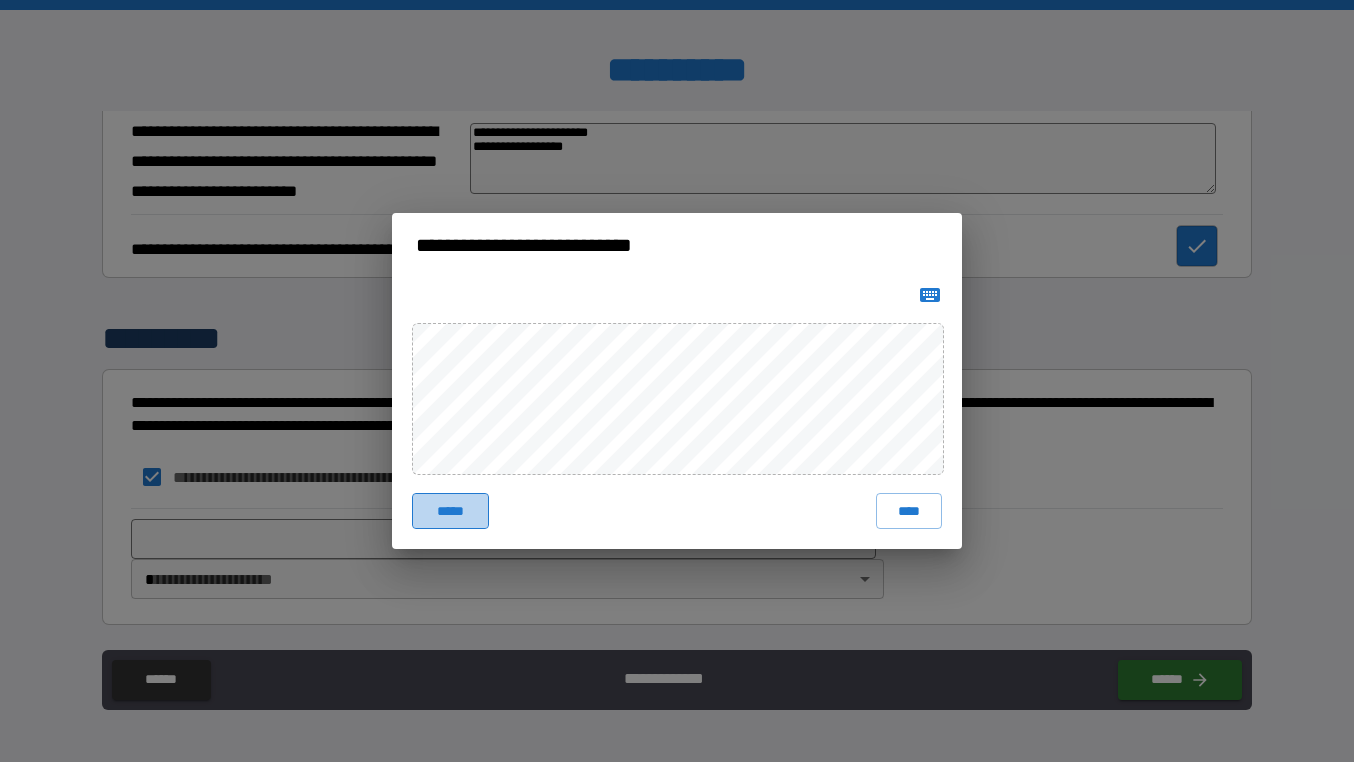 click on "*****" at bounding box center (450, 511) 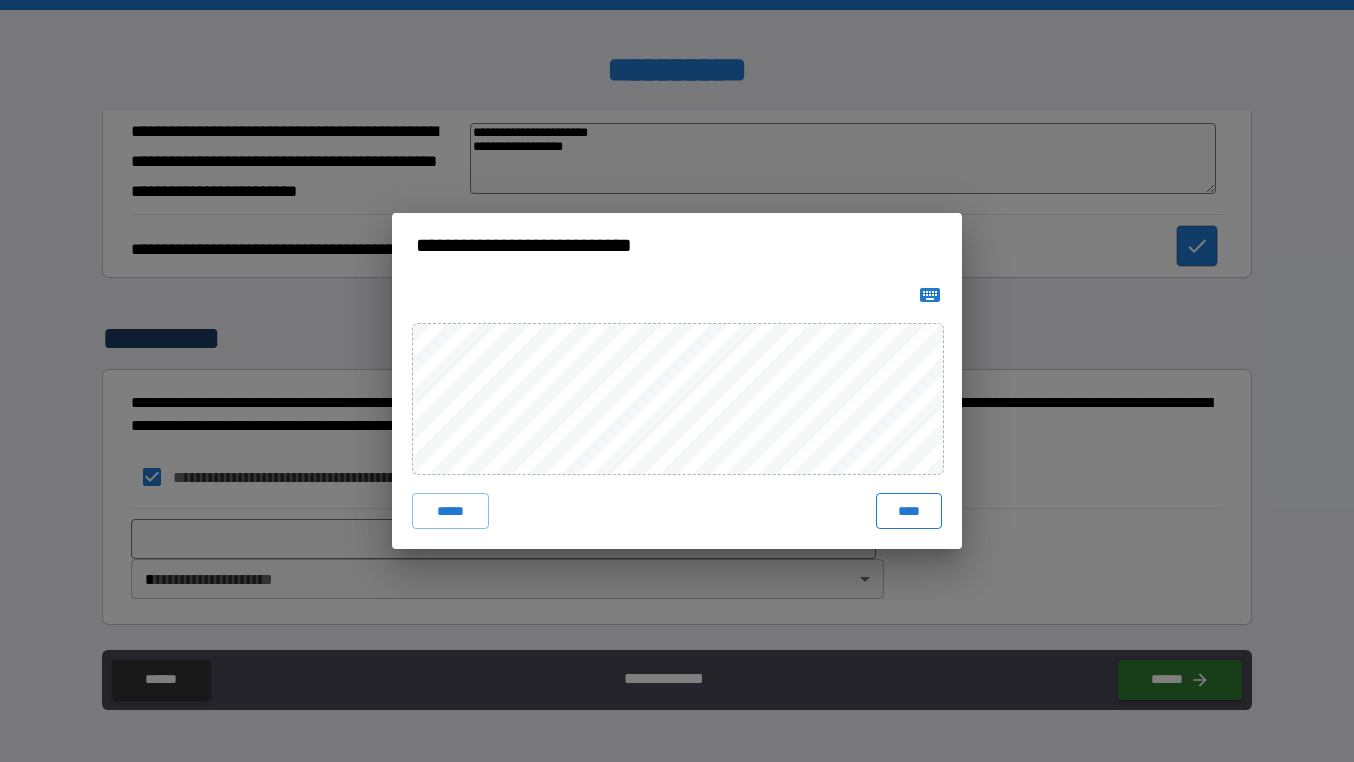 click on "****" at bounding box center [909, 511] 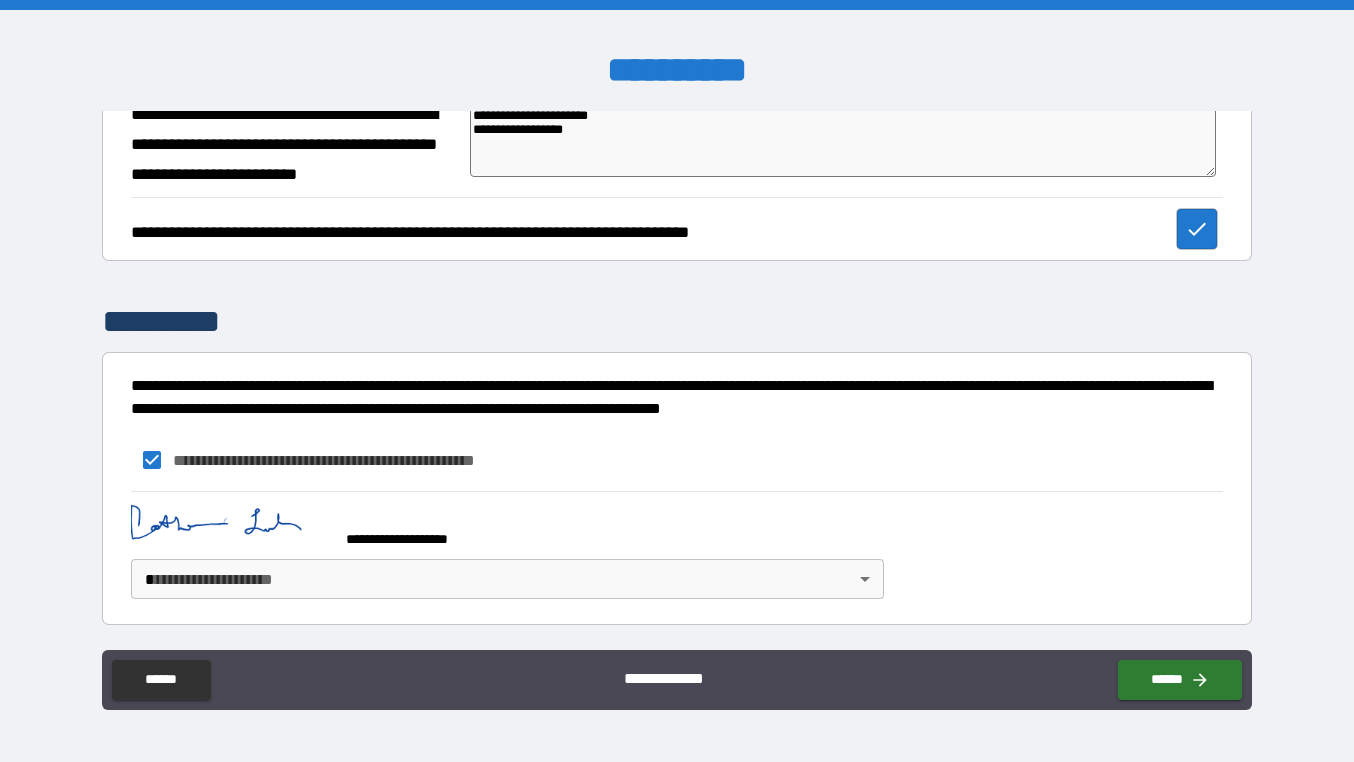 scroll, scrollTop: 2647, scrollLeft: 0, axis: vertical 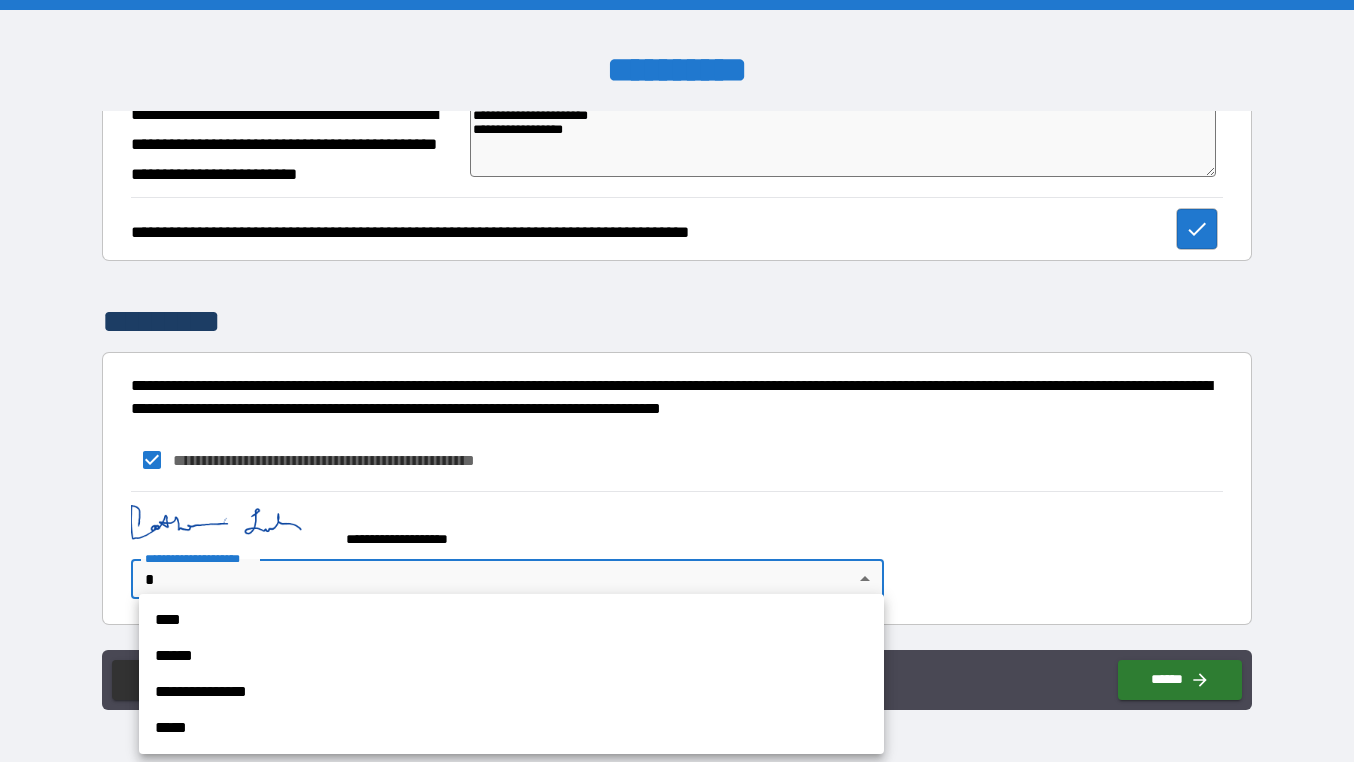 click on "**********" at bounding box center [677, 381] 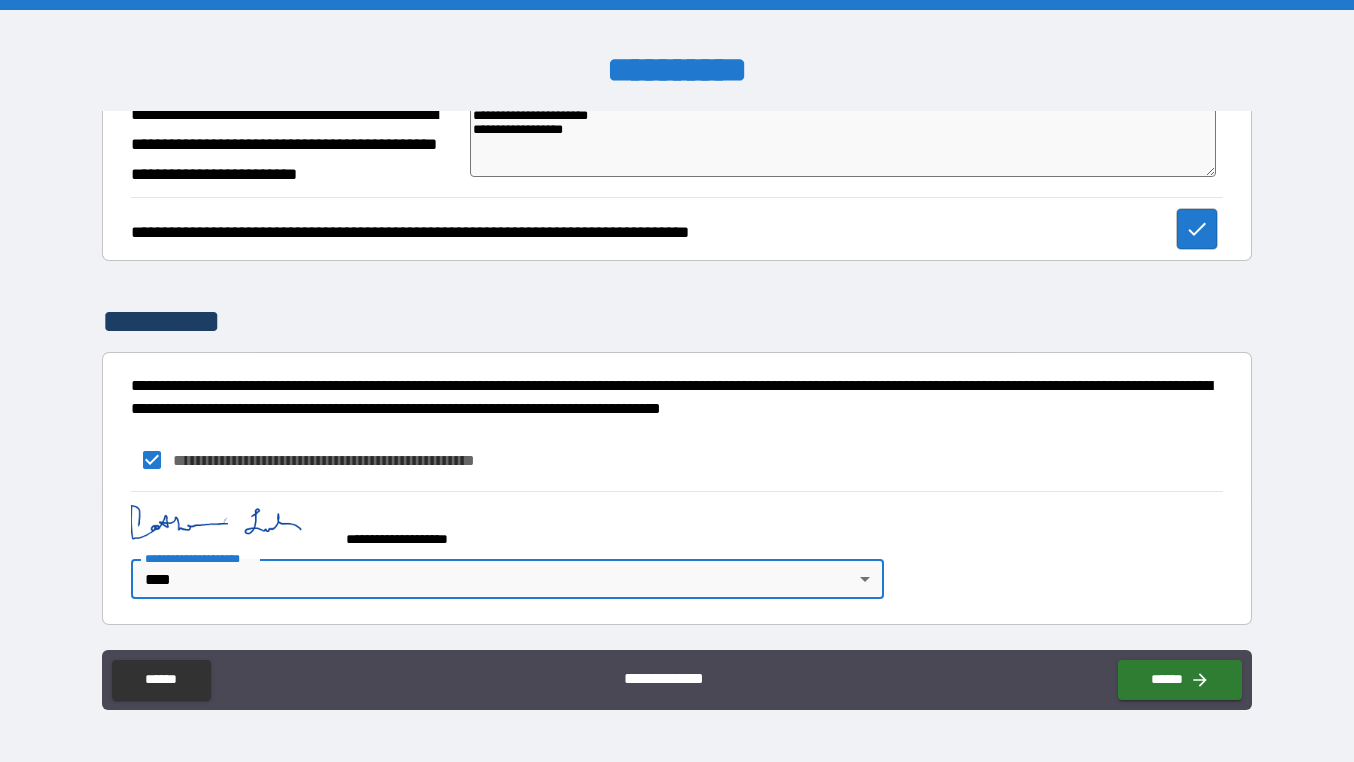 type on "*" 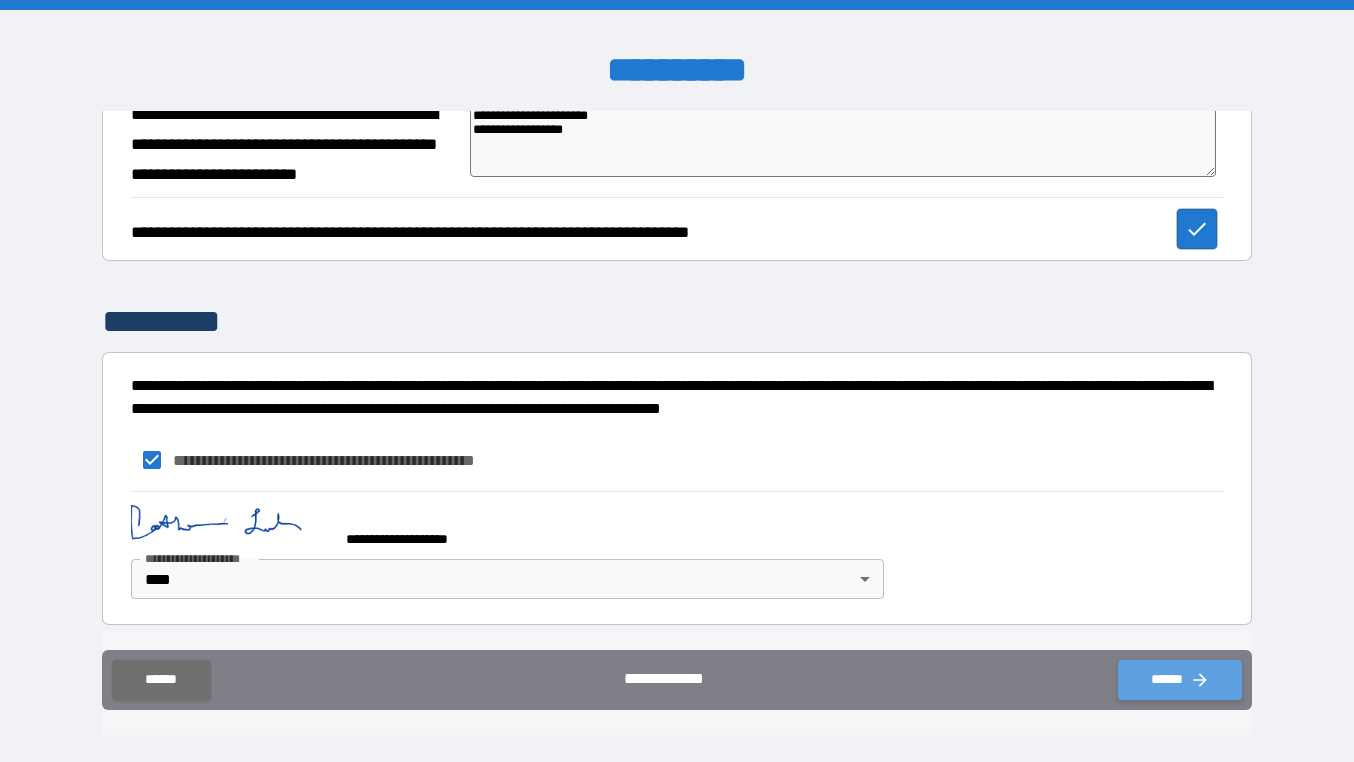 click on "******" at bounding box center (1180, 680) 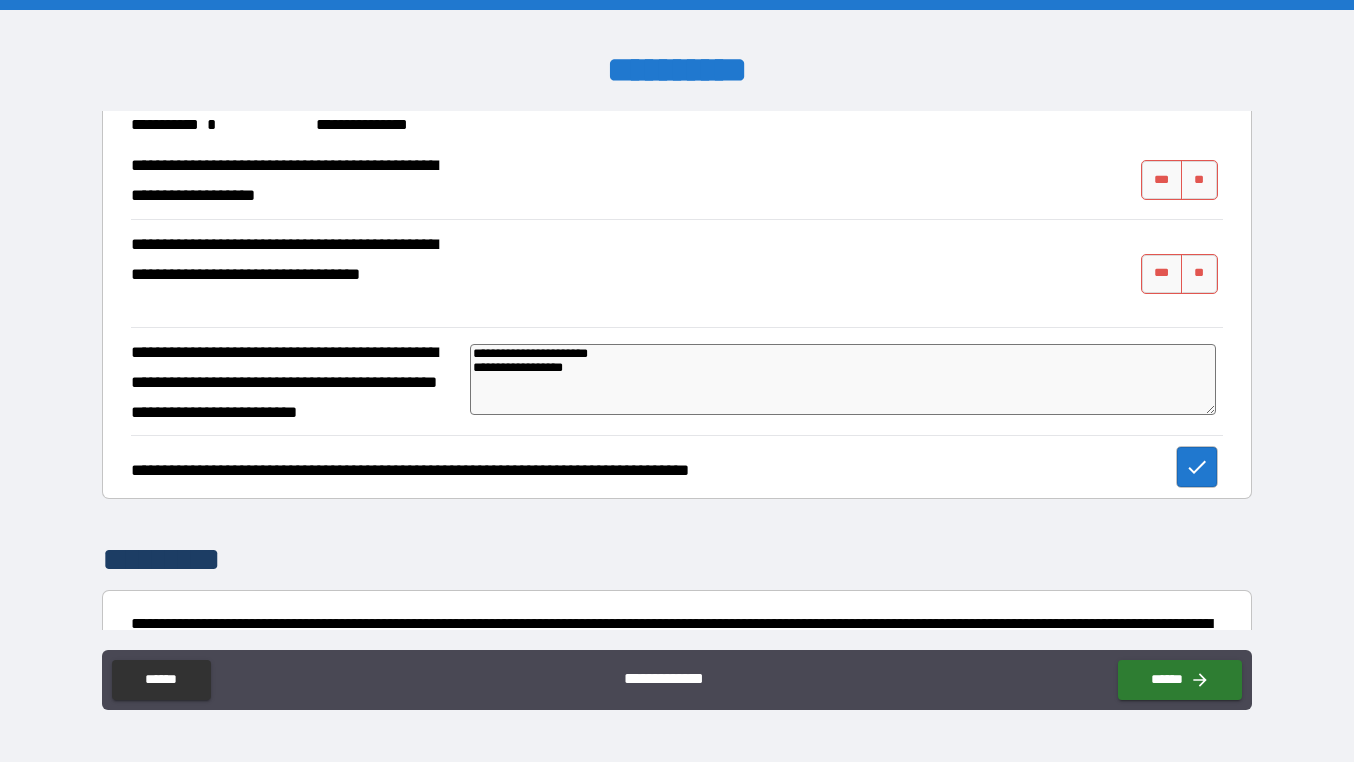 scroll, scrollTop: 2387, scrollLeft: 0, axis: vertical 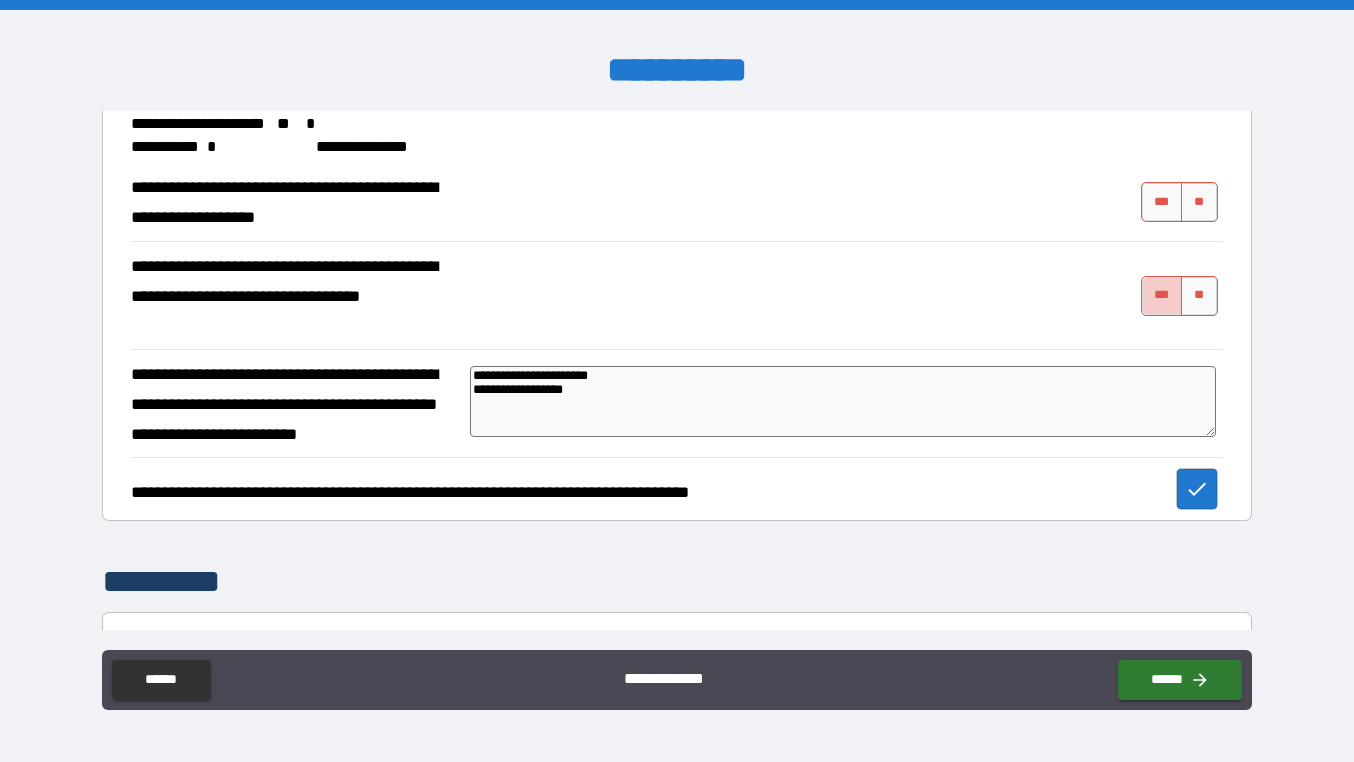 click on "***" at bounding box center [1162, 296] 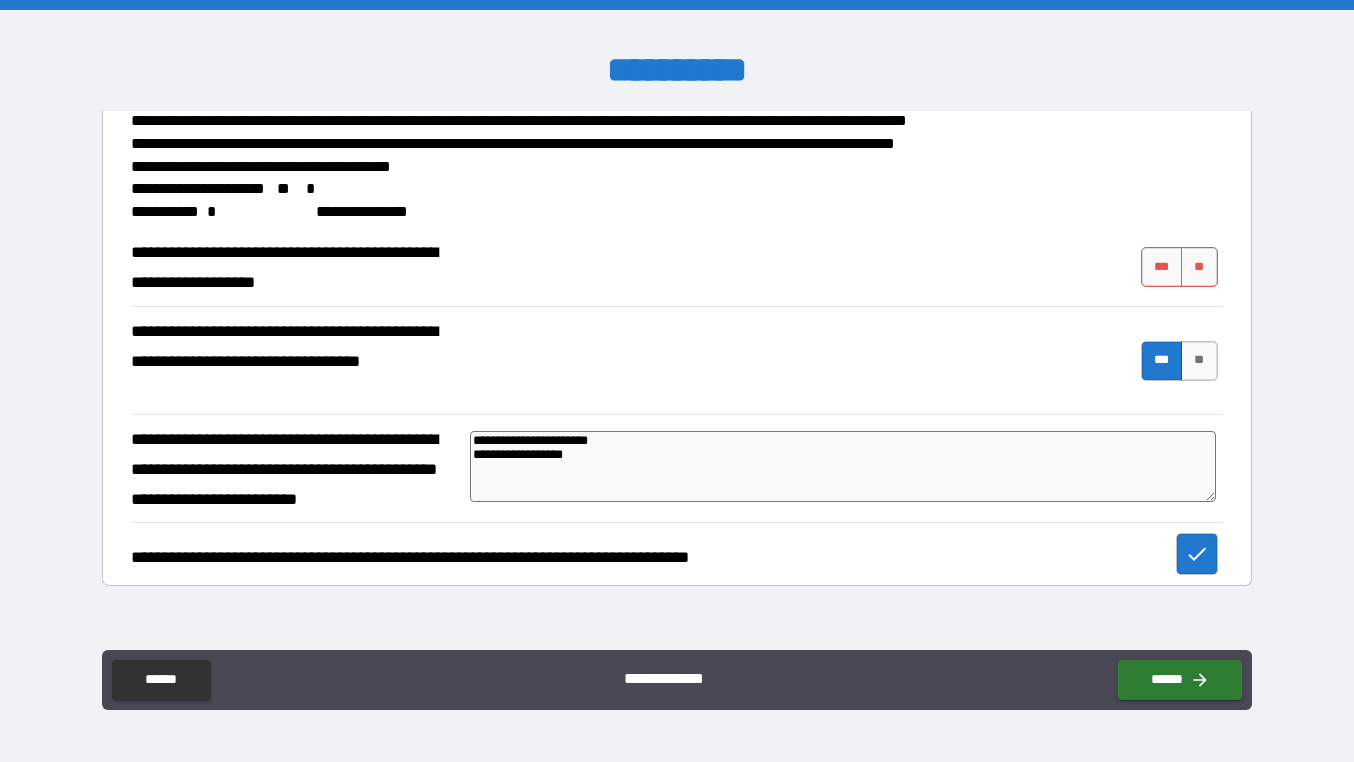 scroll, scrollTop: 2309, scrollLeft: 0, axis: vertical 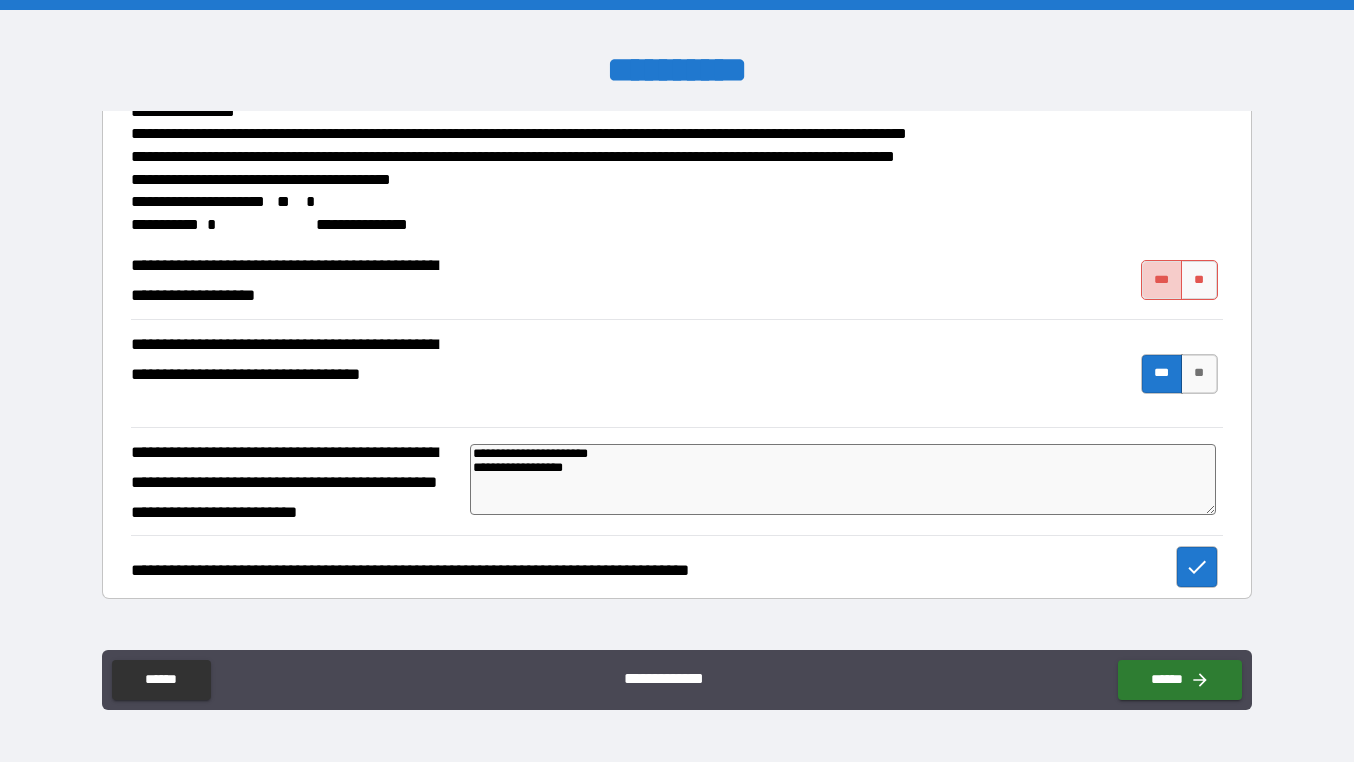 click on "***" at bounding box center (1162, 280) 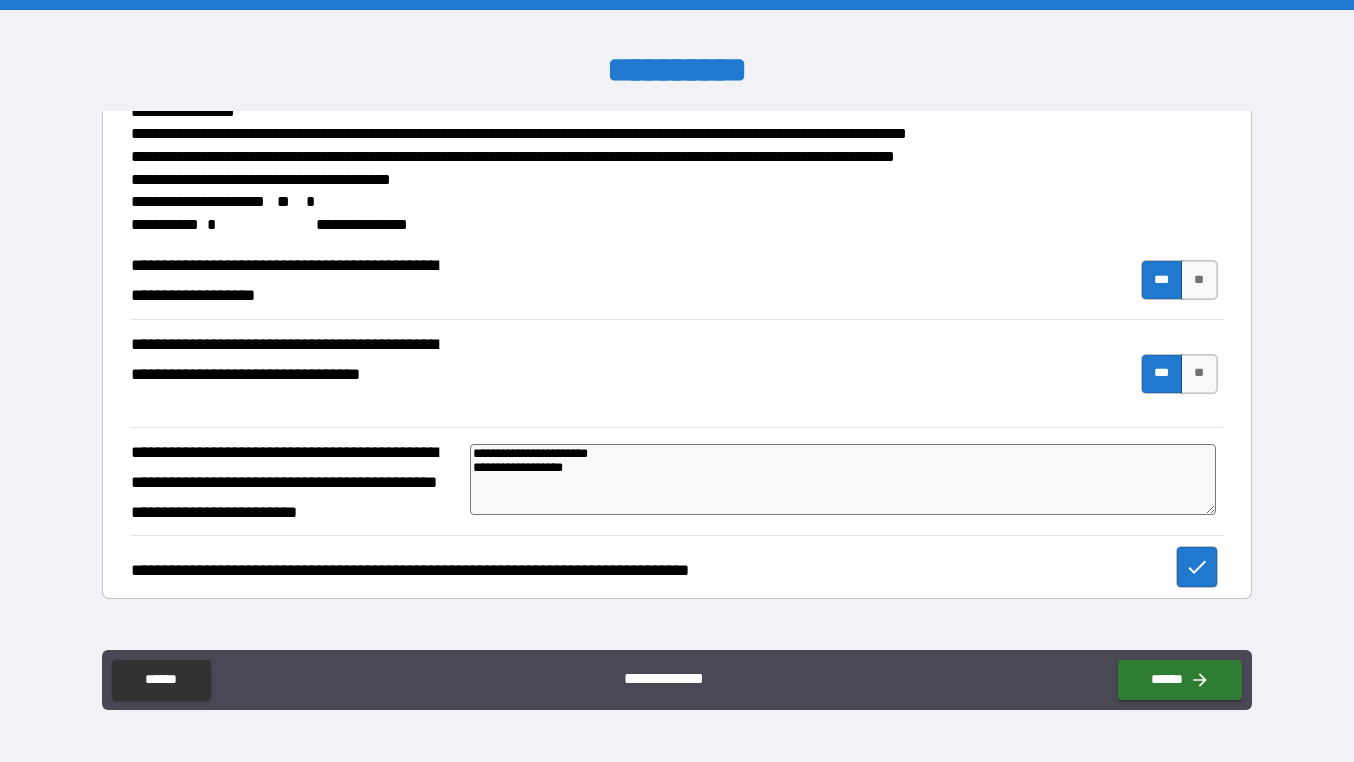 type on "*" 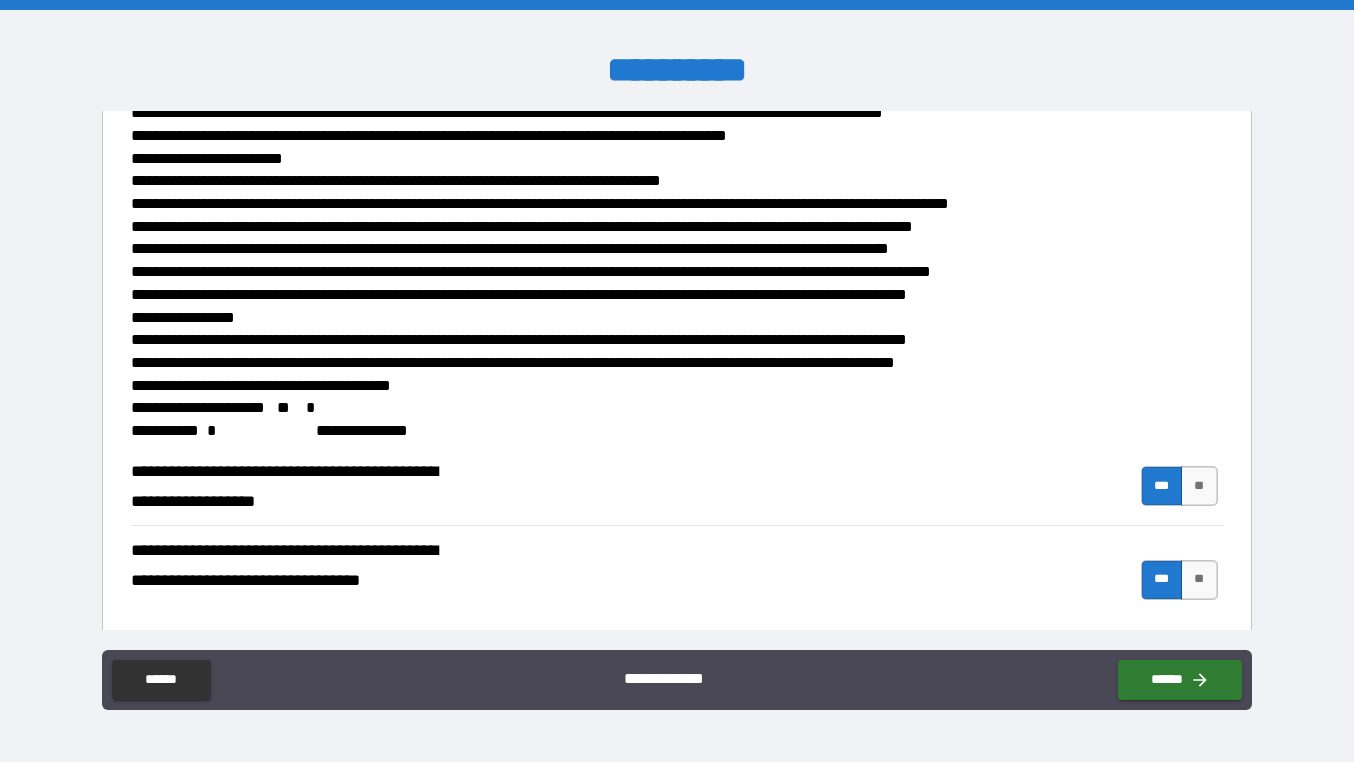scroll, scrollTop: 2176, scrollLeft: 0, axis: vertical 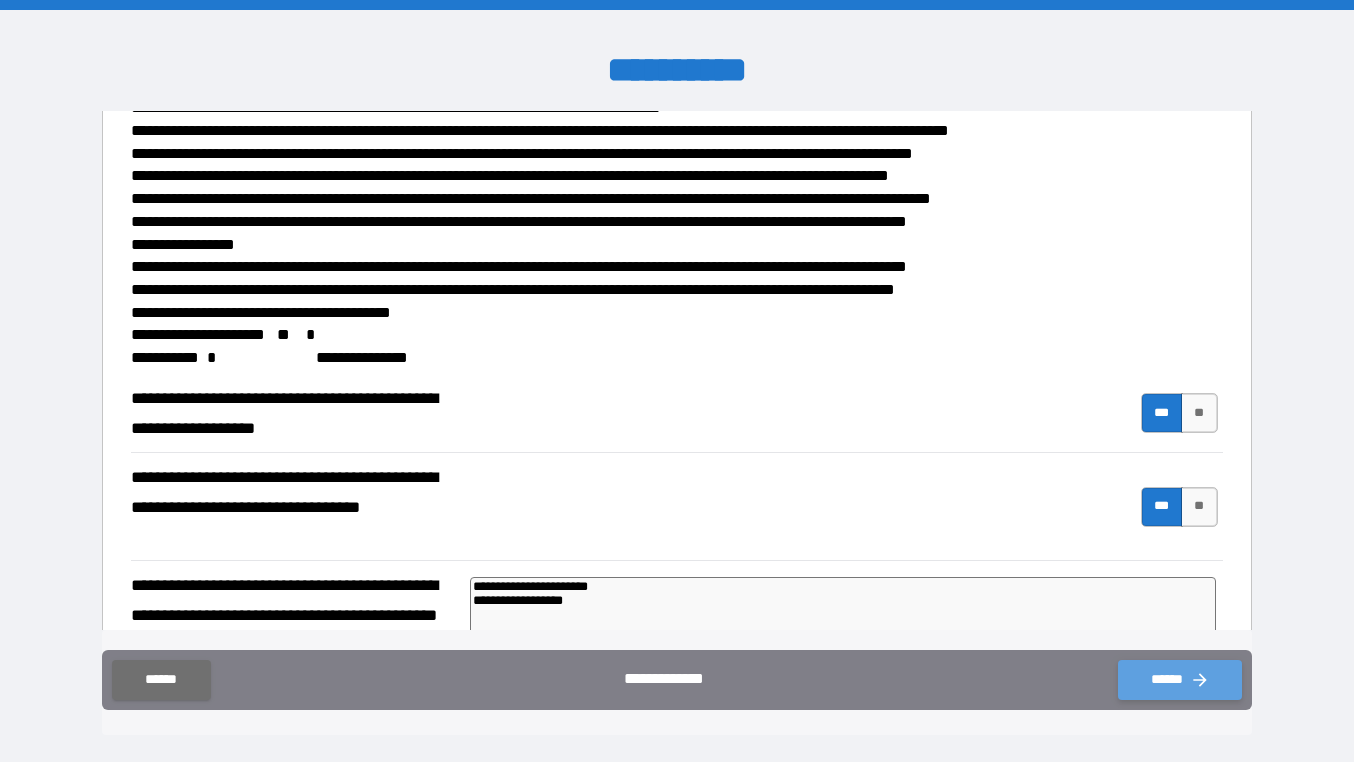 click on "******" at bounding box center (1180, 680) 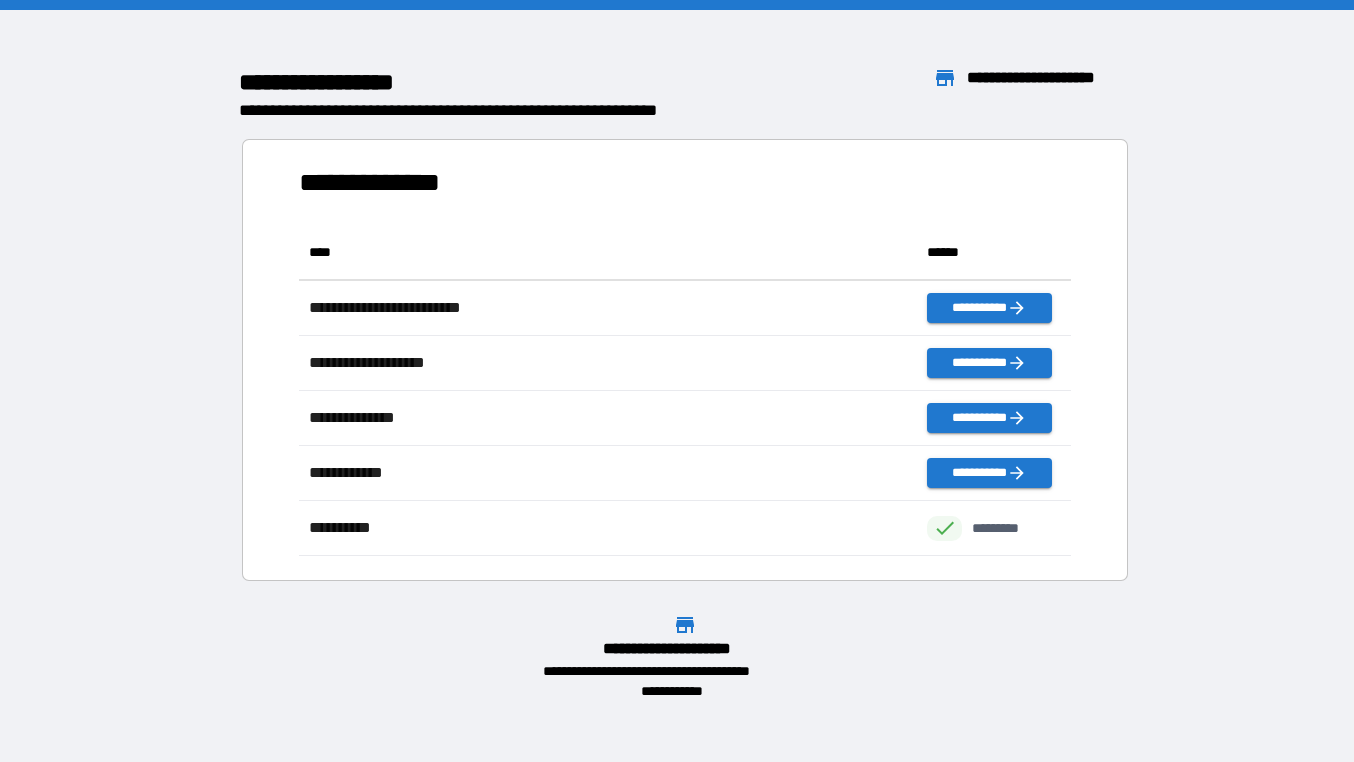 scroll, scrollTop: 1, scrollLeft: 1, axis: both 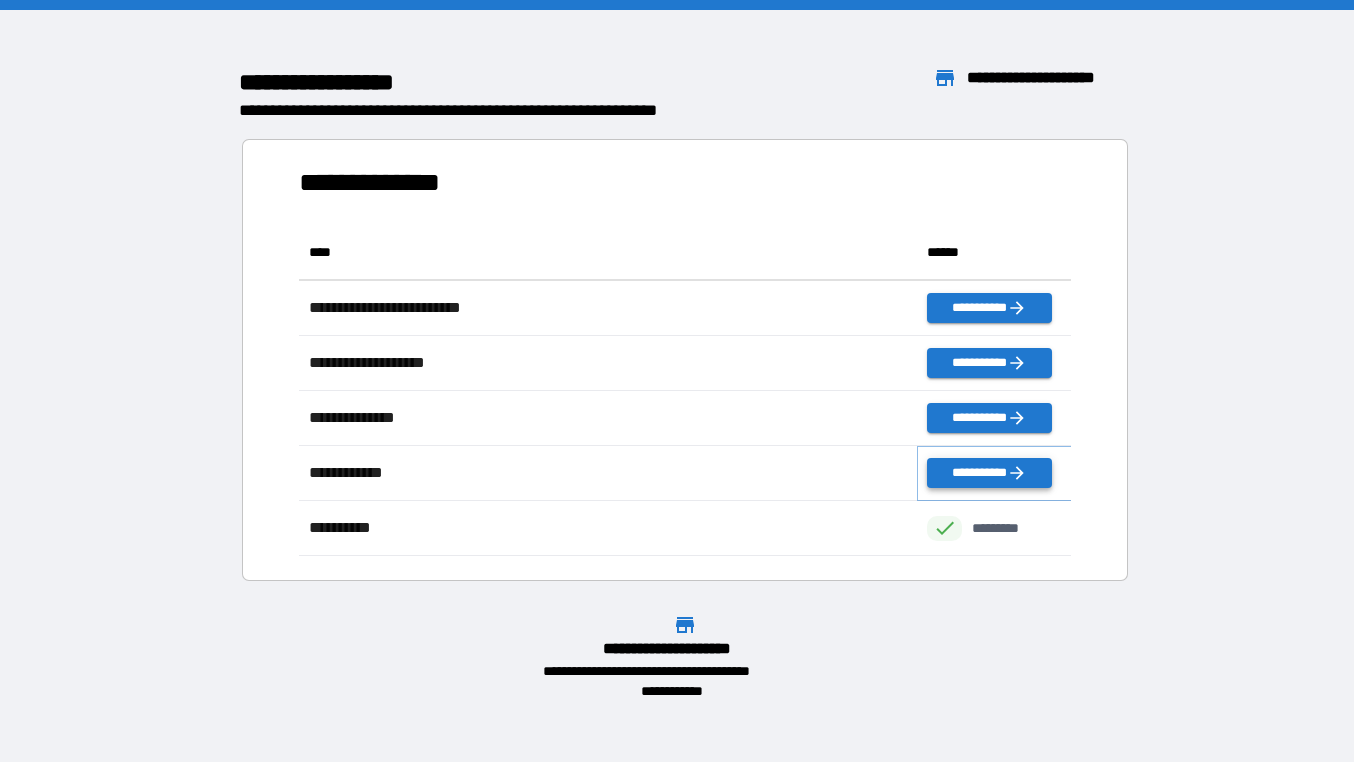 click on "**********" at bounding box center [989, 473] 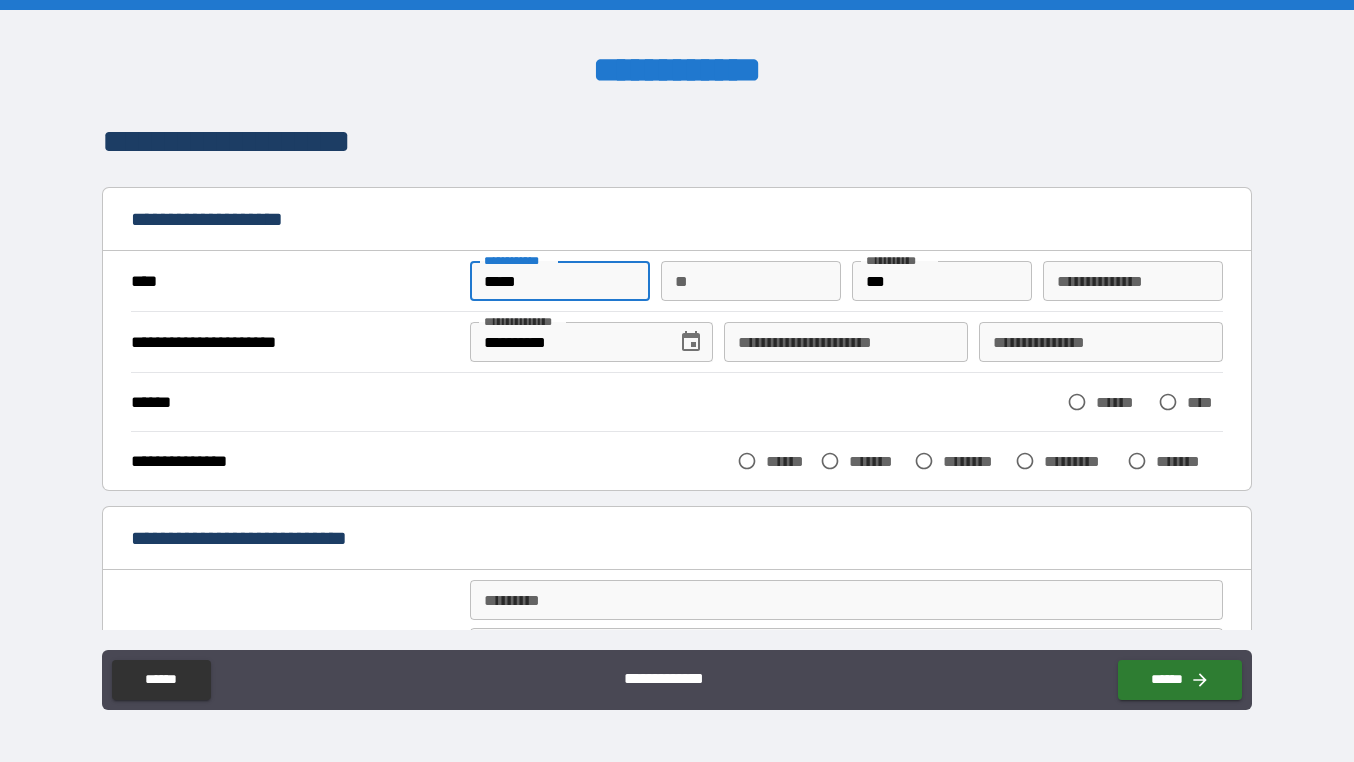 drag, startPoint x: 528, startPoint y: 285, endPoint x: 516, endPoint y: 283, distance: 12.165525 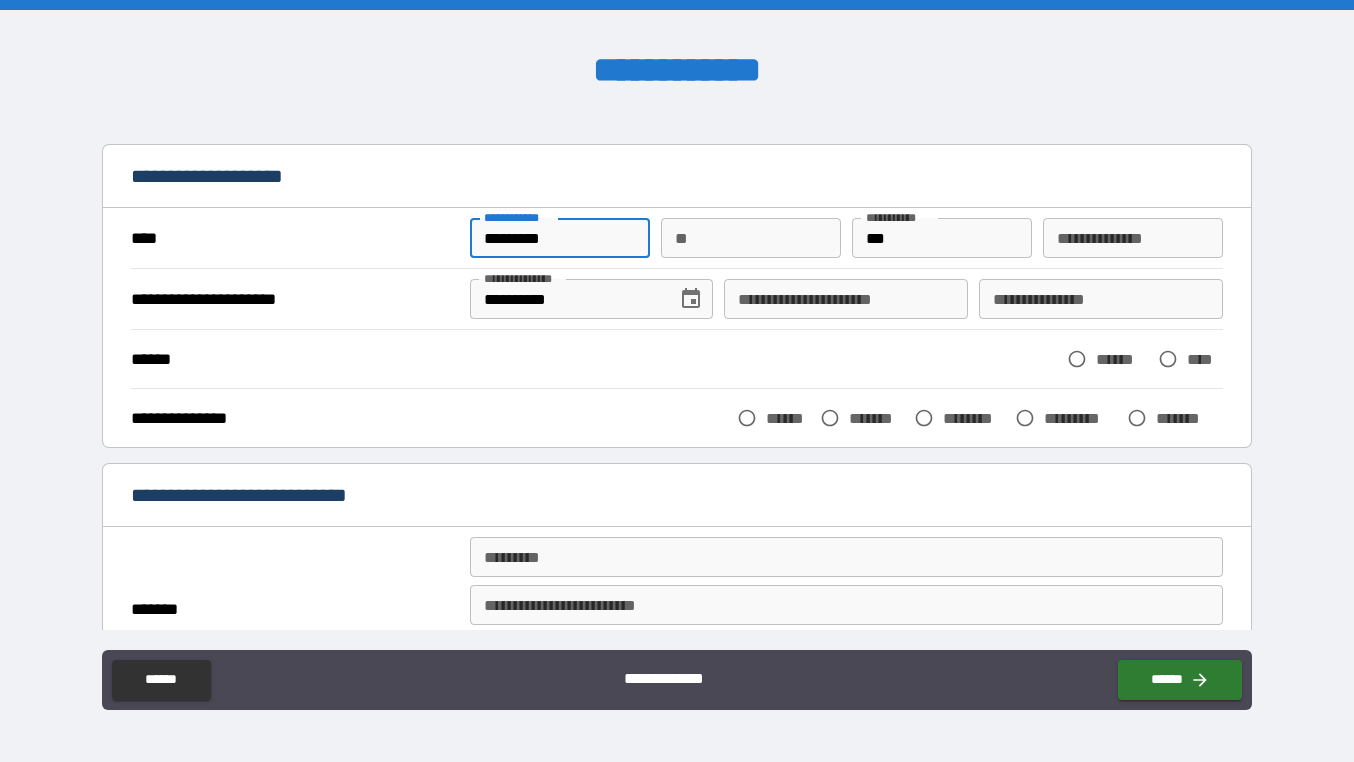 scroll, scrollTop: 61, scrollLeft: 0, axis: vertical 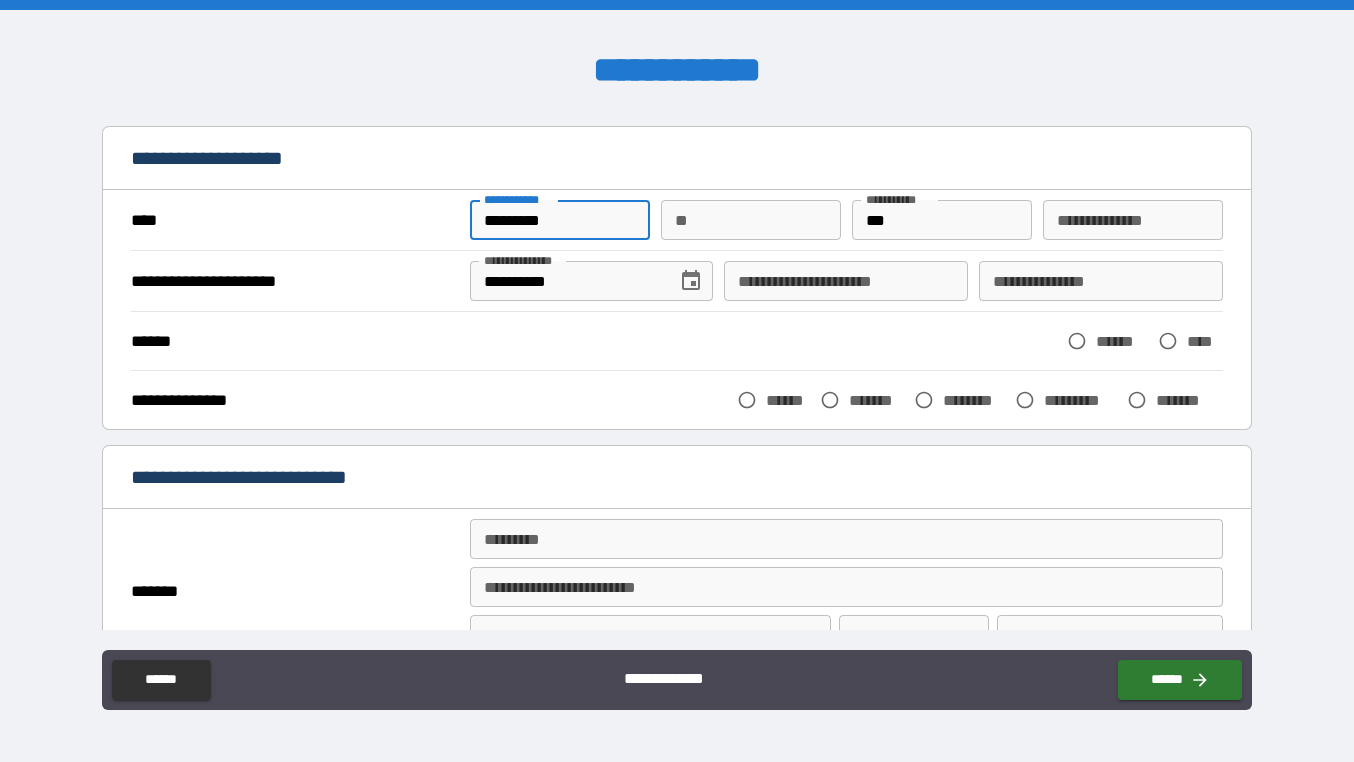 type on "*********" 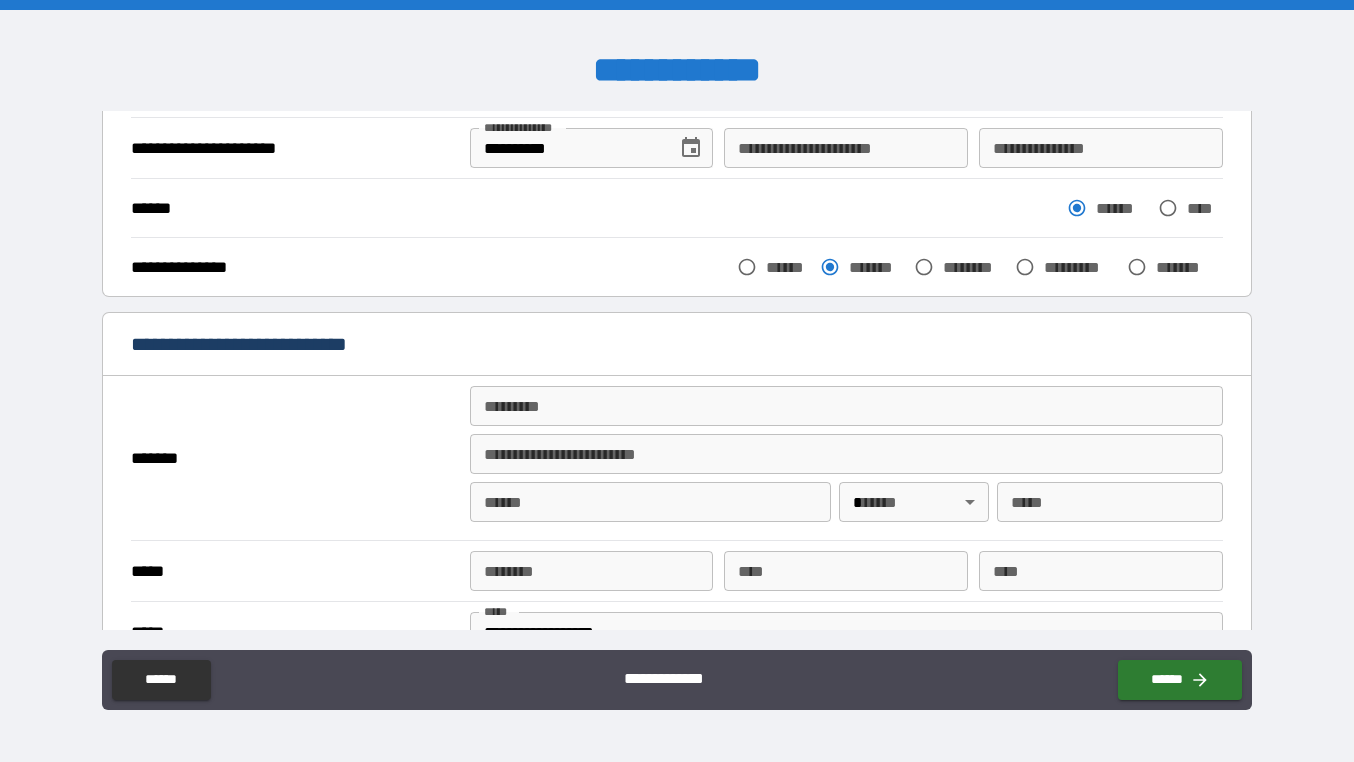 scroll, scrollTop: 198, scrollLeft: 0, axis: vertical 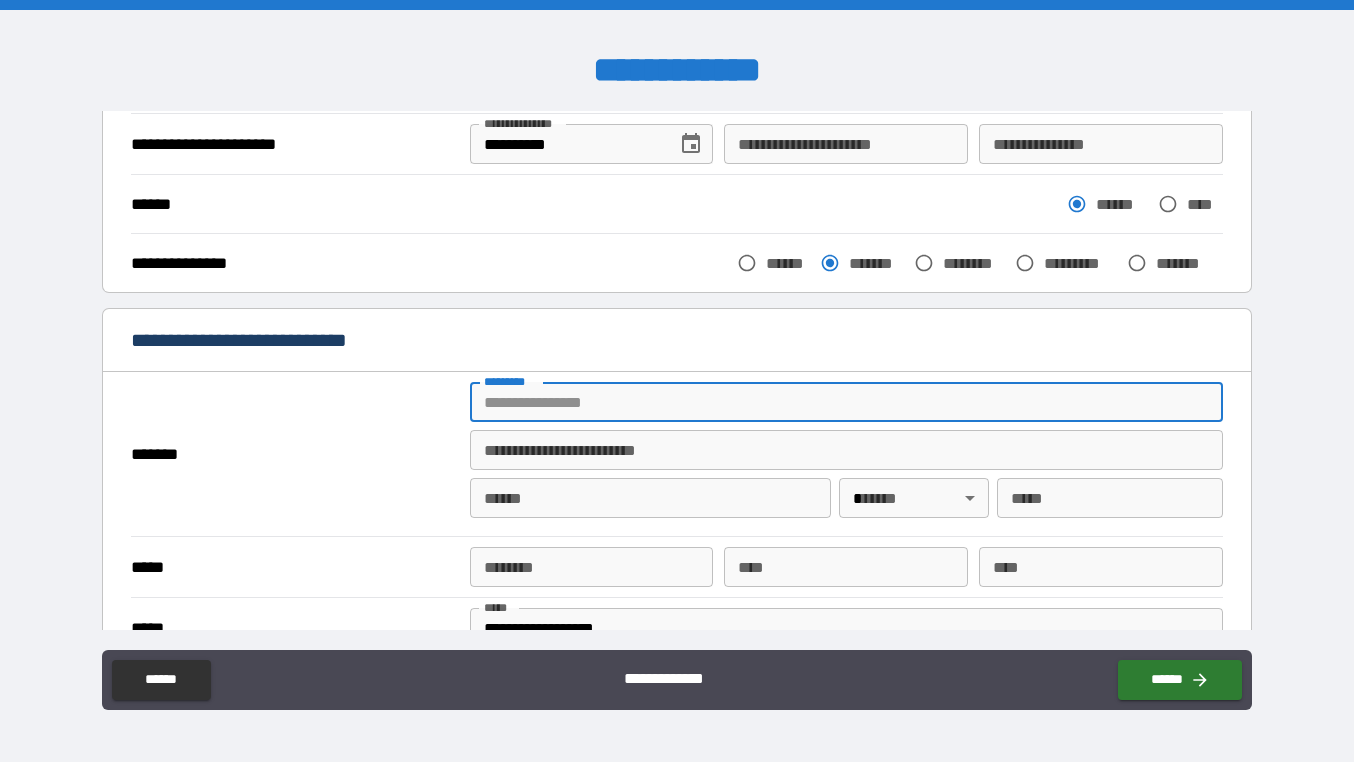click on "*******   *" at bounding box center [846, 402] 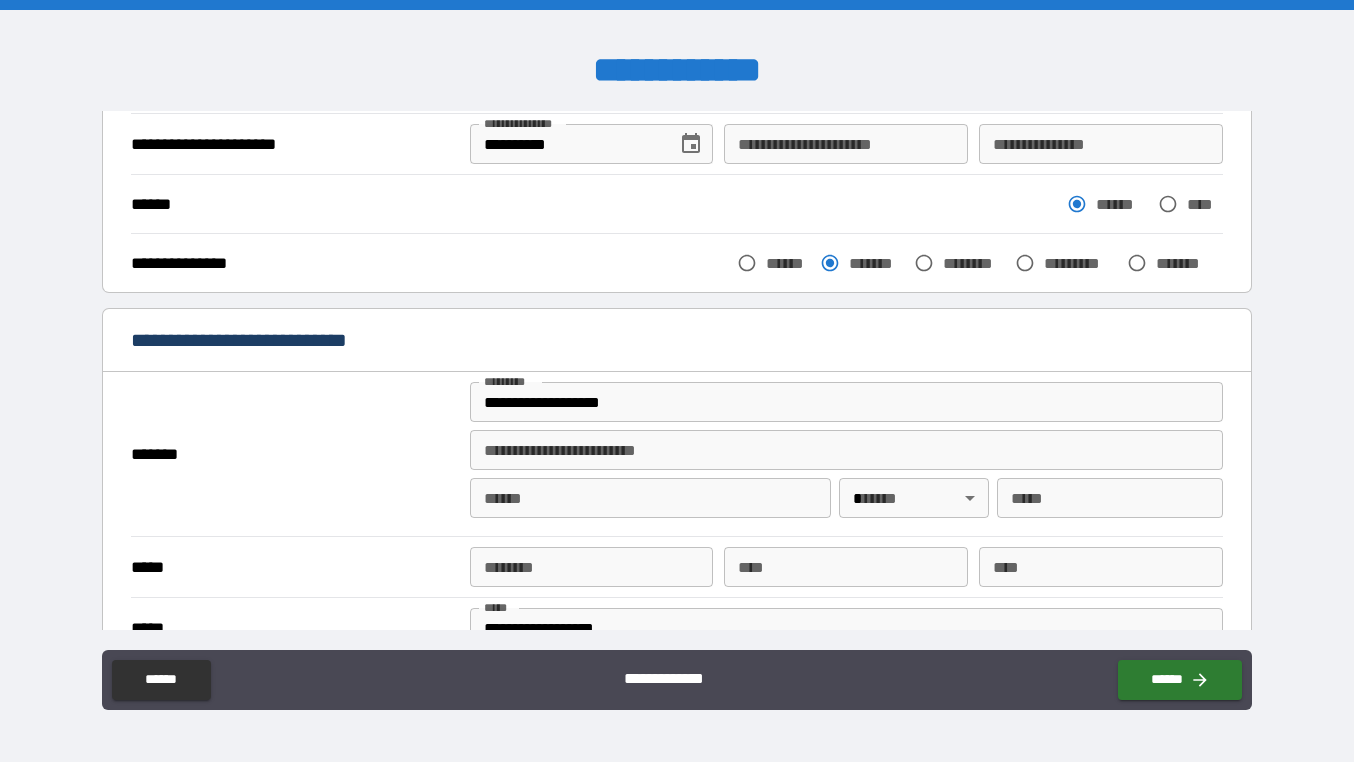 type on "**********" 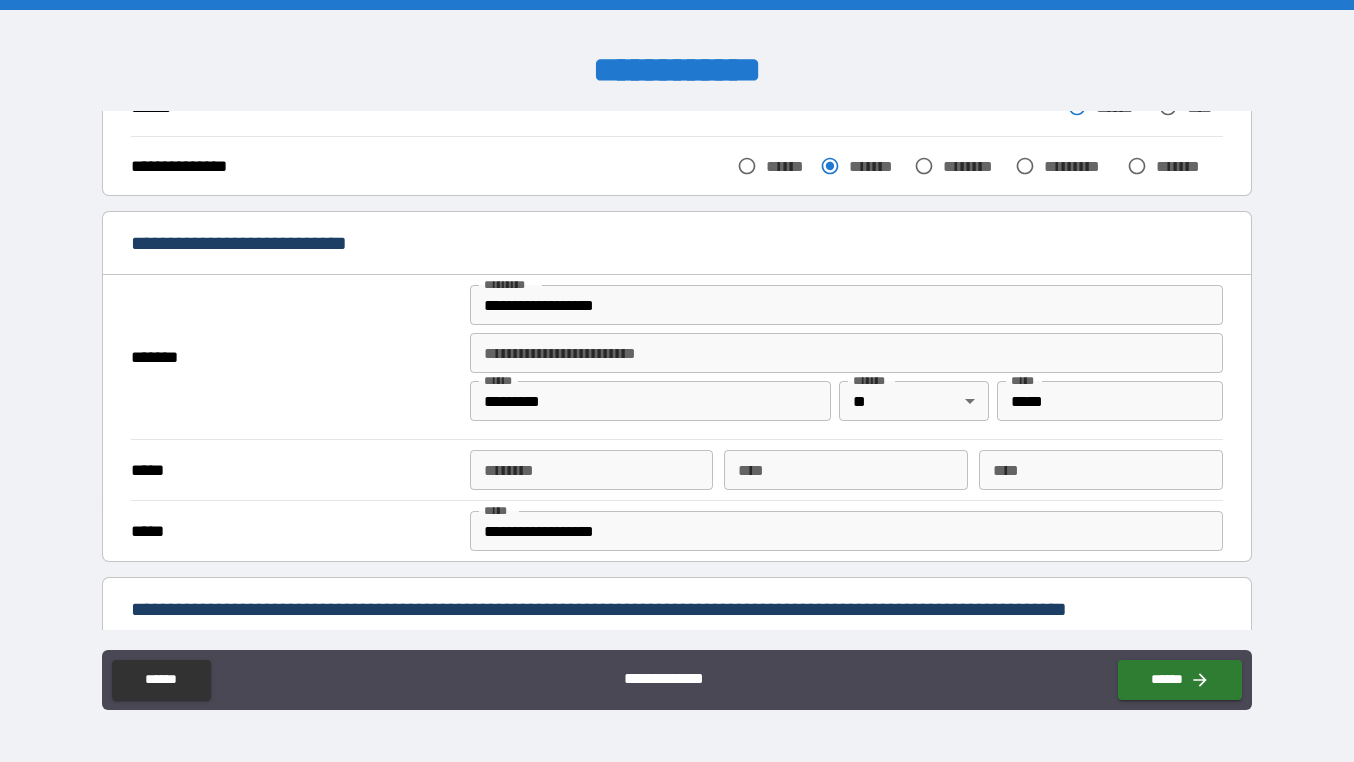 scroll, scrollTop: 296, scrollLeft: 0, axis: vertical 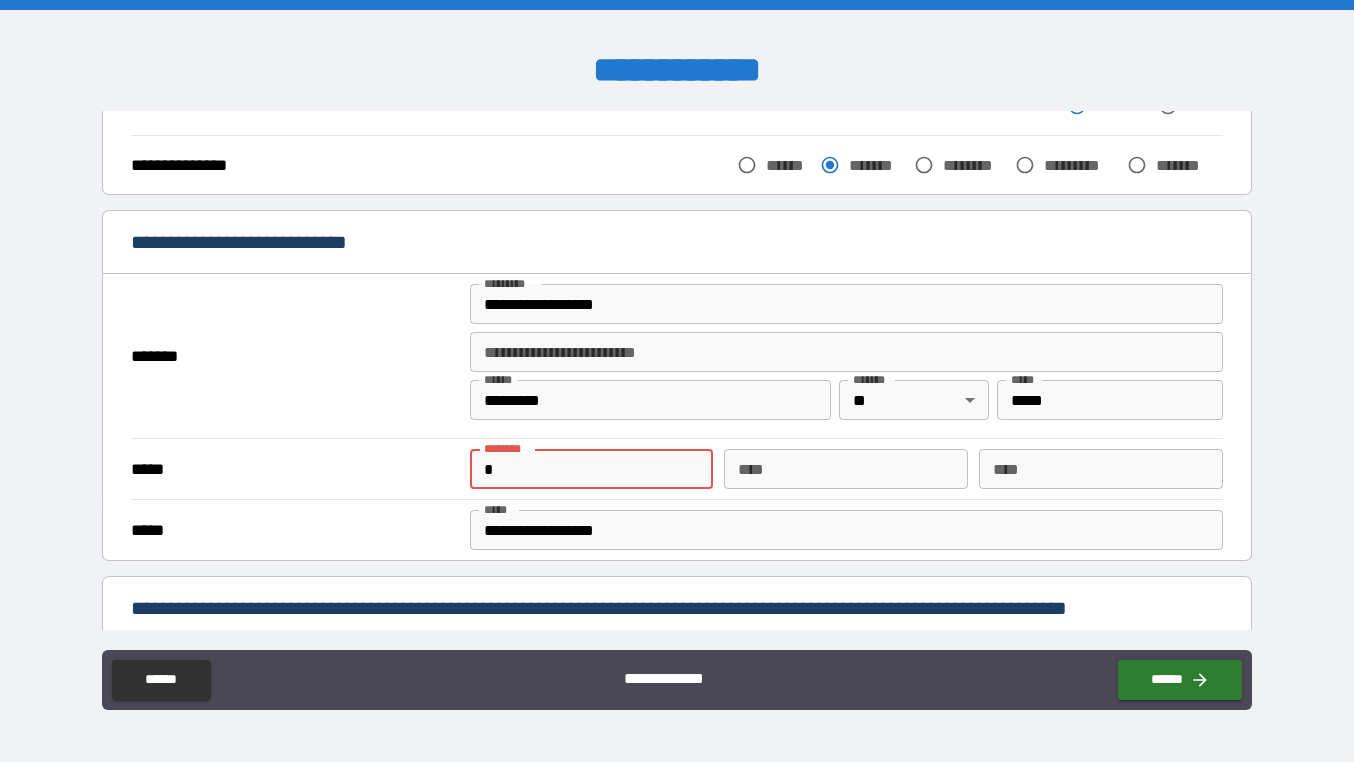 click on "*" at bounding box center (592, 469) 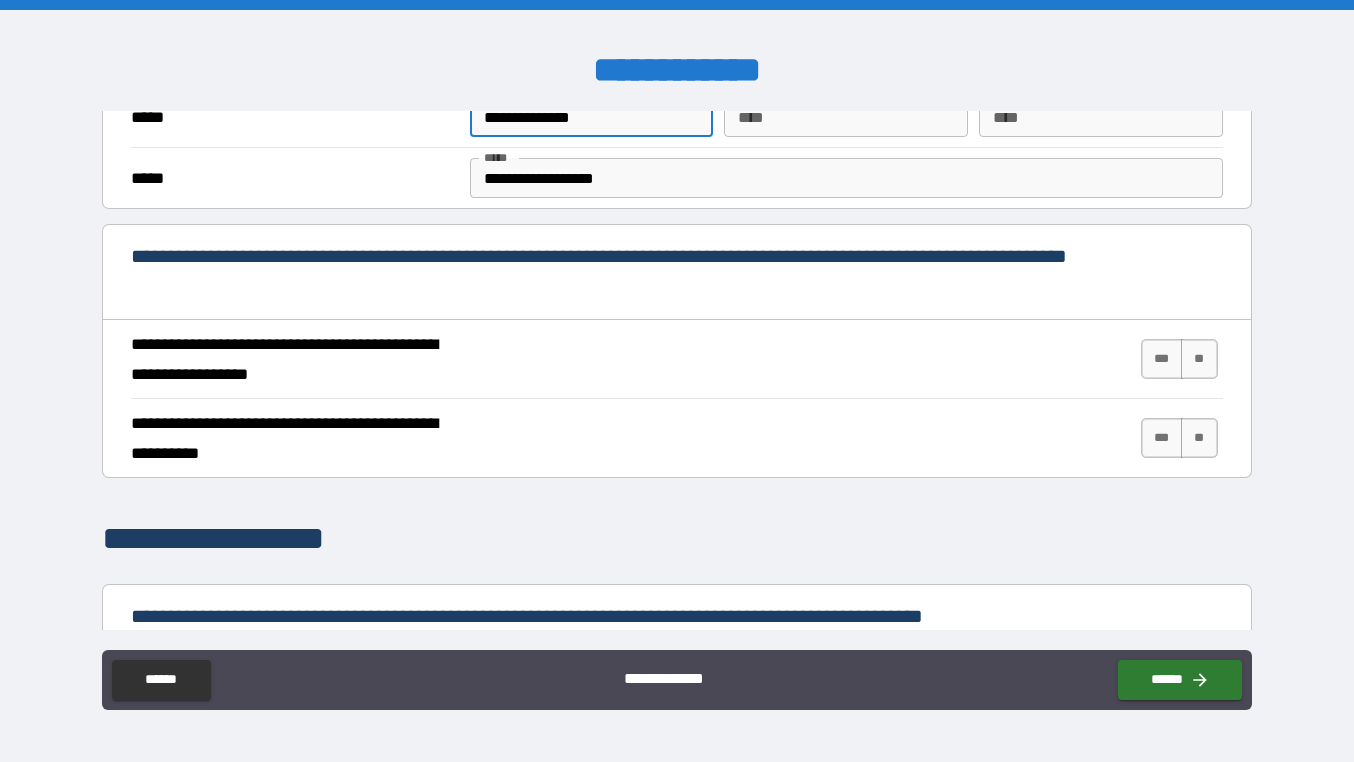 scroll, scrollTop: 649, scrollLeft: 0, axis: vertical 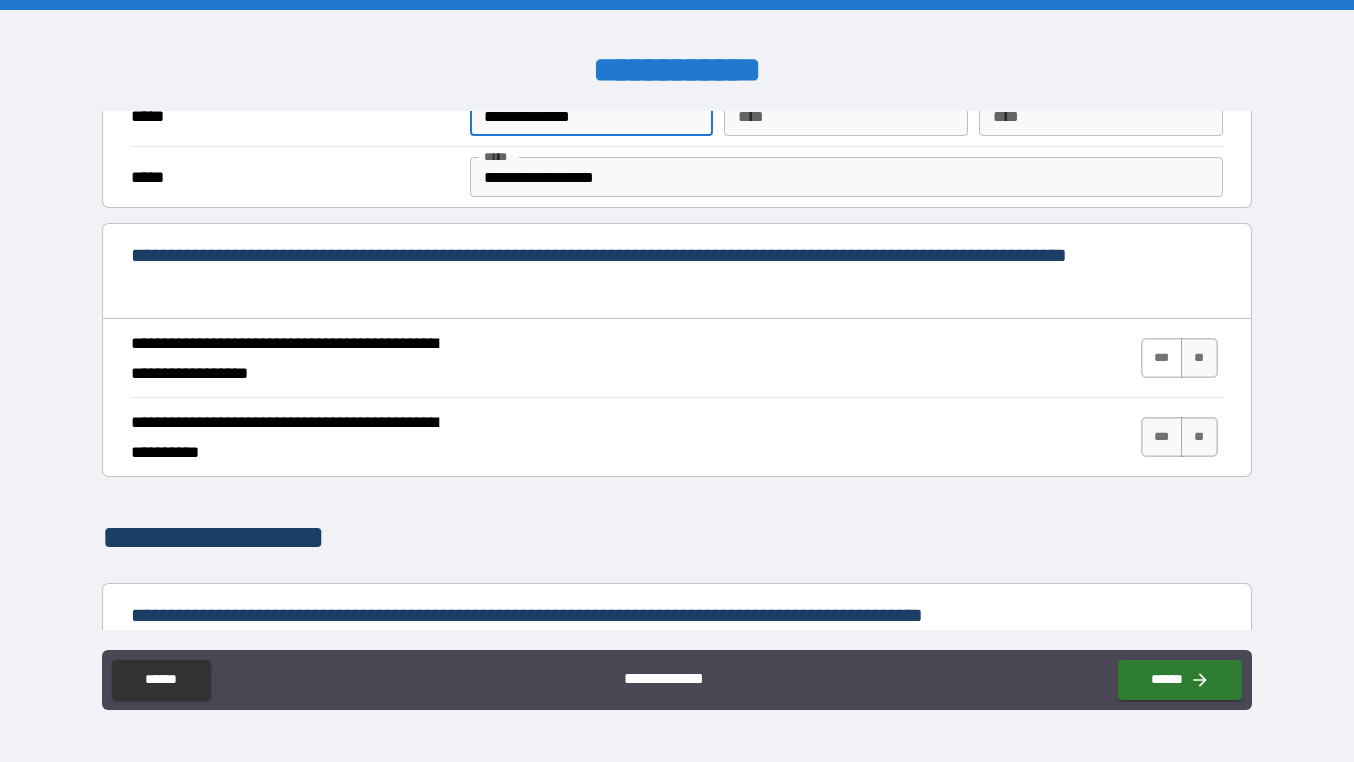 type on "**********" 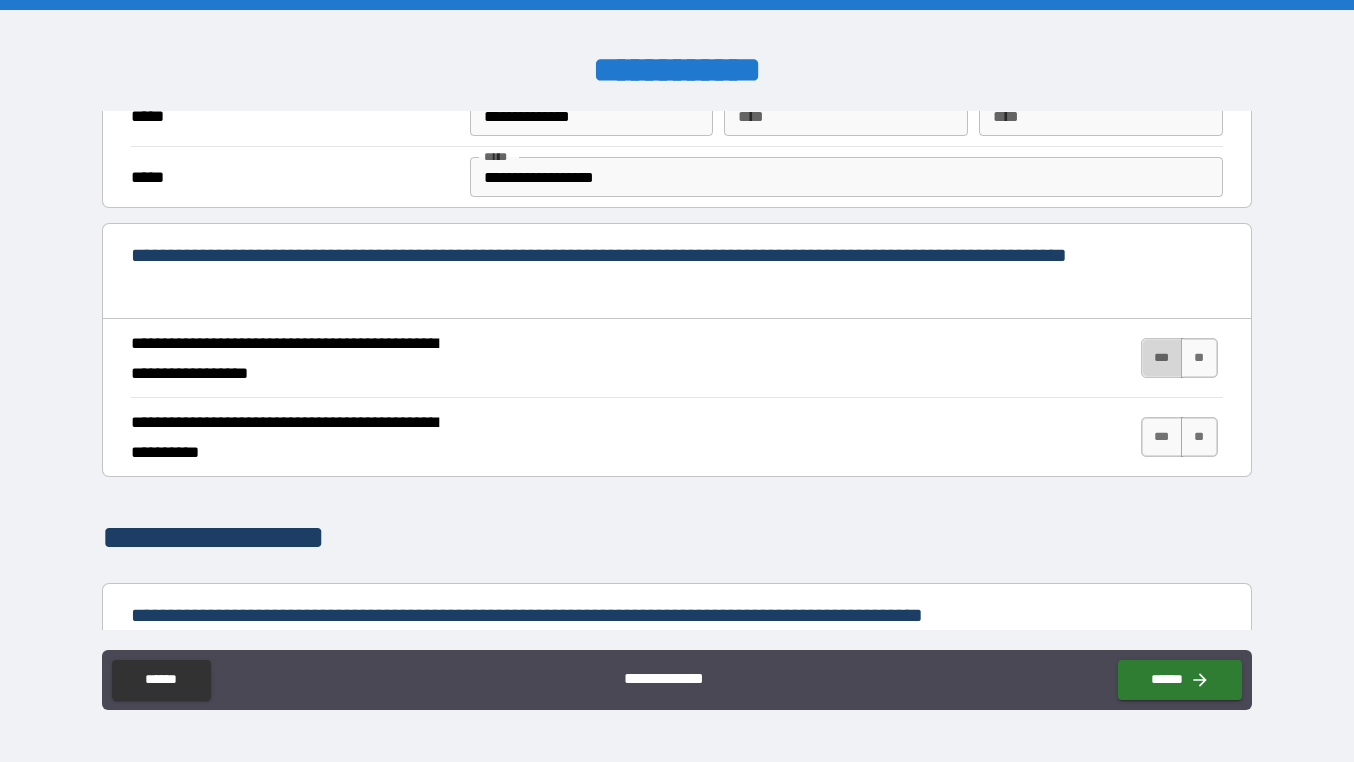 click on "***" at bounding box center [1162, 358] 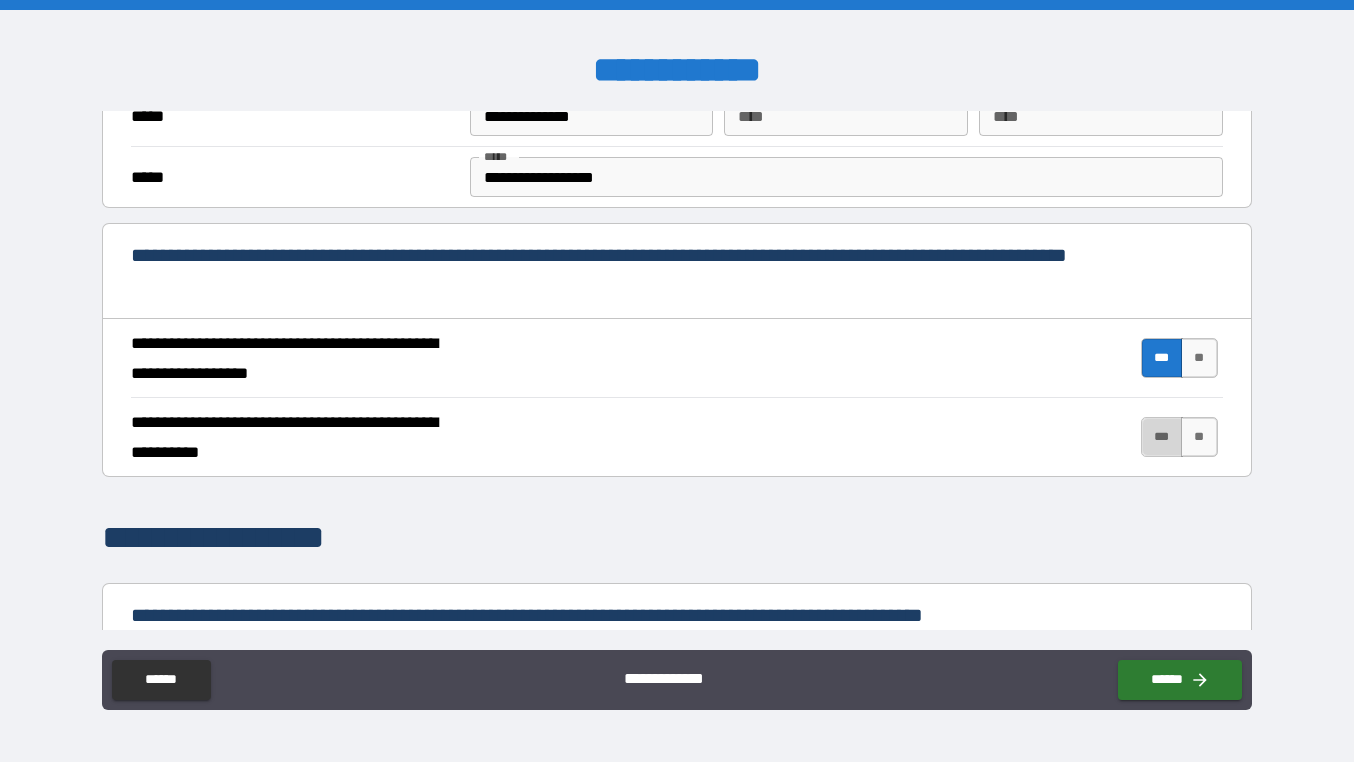 click on "***" at bounding box center (1162, 437) 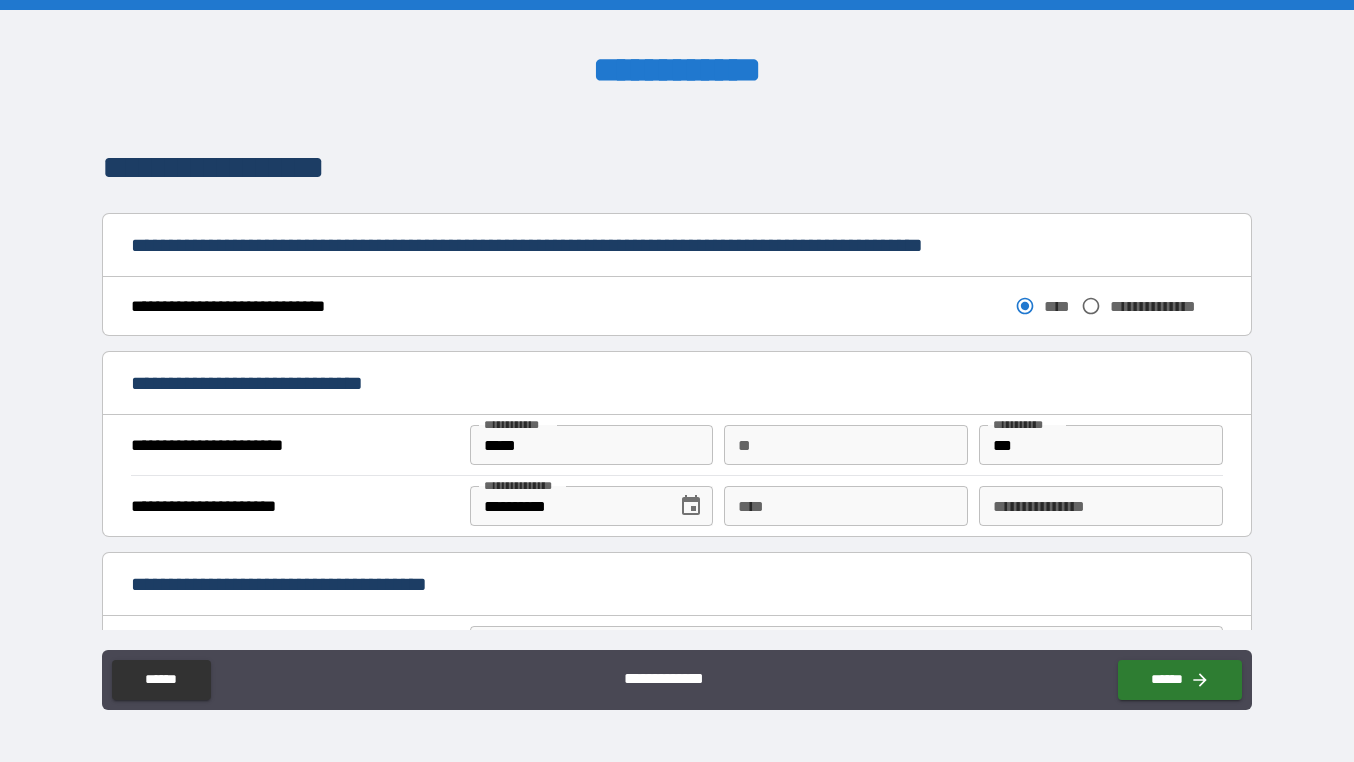 scroll, scrollTop: 1036, scrollLeft: 0, axis: vertical 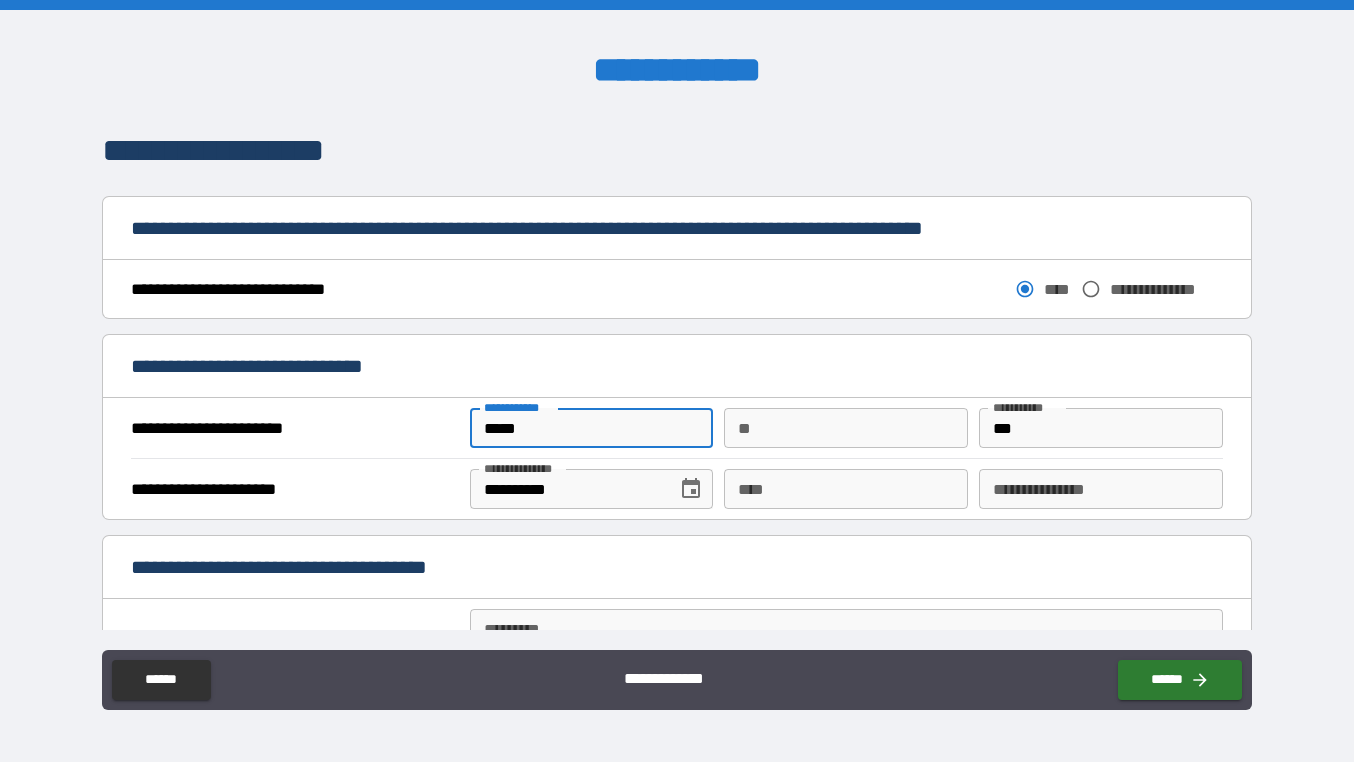 drag, startPoint x: 527, startPoint y: 427, endPoint x: 516, endPoint y: 427, distance: 11 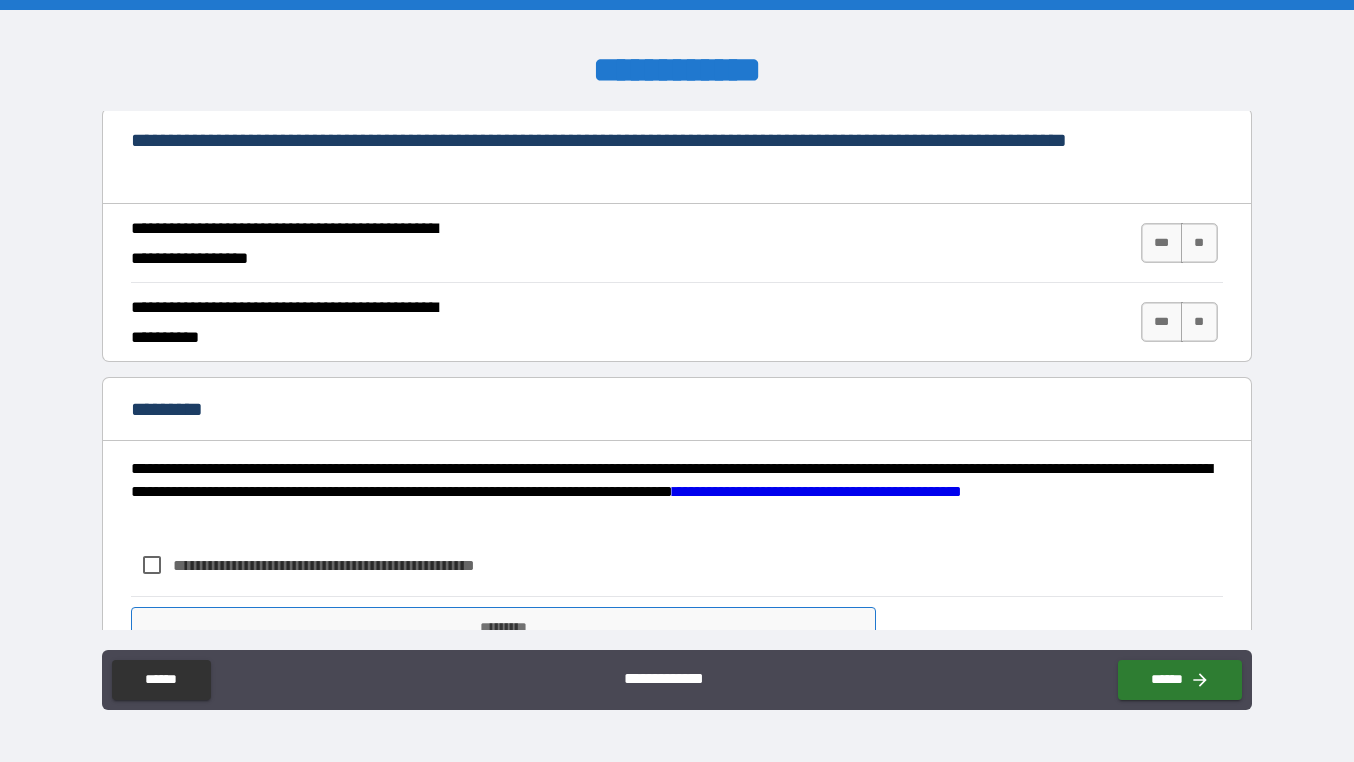scroll, scrollTop: 1827, scrollLeft: 0, axis: vertical 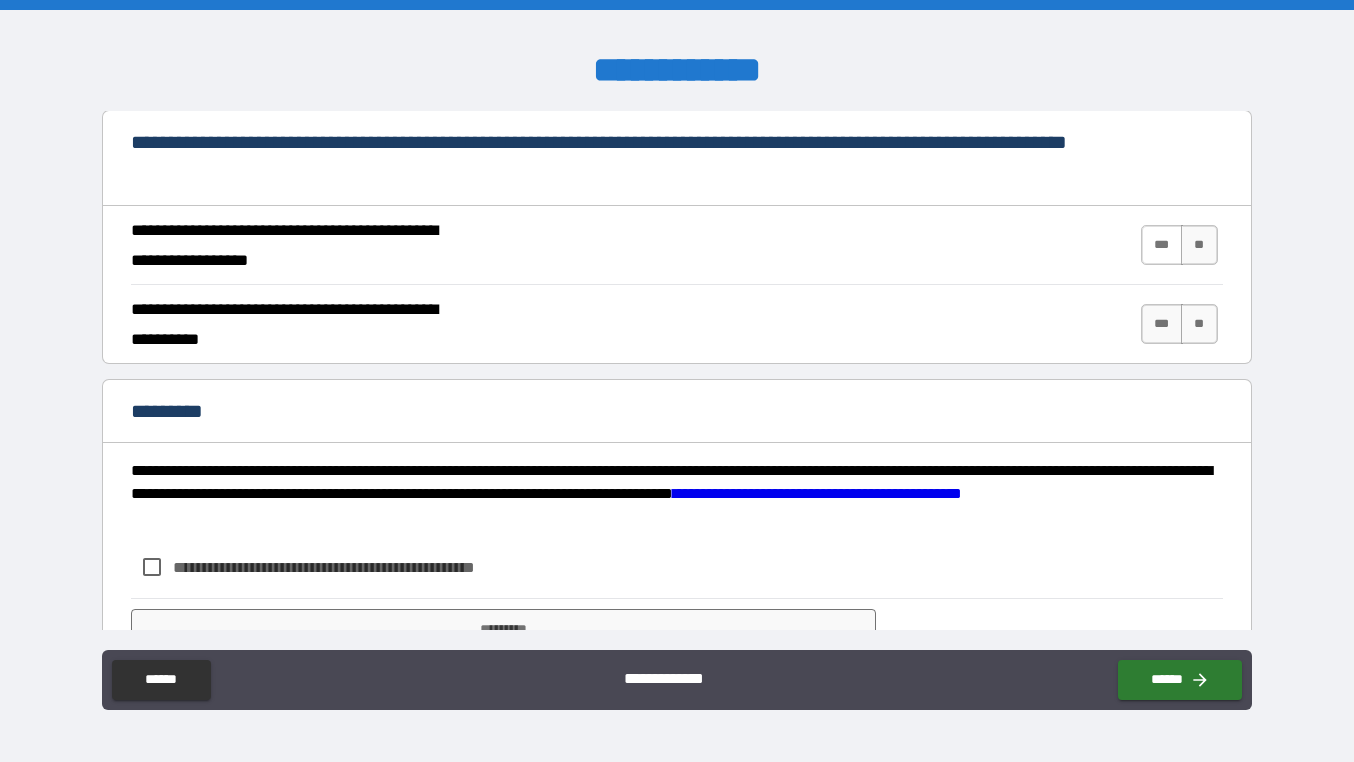 type on "*********" 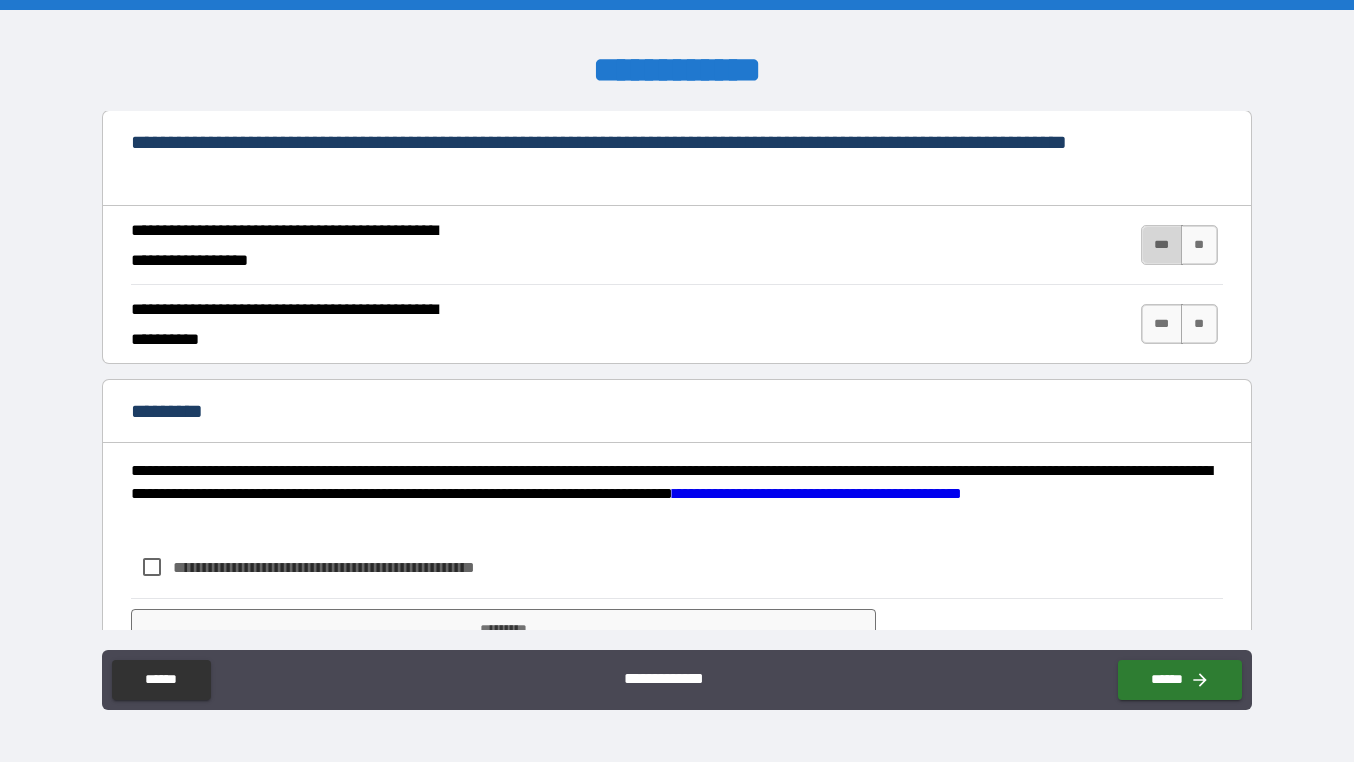 click on "***" at bounding box center [1162, 245] 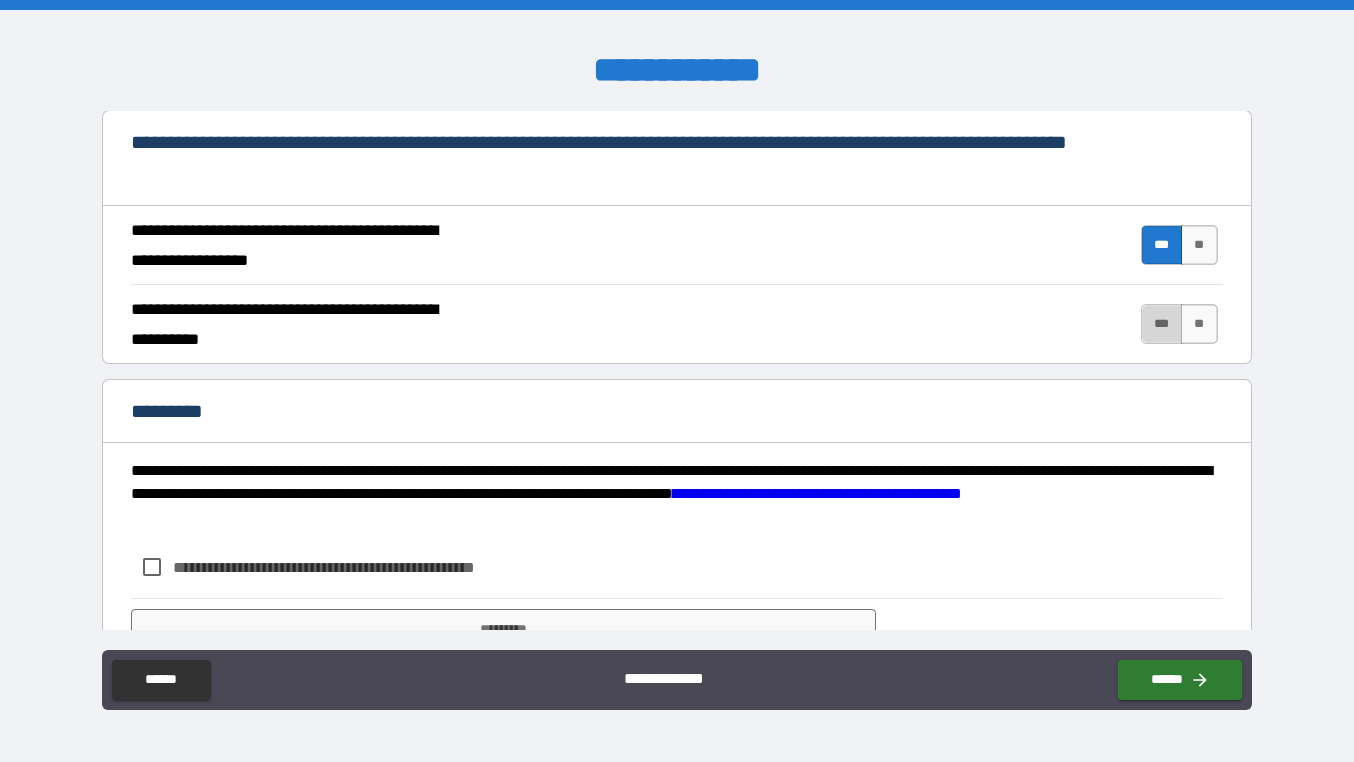 click on "***" at bounding box center [1162, 324] 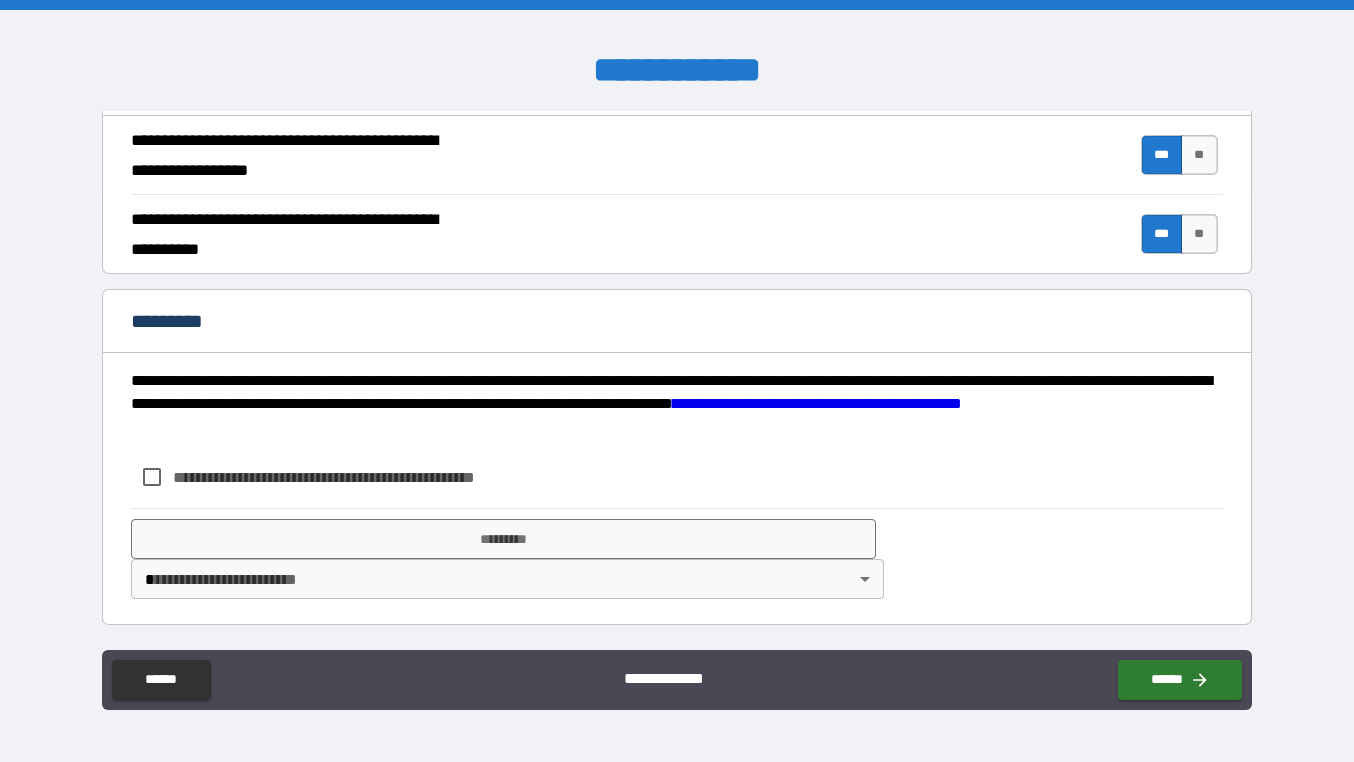 scroll, scrollTop: 1917, scrollLeft: 0, axis: vertical 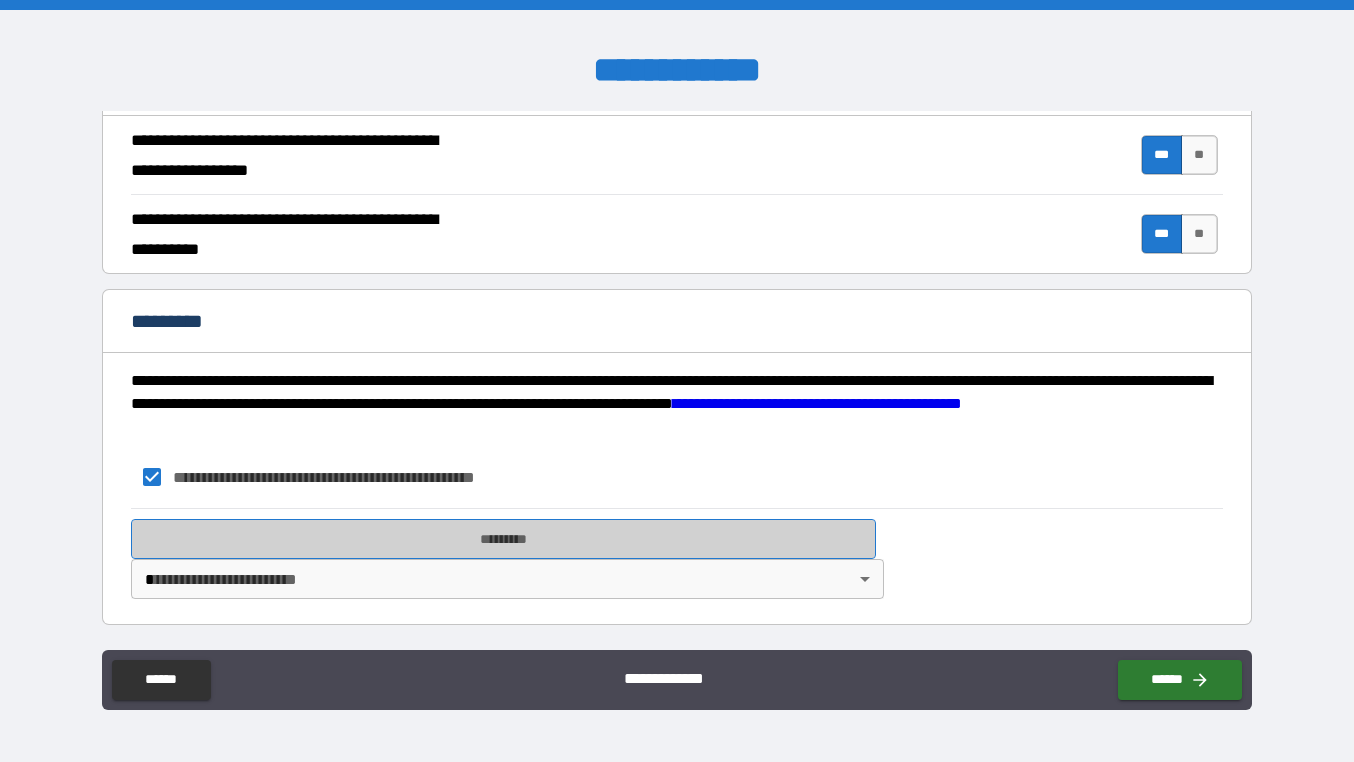 click on "*********" at bounding box center [503, 539] 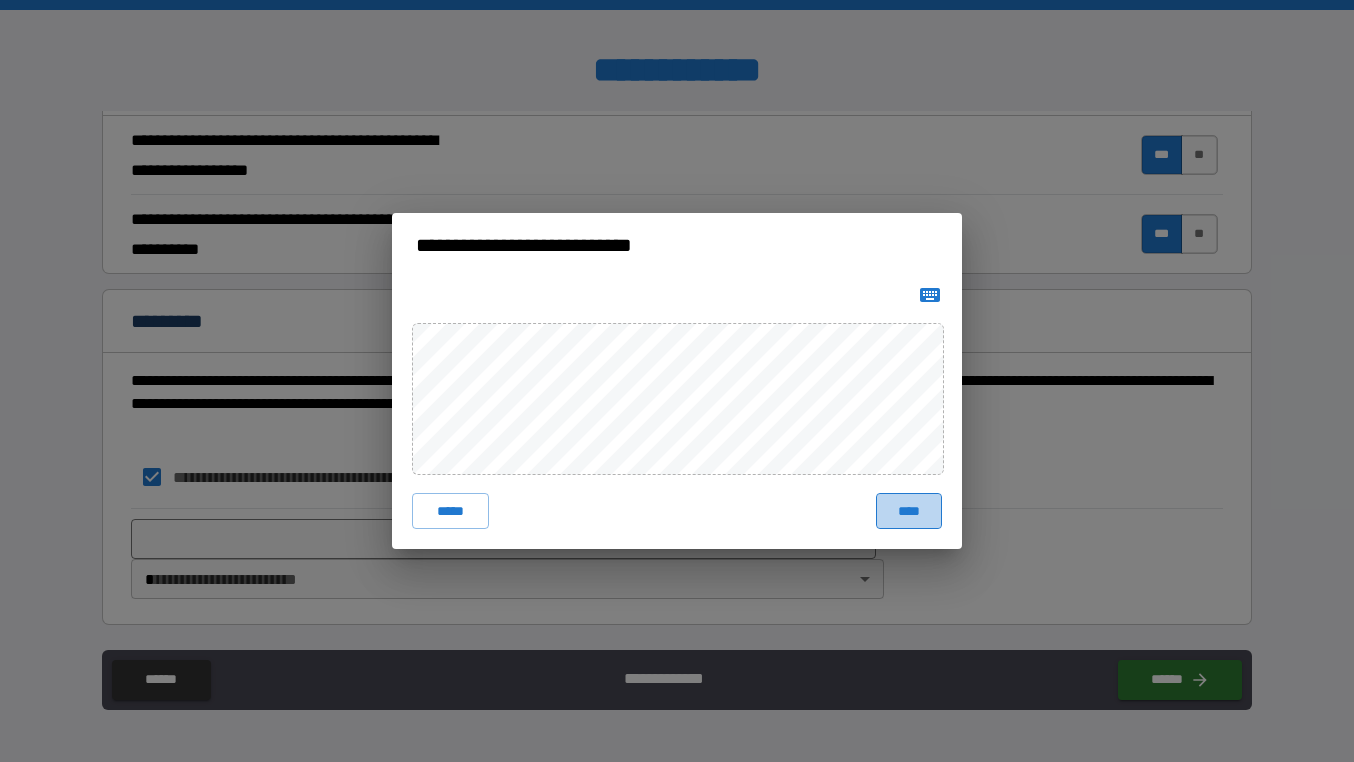 click on "****" at bounding box center [909, 511] 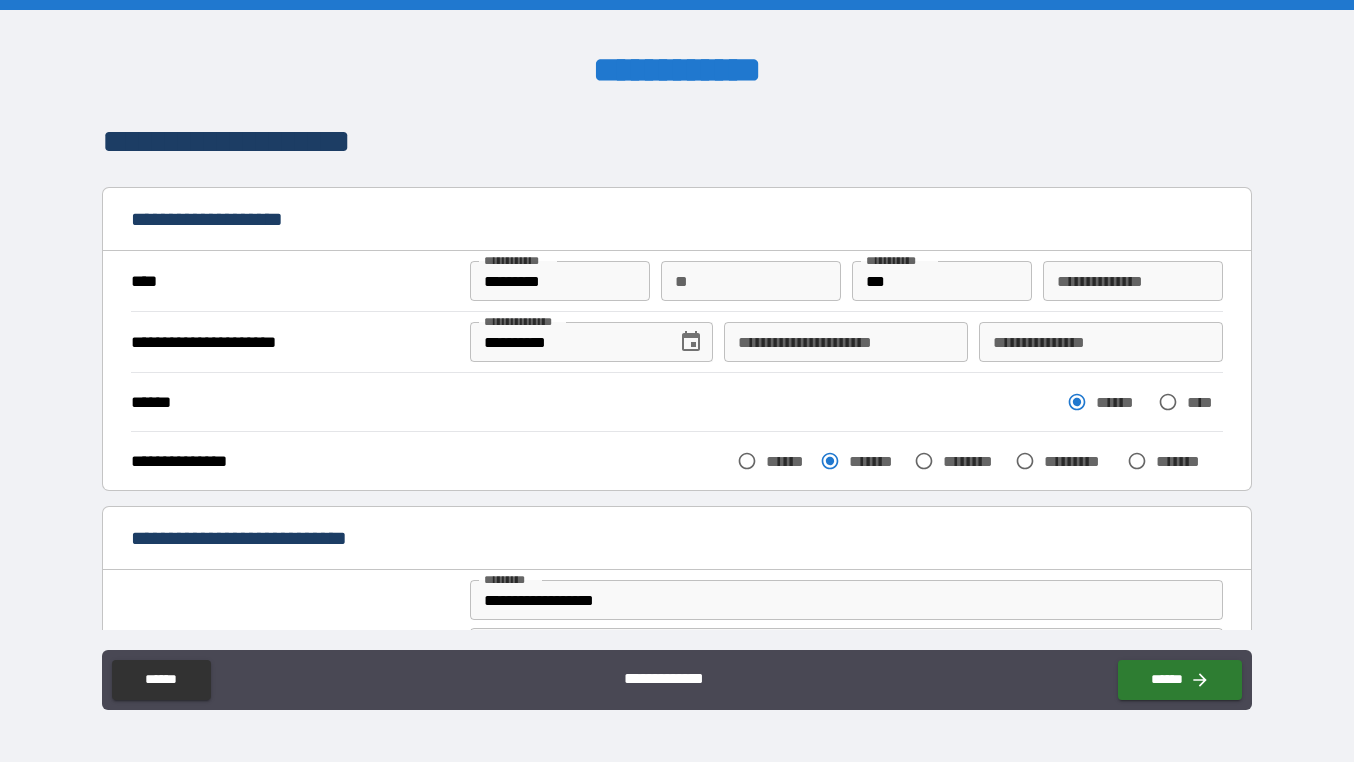 scroll, scrollTop: 0, scrollLeft: 0, axis: both 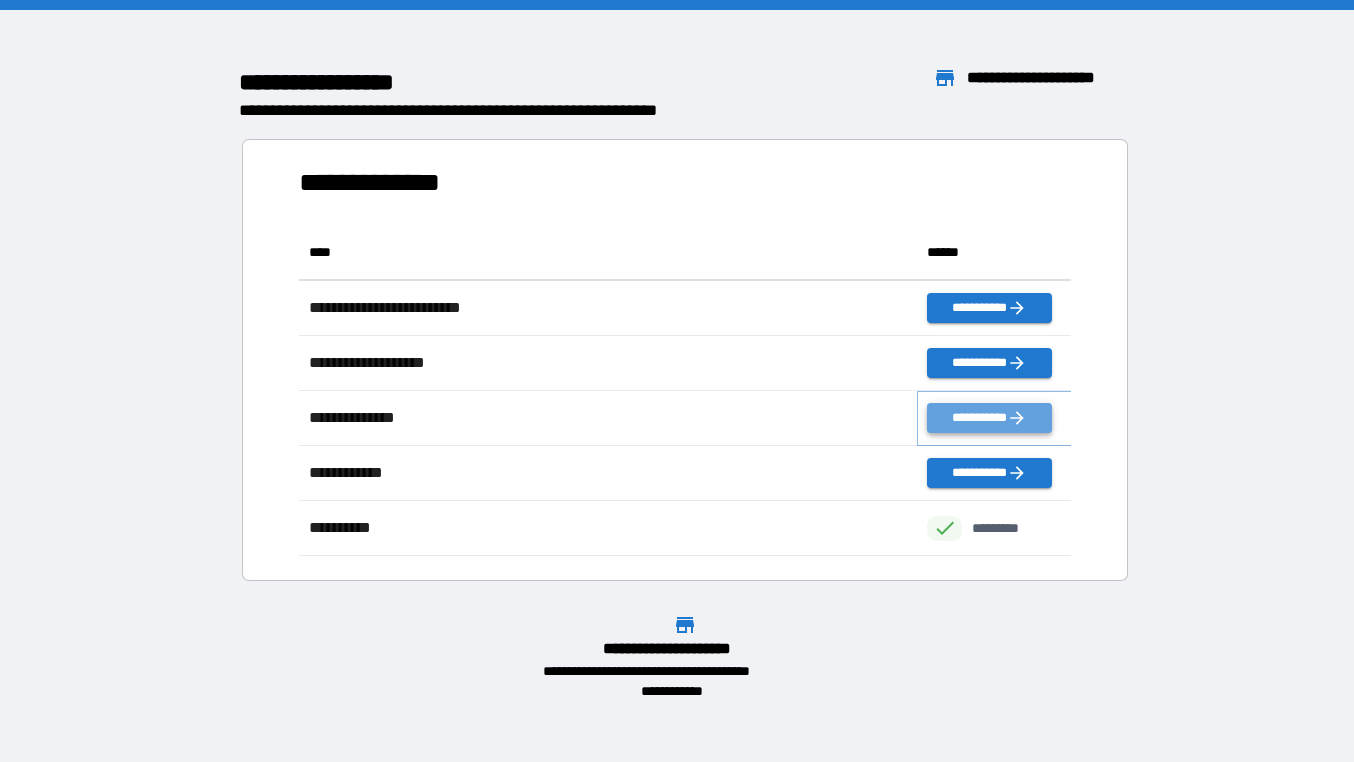 click on "**********" at bounding box center [989, 418] 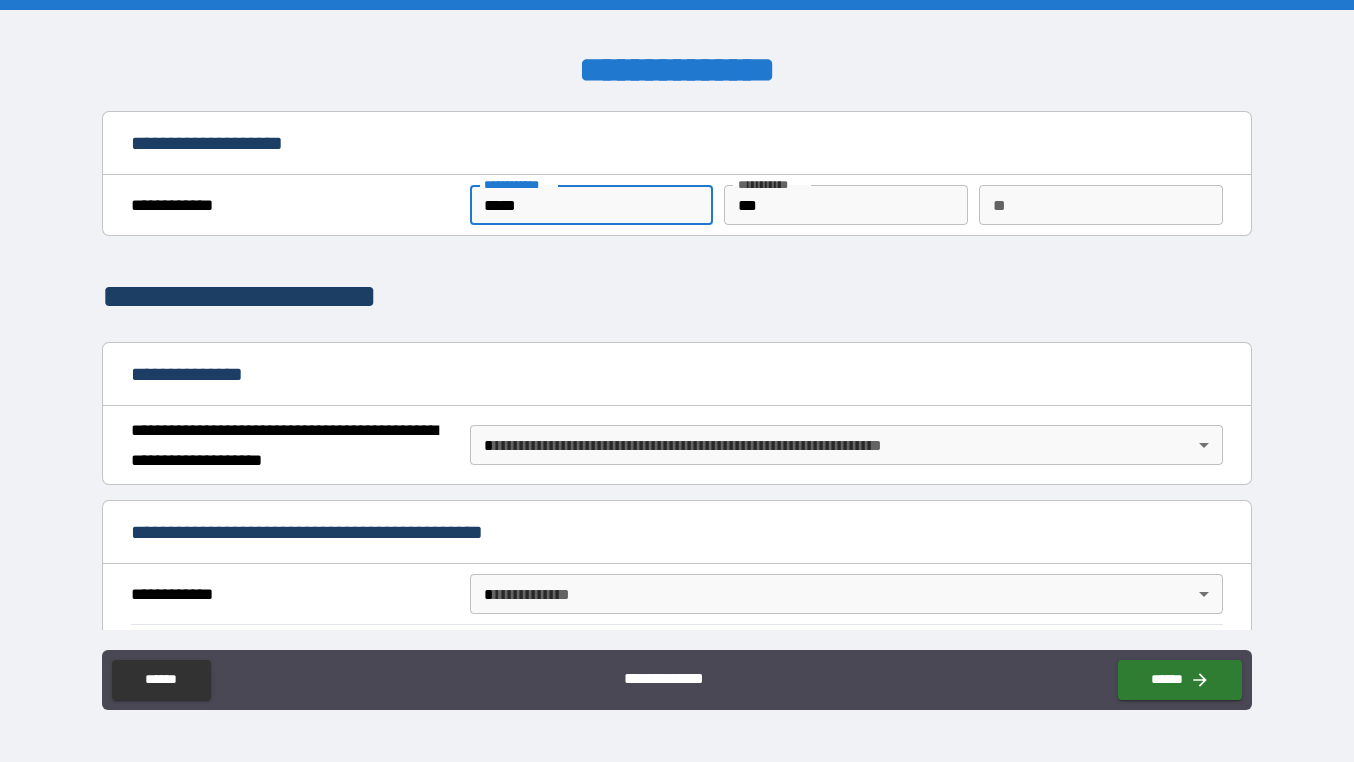 click on "*****" at bounding box center (592, 205) 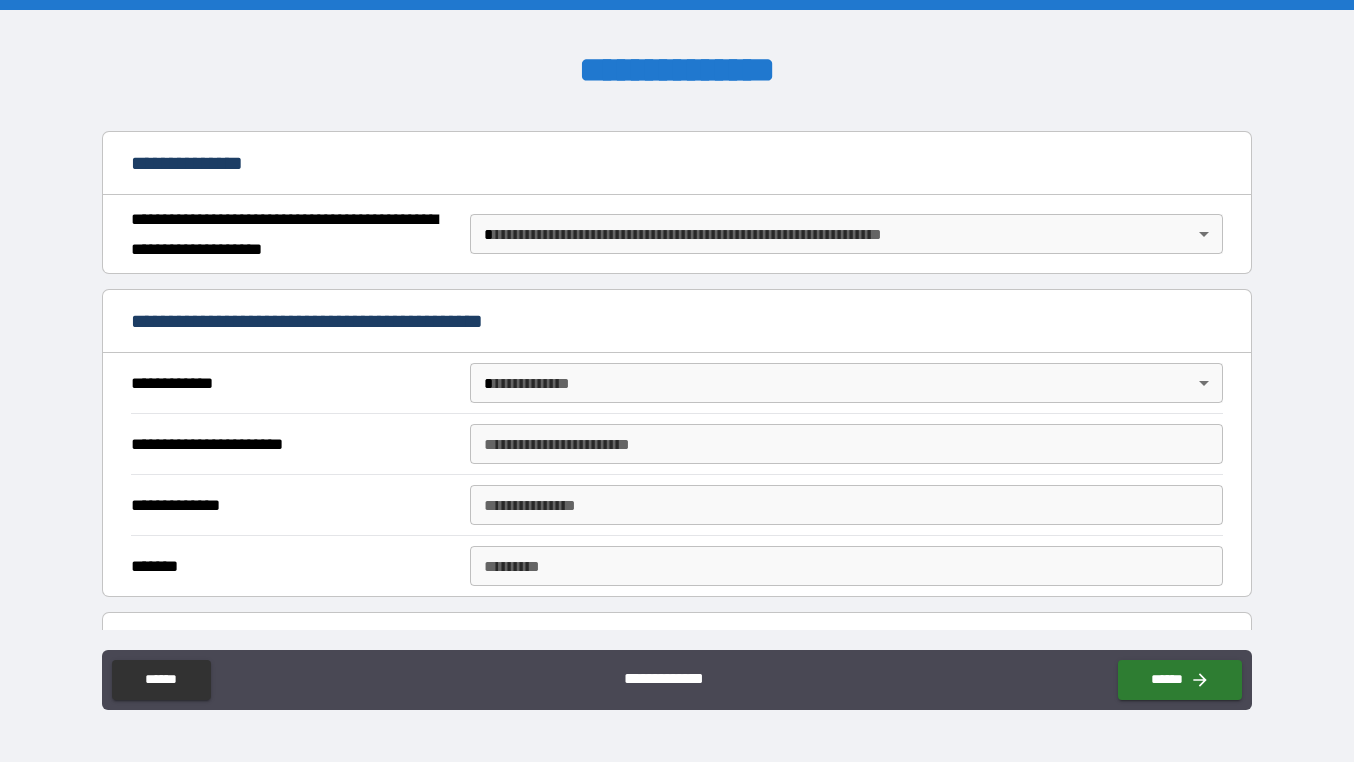 scroll, scrollTop: 212, scrollLeft: 0, axis: vertical 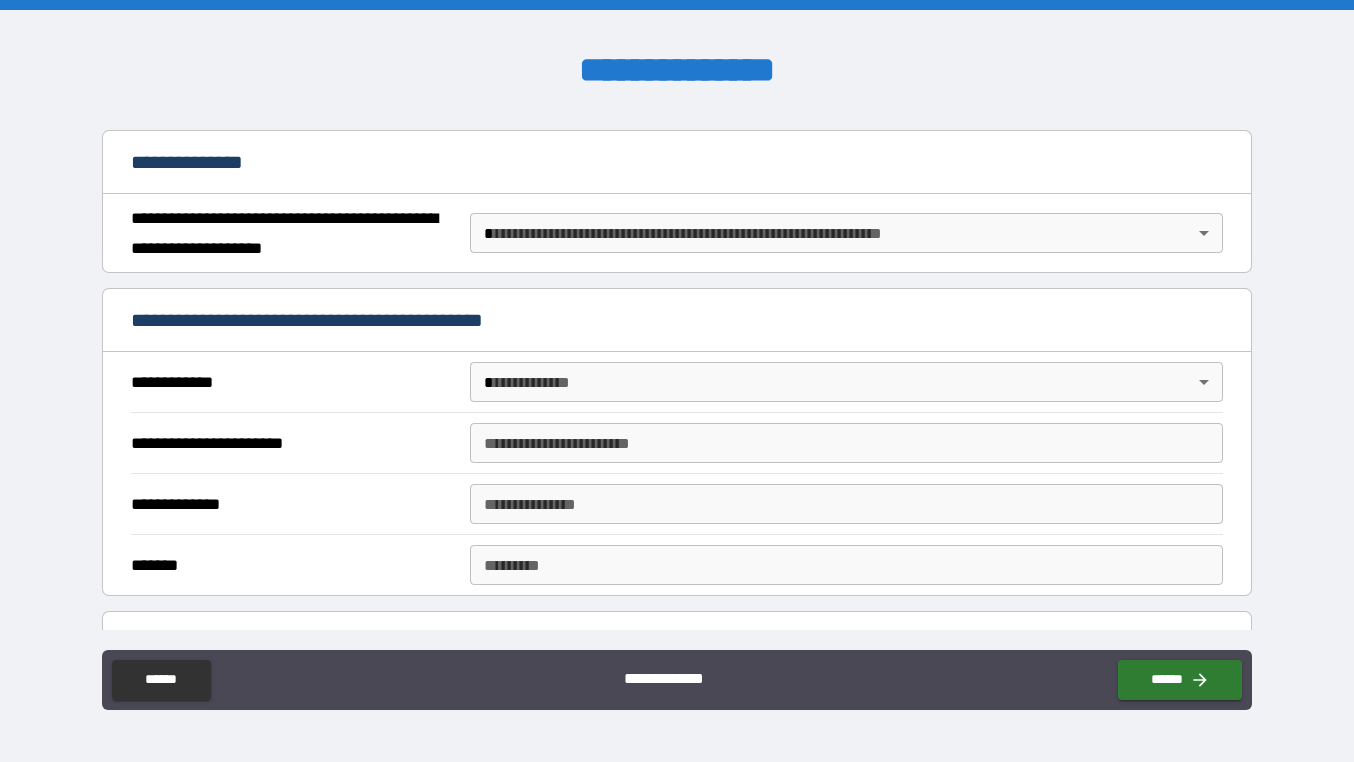type on "*********" 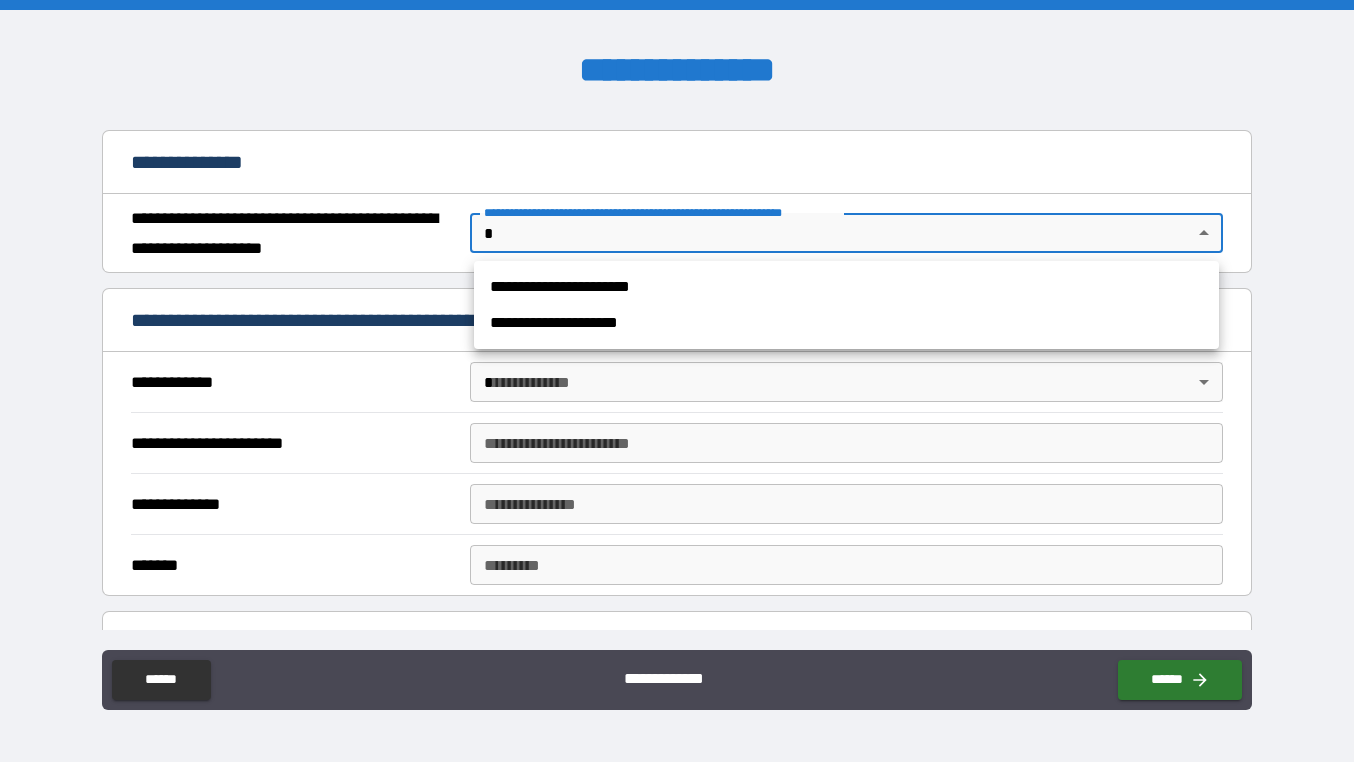 click on "**********" at bounding box center [677, 381] 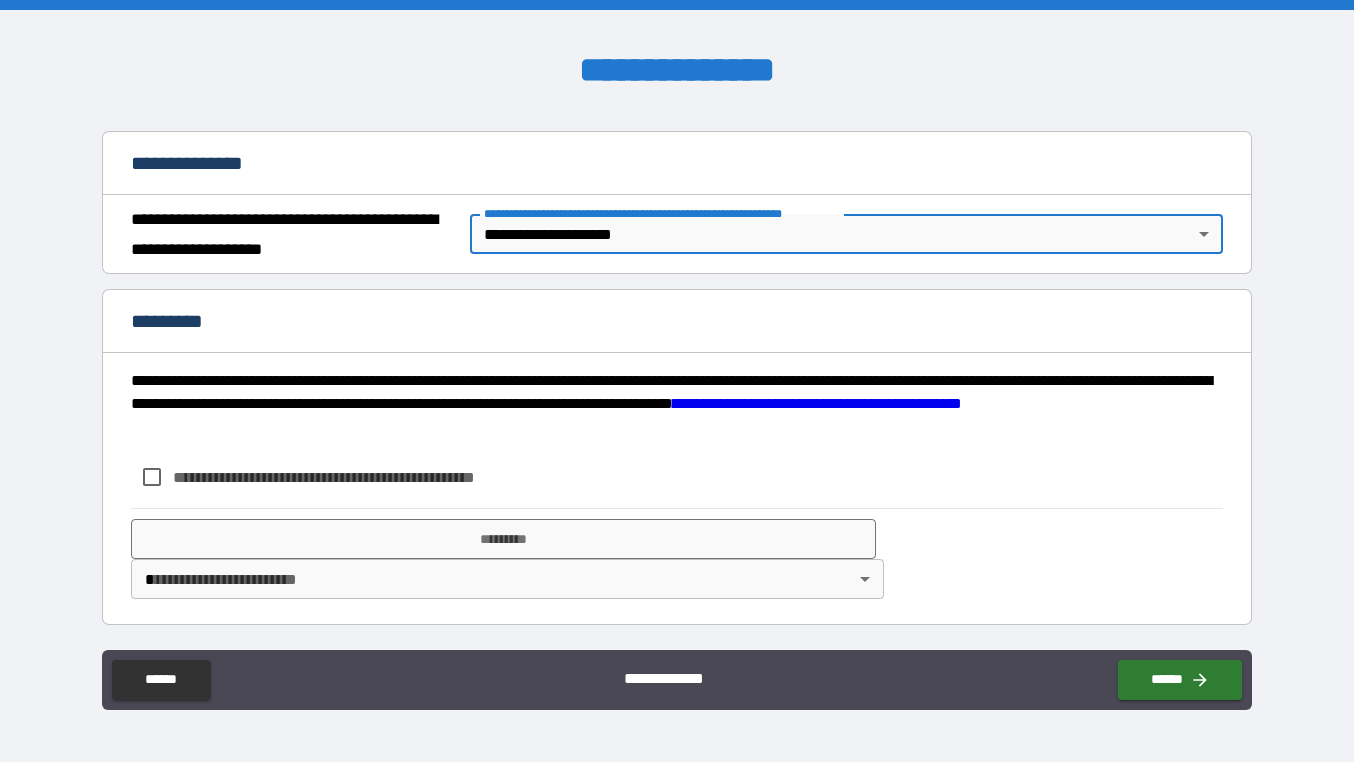 scroll, scrollTop: 211, scrollLeft: 0, axis: vertical 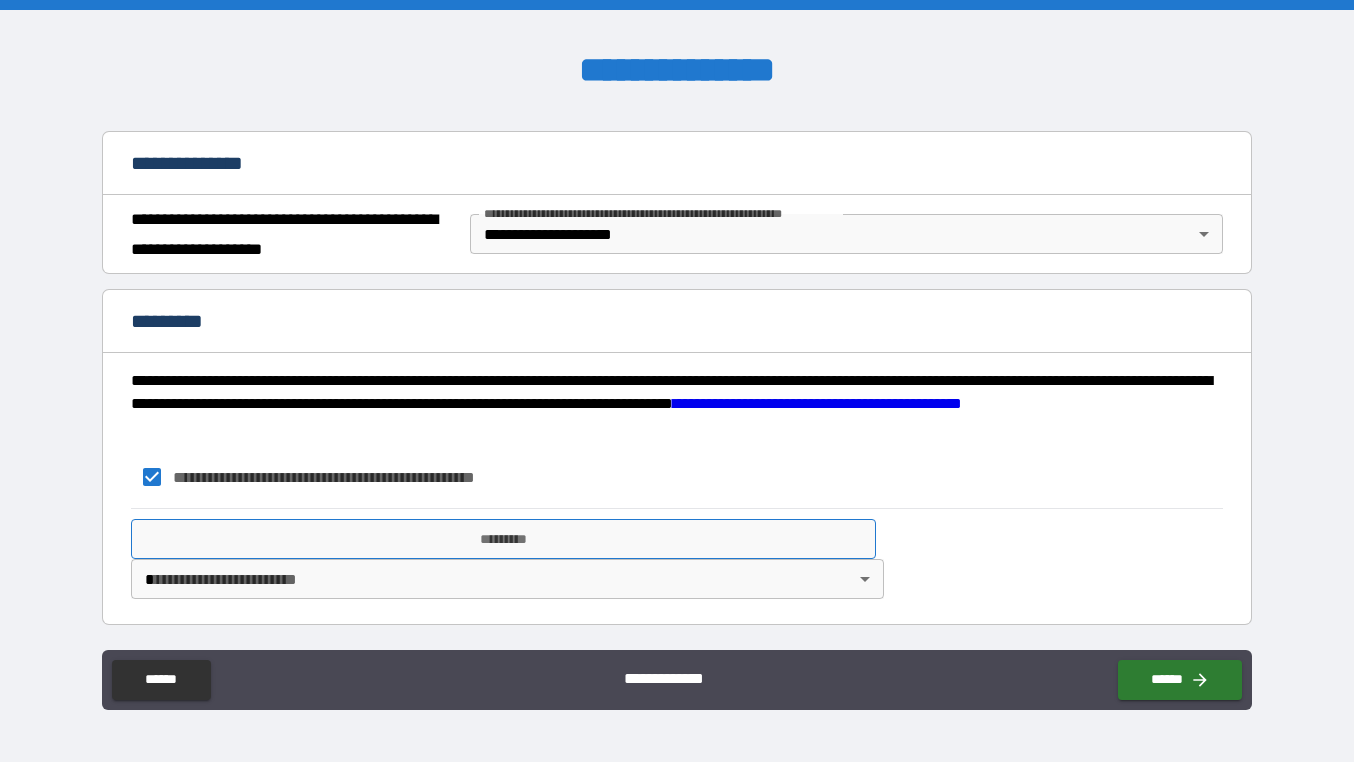 click on "*********" at bounding box center (503, 539) 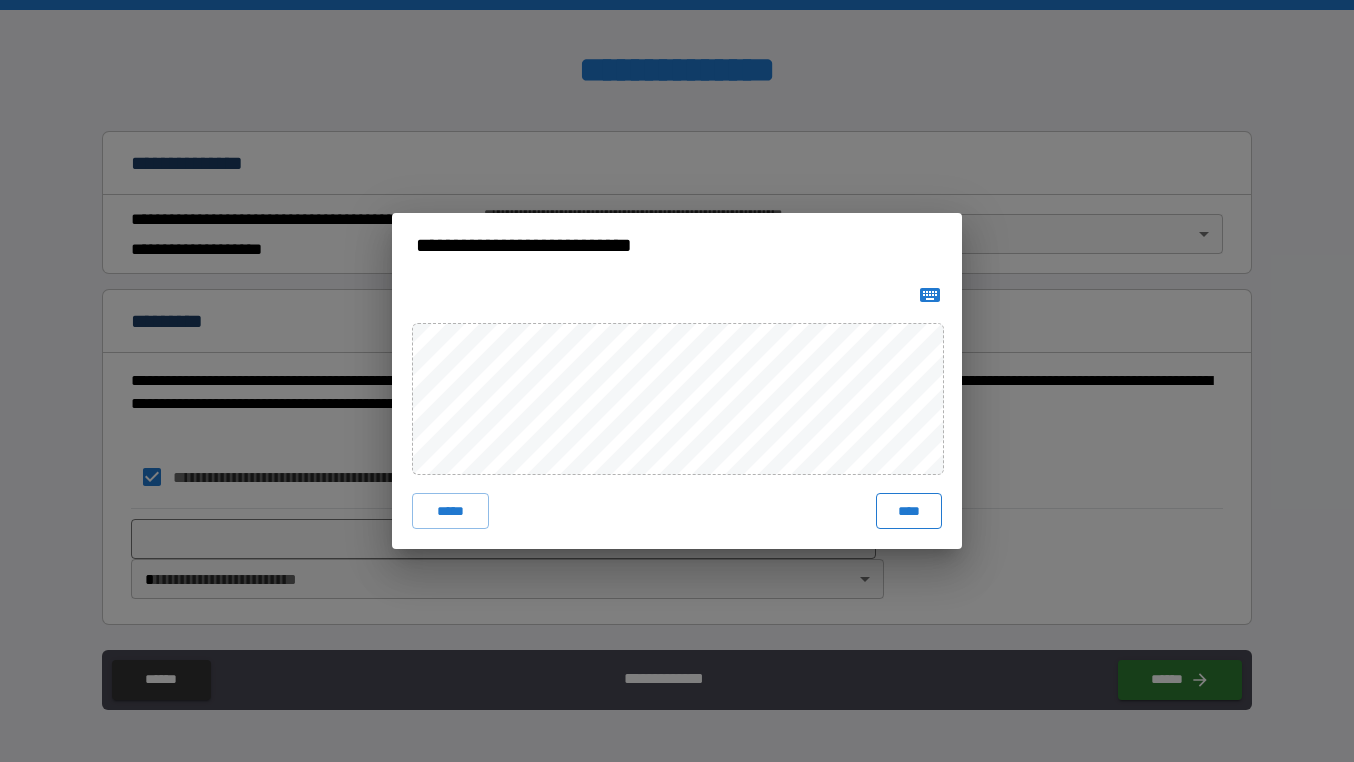click on "****" at bounding box center (909, 511) 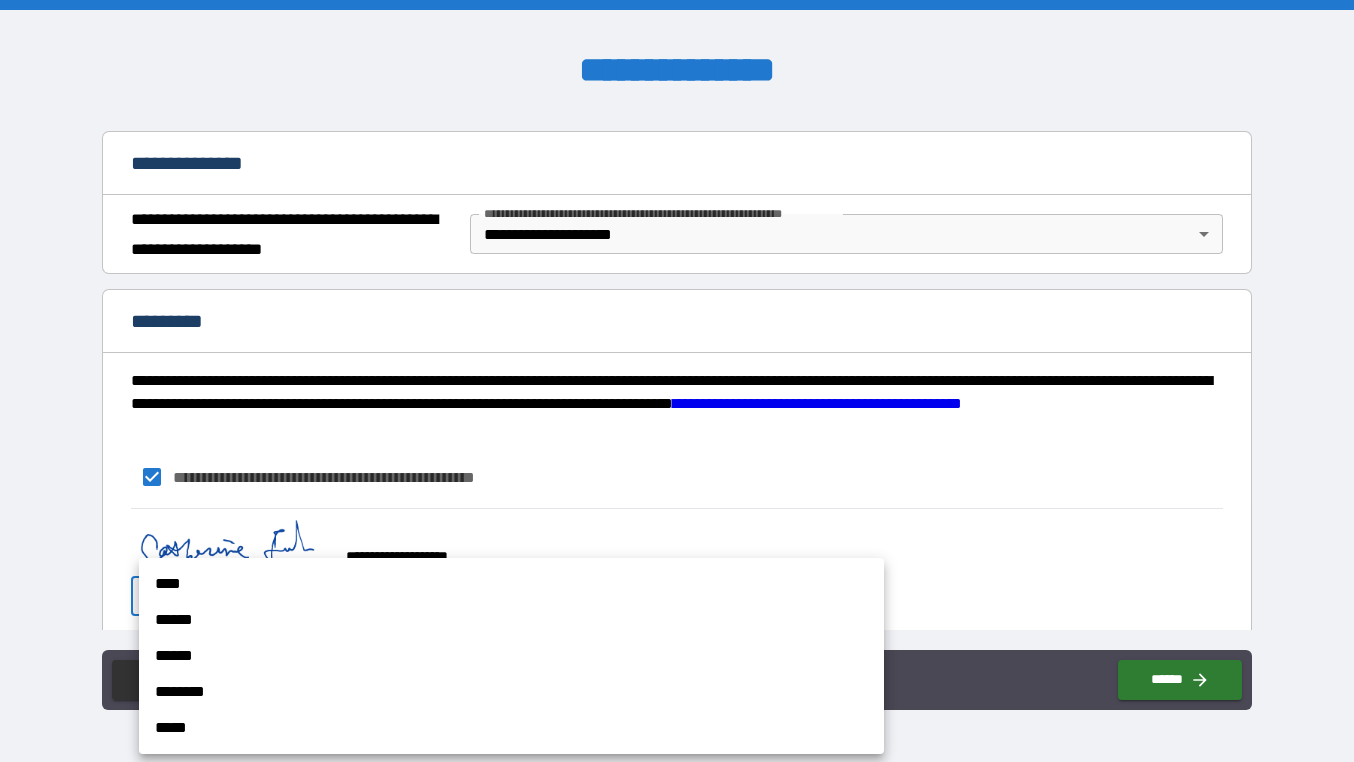 click on "**********" at bounding box center [677, 381] 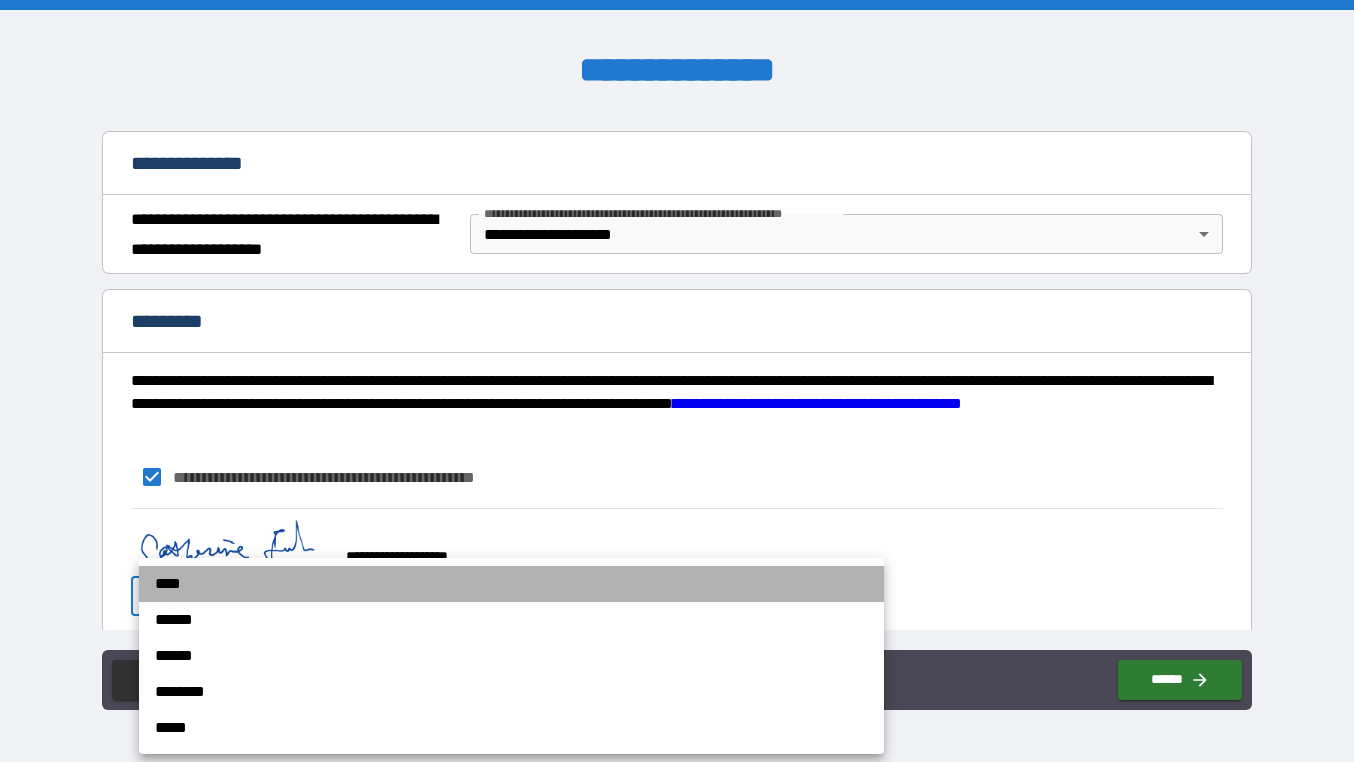 click on "****" at bounding box center [511, 584] 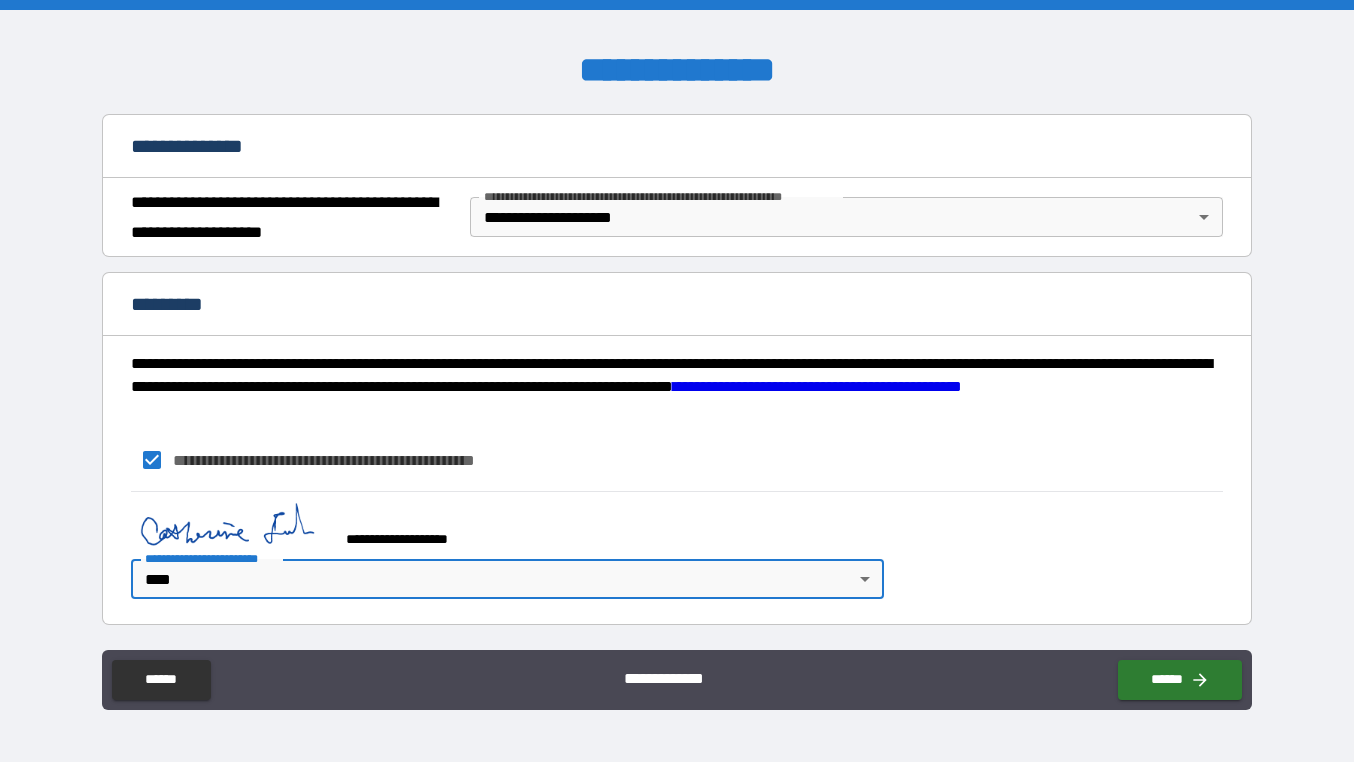 scroll, scrollTop: 228, scrollLeft: 0, axis: vertical 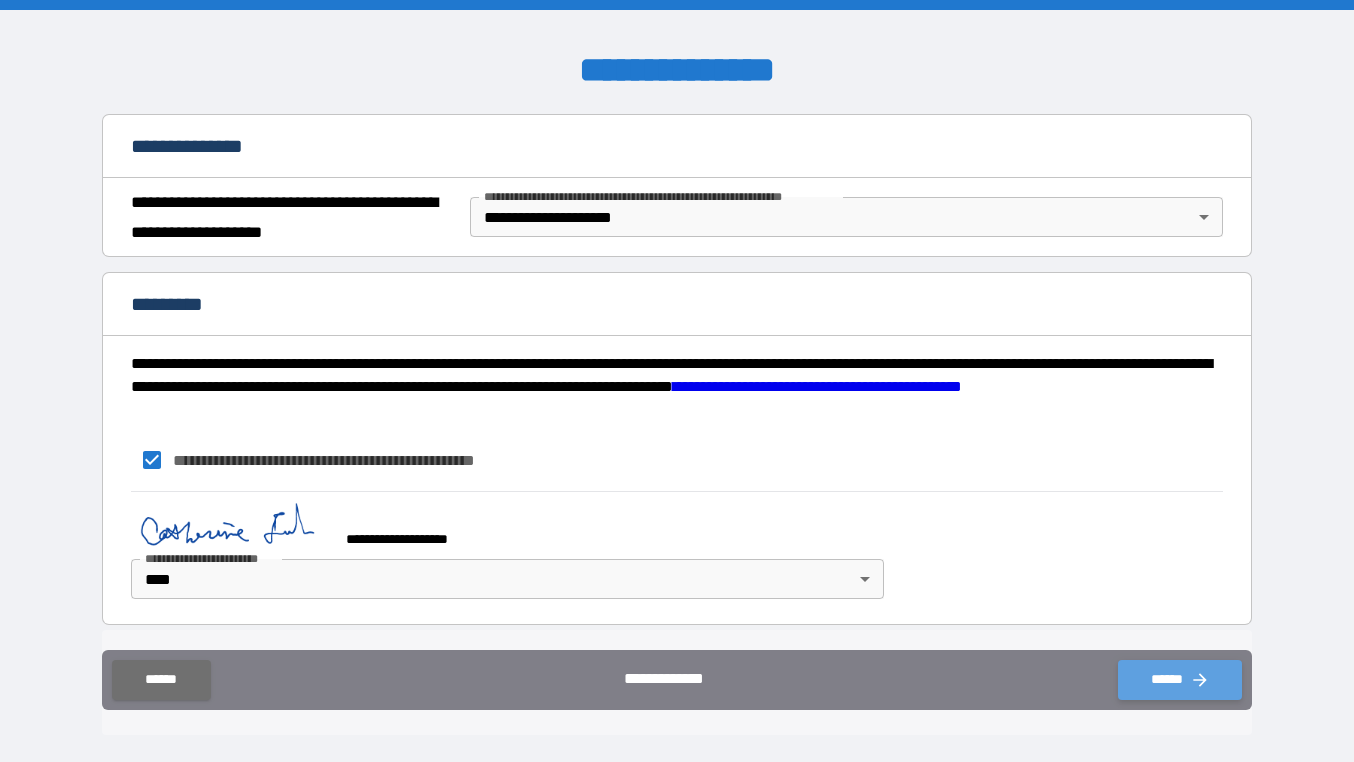 click on "******" at bounding box center (1180, 680) 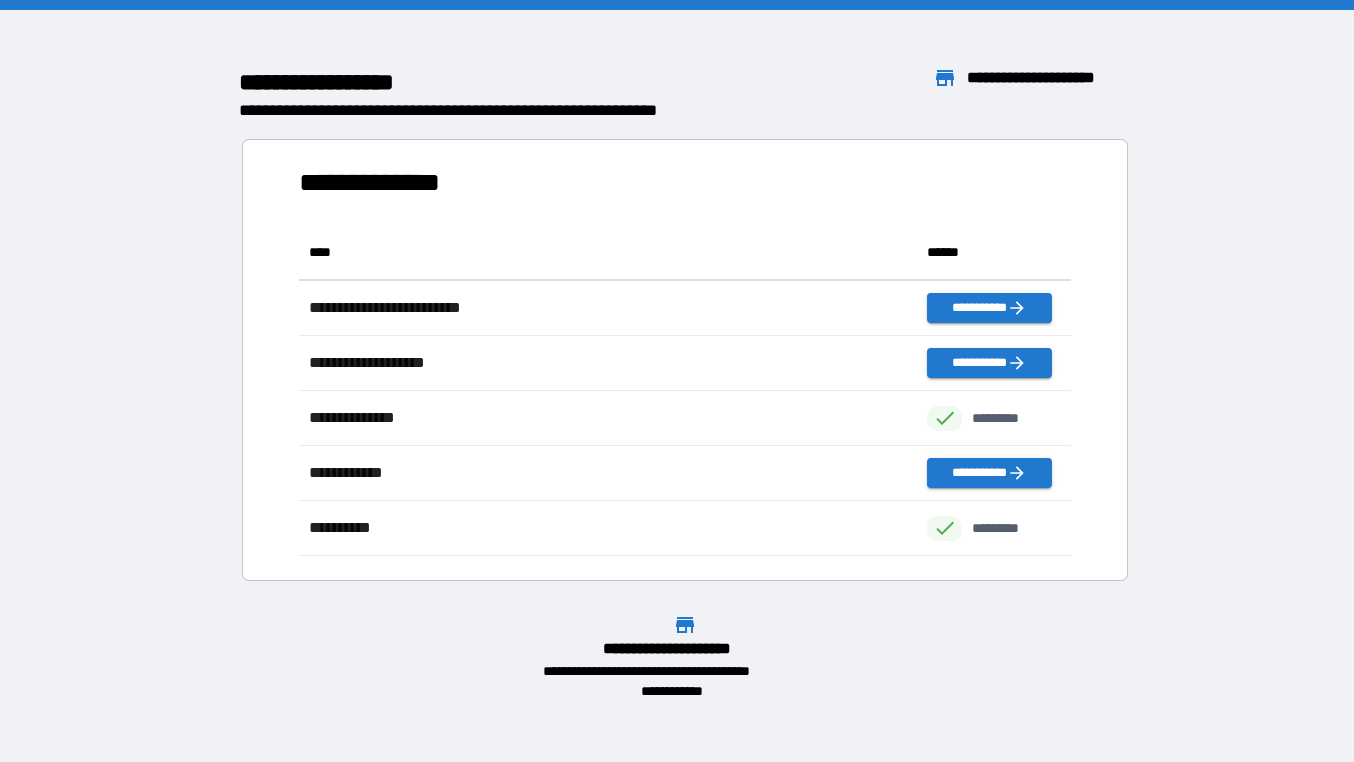 scroll, scrollTop: 331, scrollLeft: 772, axis: both 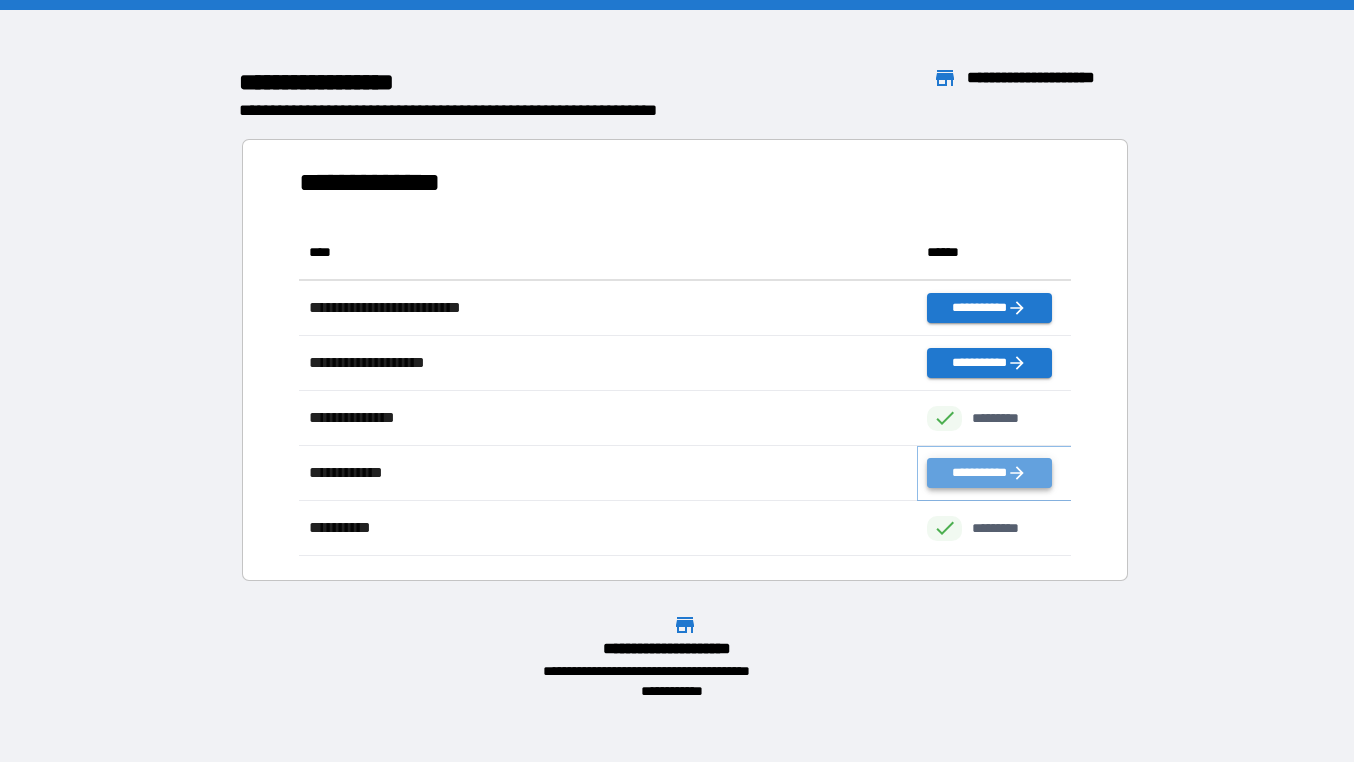 click 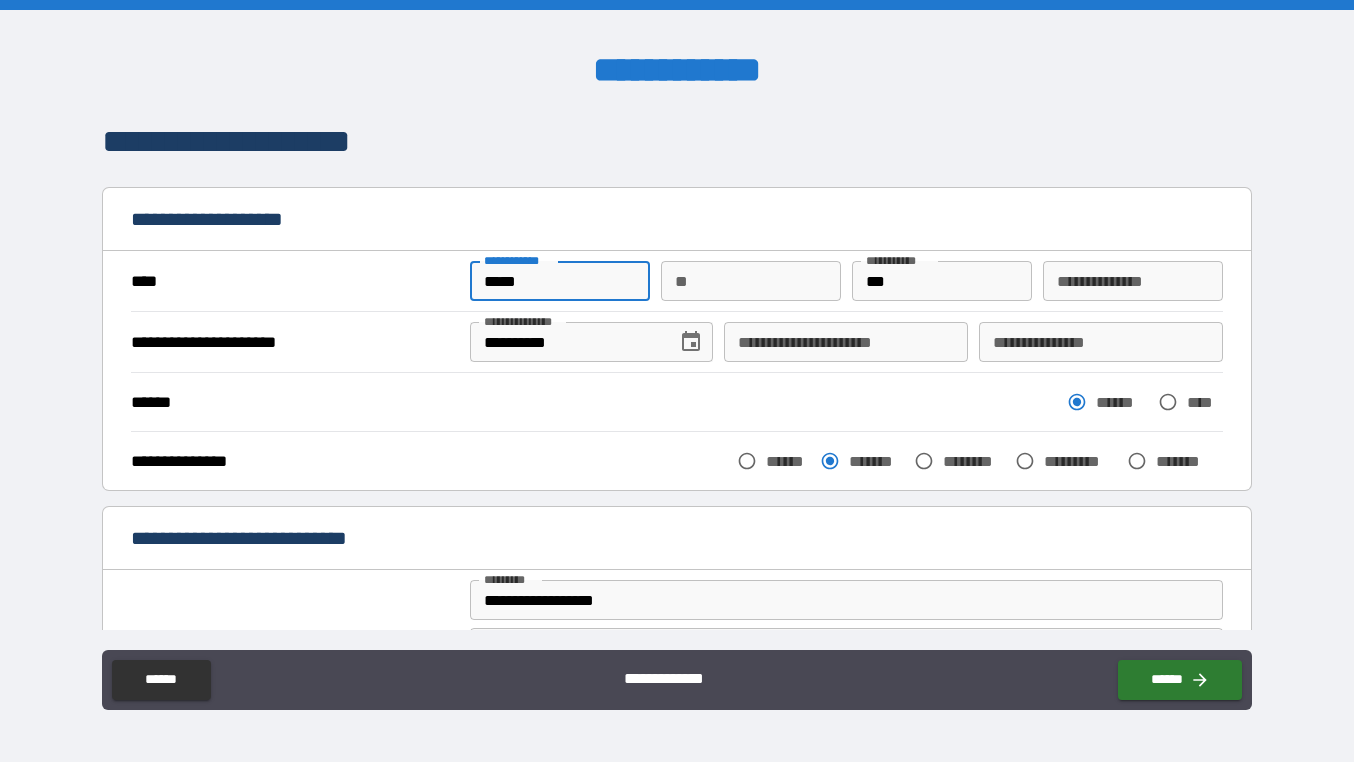 drag, startPoint x: 529, startPoint y: 281, endPoint x: 518, endPoint y: 281, distance: 11 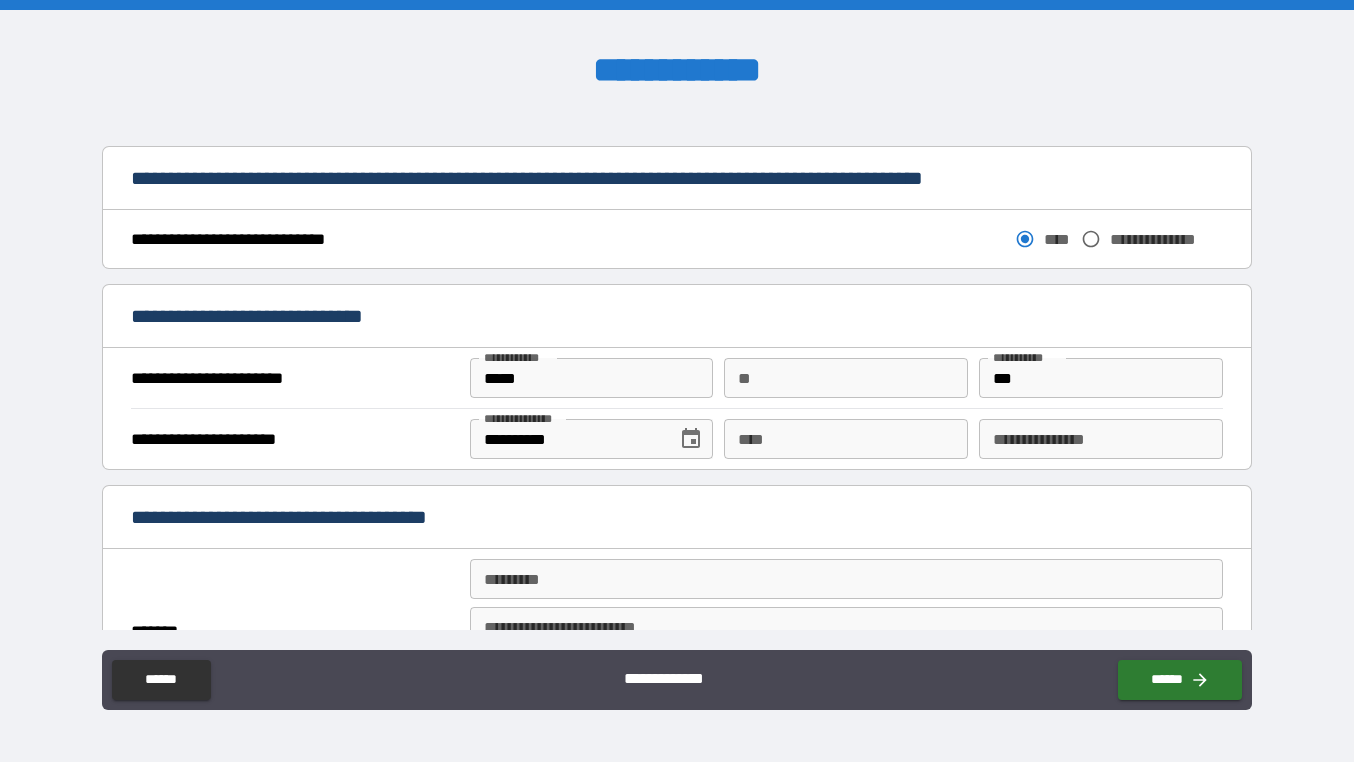 scroll, scrollTop: 1087, scrollLeft: 0, axis: vertical 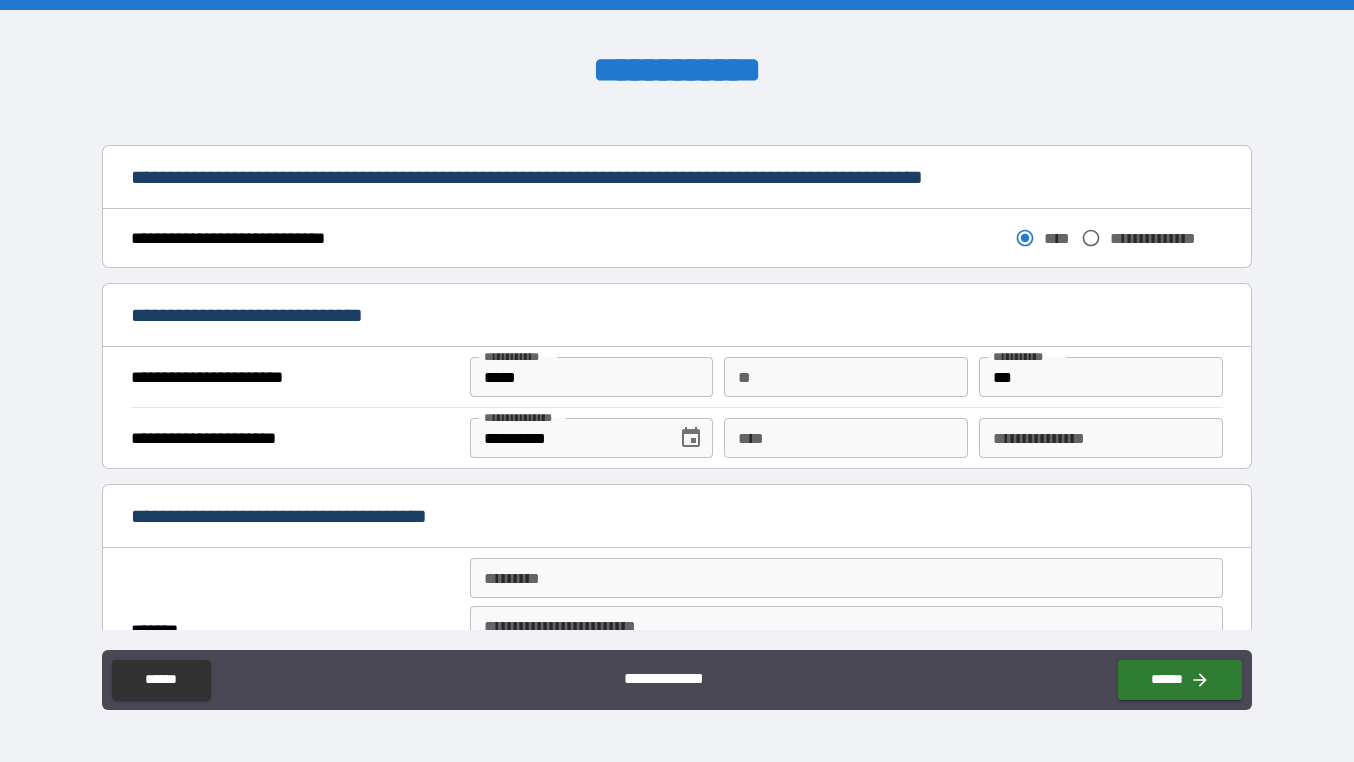 type on "*********" 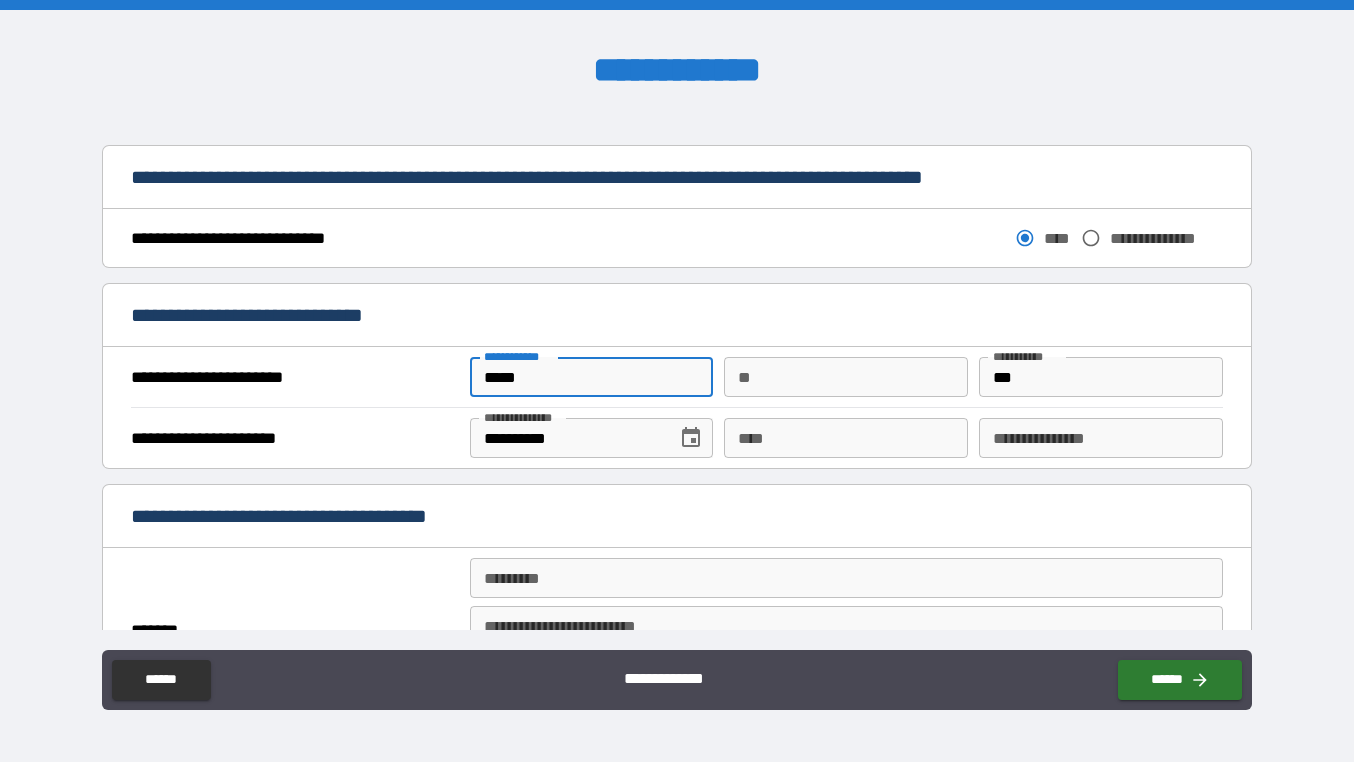 click on "*****" at bounding box center [592, 377] 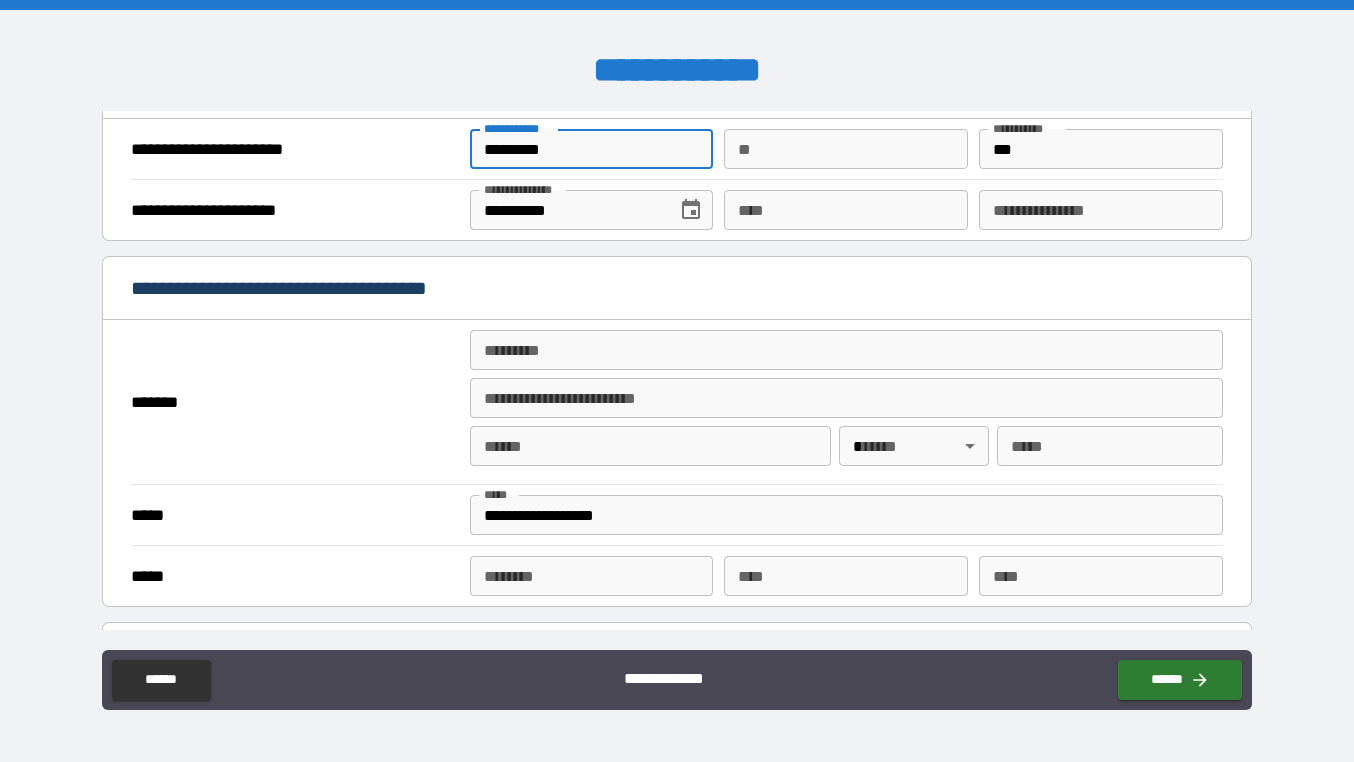 scroll, scrollTop: 1317, scrollLeft: 0, axis: vertical 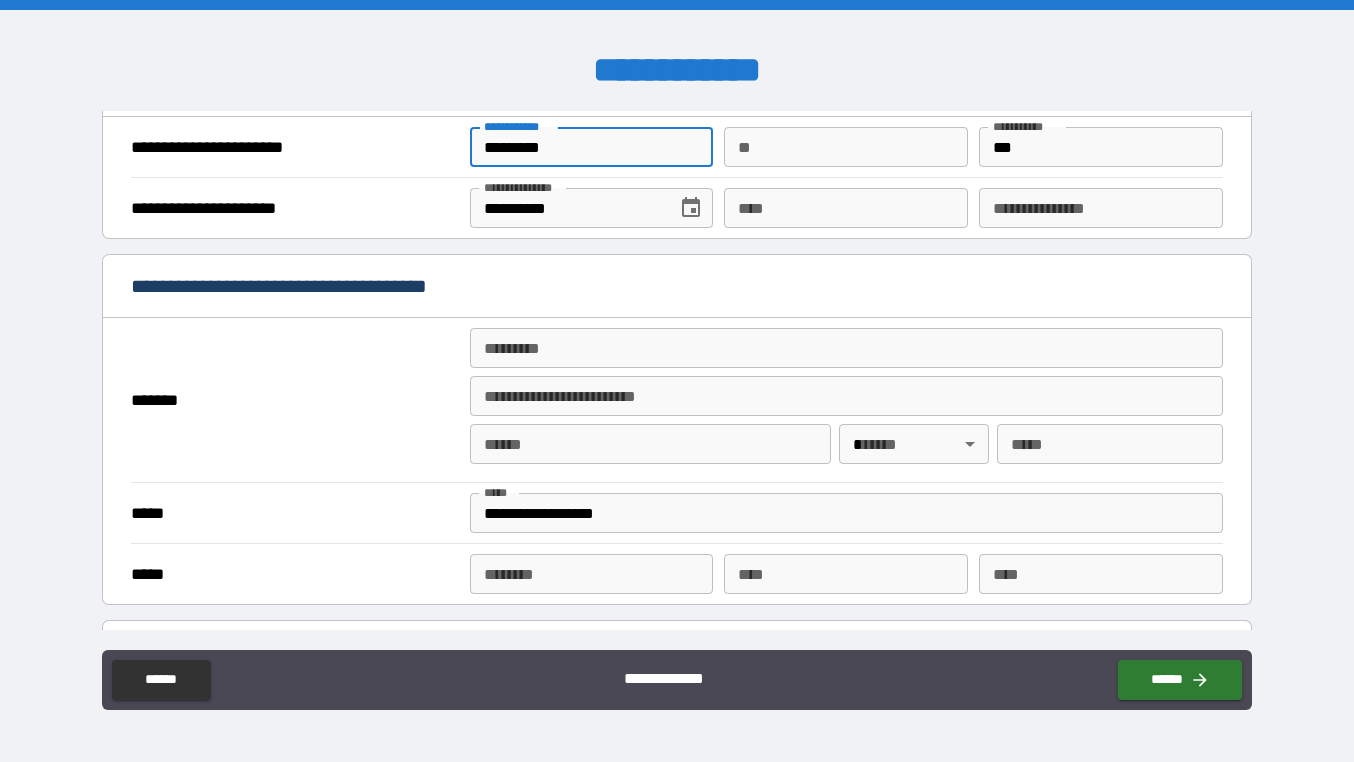 type on "*********" 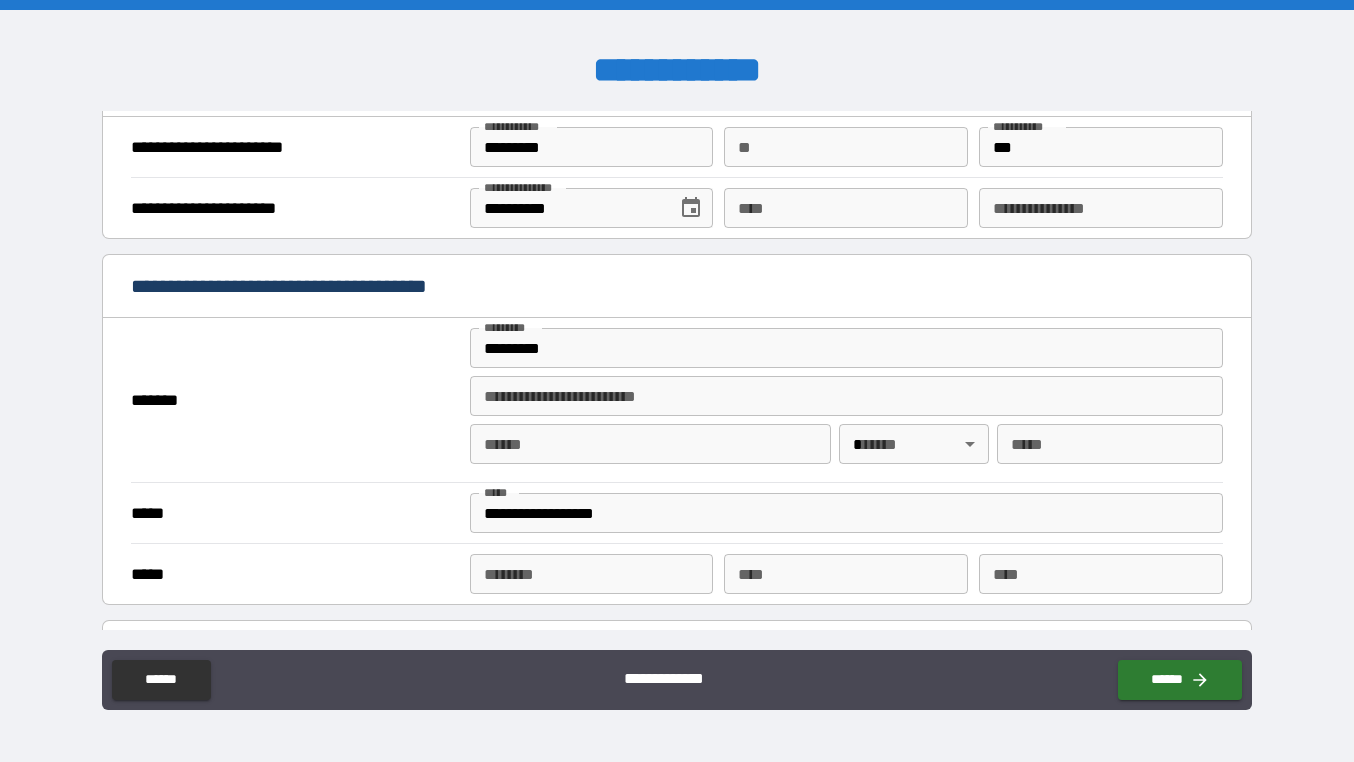 type on "**********" 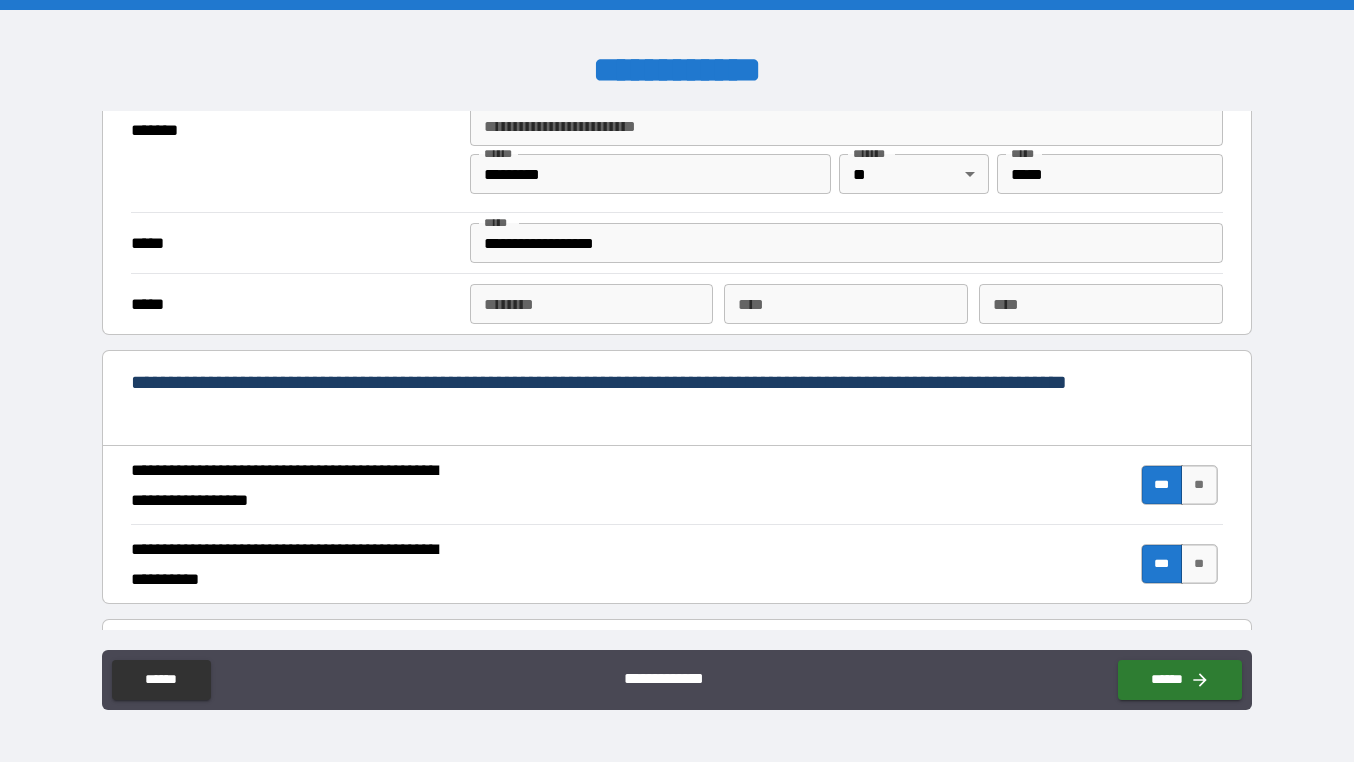 scroll, scrollTop: 1589, scrollLeft: 0, axis: vertical 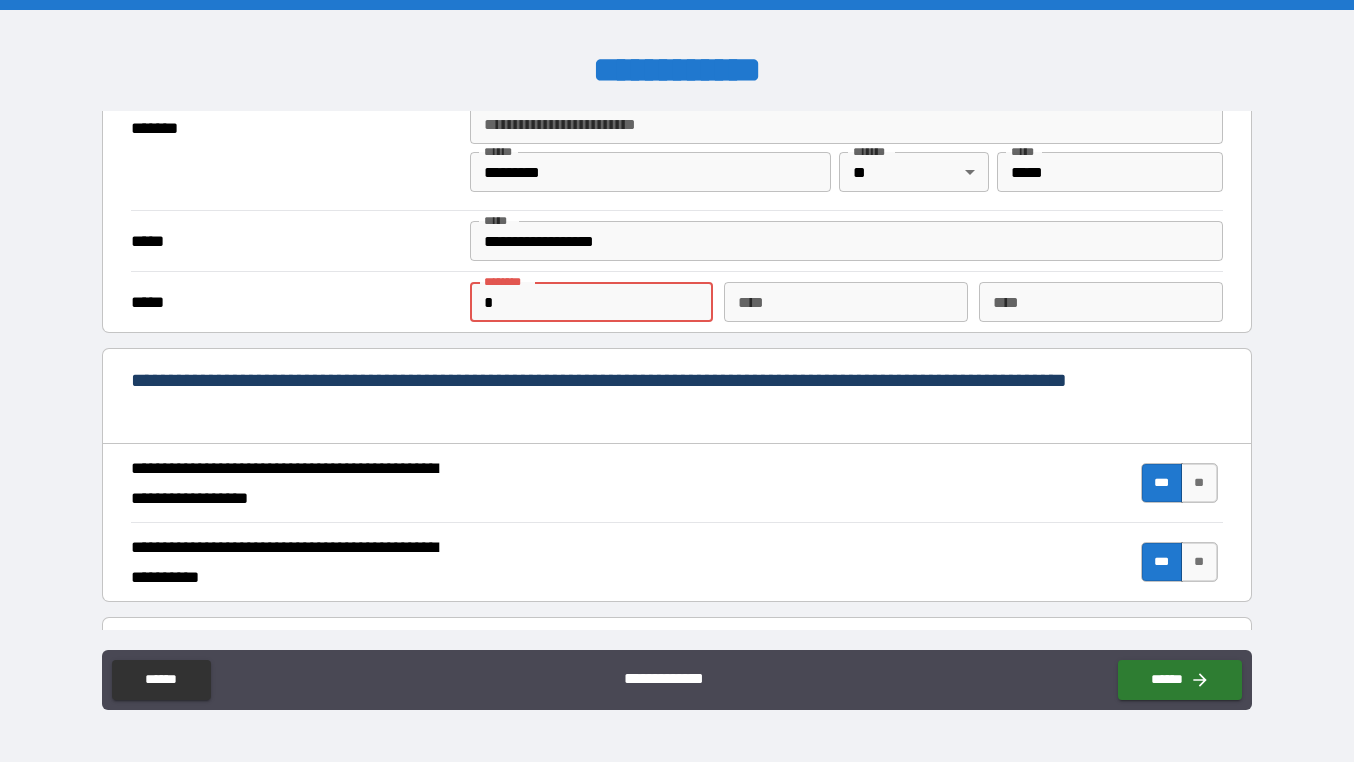 click on "*" at bounding box center [592, 302] 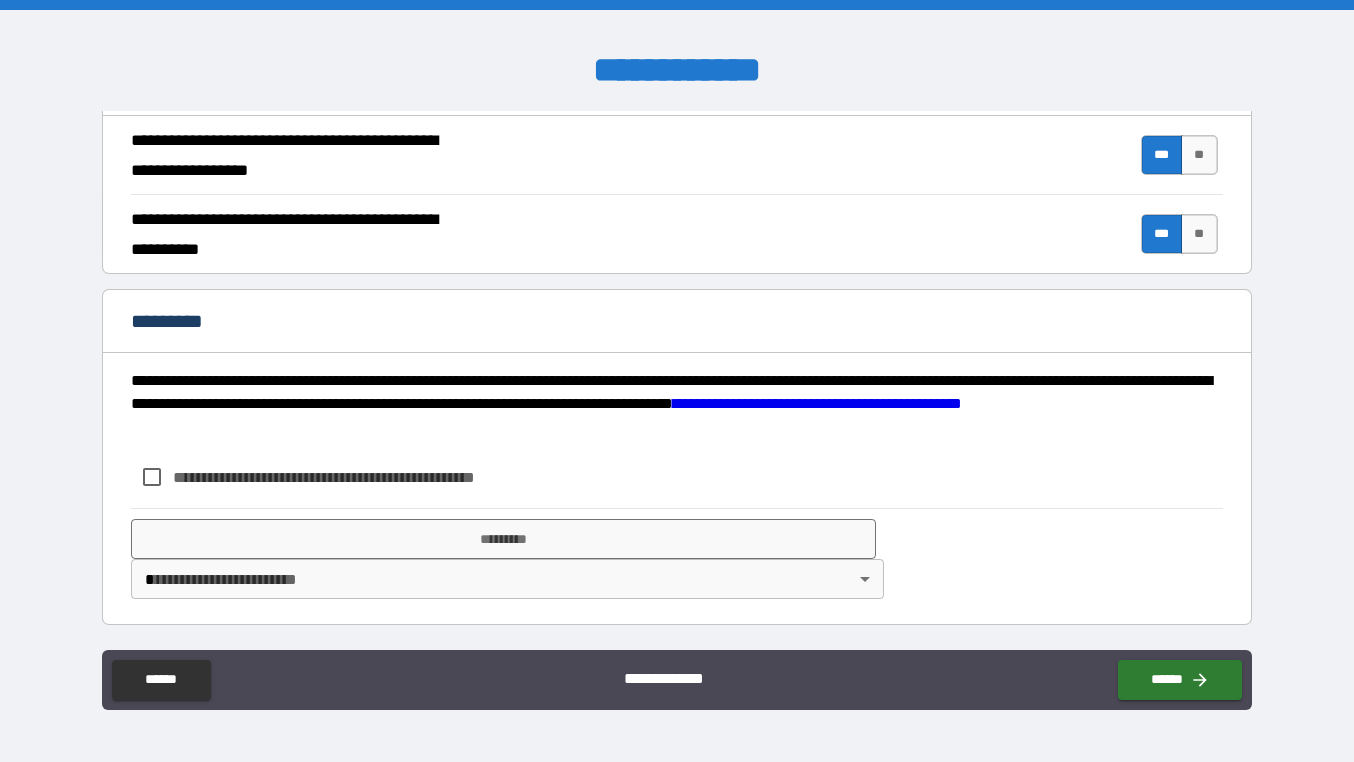 scroll, scrollTop: 1917, scrollLeft: 0, axis: vertical 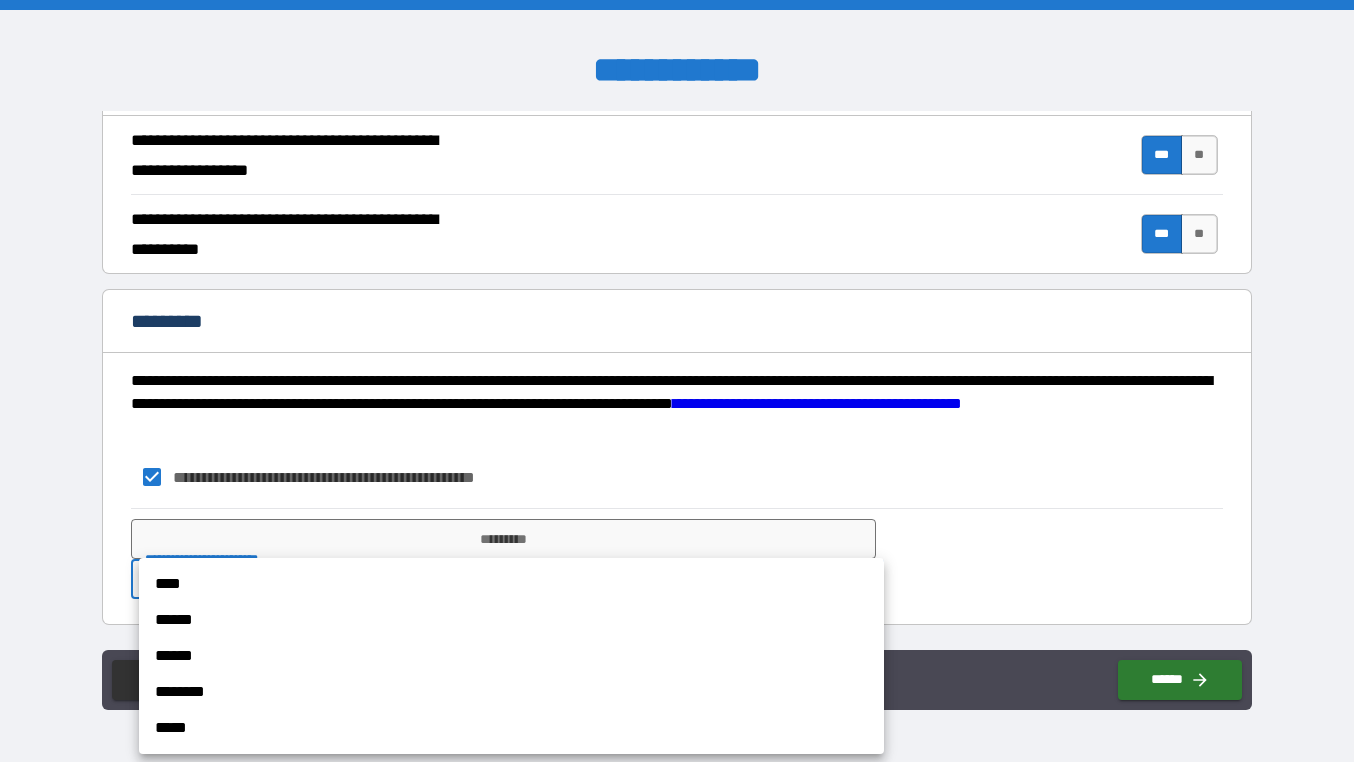 click on "**********" at bounding box center [677, 381] 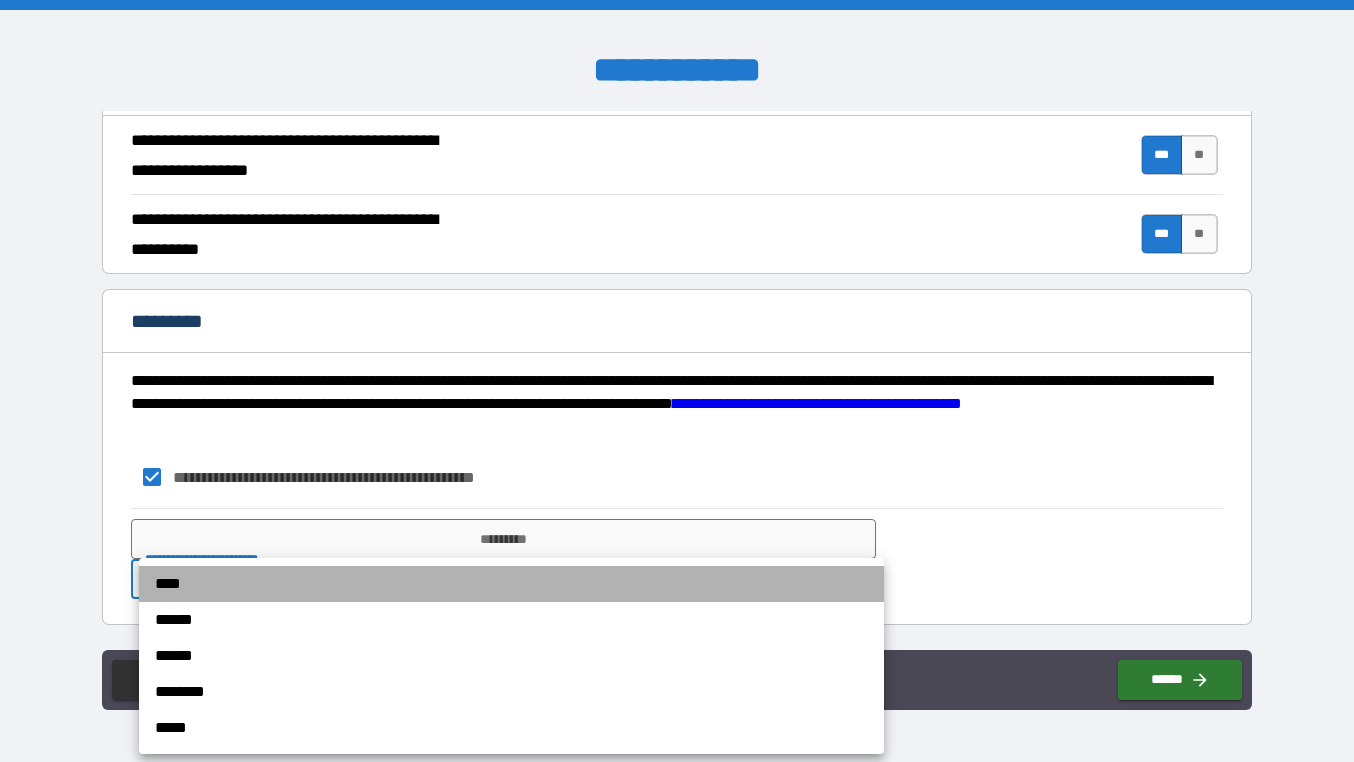 click on "****" at bounding box center (511, 584) 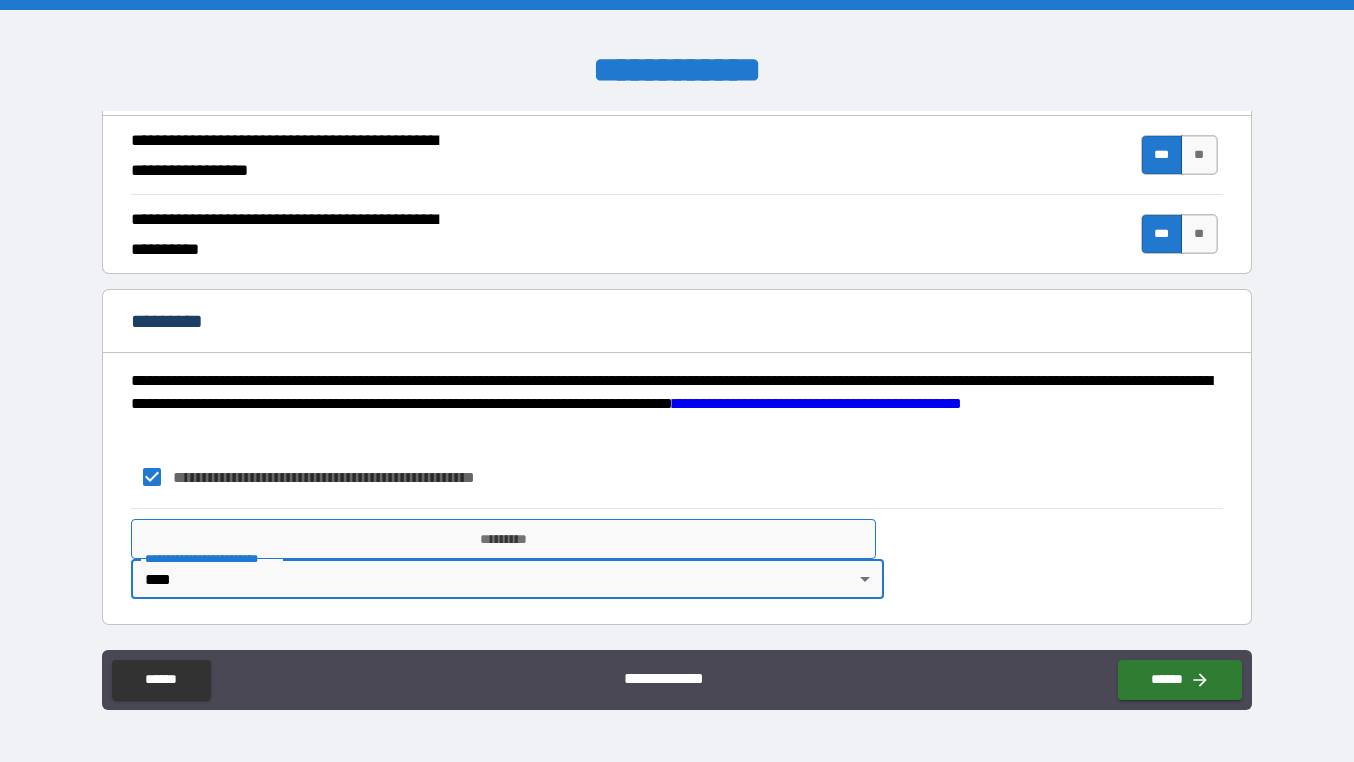 click on "*********" at bounding box center [503, 539] 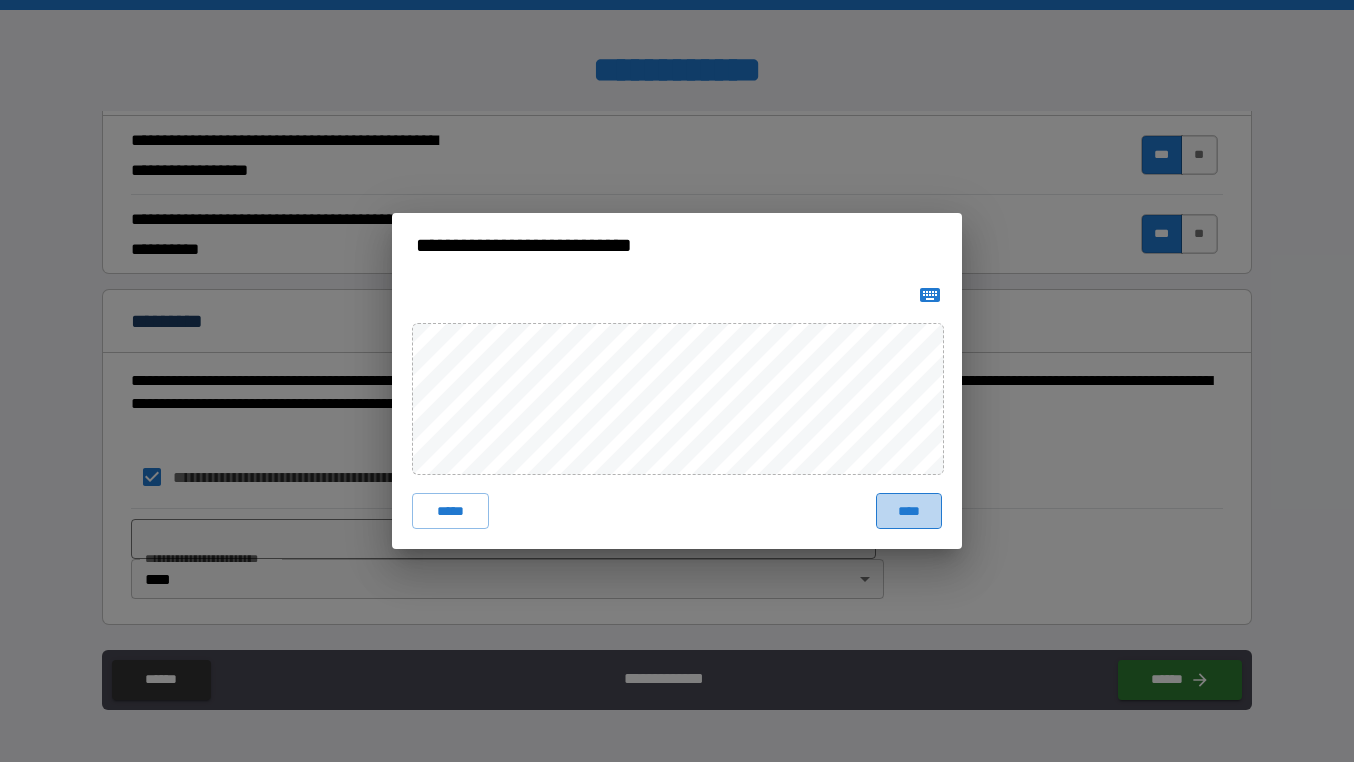 click on "****" at bounding box center (909, 511) 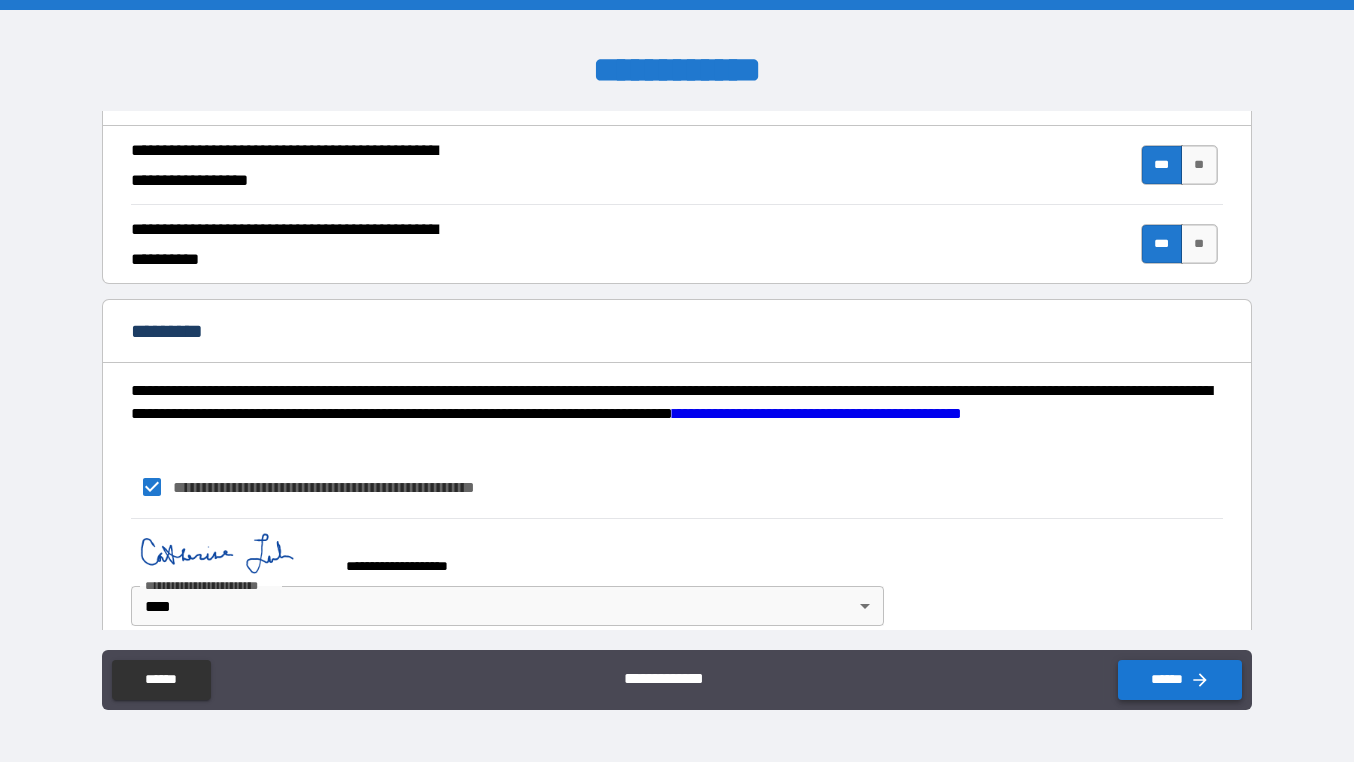 click on "******" at bounding box center (1180, 680) 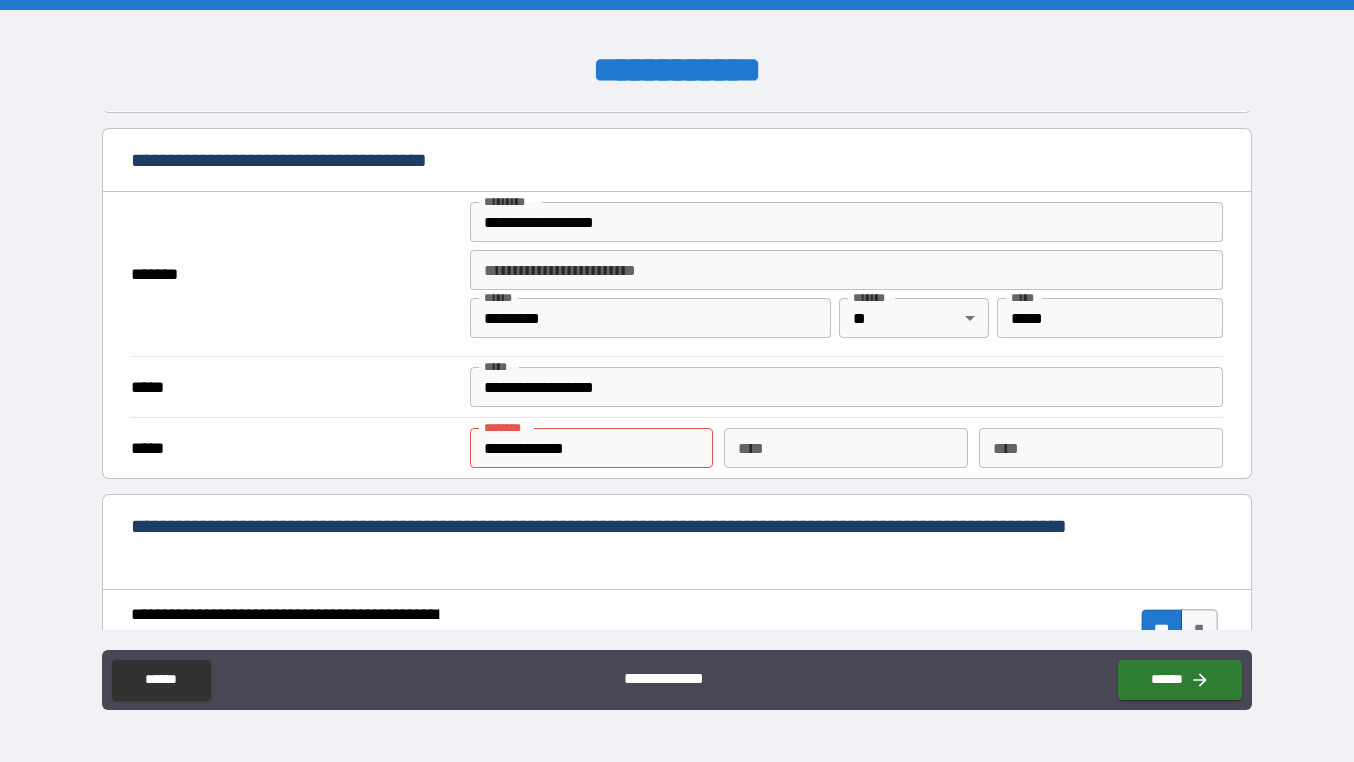 scroll, scrollTop: 1447, scrollLeft: 0, axis: vertical 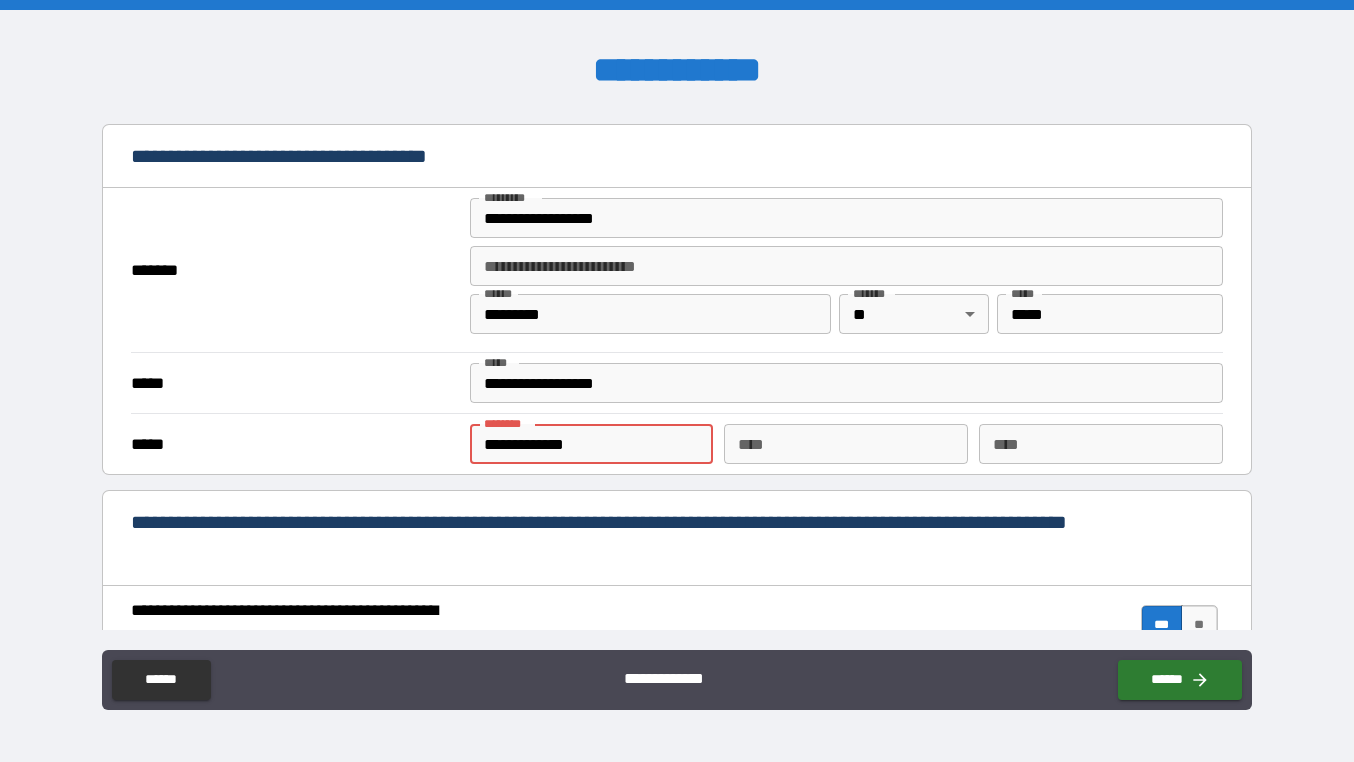 click on "**********" at bounding box center (592, 444) 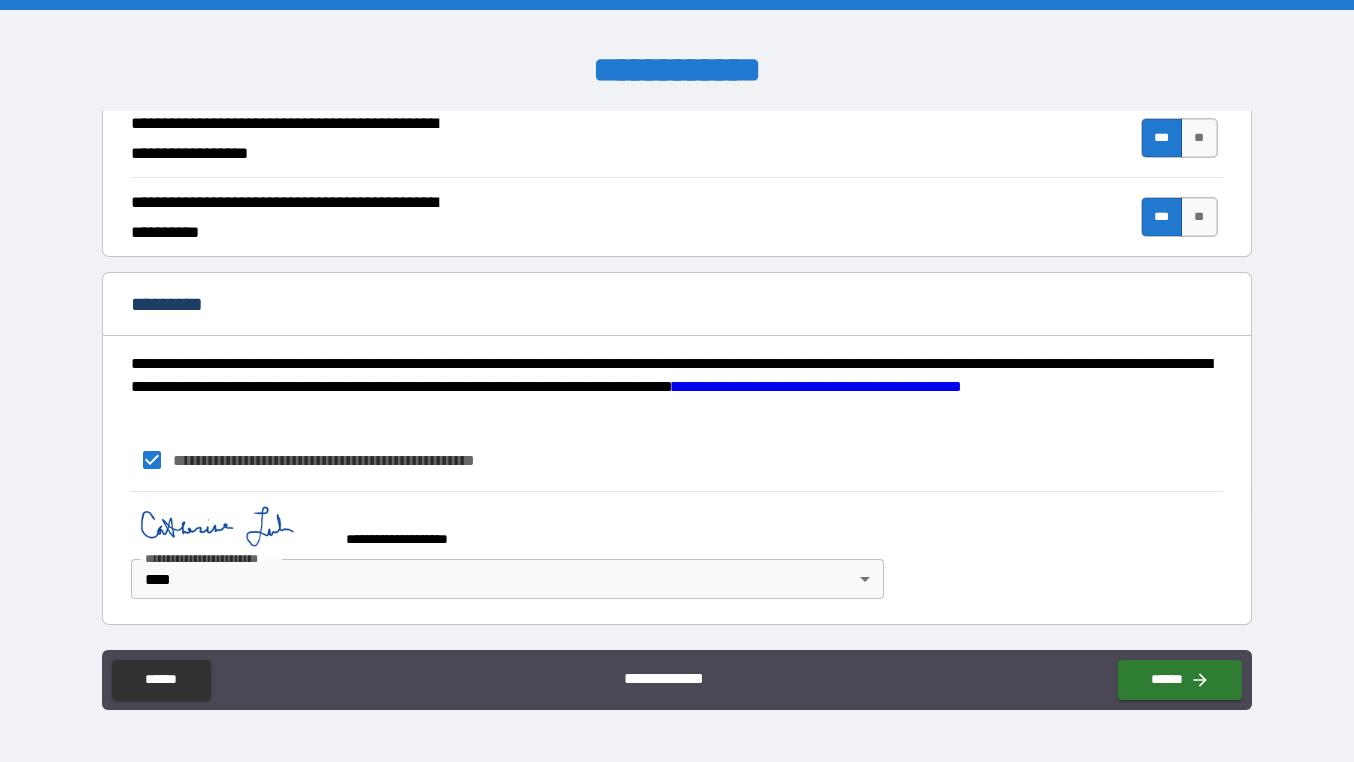 scroll, scrollTop: 1934, scrollLeft: 0, axis: vertical 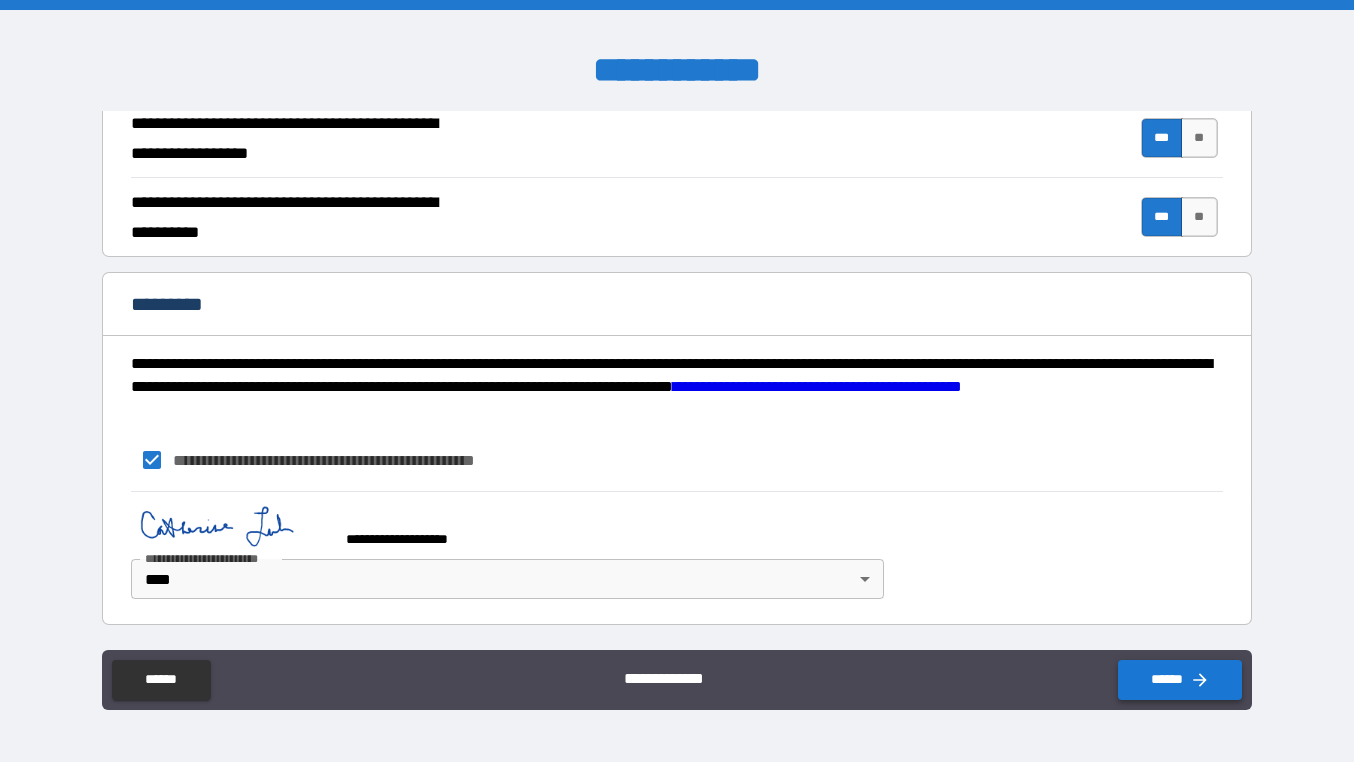 type on "**********" 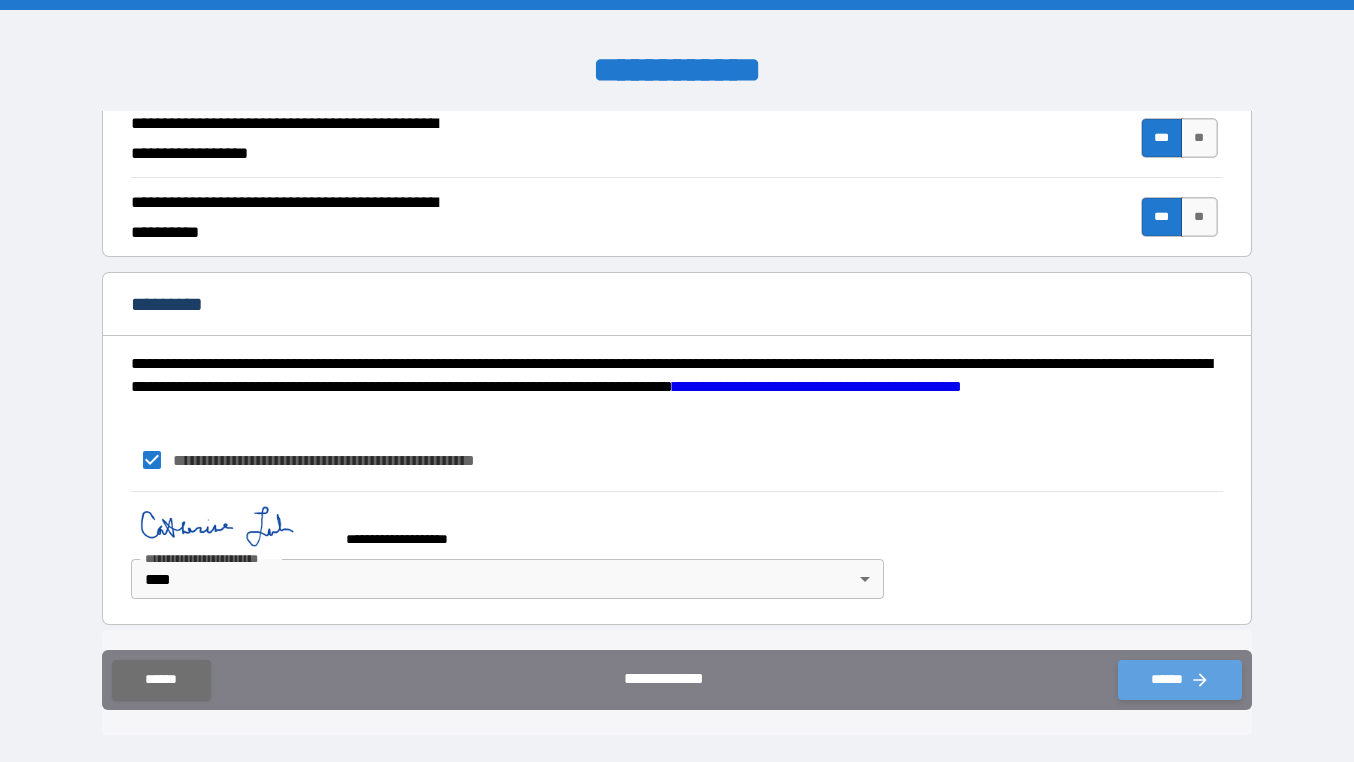 click on "******" at bounding box center (1180, 680) 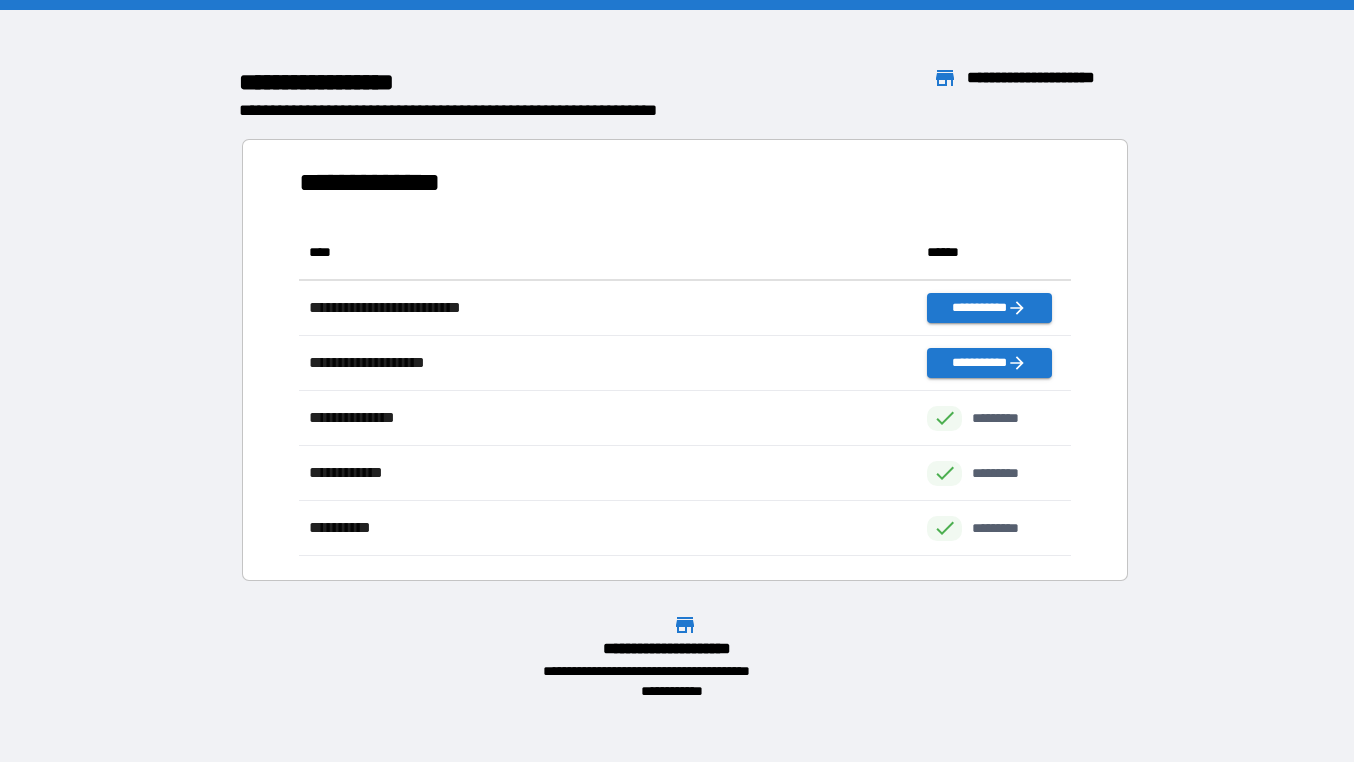 scroll, scrollTop: 1, scrollLeft: 1, axis: both 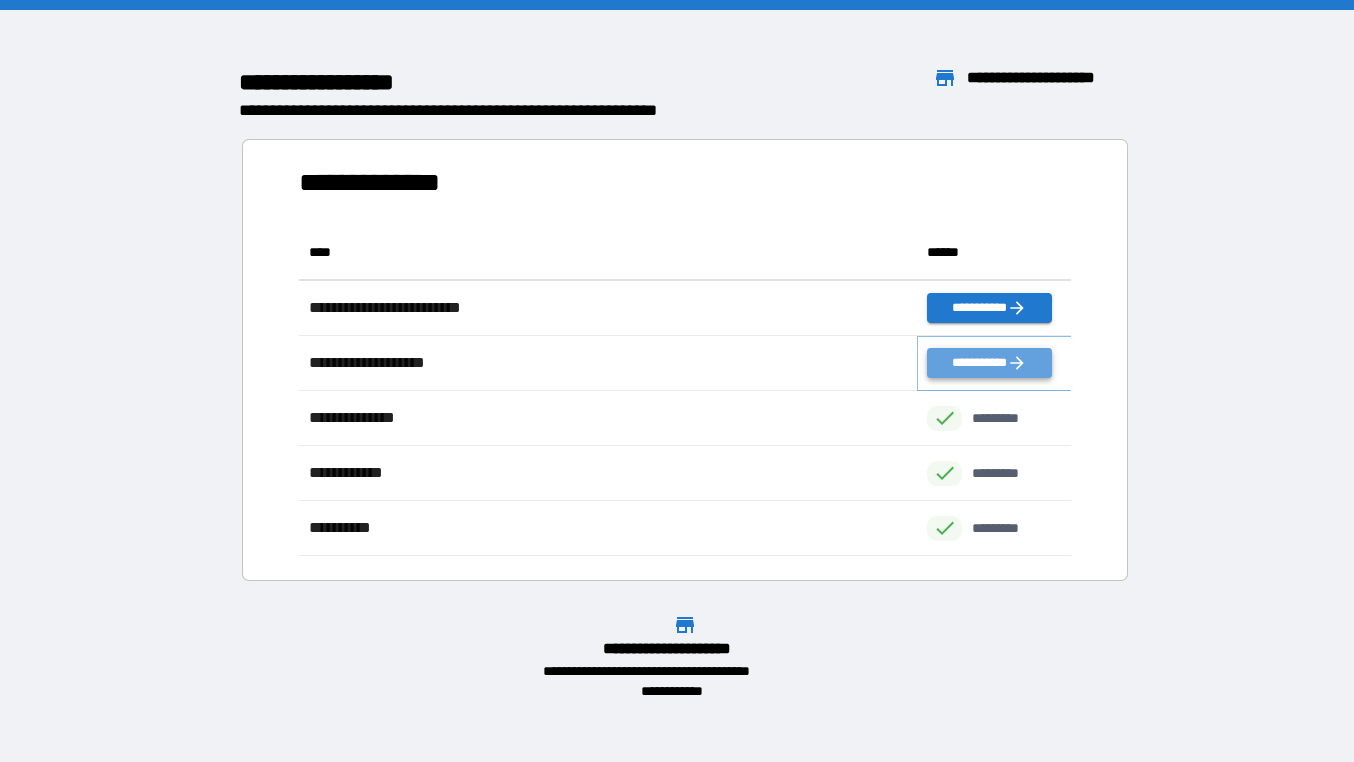 click on "**********" at bounding box center [989, 363] 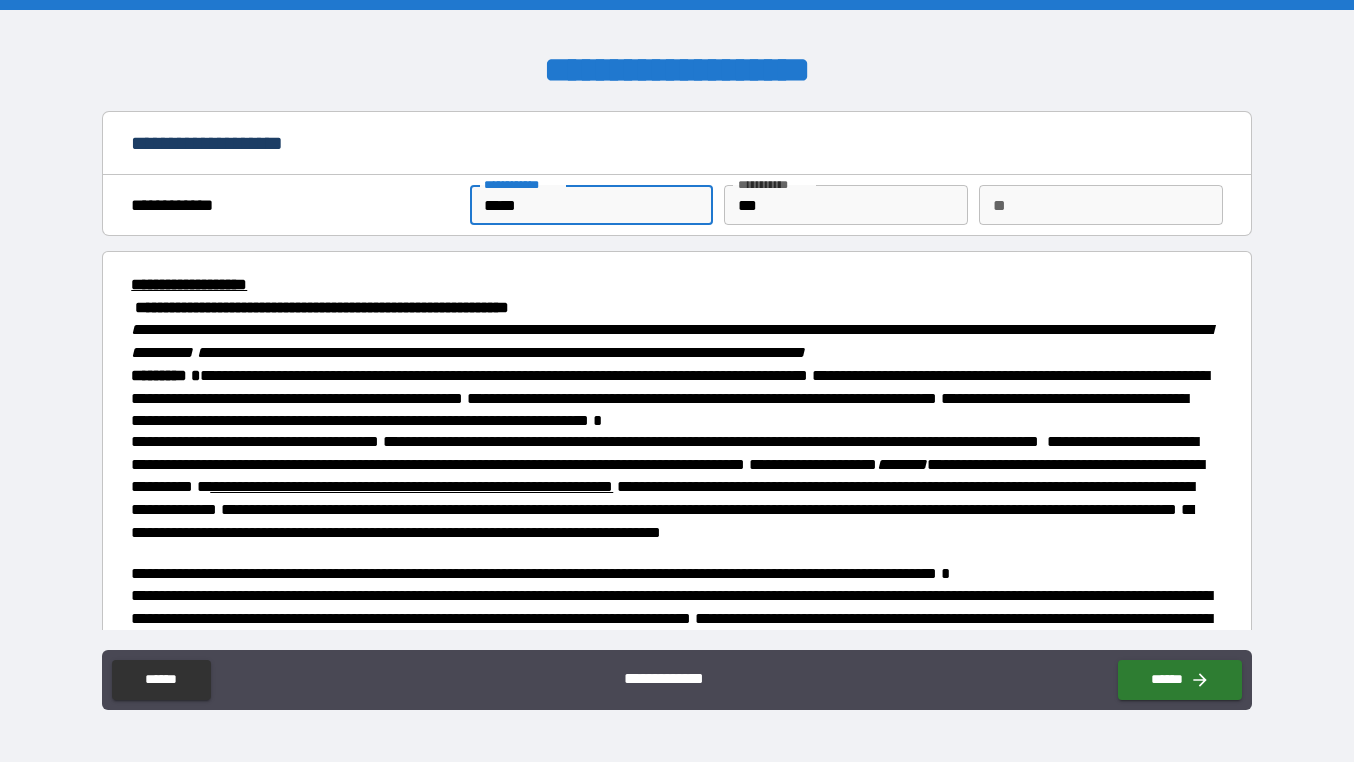 drag, startPoint x: 525, startPoint y: 210, endPoint x: 515, endPoint y: 207, distance: 10.440307 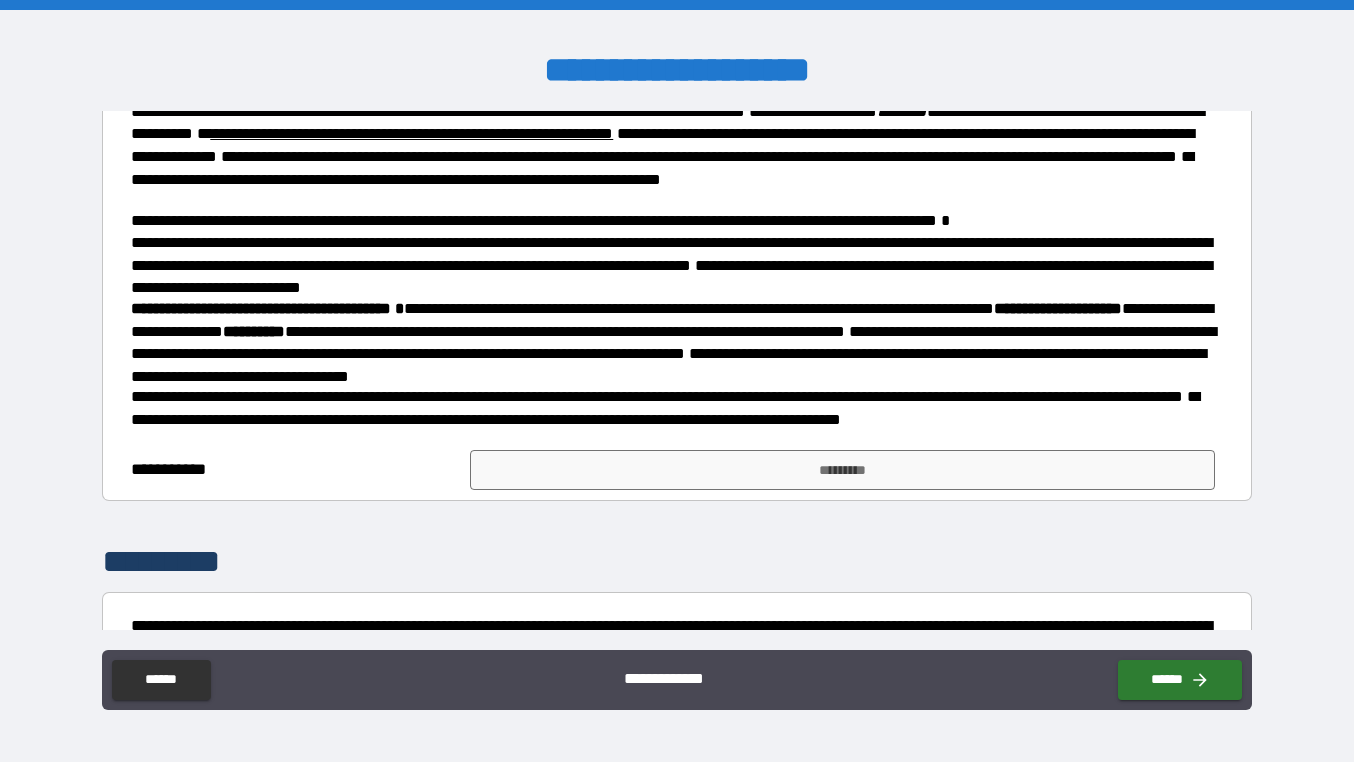 scroll, scrollTop: 357, scrollLeft: 0, axis: vertical 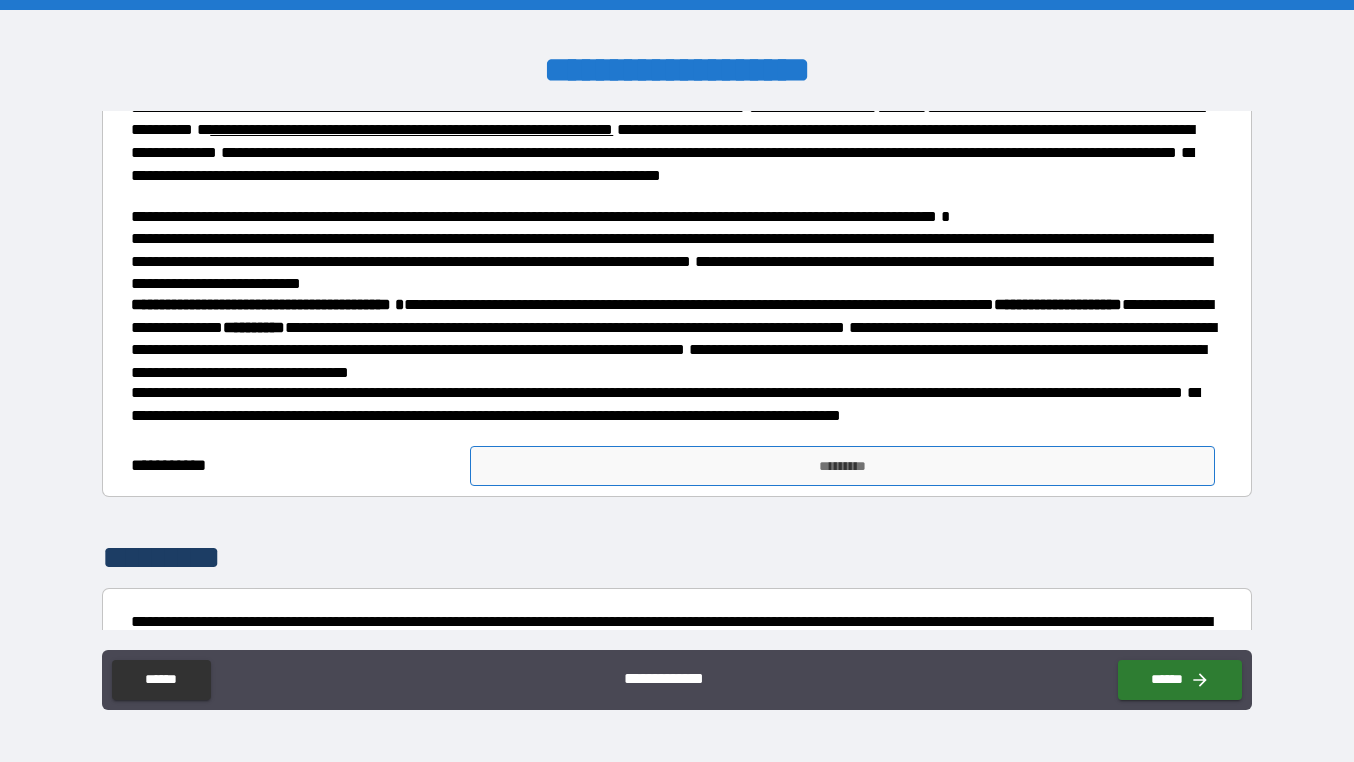type on "*********" 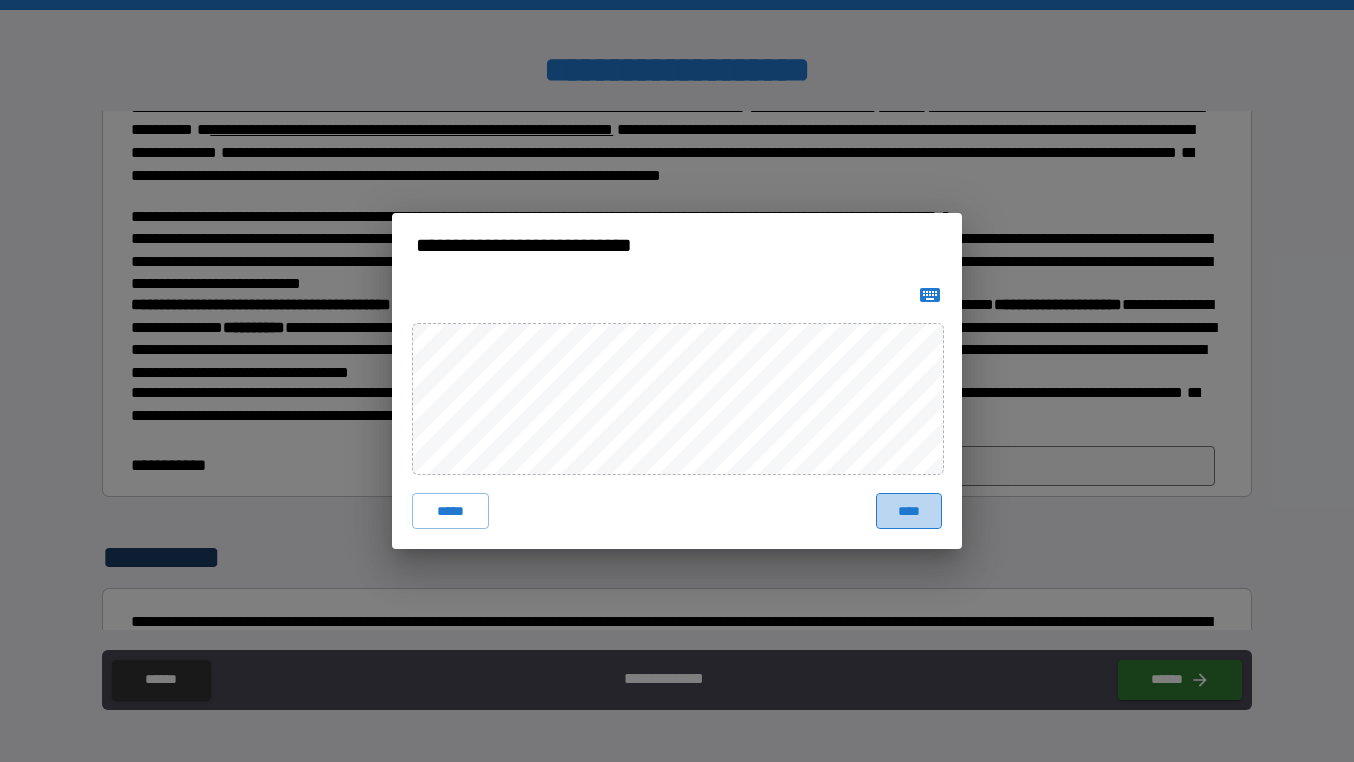 click on "****" at bounding box center (909, 511) 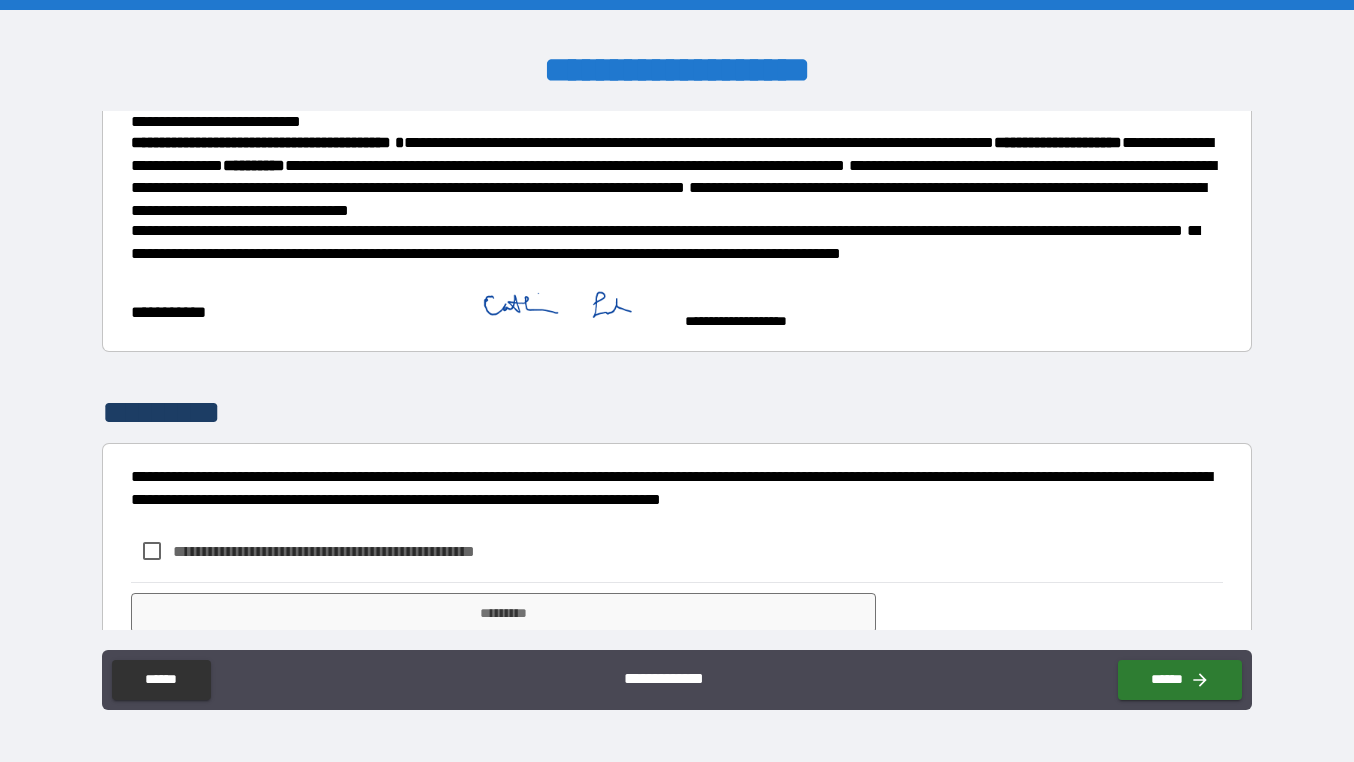 scroll, scrollTop: 532, scrollLeft: 0, axis: vertical 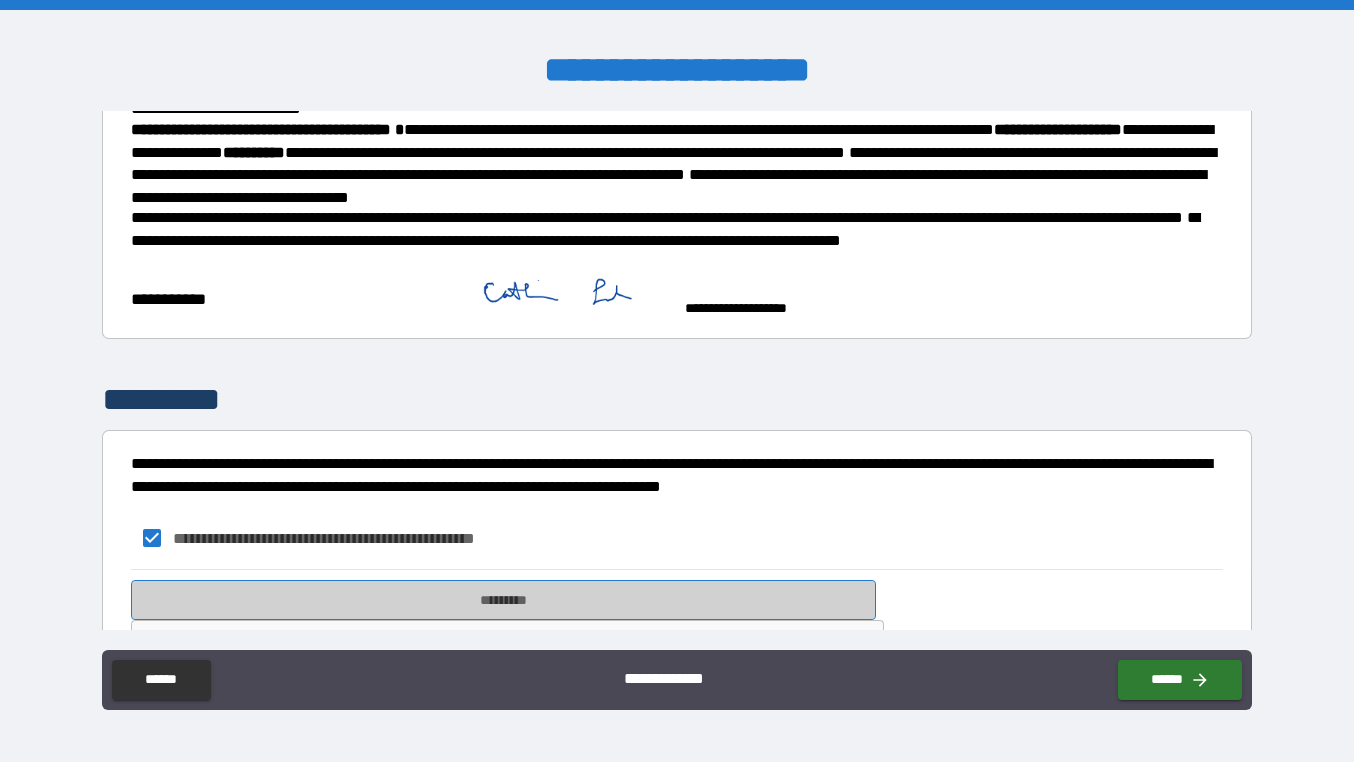 click on "*********" at bounding box center [503, 600] 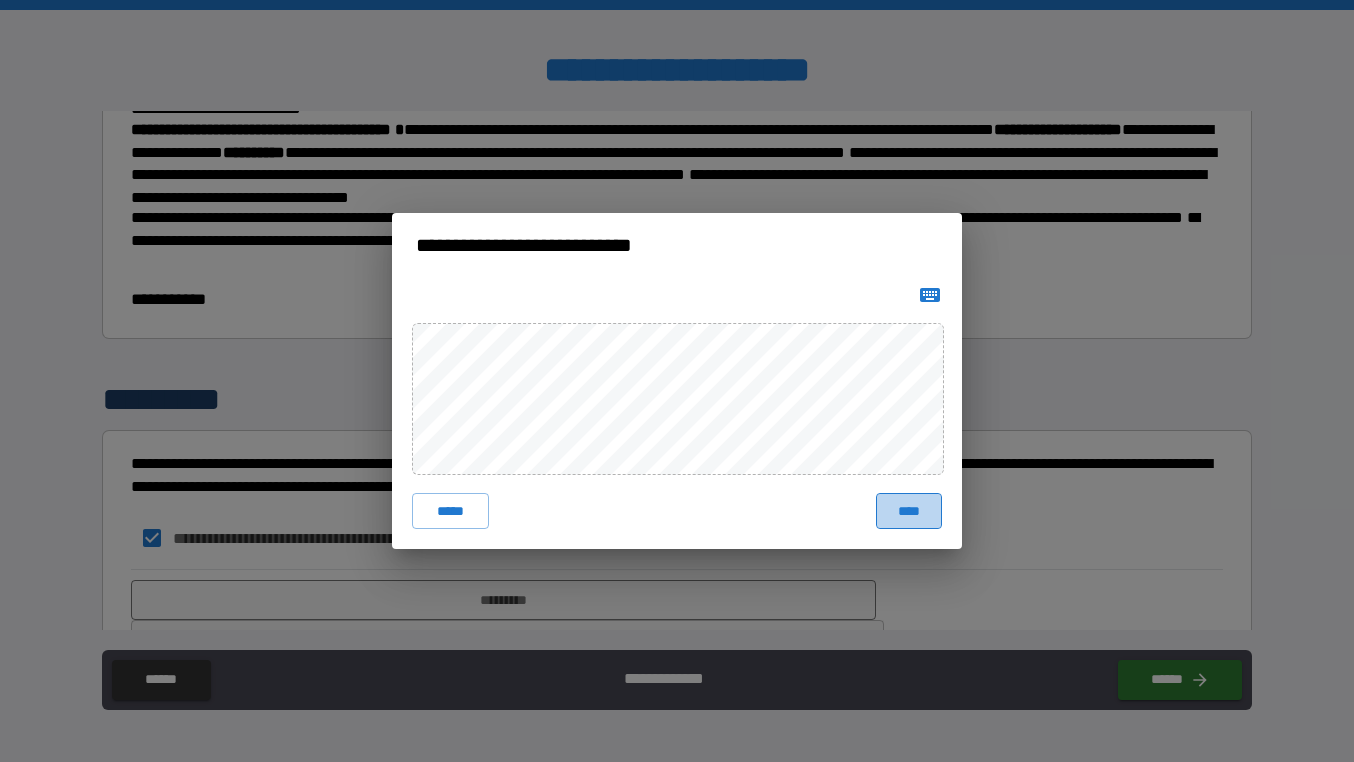 click on "****" at bounding box center [909, 511] 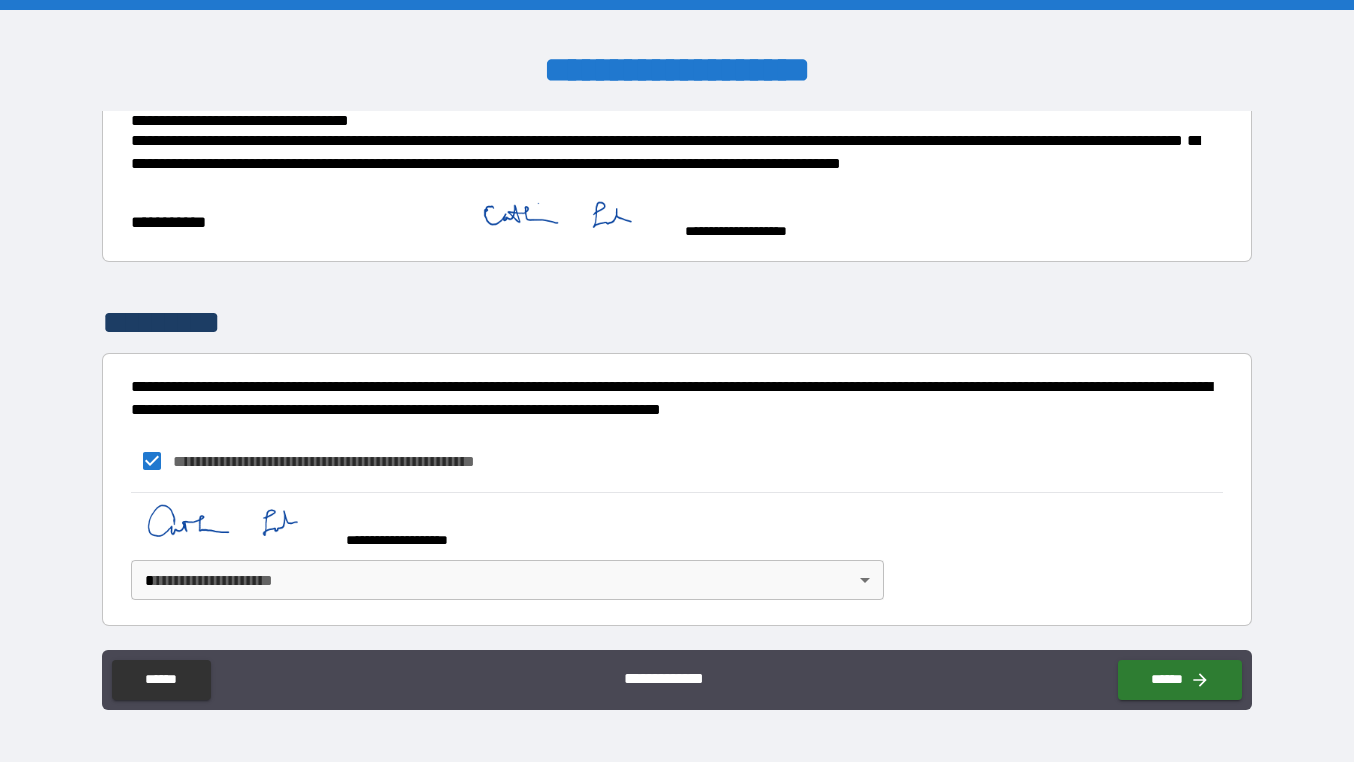 scroll, scrollTop: 607, scrollLeft: 0, axis: vertical 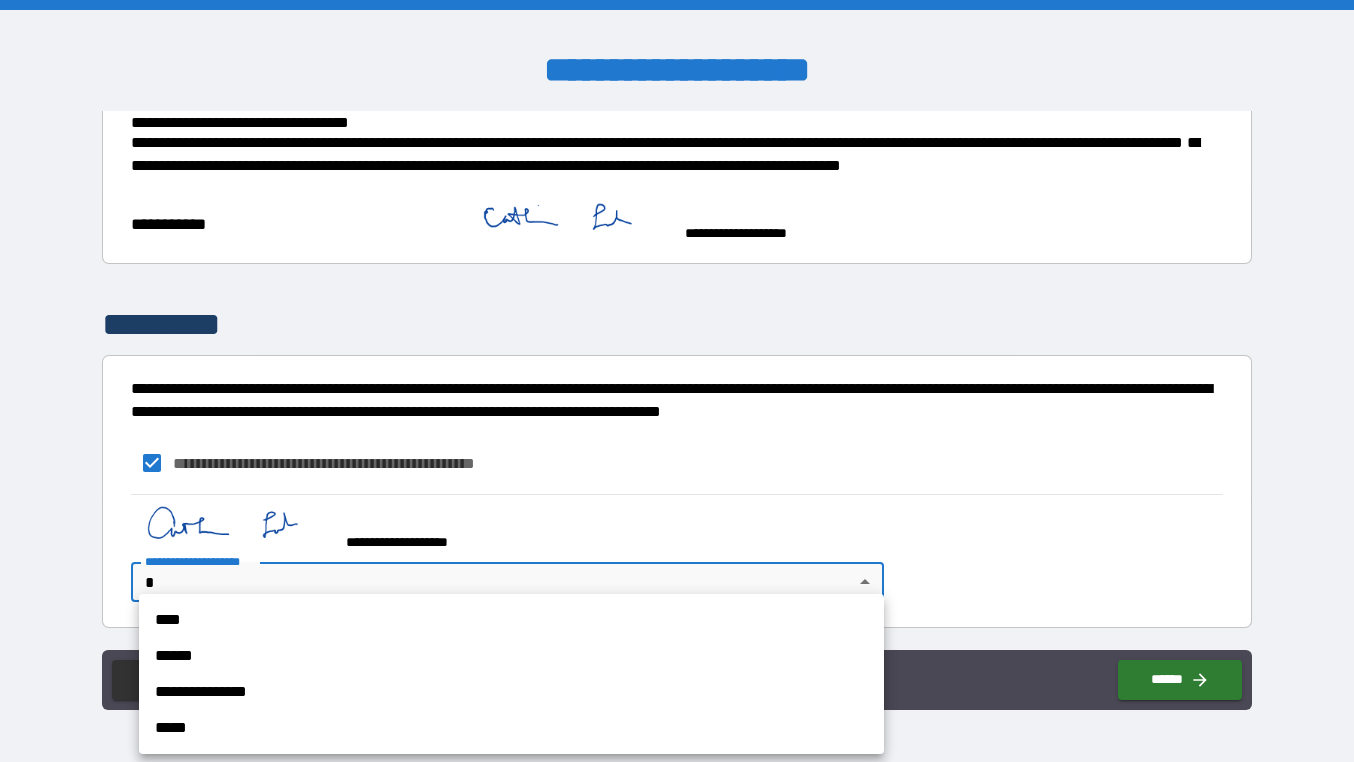 click on "**********" at bounding box center [677, 381] 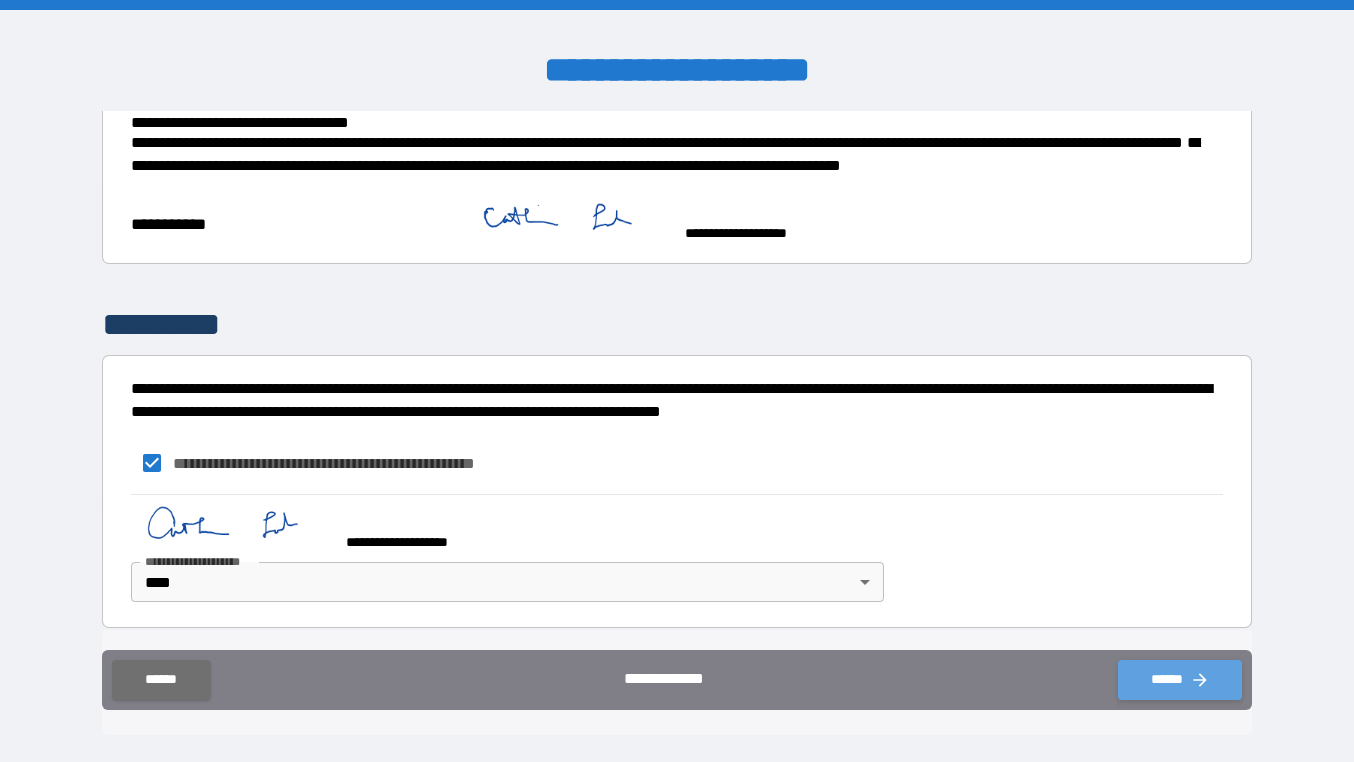 click on "******" at bounding box center (1180, 680) 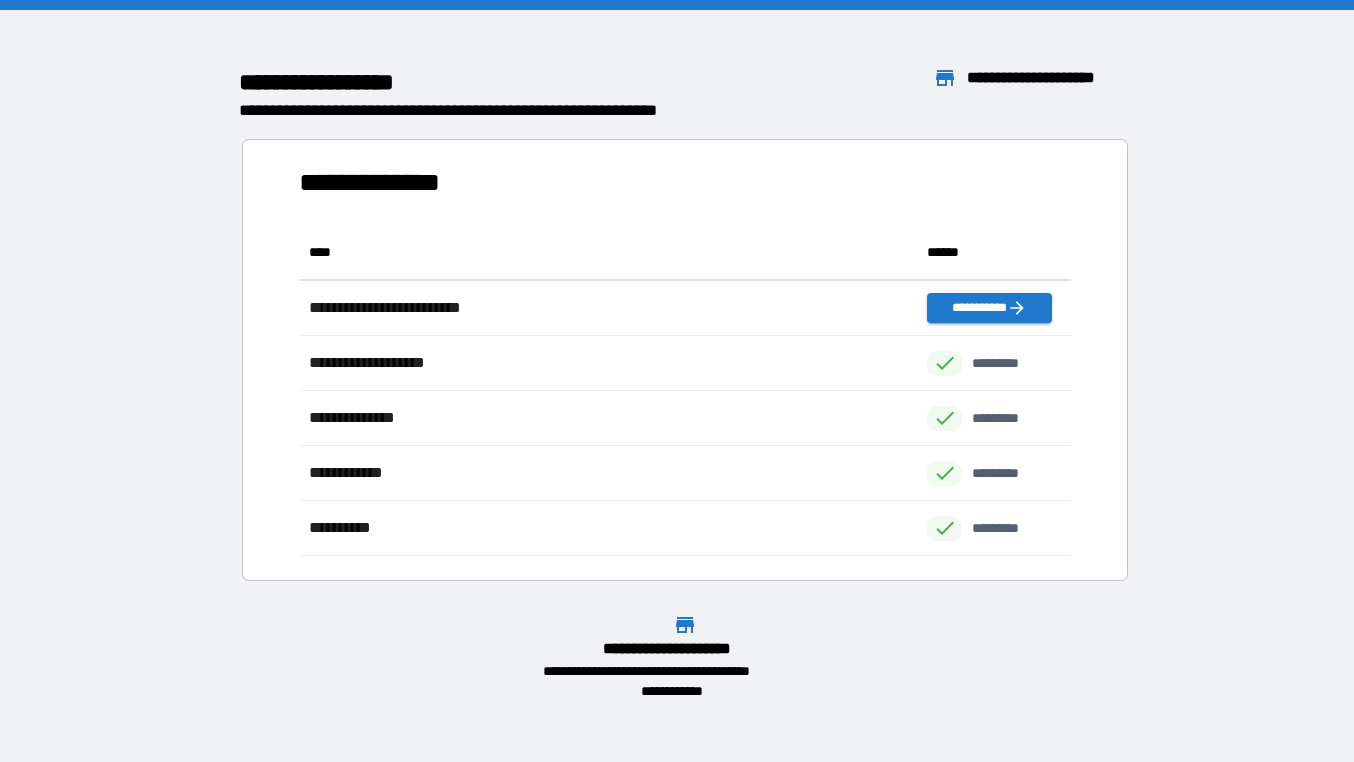 scroll, scrollTop: 1, scrollLeft: 1, axis: both 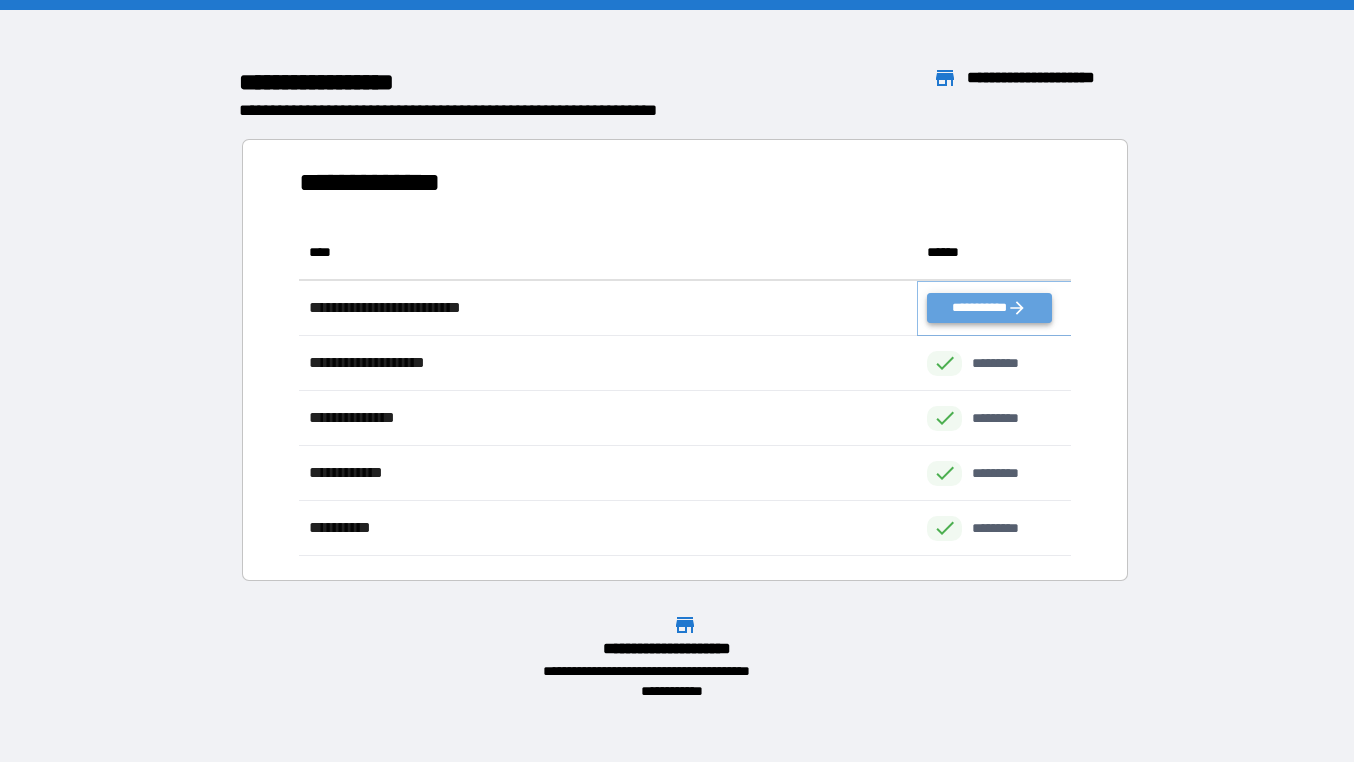 click on "**********" at bounding box center (989, 308) 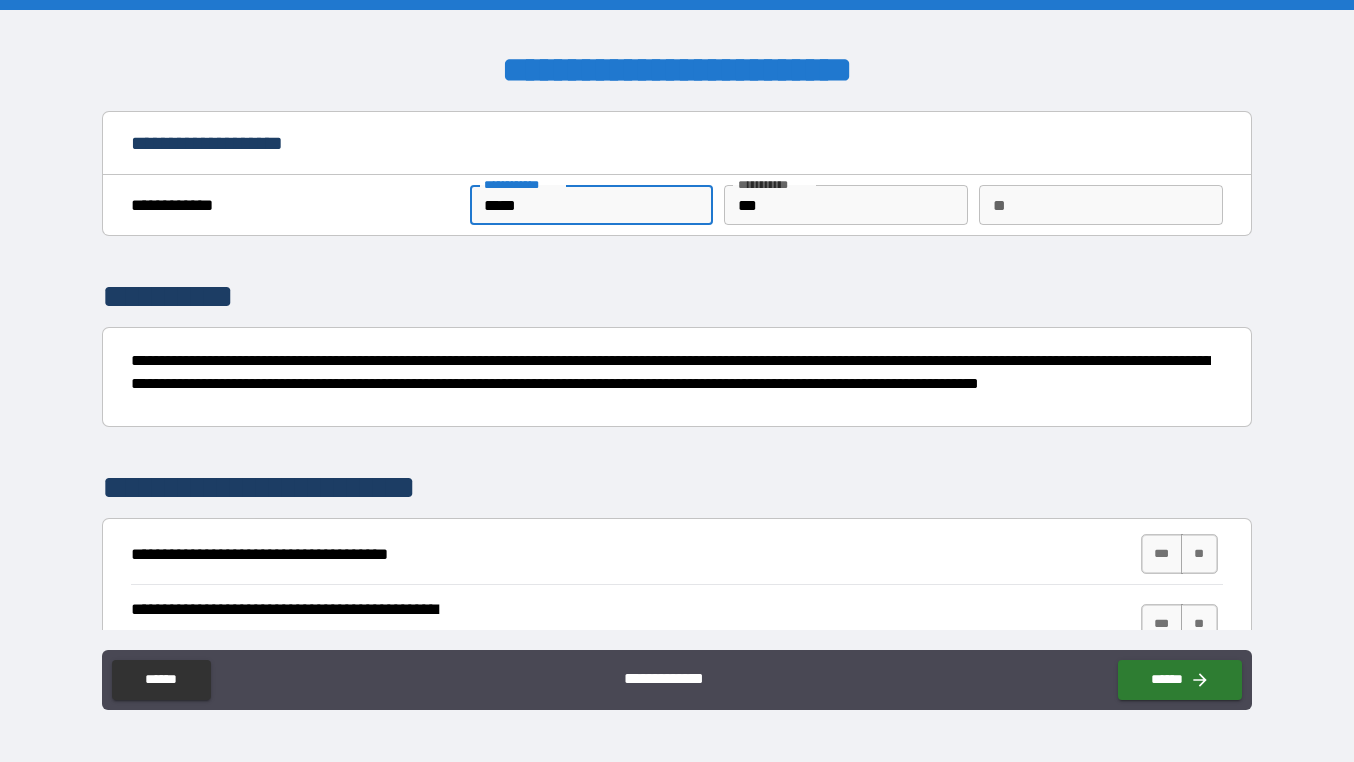 drag, startPoint x: 531, startPoint y: 210, endPoint x: 514, endPoint y: 208, distance: 17.117243 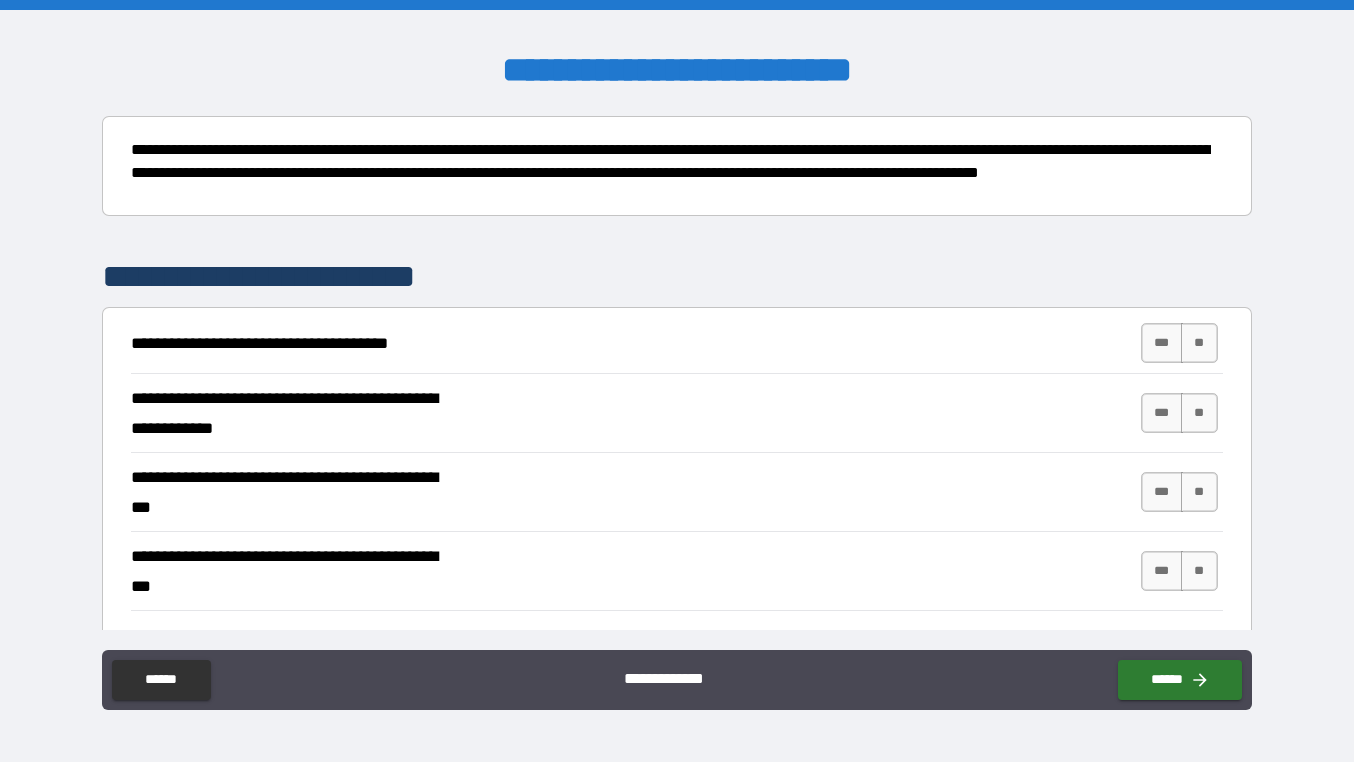 scroll, scrollTop: 216, scrollLeft: 0, axis: vertical 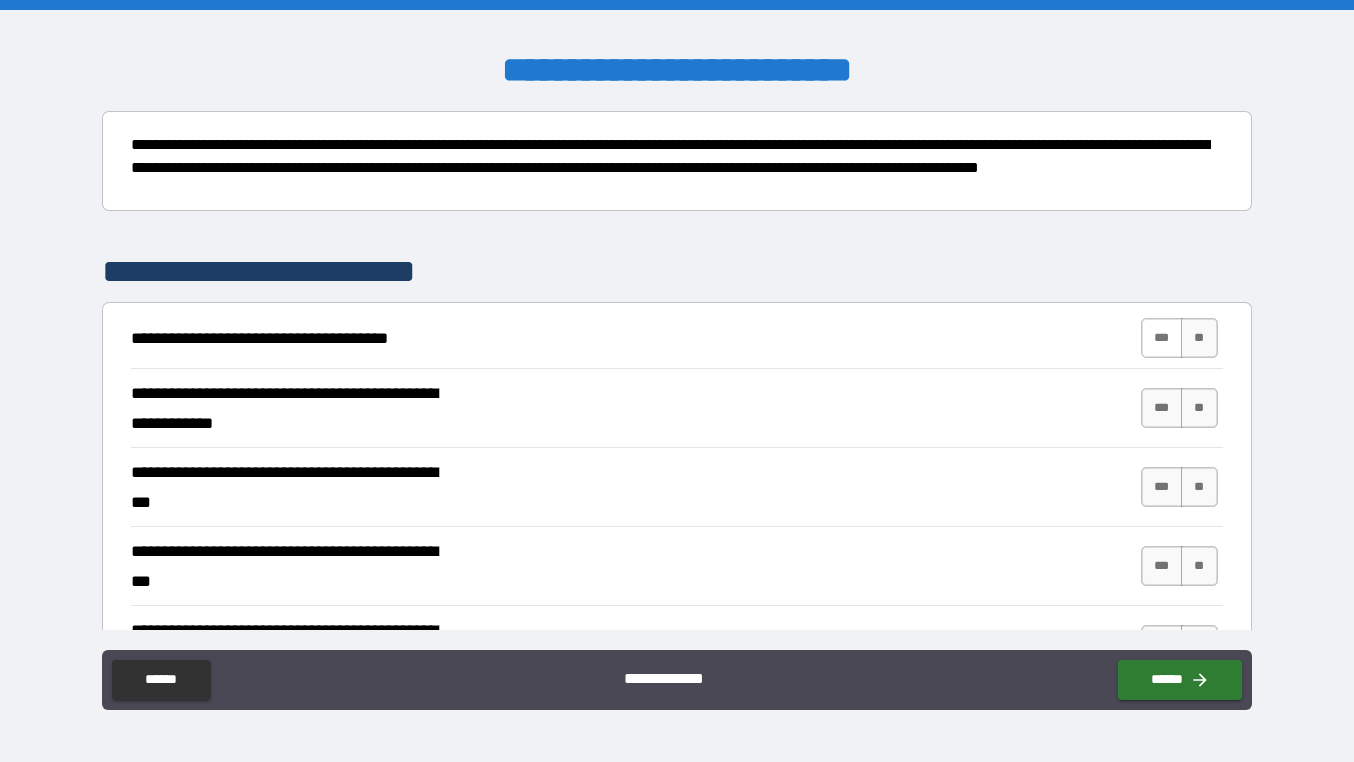 type on "*********" 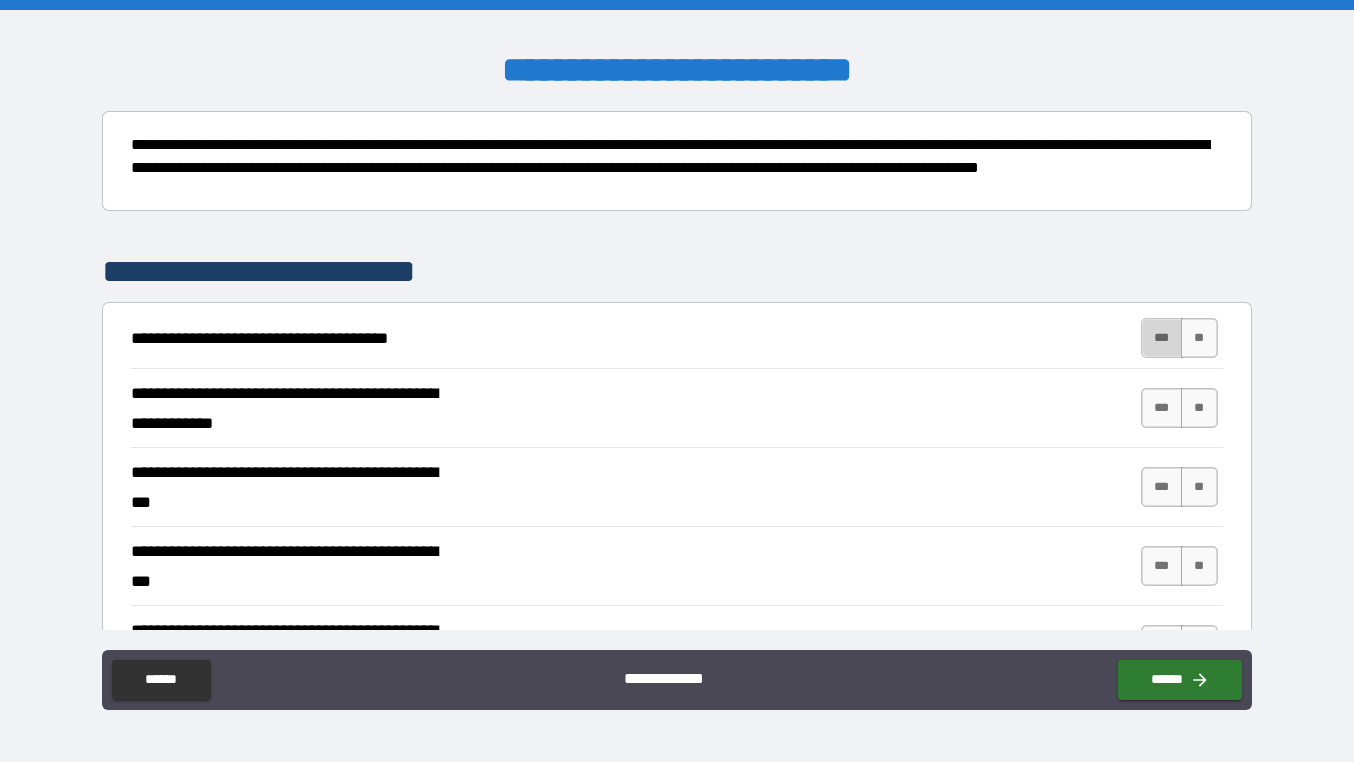 click on "***" at bounding box center (1162, 338) 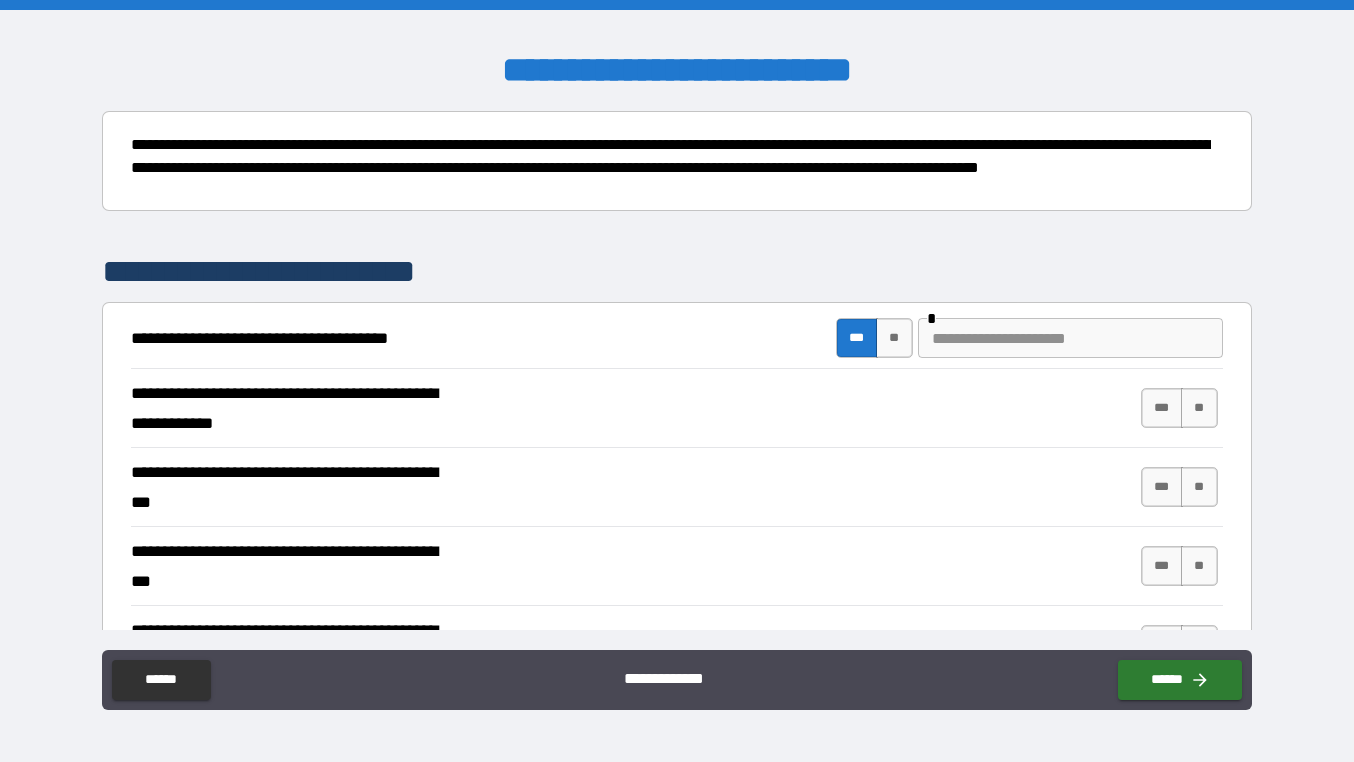 click at bounding box center [1070, 338] 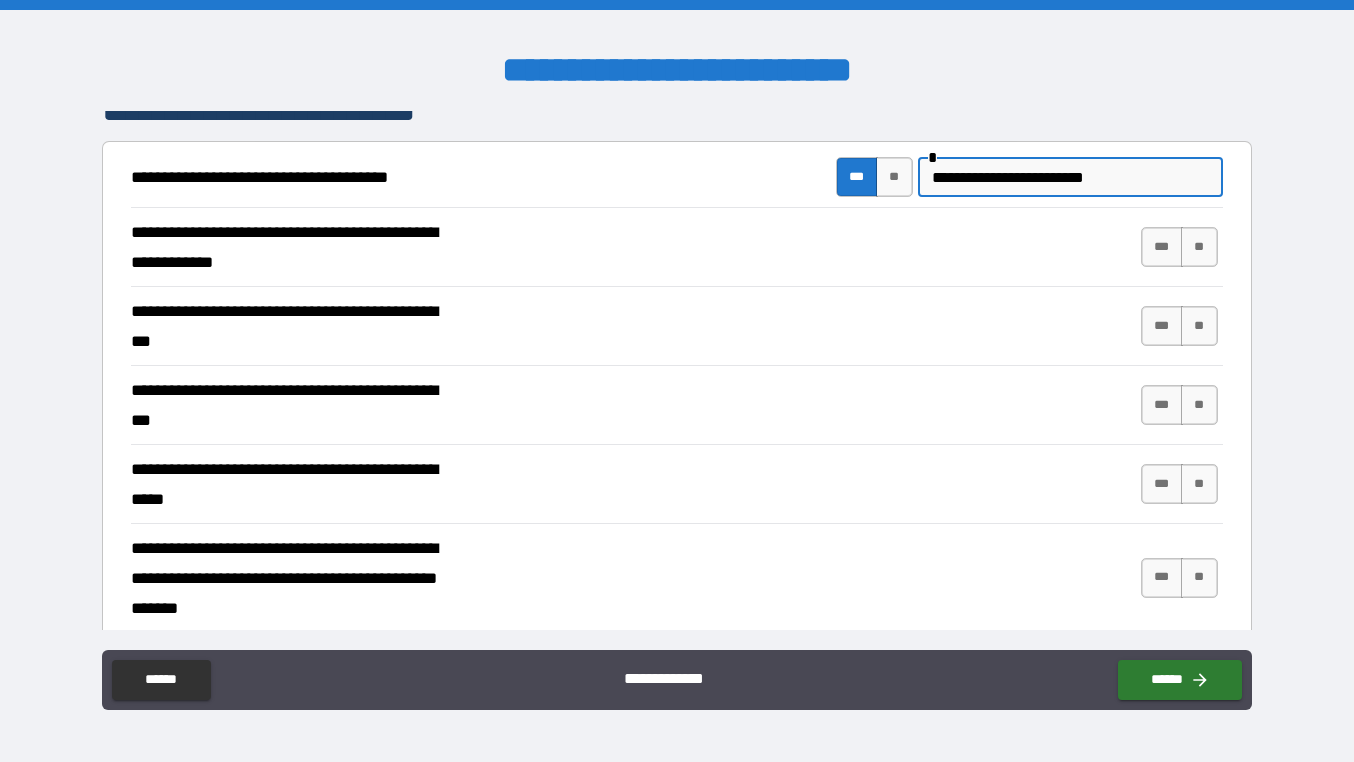 scroll, scrollTop: 399, scrollLeft: 0, axis: vertical 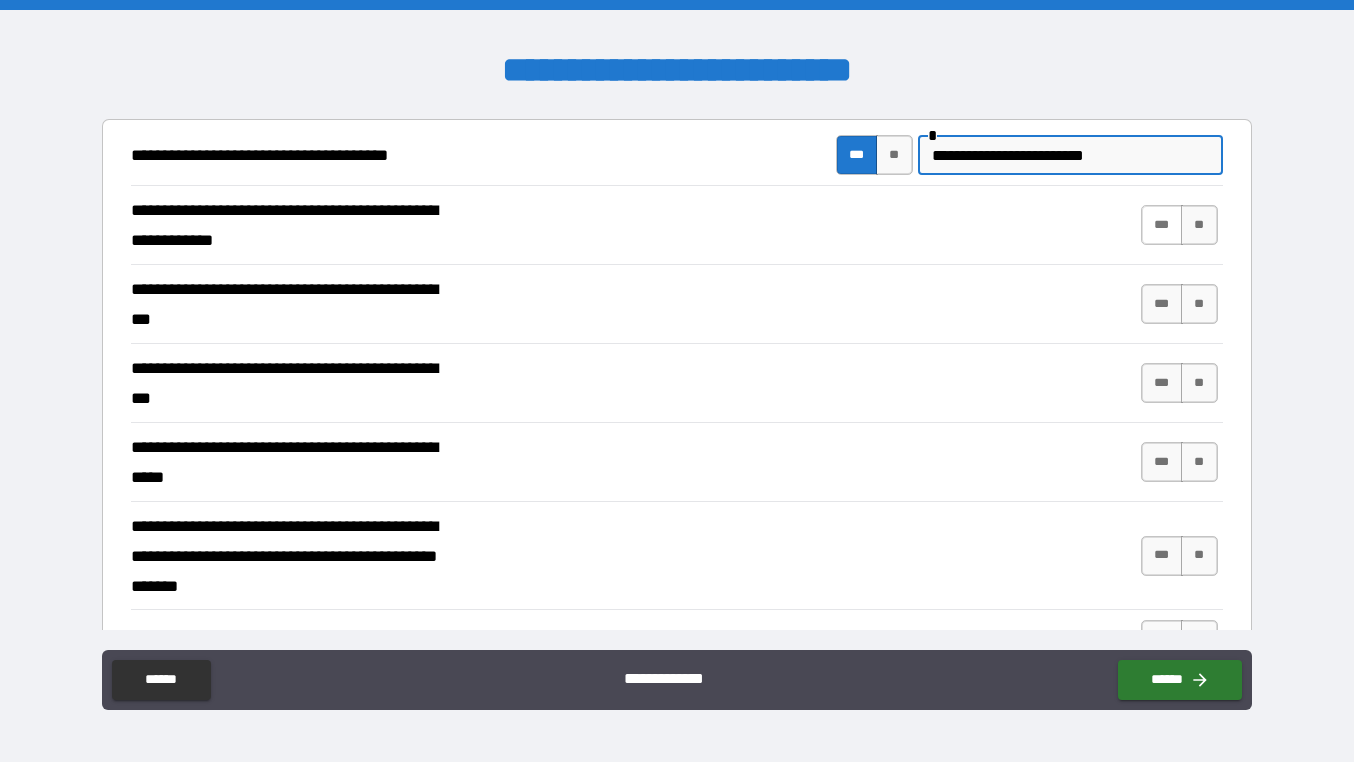 type on "**********" 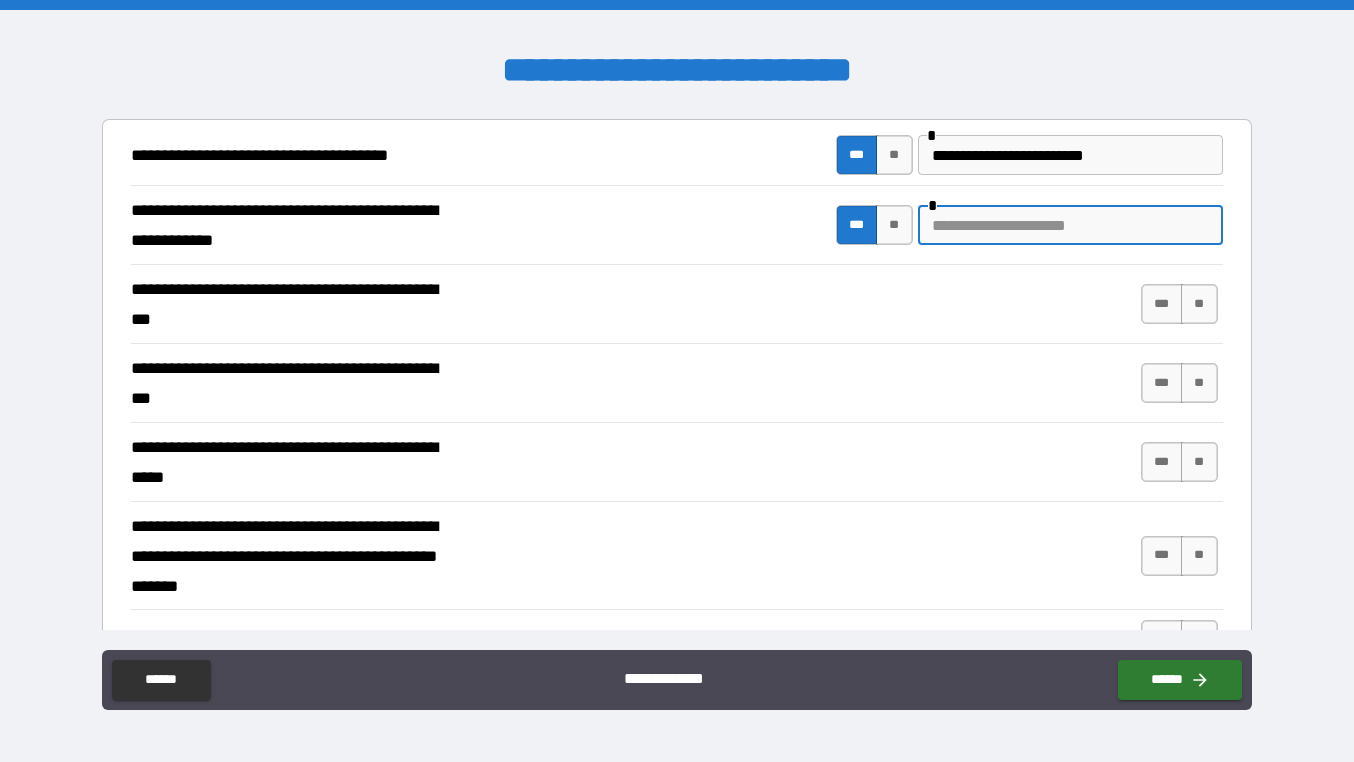 click at bounding box center (1070, 225) 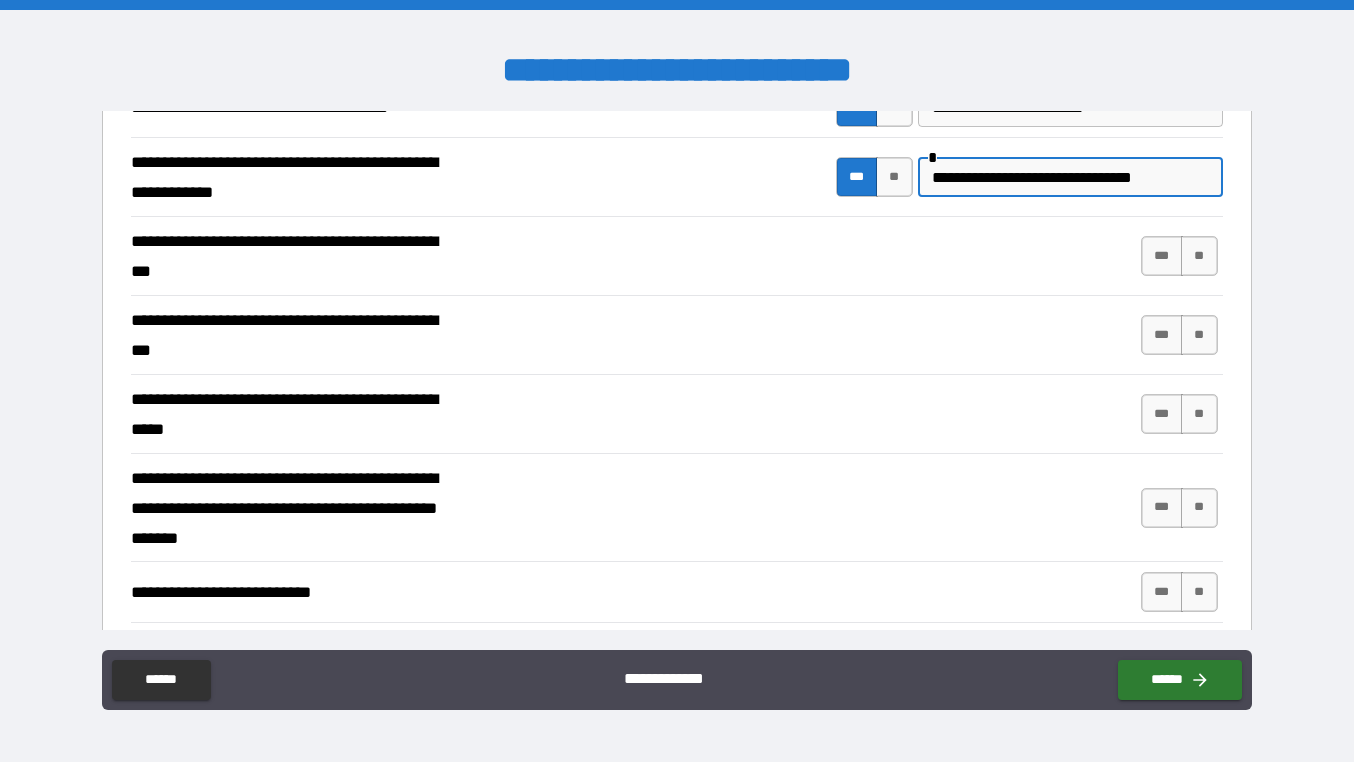 scroll, scrollTop: 465, scrollLeft: 0, axis: vertical 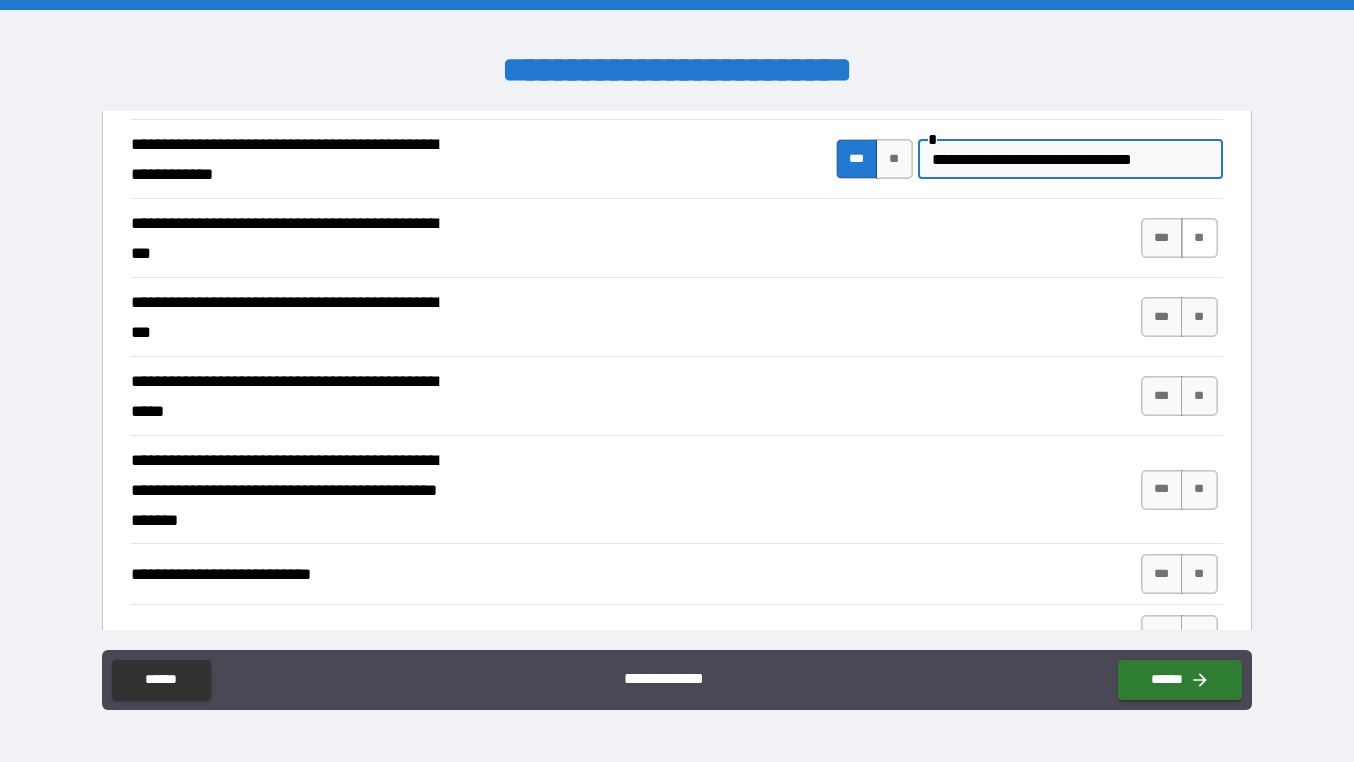type on "**********" 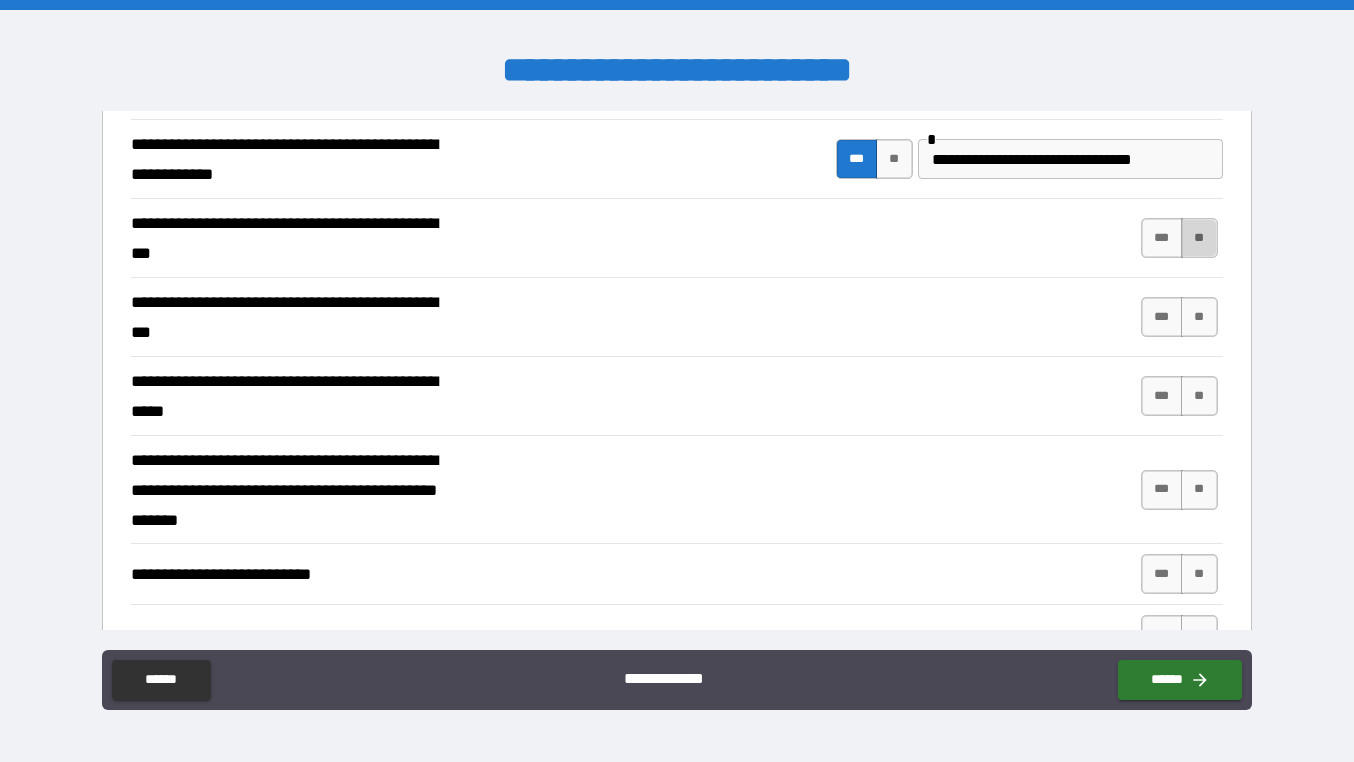 click on "**" at bounding box center [1199, 238] 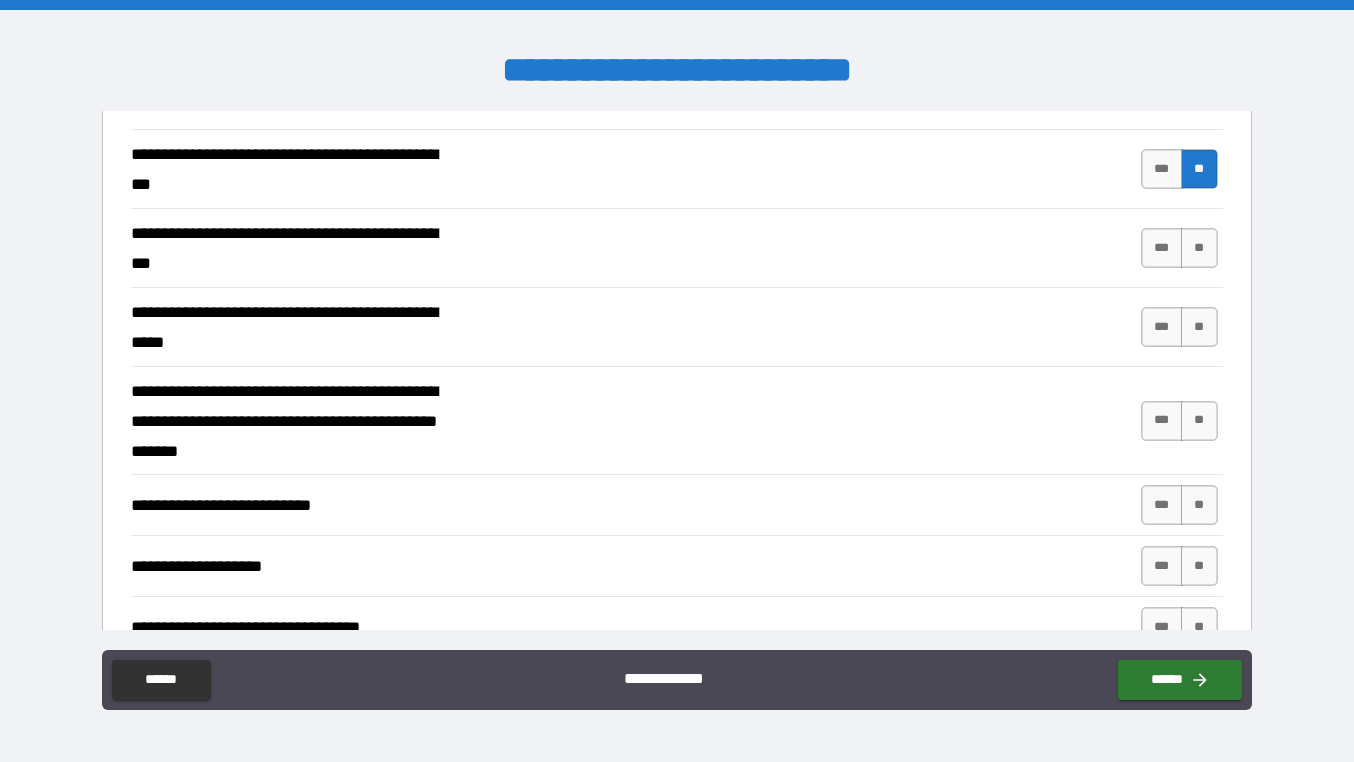 scroll, scrollTop: 555, scrollLeft: 0, axis: vertical 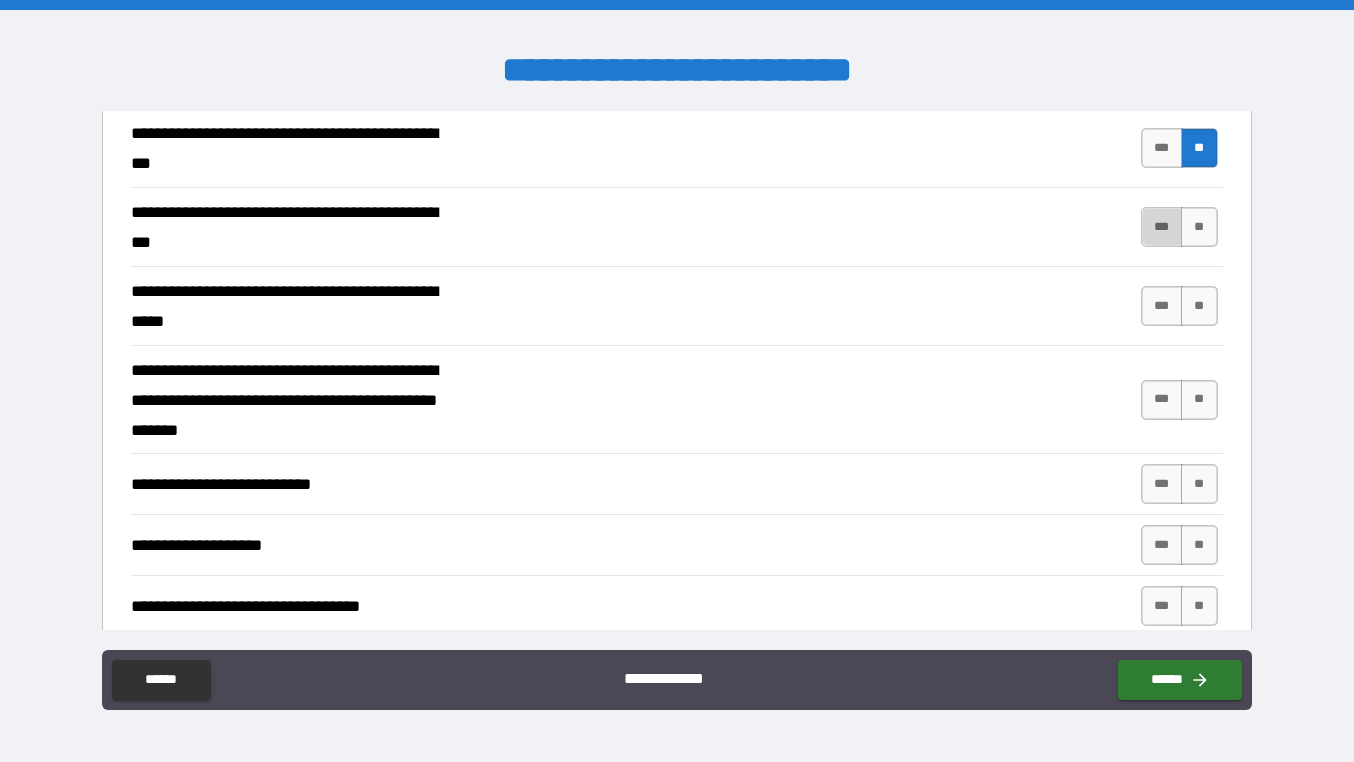 click on "***" at bounding box center (1162, 227) 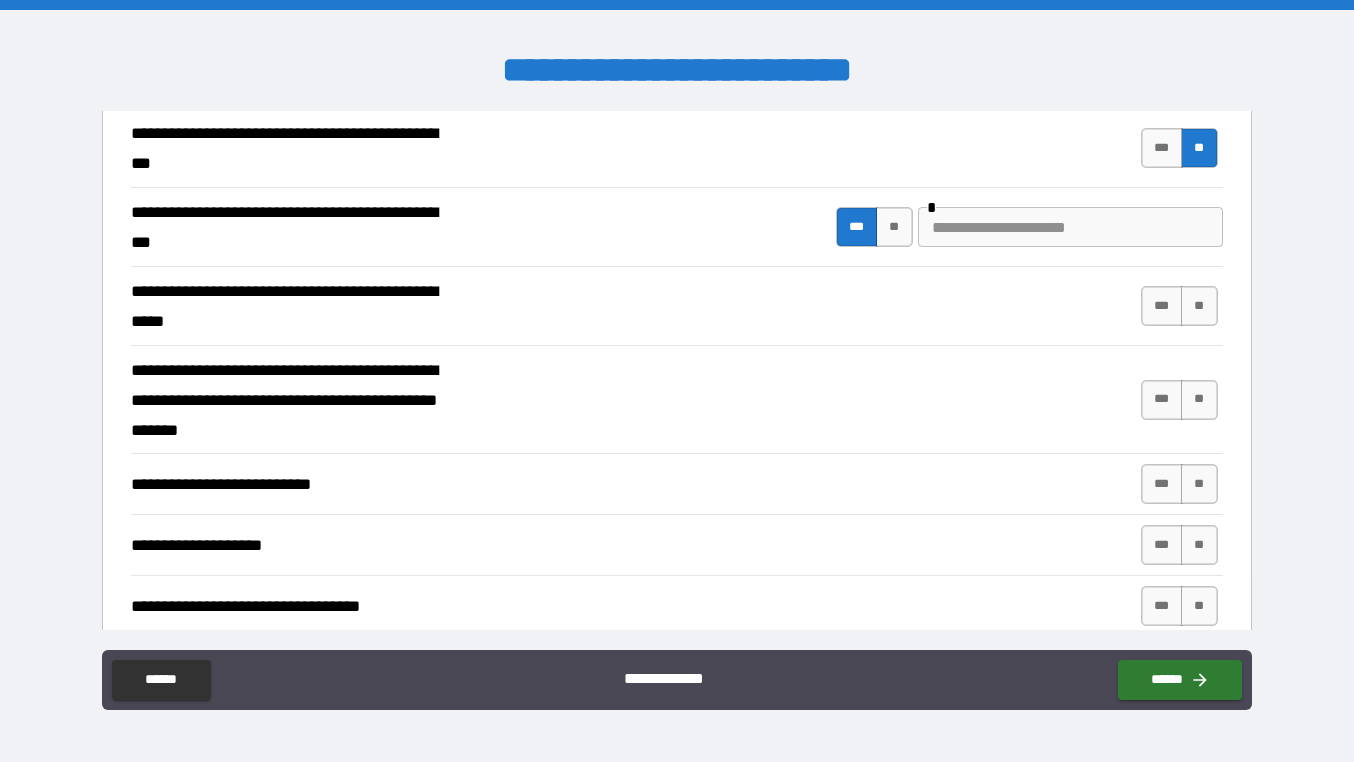 click at bounding box center (1070, 227) 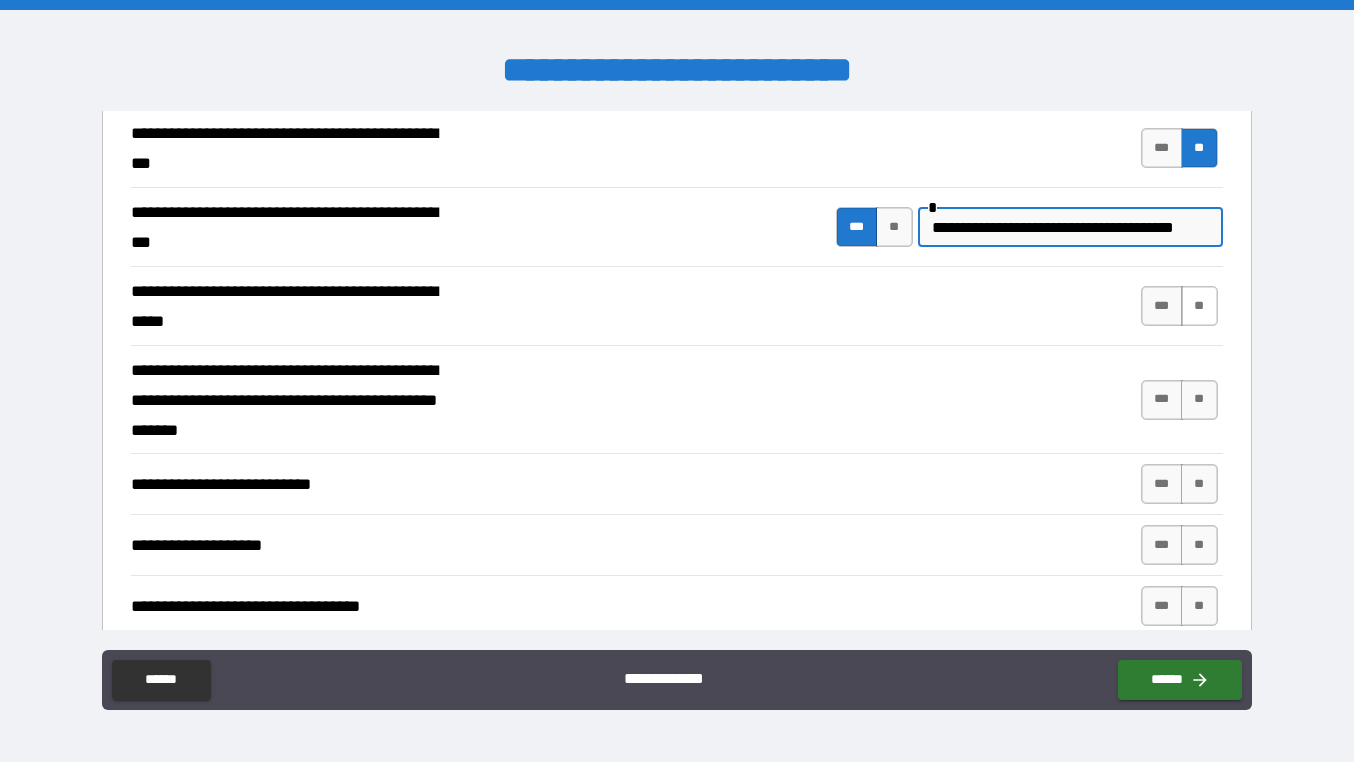 type on "**********" 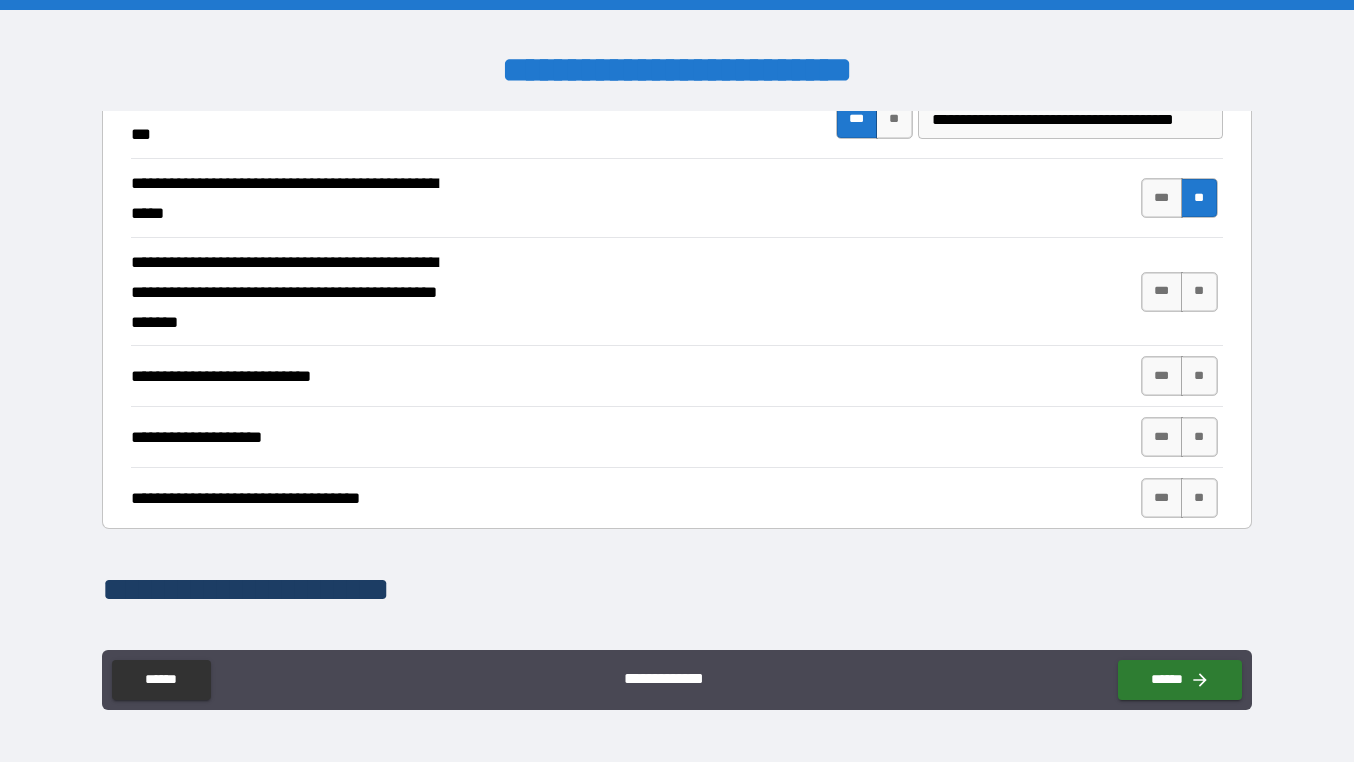 scroll, scrollTop: 664, scrollLeft: 0, axis: vertical 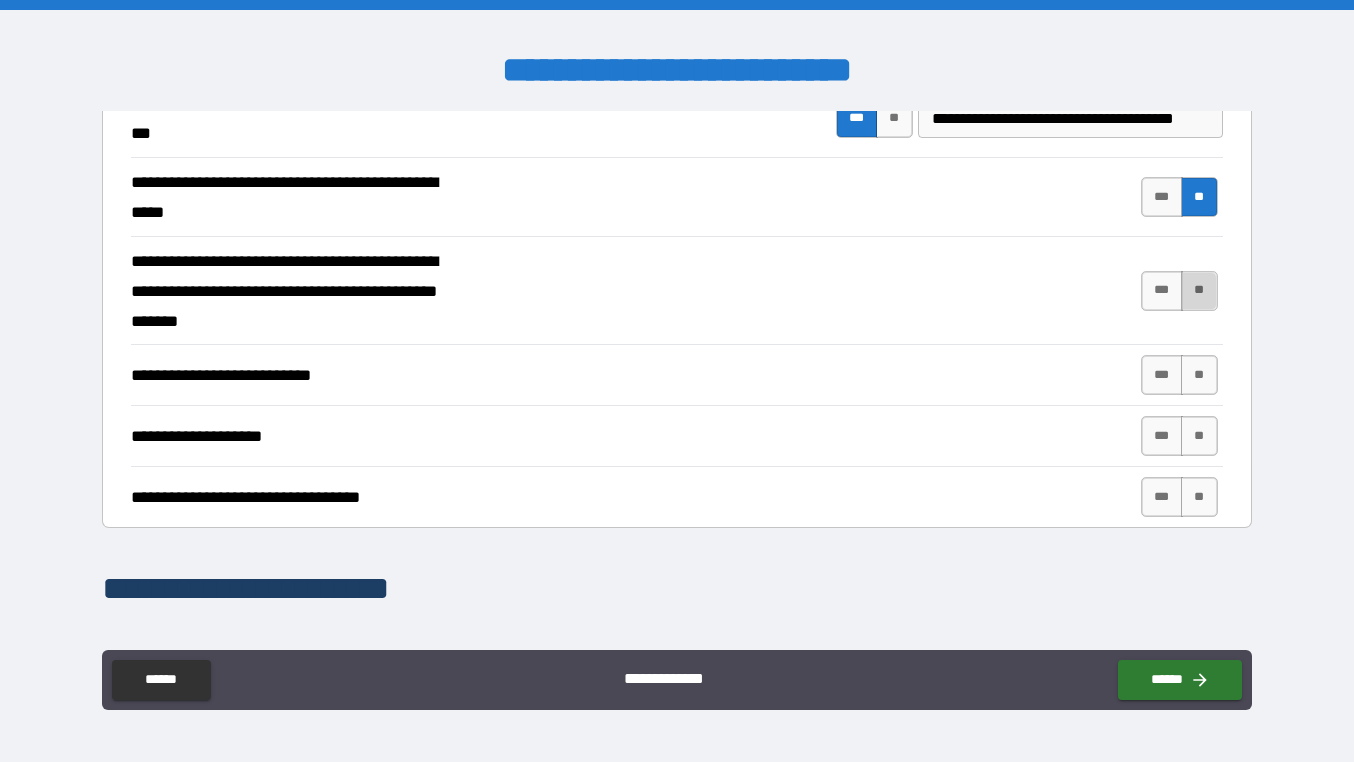 click on "**" at bounding box center [1199, 291] 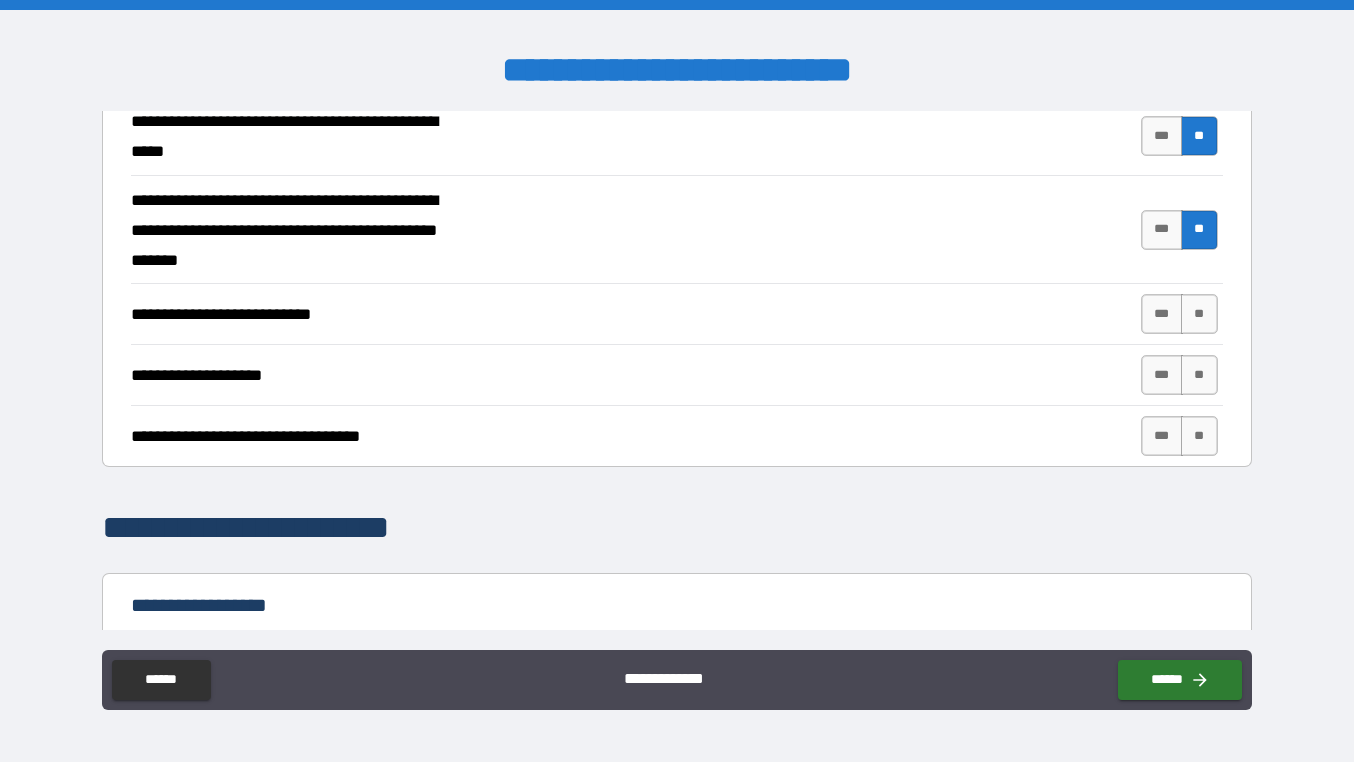 scroll, scrollTop: 763, scrollLeft: 0, axis: vertical 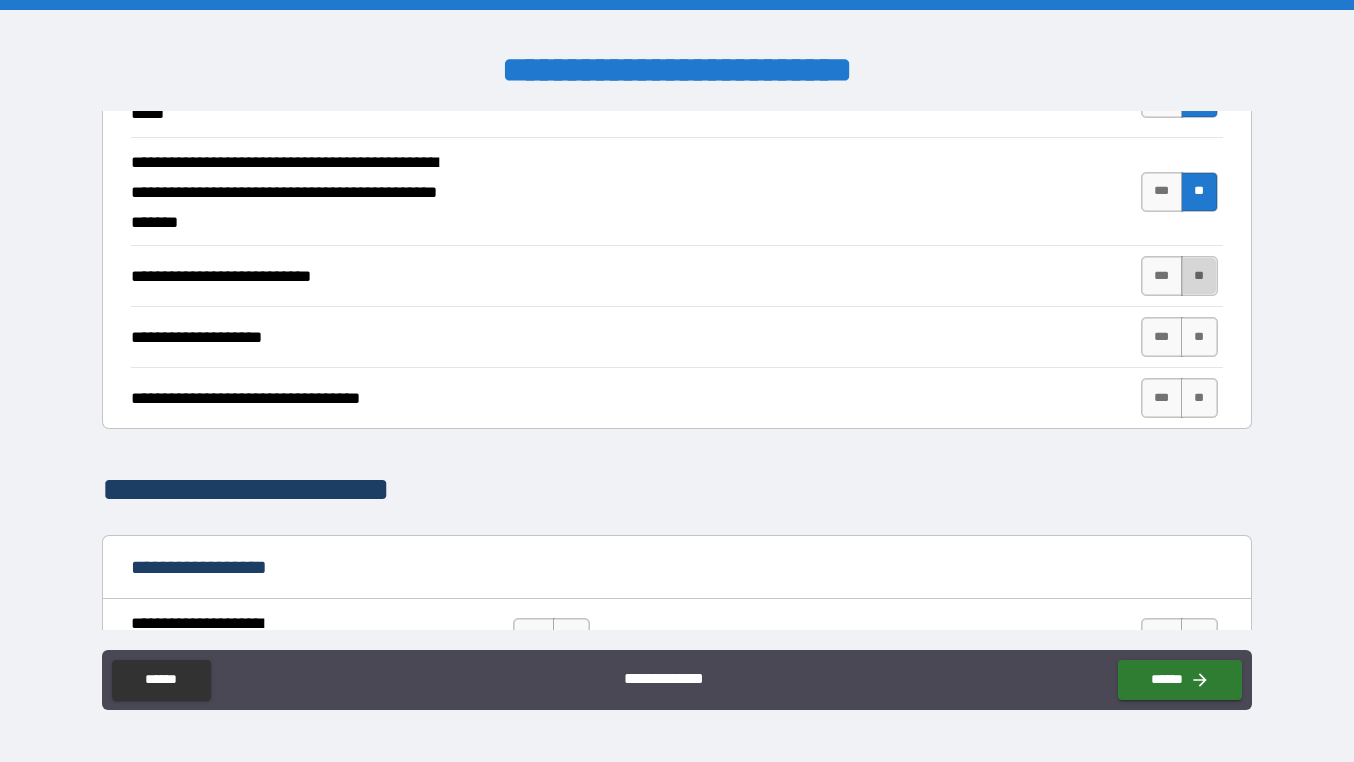 click on "**" at bounding box center [1199, 276] 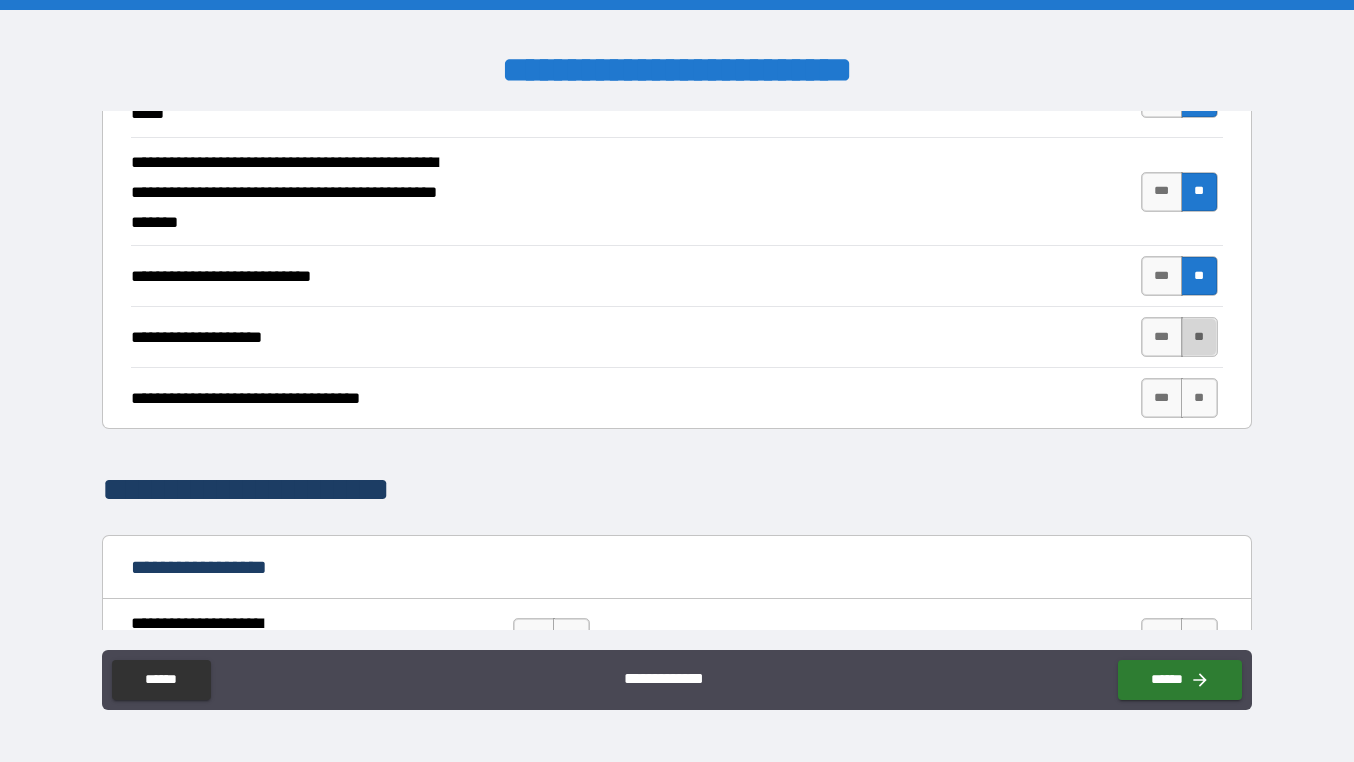 click on "**" at bounding box center (1199, 337) 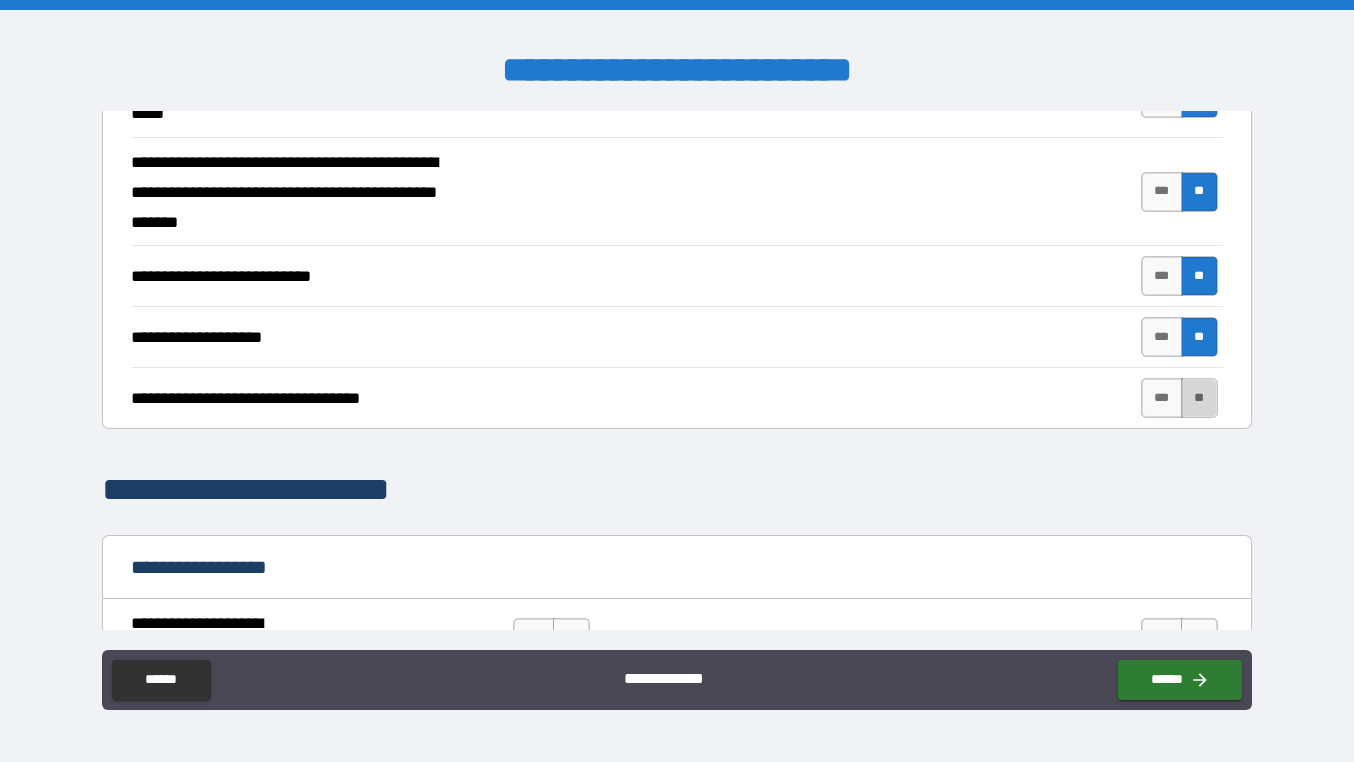 click on "**" at bounding box center (1199, 398) 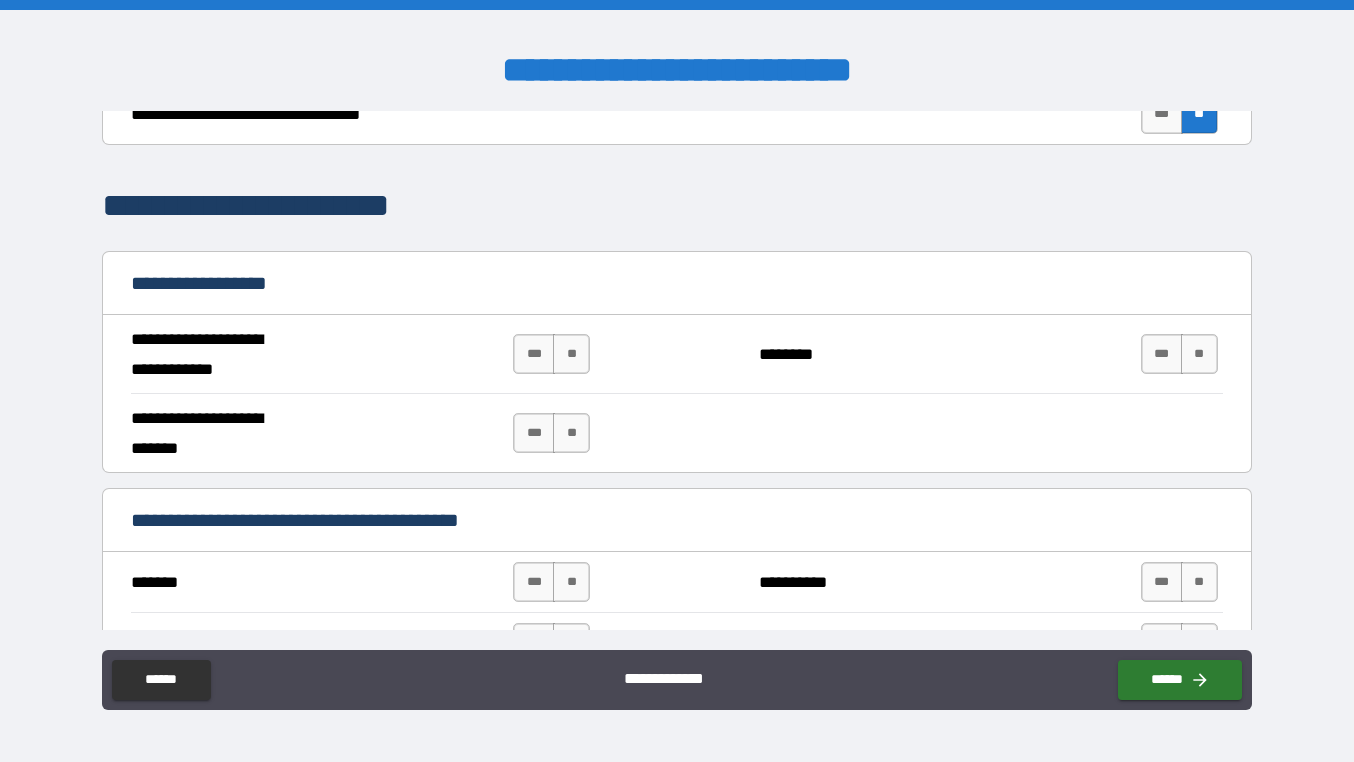 scroll, scrollTop: 1054, scrollLeft: 0, axis: vertical 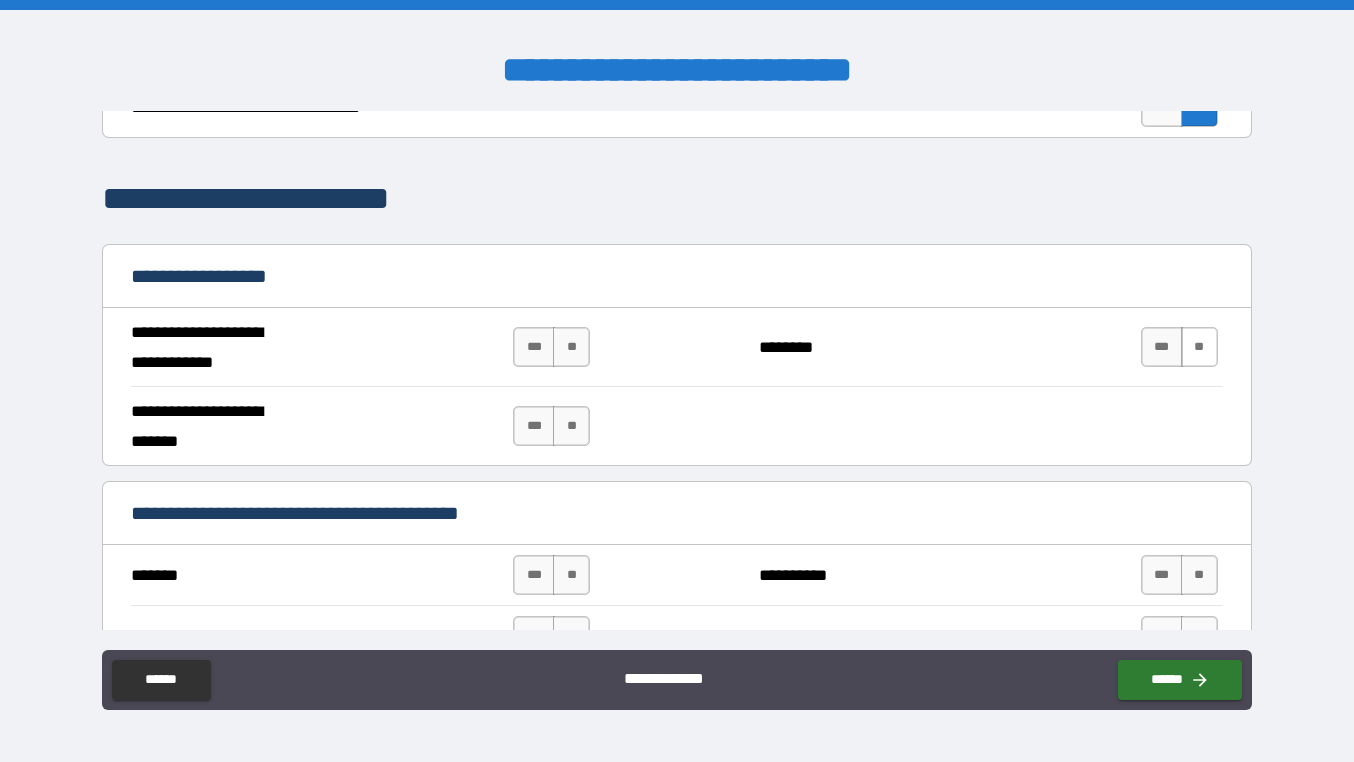 click on "**" at bounding box center [1199, 347] 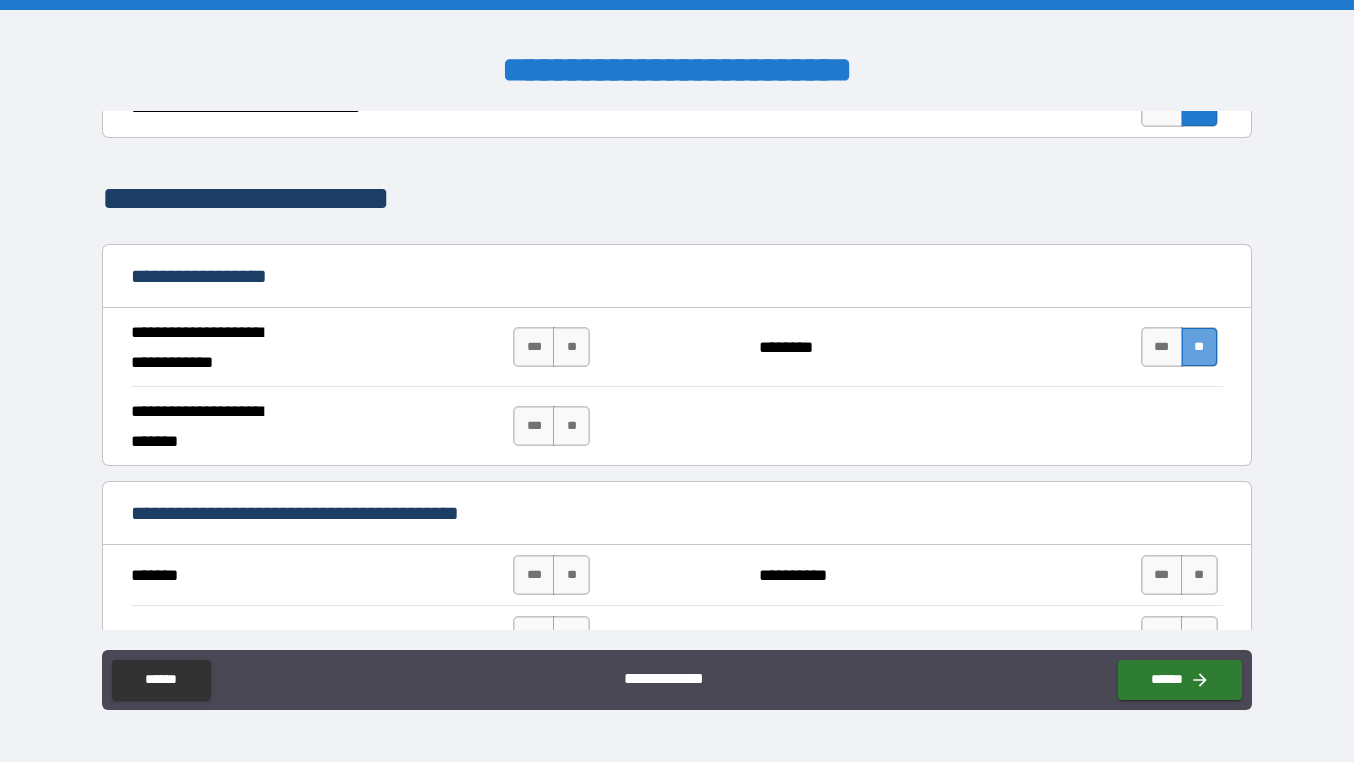 click on "**" at bounding box center (1199, 347) 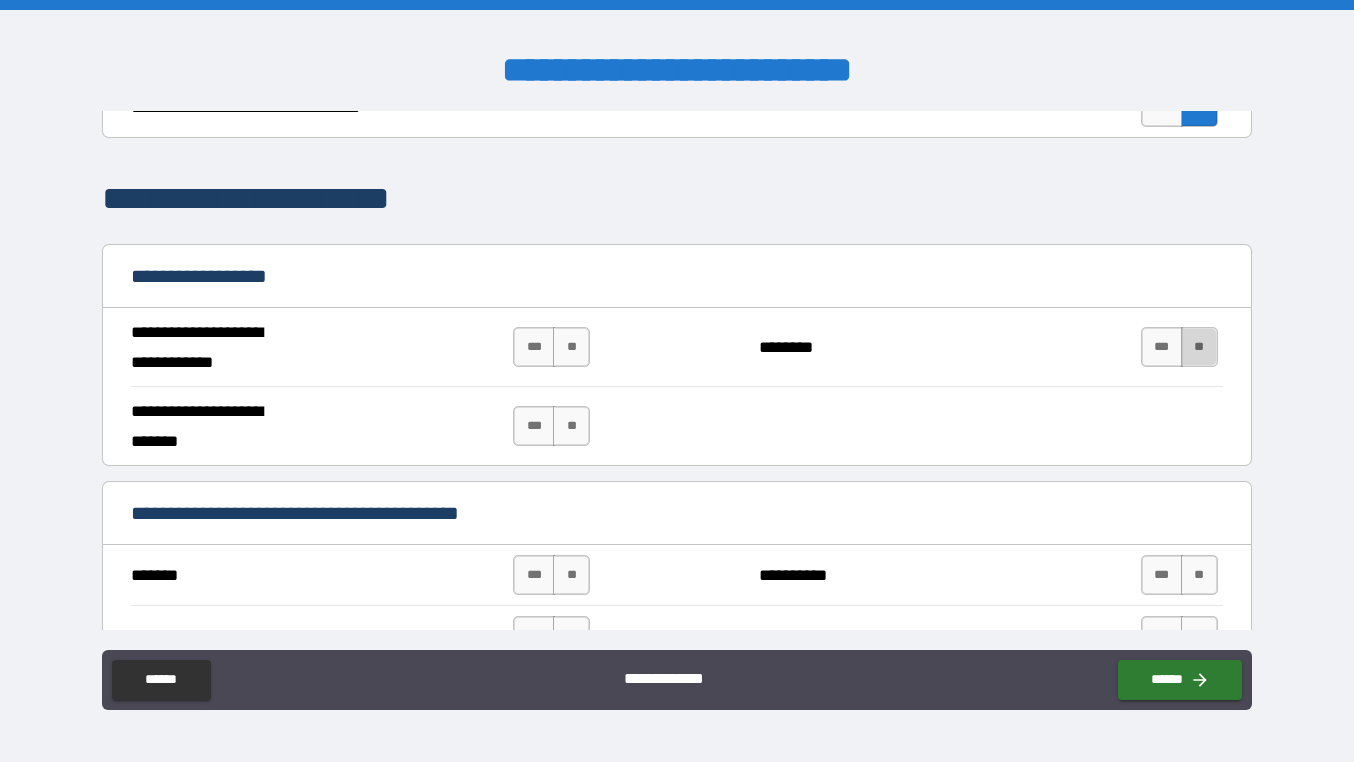 click on "**" at bounding box center (1199, 347) 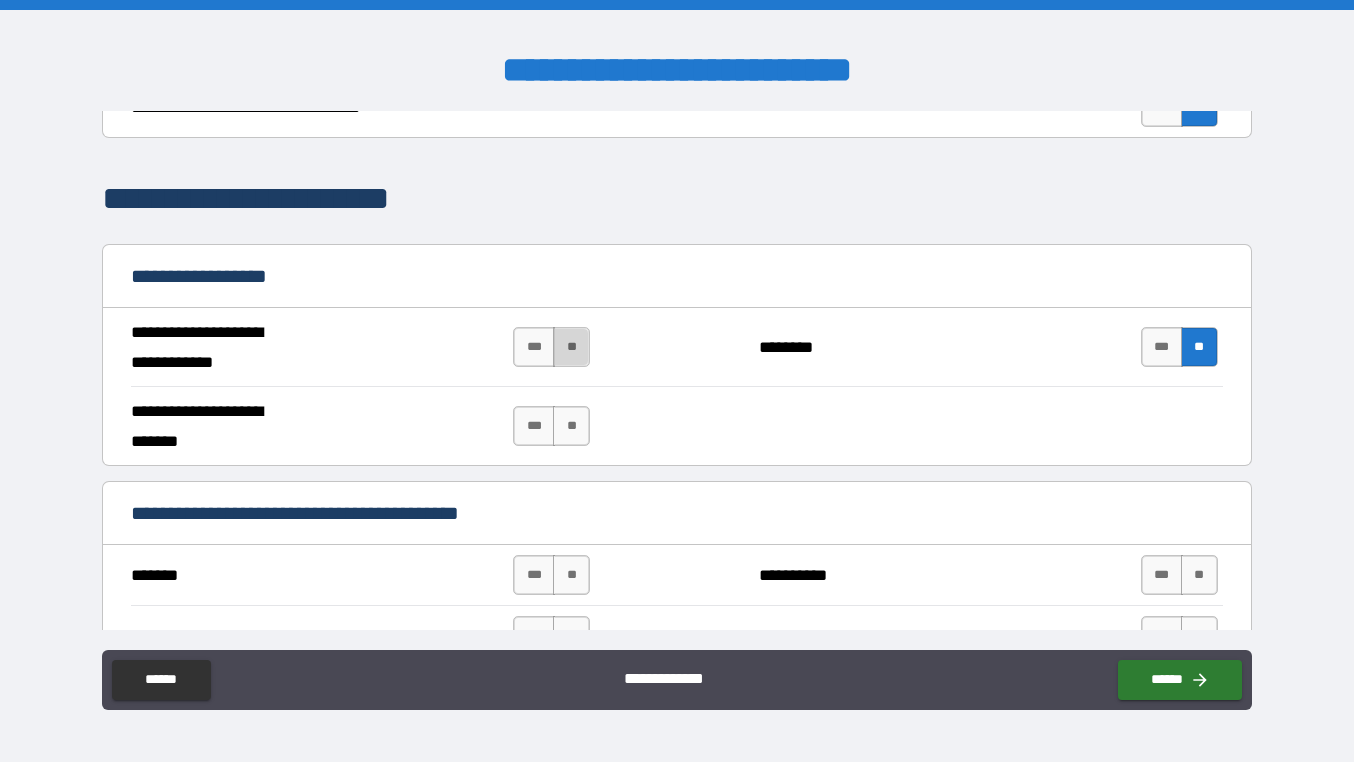 click on "**" at bounding box center (571, 347) 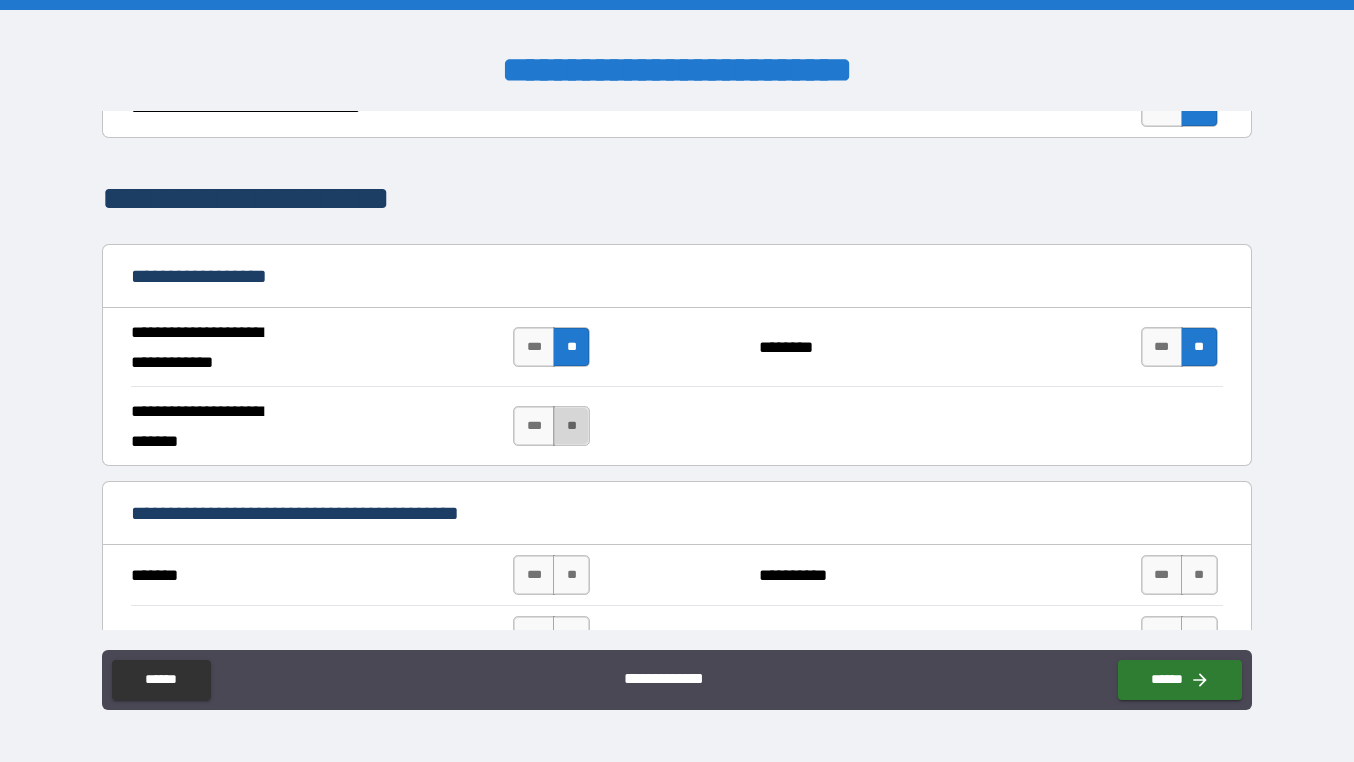 click on "**" at bounding box center (571, 426) 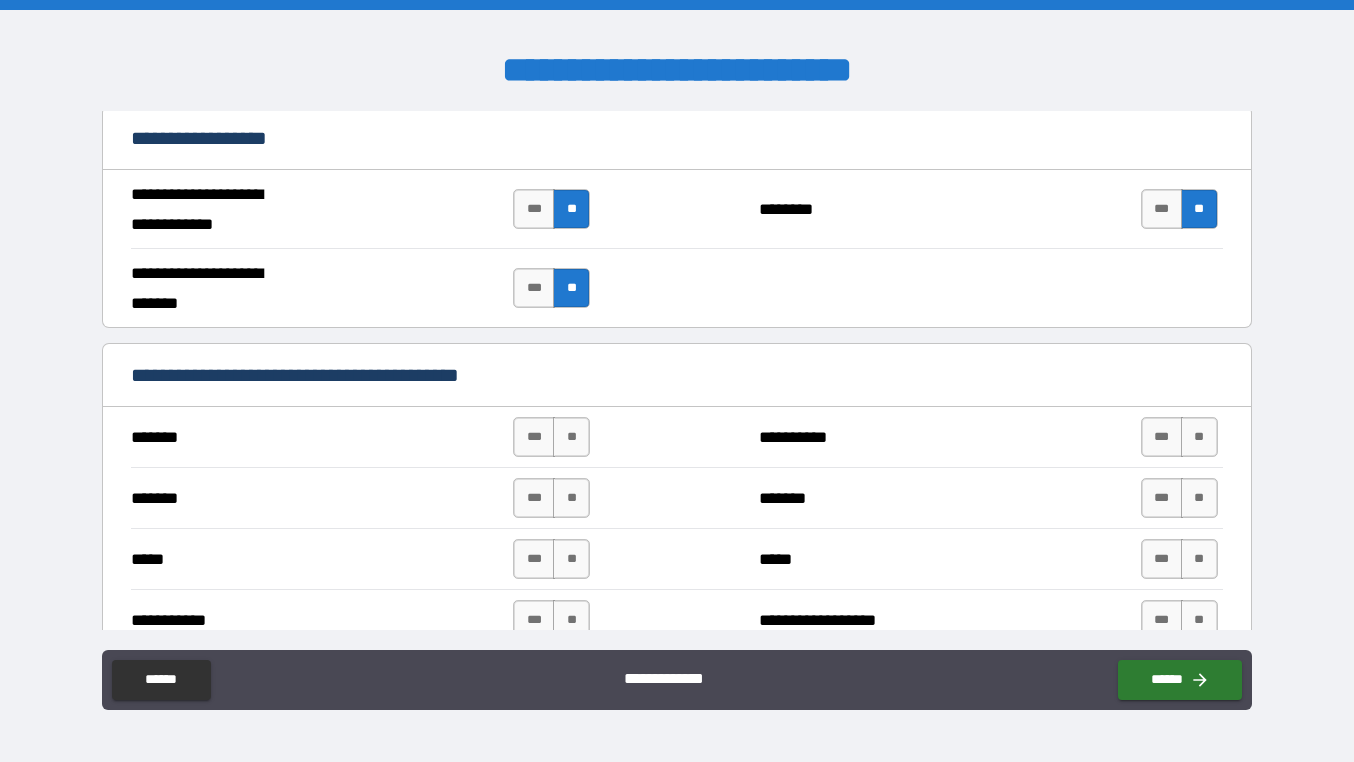 scroll, scrollTop: 1222, scrollLeft: 0, axis: vertical 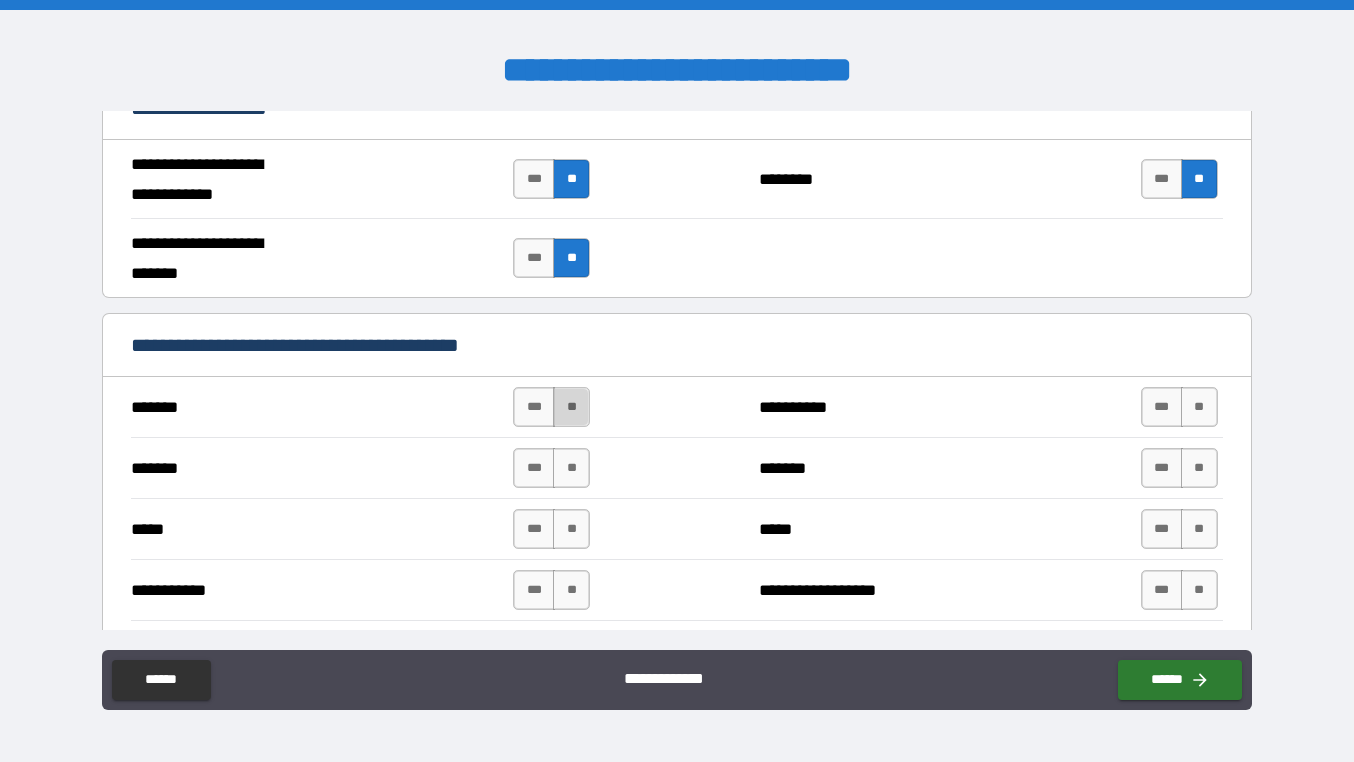 click on "**" at bounding box center [571, 407] 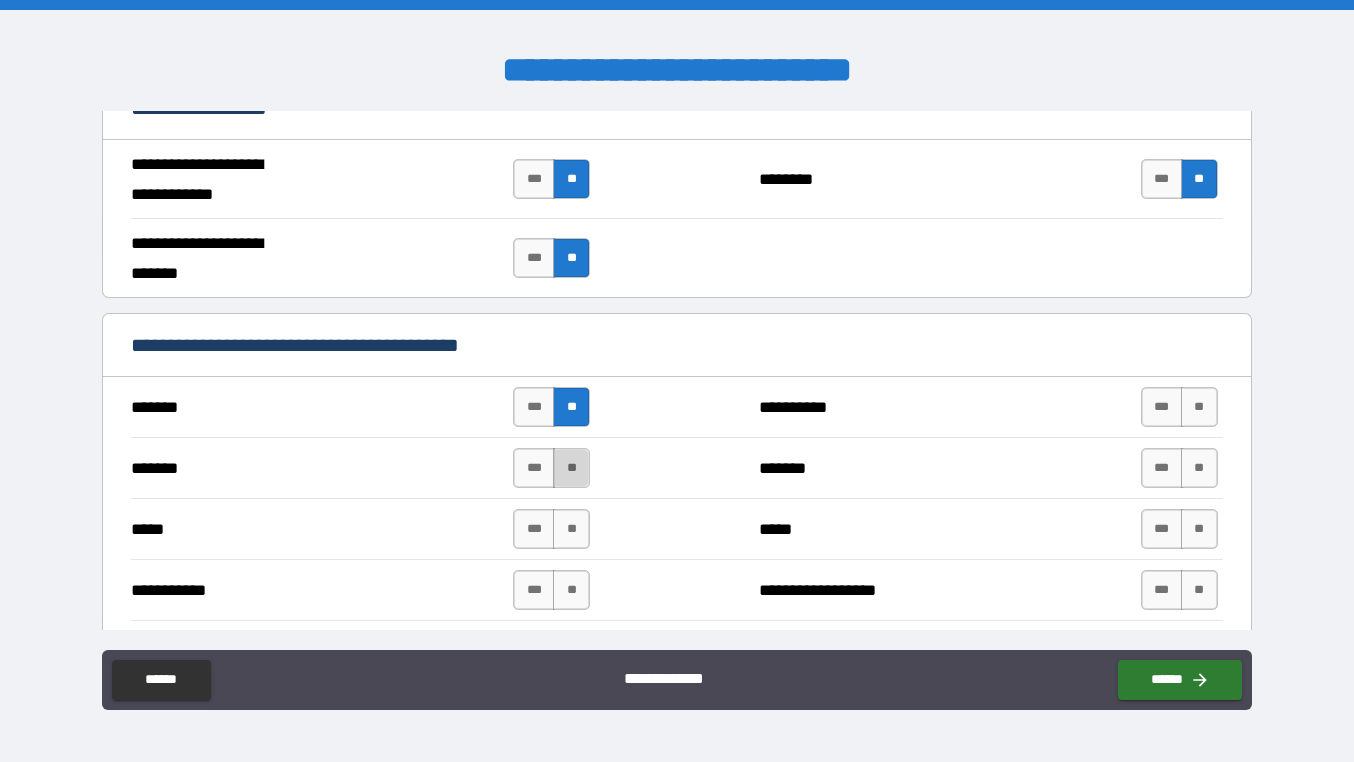 click on "**" at bounding box center (571, 468) 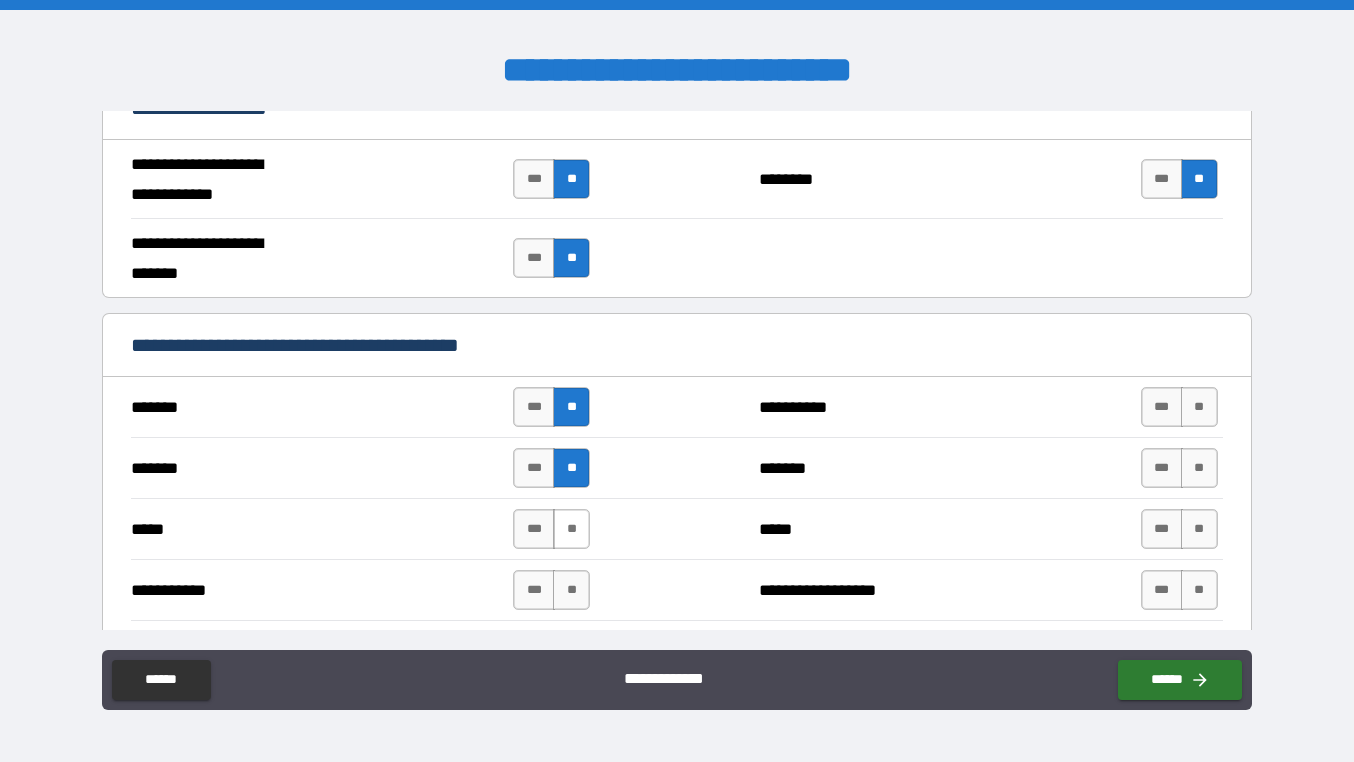 click on "**" at bounding box center (571, 529) 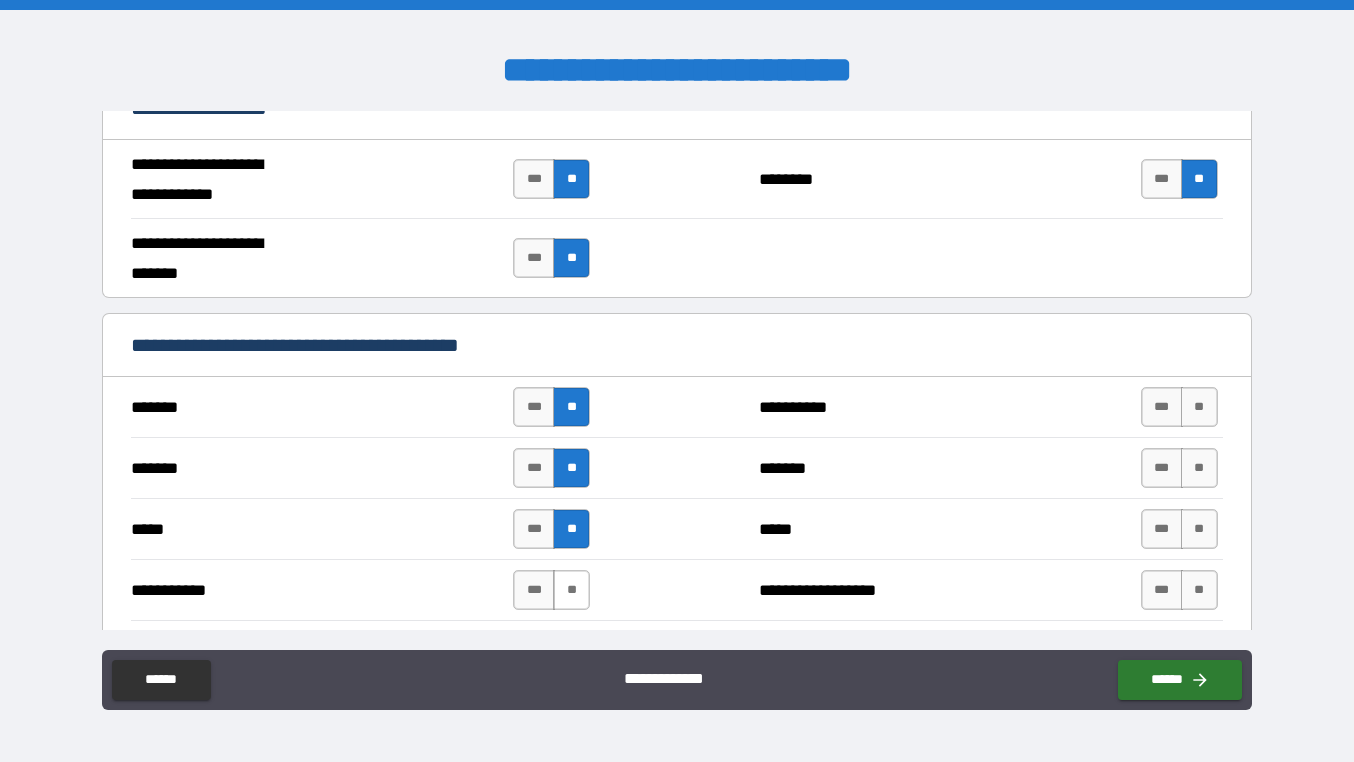 click on "**" at bounding box center (571, 590) 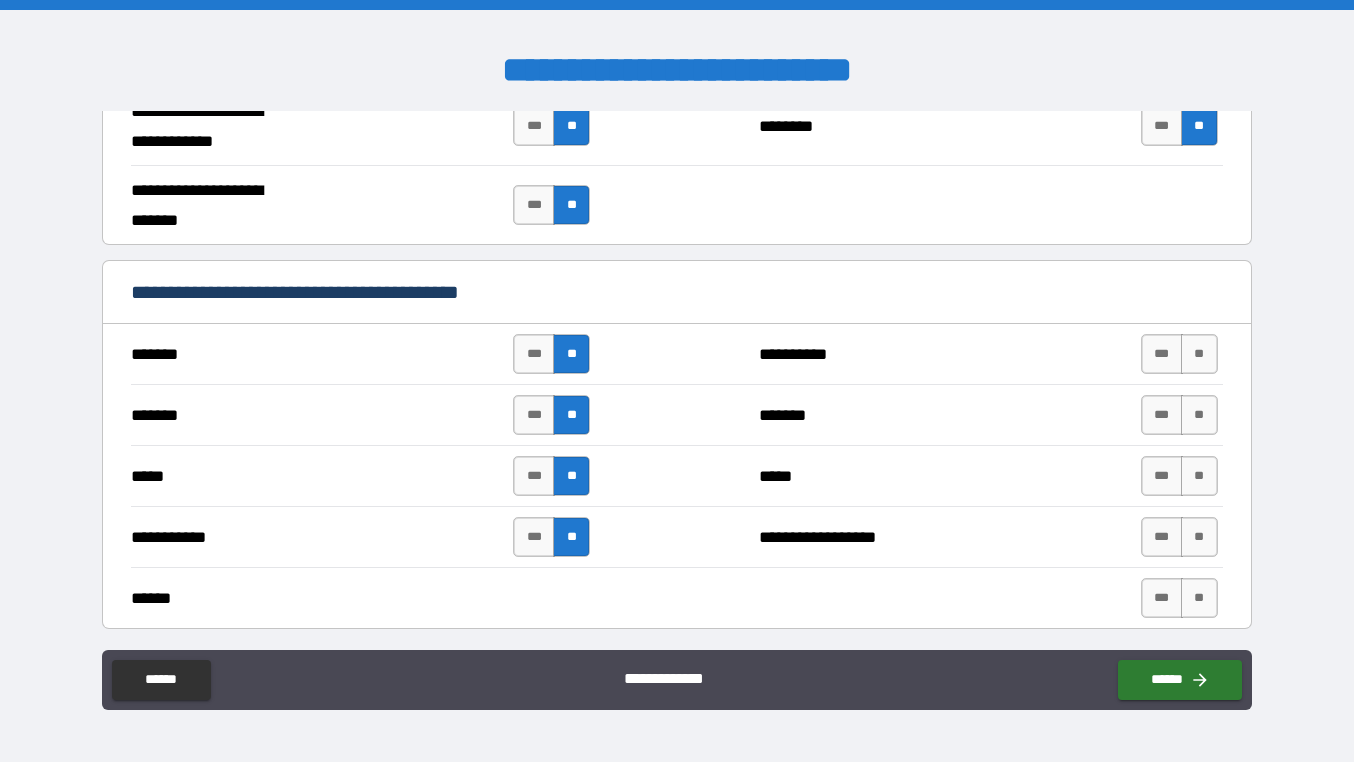 scroll, scrollTop: 1308, scrollLeft: 0, axis: vertical 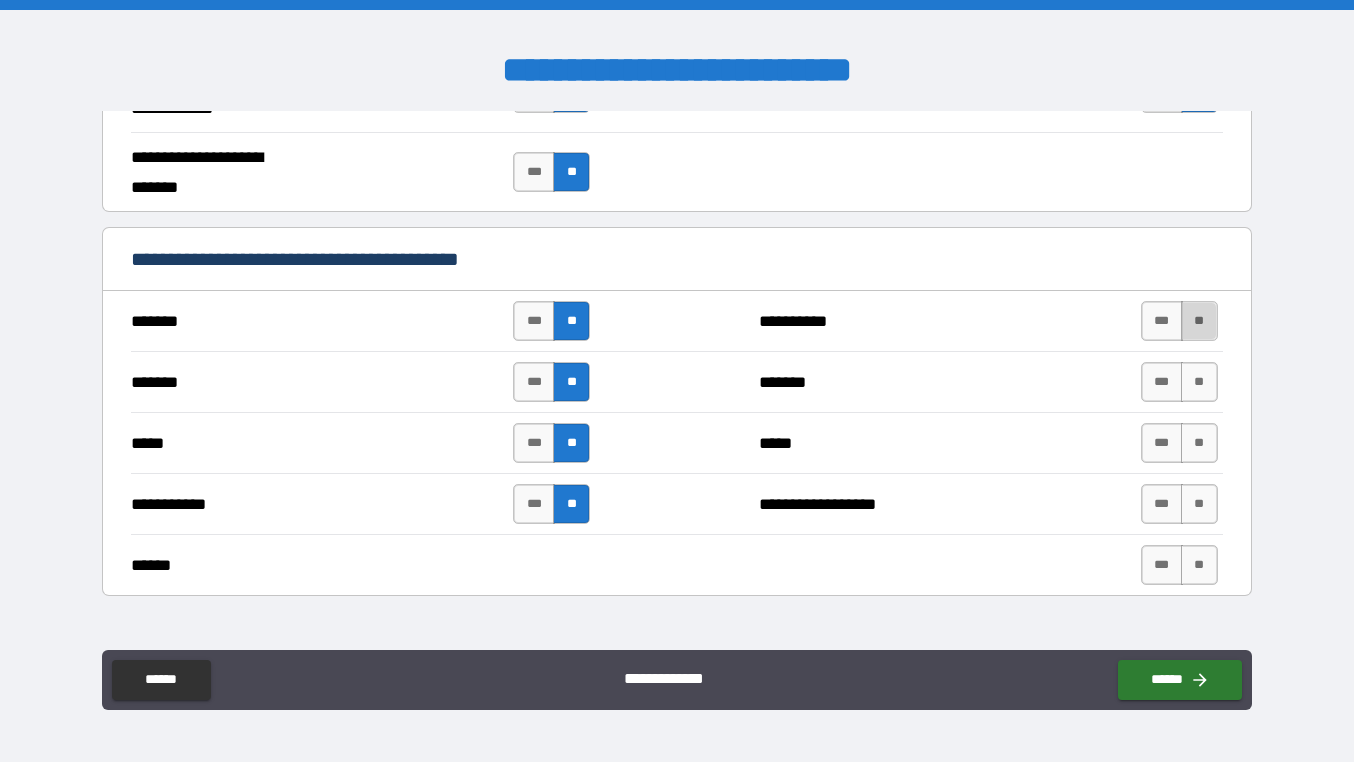 click on "**" at bounding box center (1199, 321) 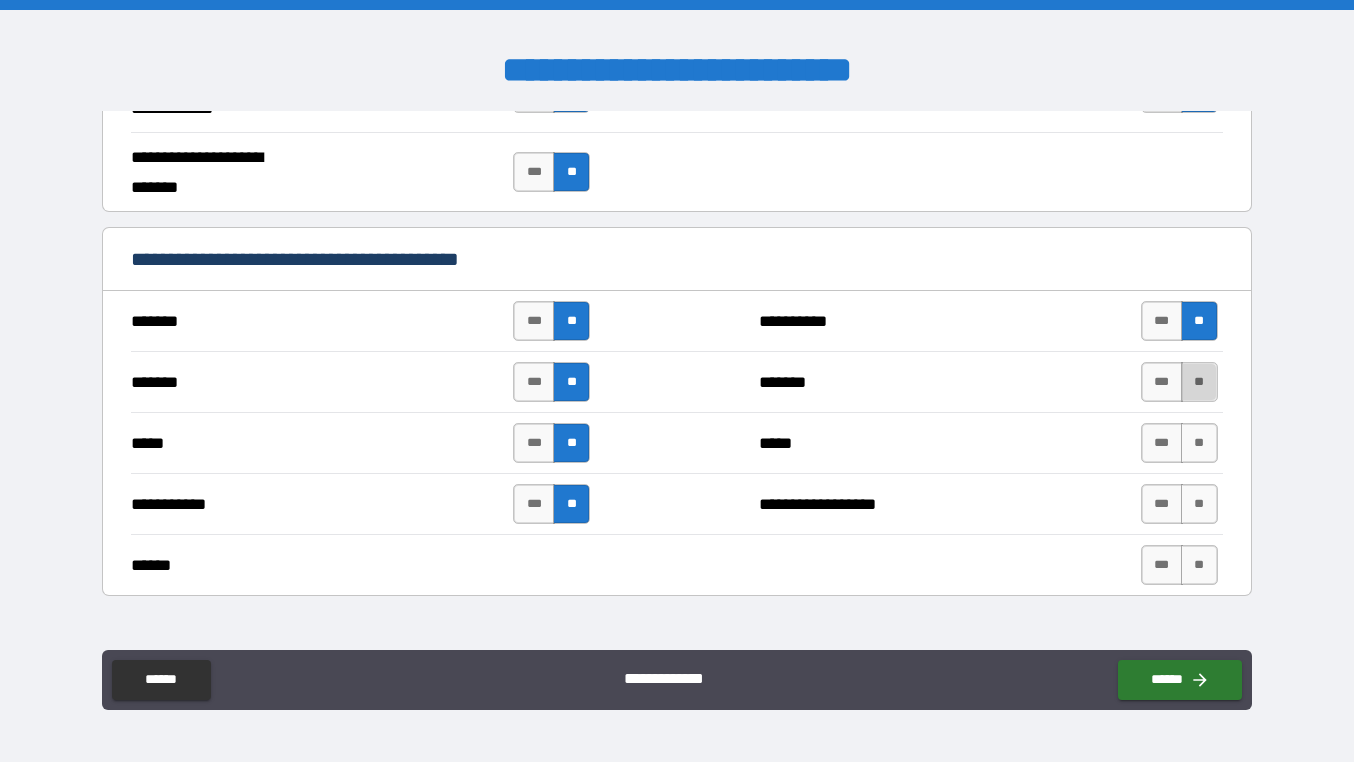 click on "**" at bounding box center [1199, 382] 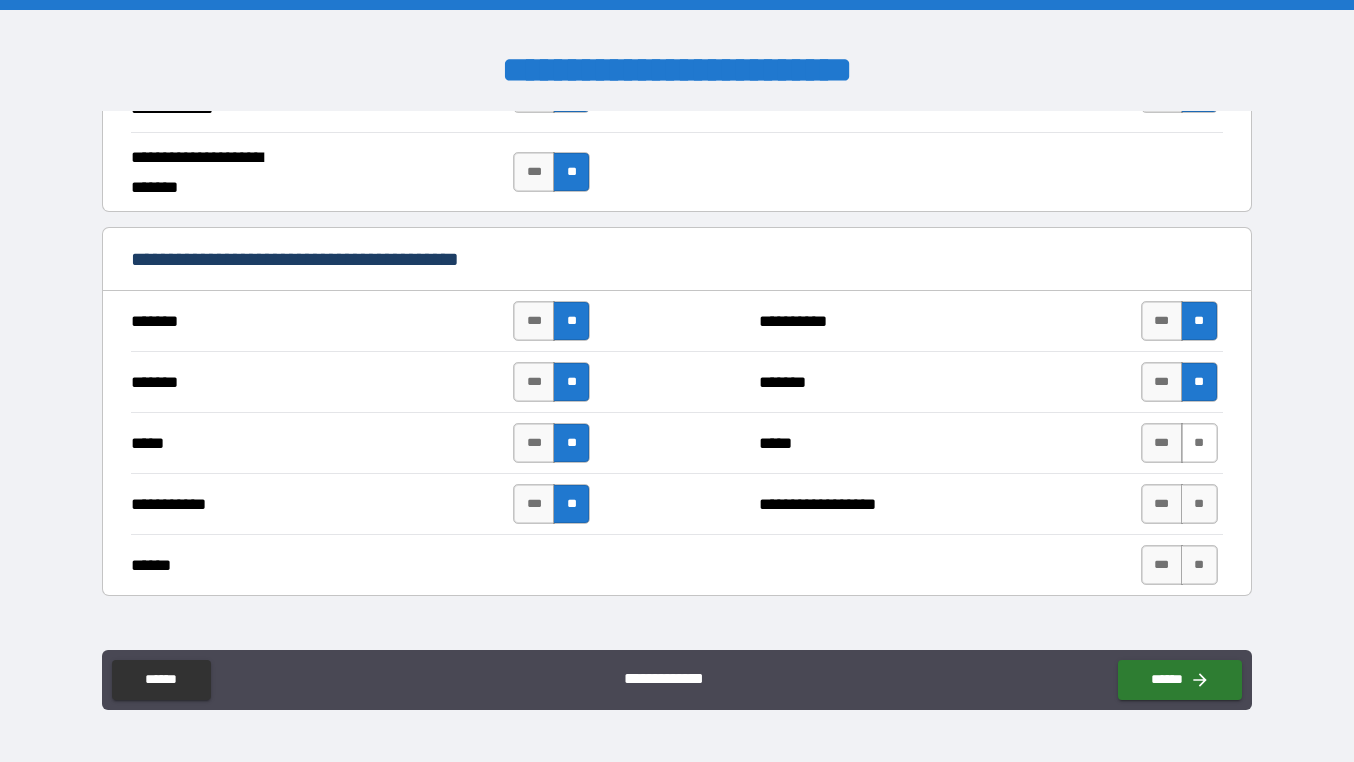 click on "**" at bounding box center (1199, 443) 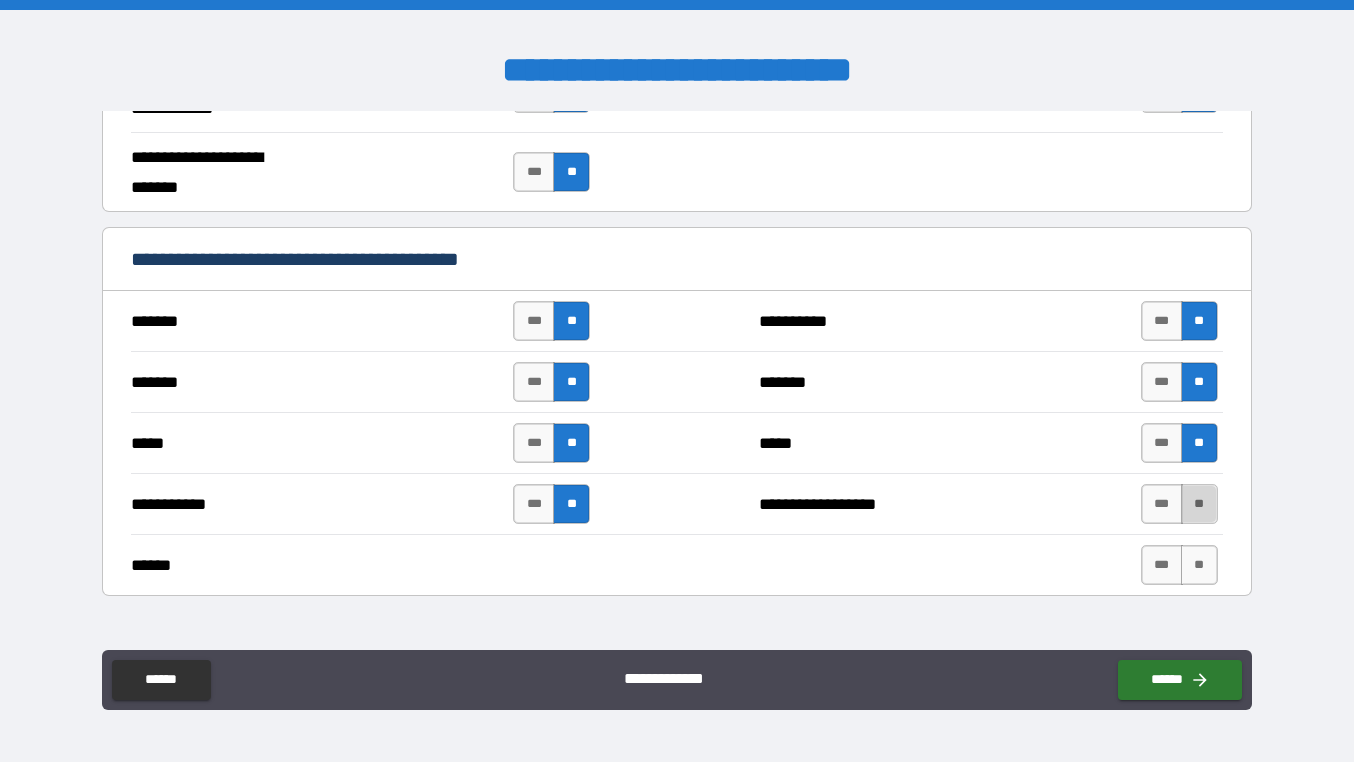 click on "**" at bounding box center [1199, 504] 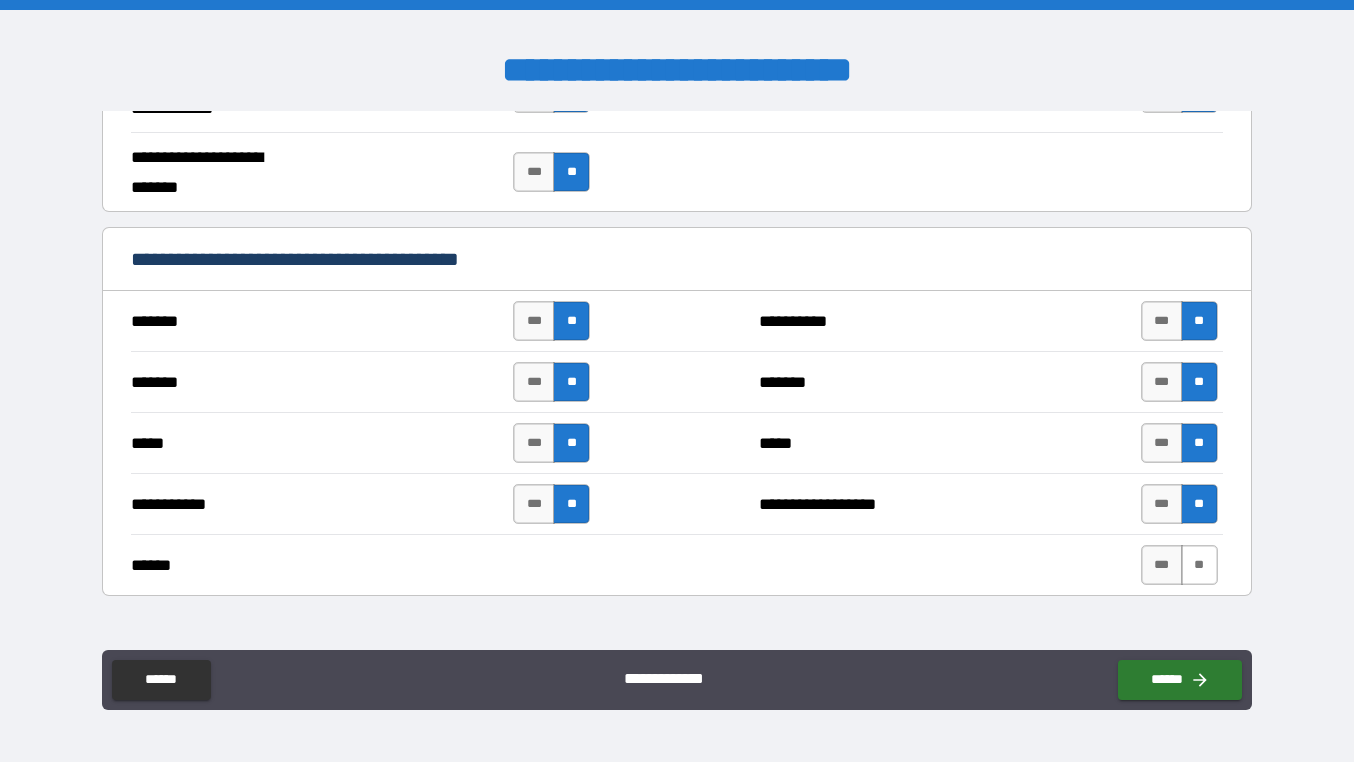 click on "**" at bounding box center [1199, 565] 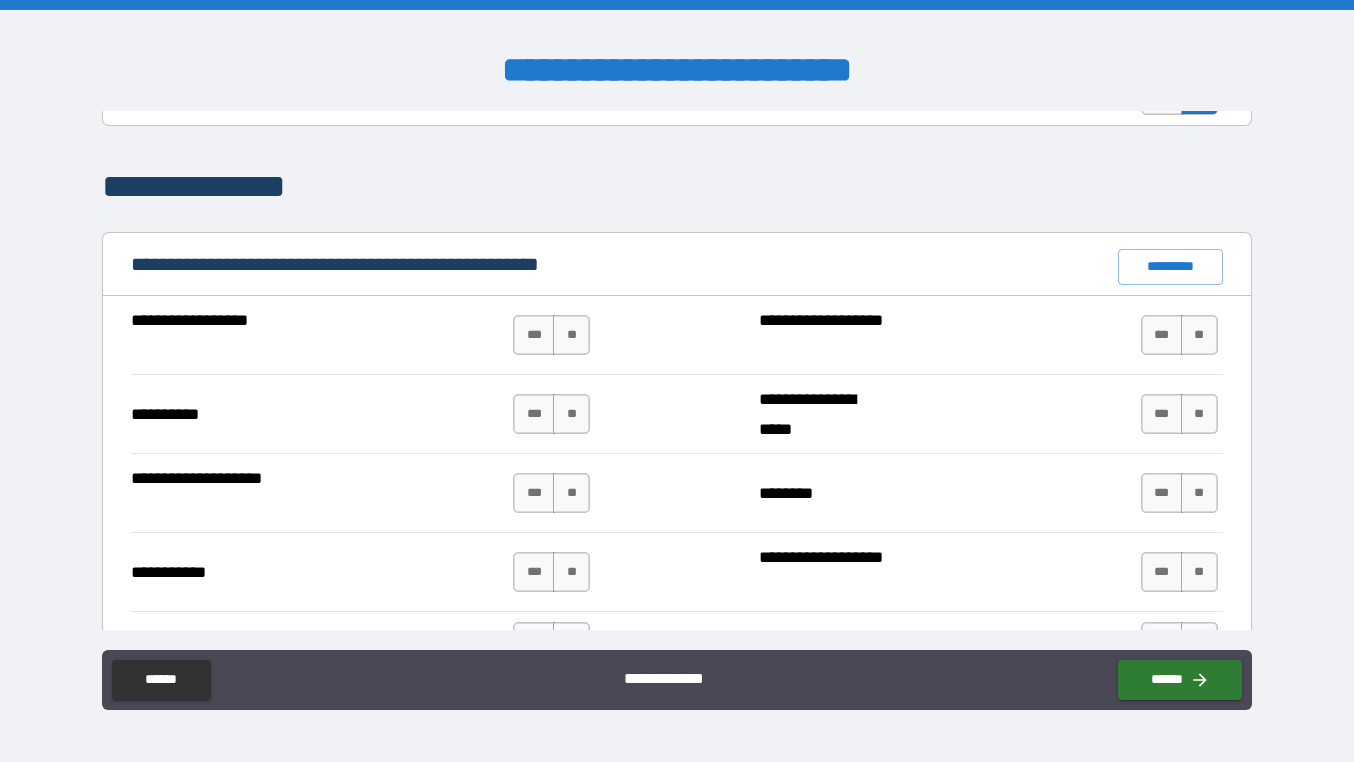 scroll, scrollTop: 1785, scrollLeft: 0, axis: vertical 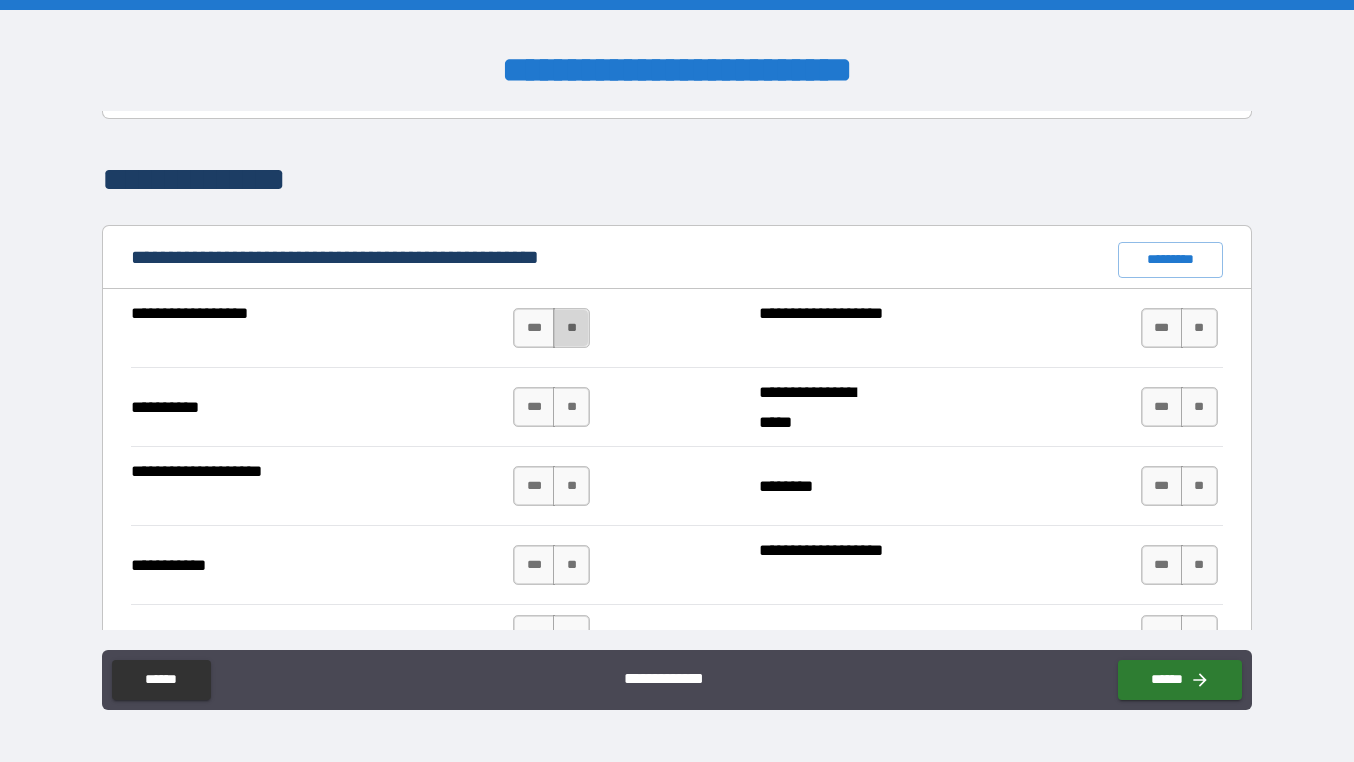 click on "**" at bounding box center [571, 328] 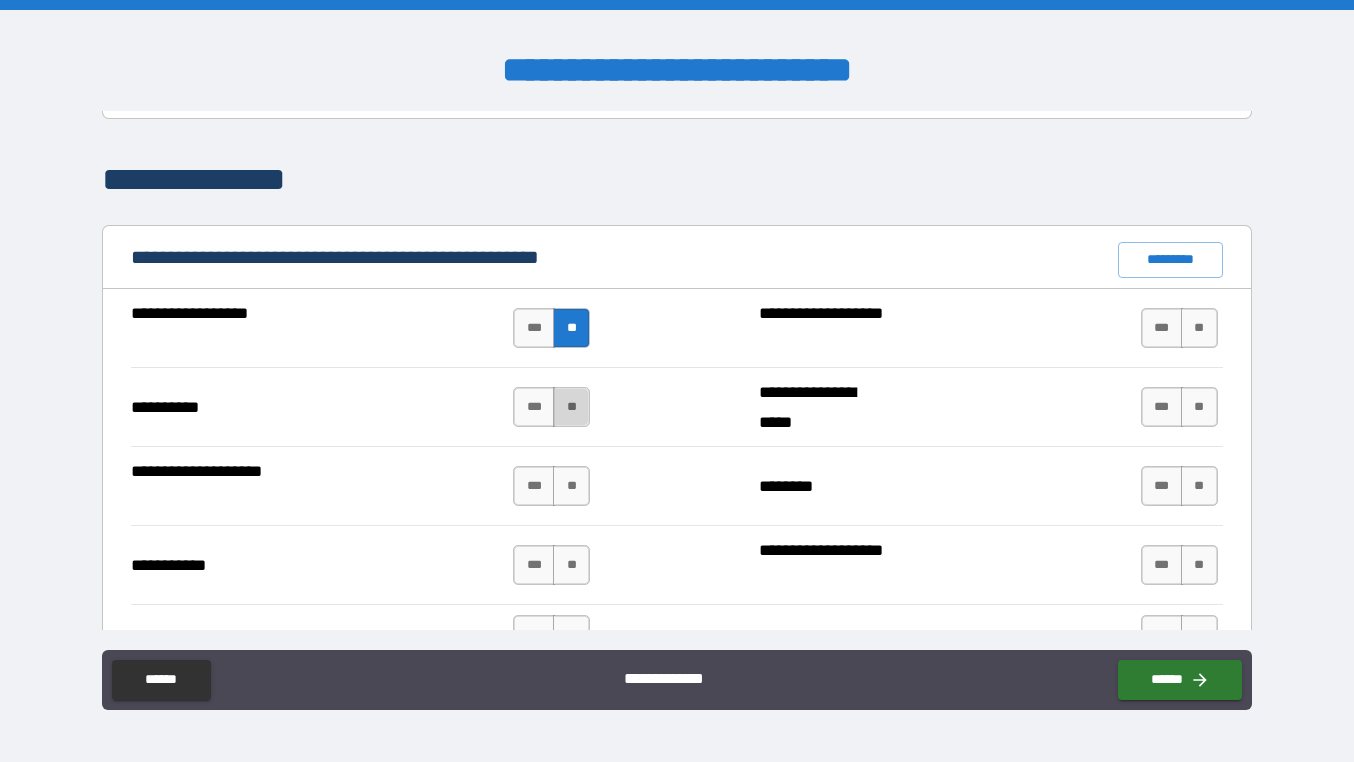 click on "**" at bounding box center [571, 407] 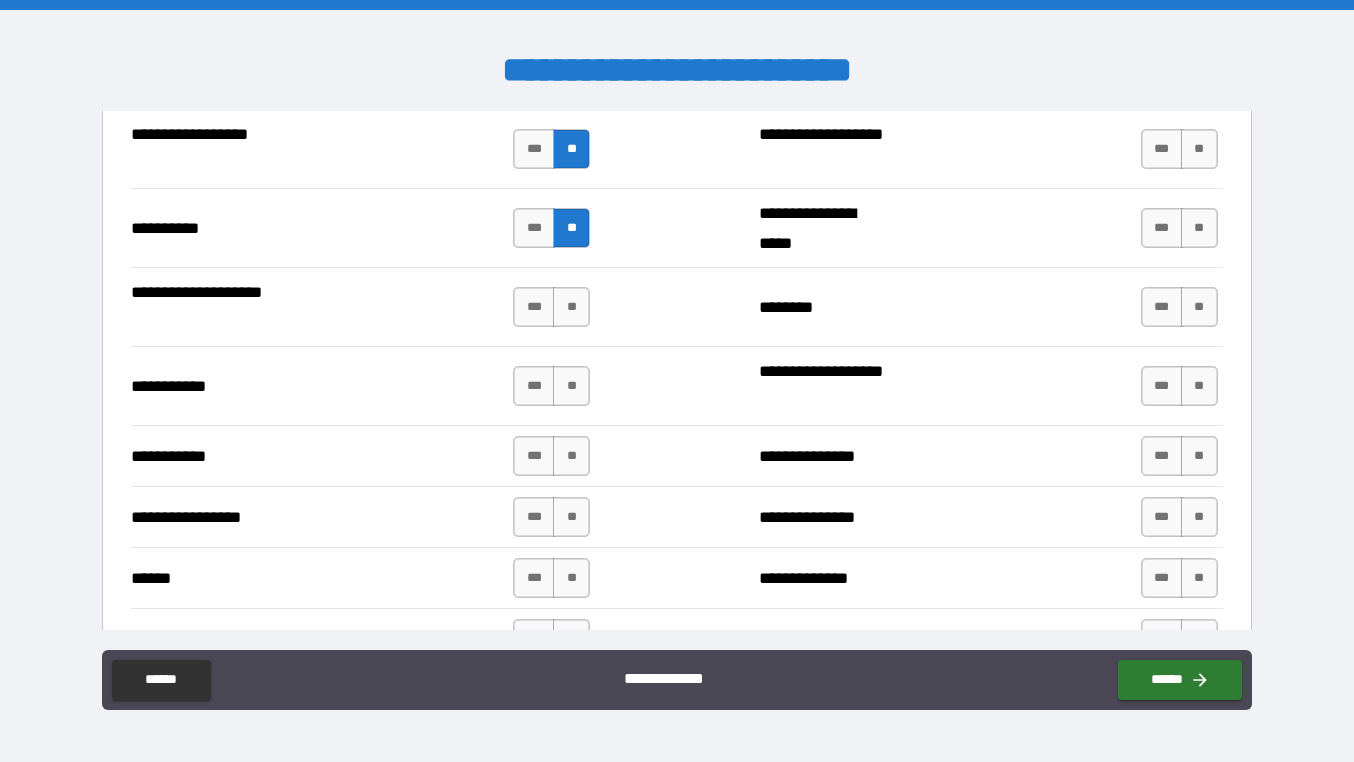 scroll, scrollTop: 1968, scrollLeft: 0, axis: vertical 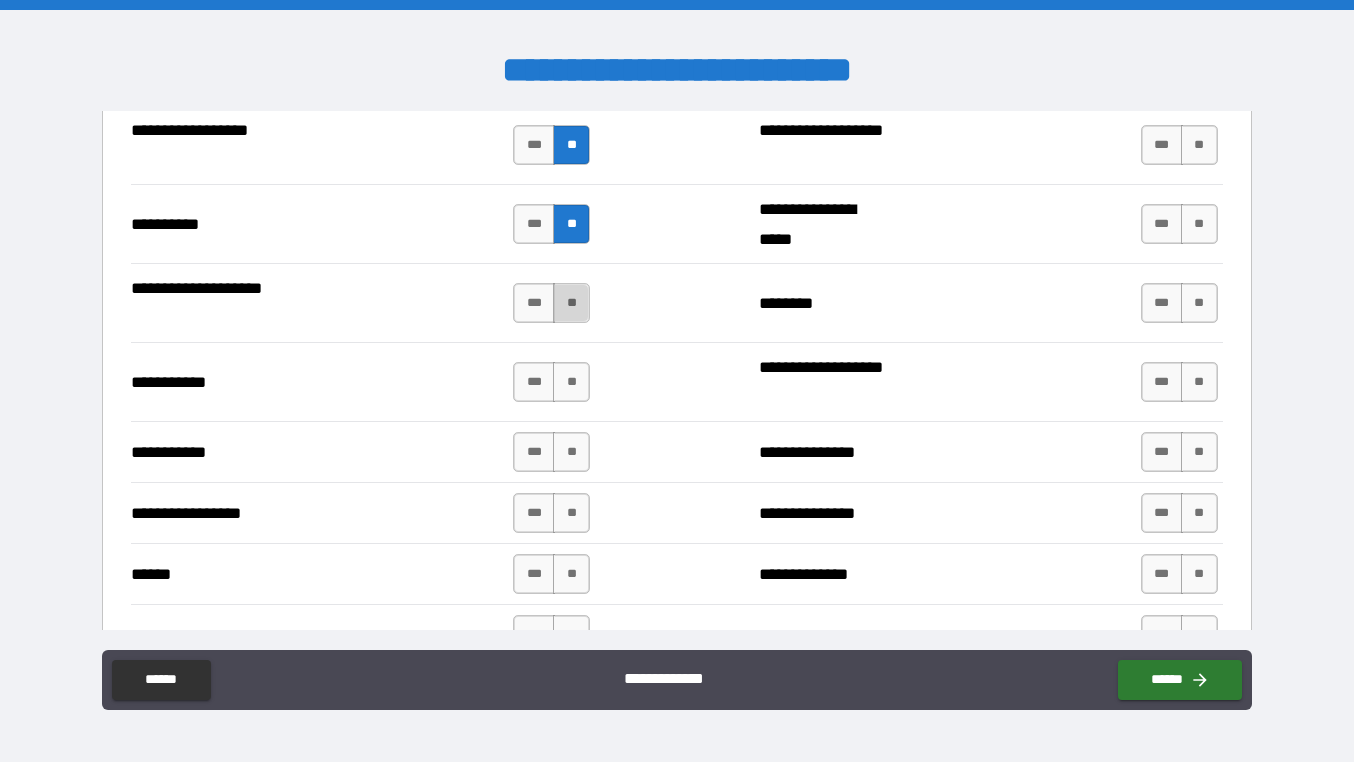 click on "**" at bounding box center (571, 303) 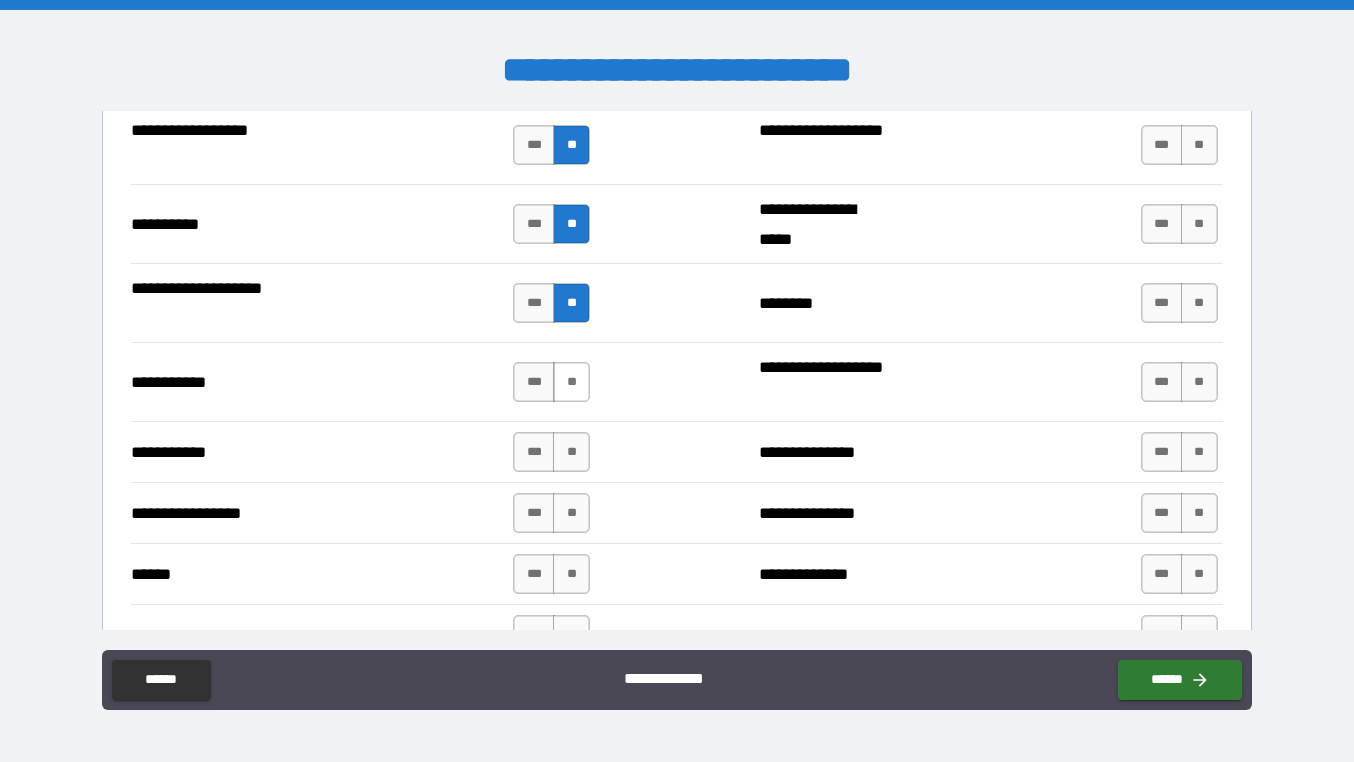 click on "**" at bounding box center [571, 382] 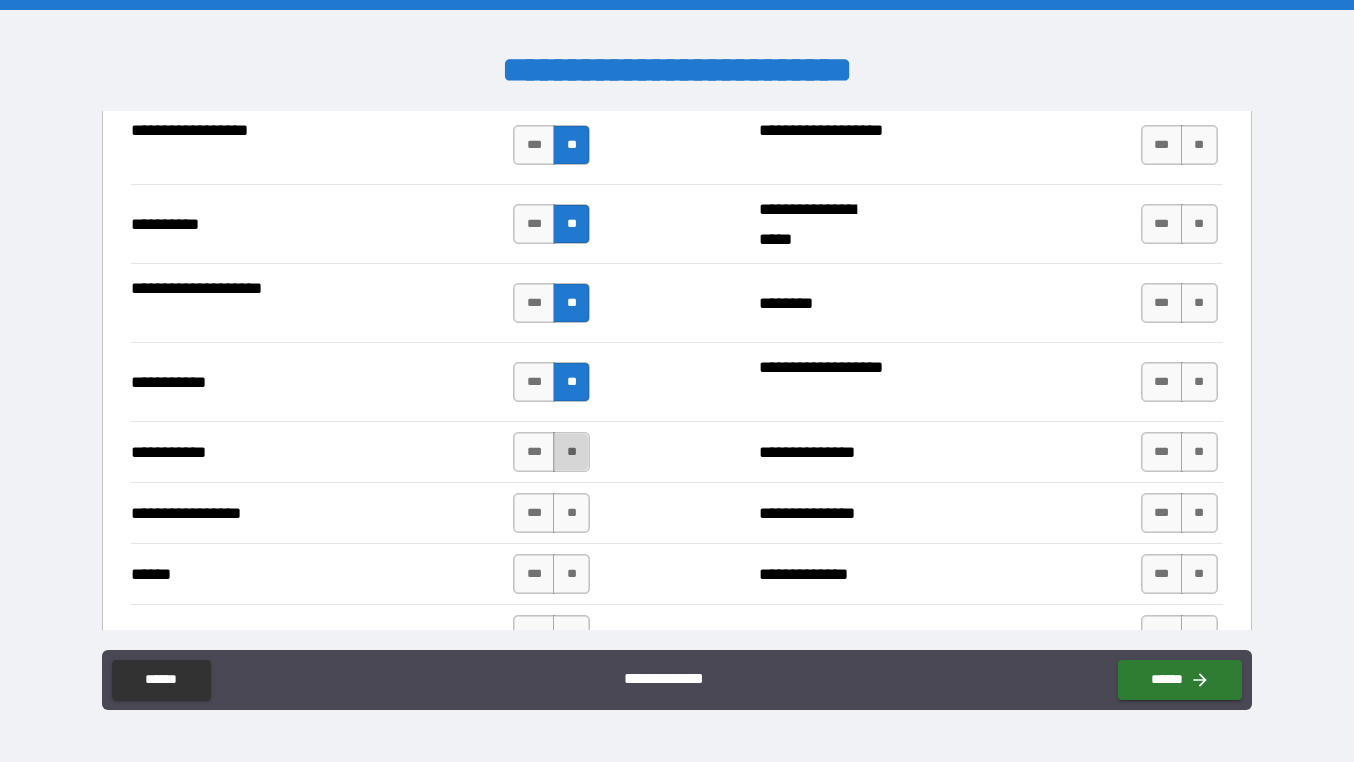 click on "**" at bounding box center [571, 452] 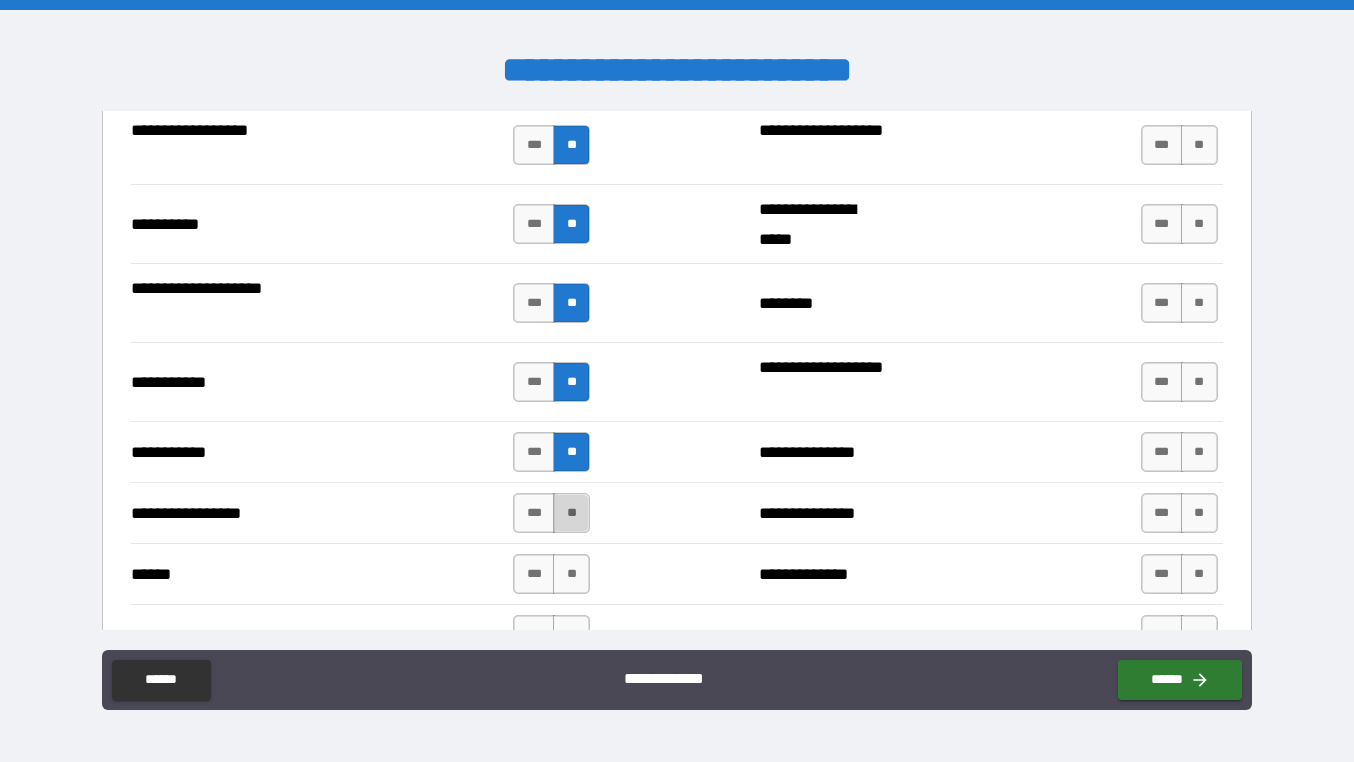 click on "**" at bounding box center (571, 513) 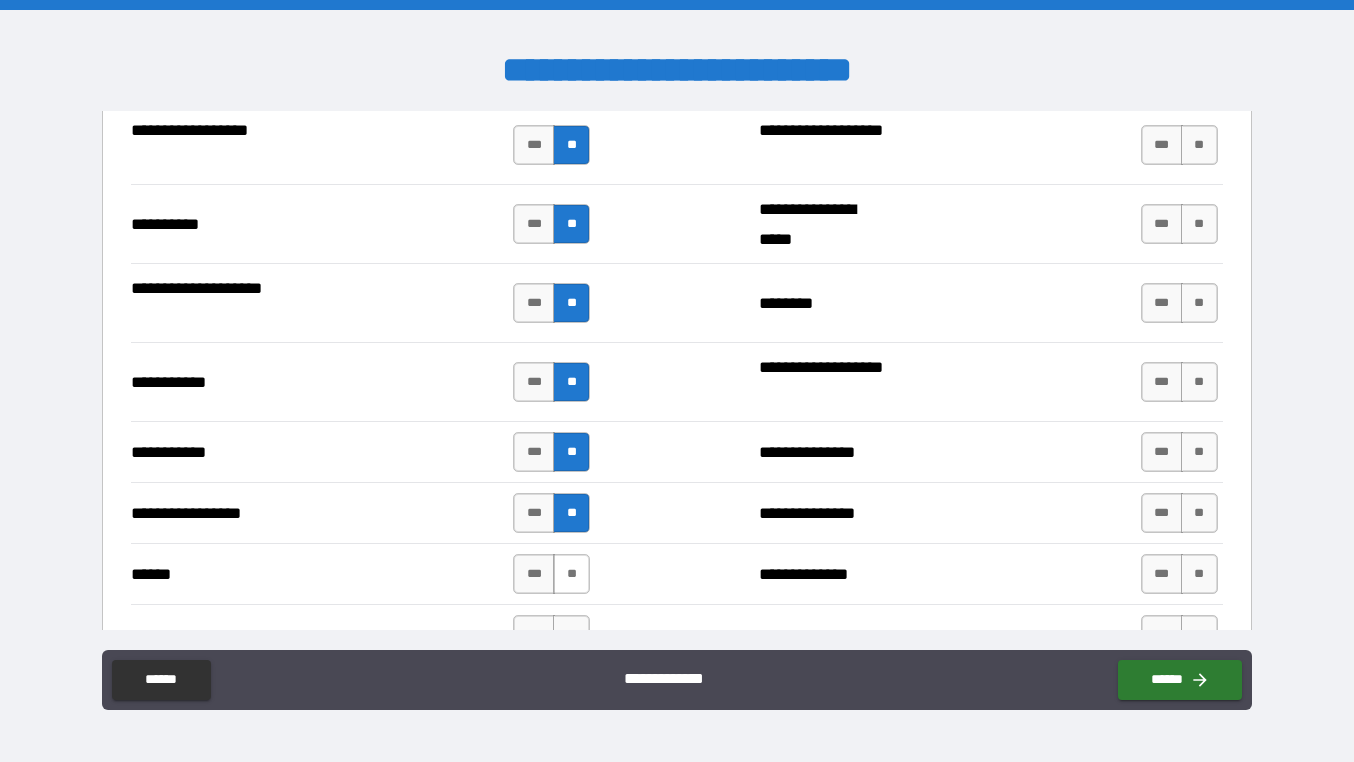 click on "**" at bounding box center [571, 574] 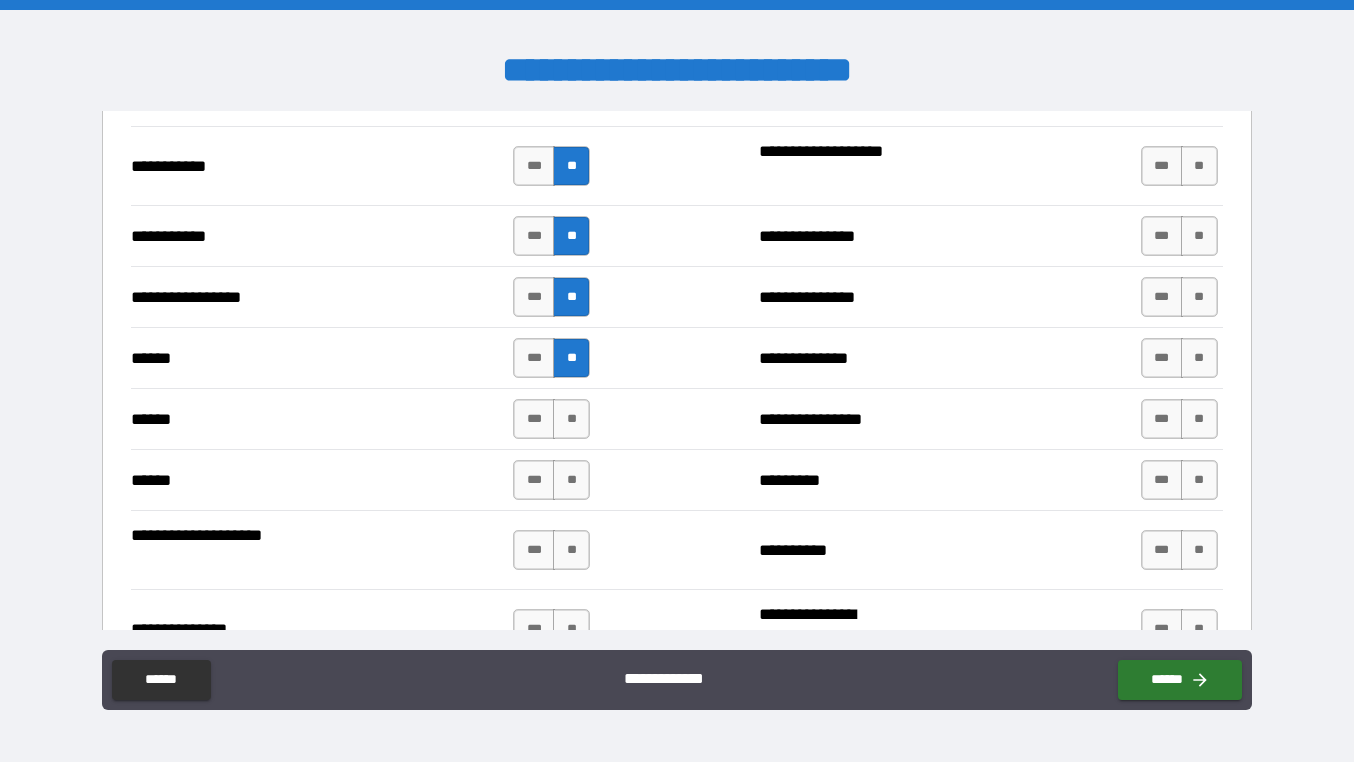 scroll, scrollTop: 2205, scrollLeft: 0, axis: vertical 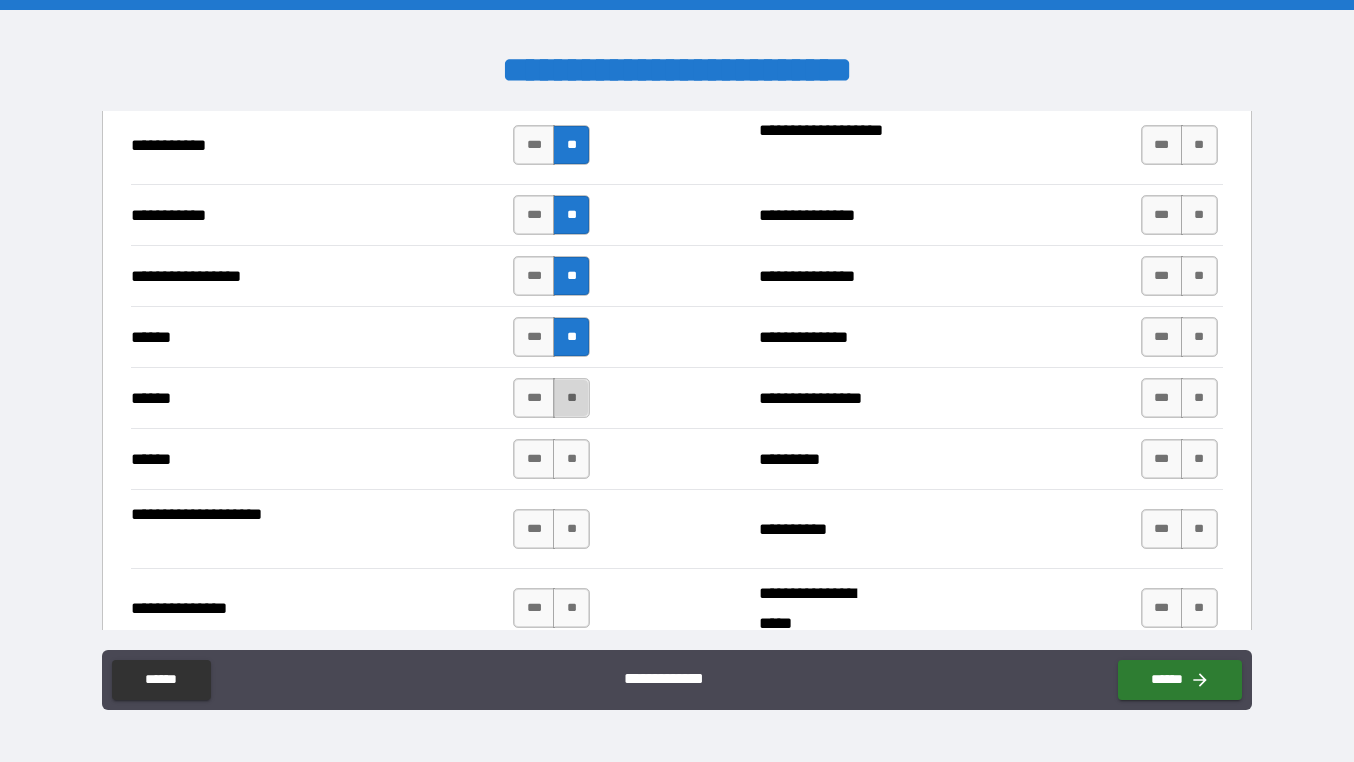 click on "**" at bounding box center [571, 398] 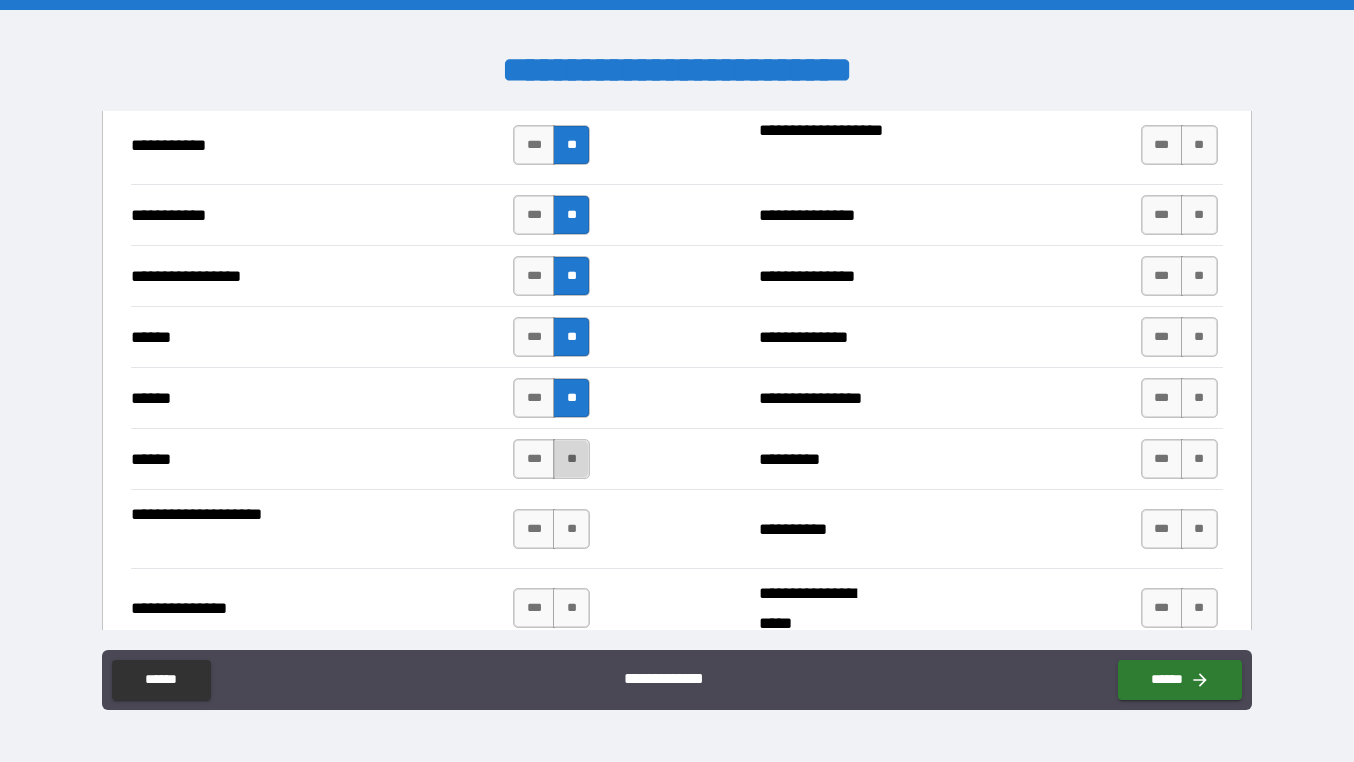 click on "**" at bounding box center [571, 459] 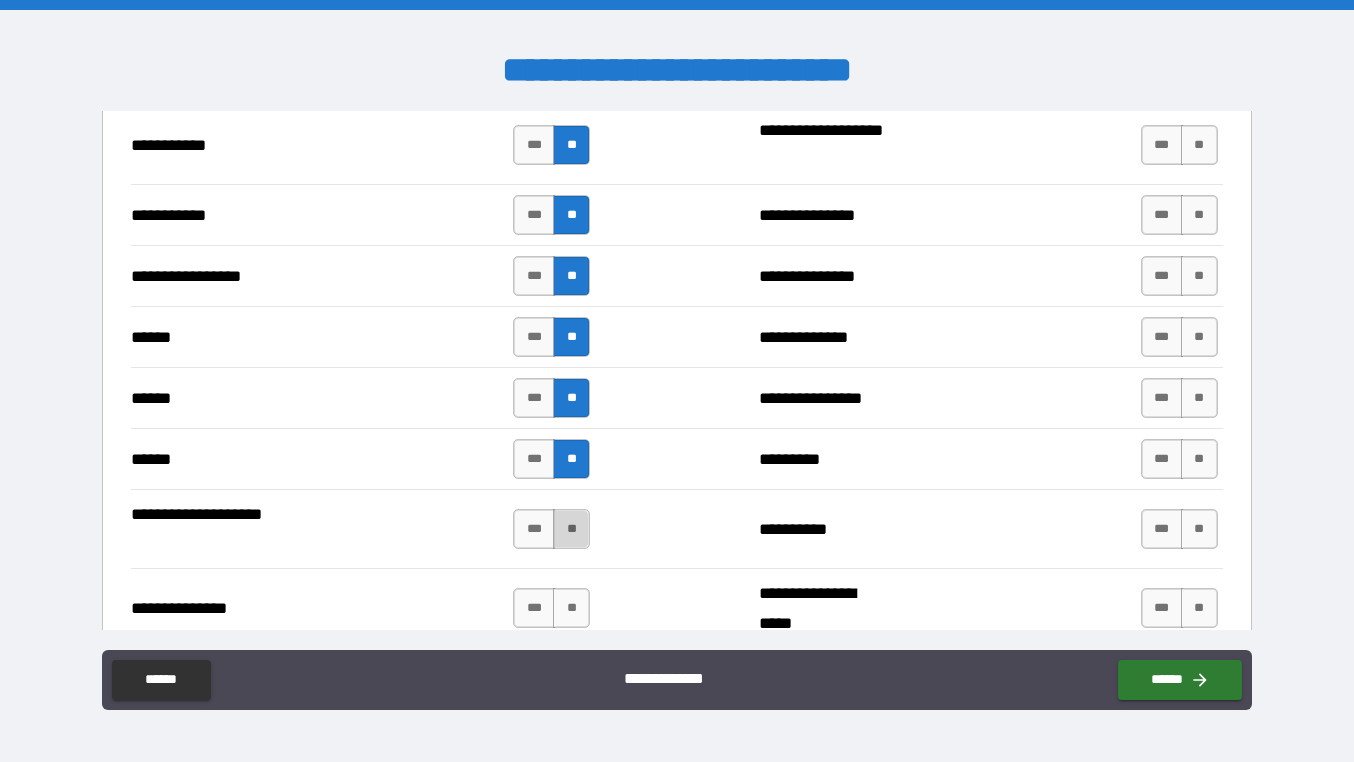 click on "**" at bounding box center (571, 529) 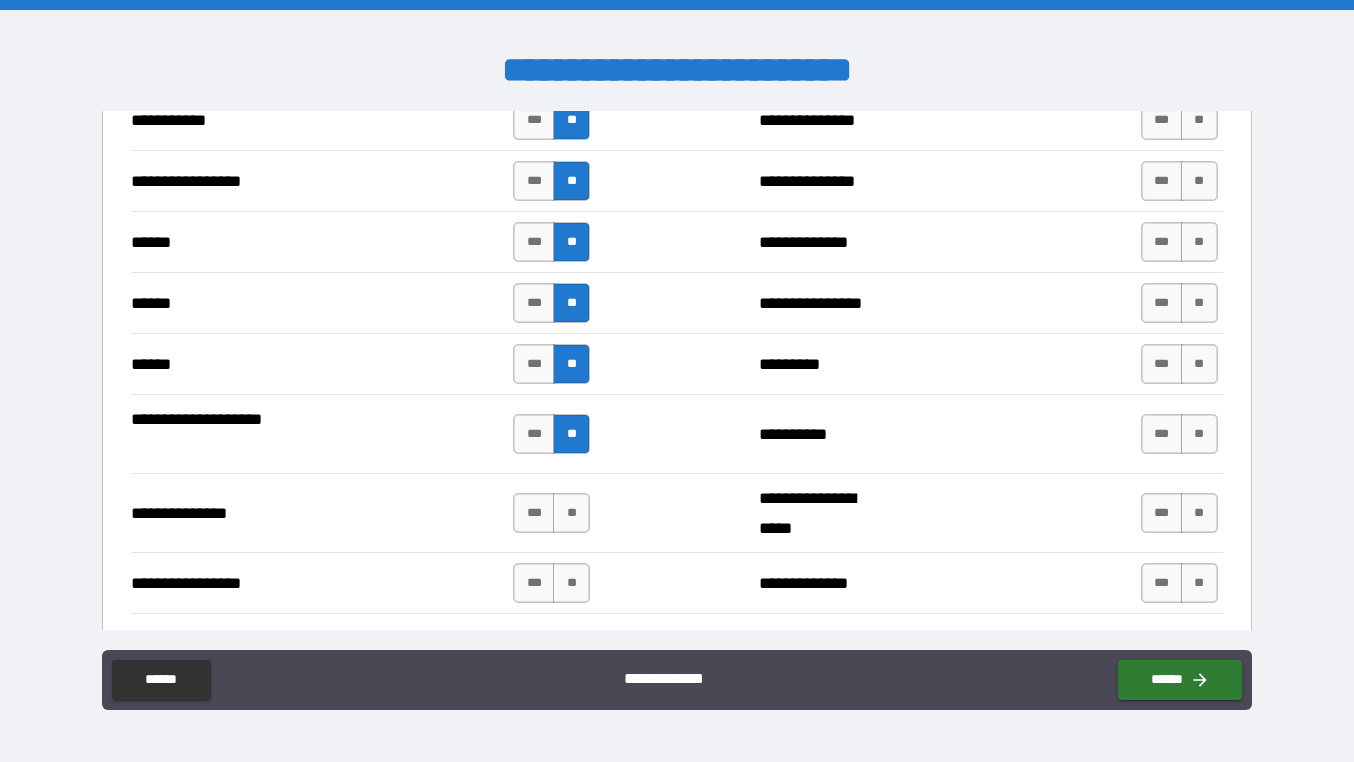 scroll, scrollTop: 2328, scrollLeft: 0, axis: vertical 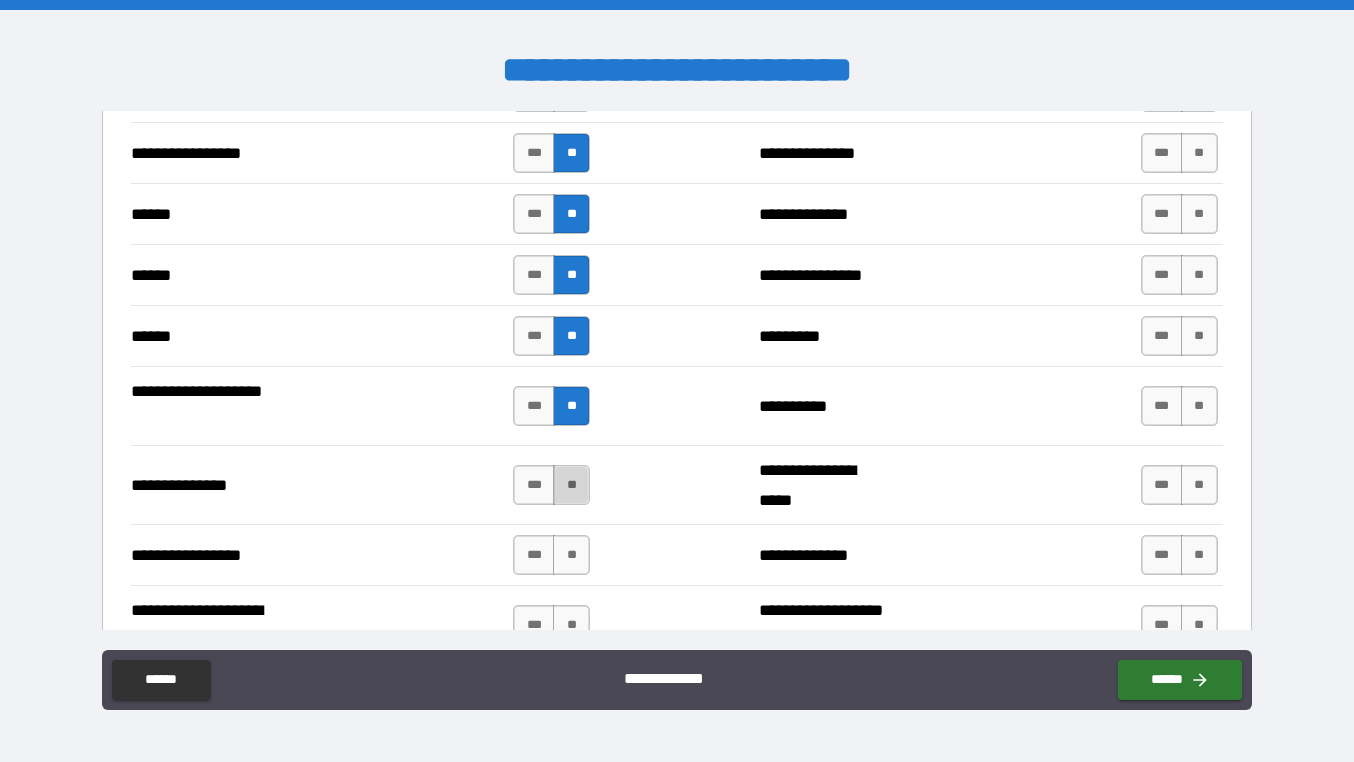 click on "**" at bounding box center [571, 485] 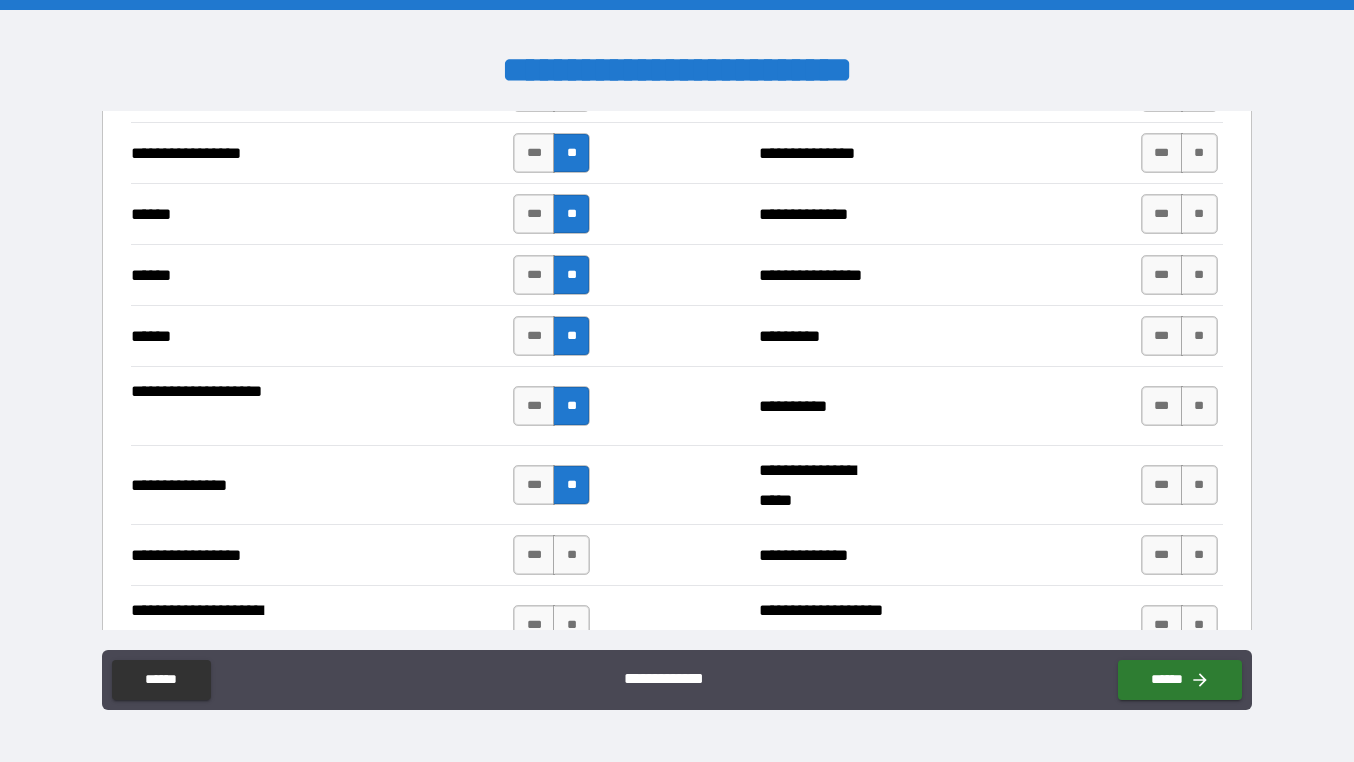 click on "*** **" at bounding box center [551, 555] 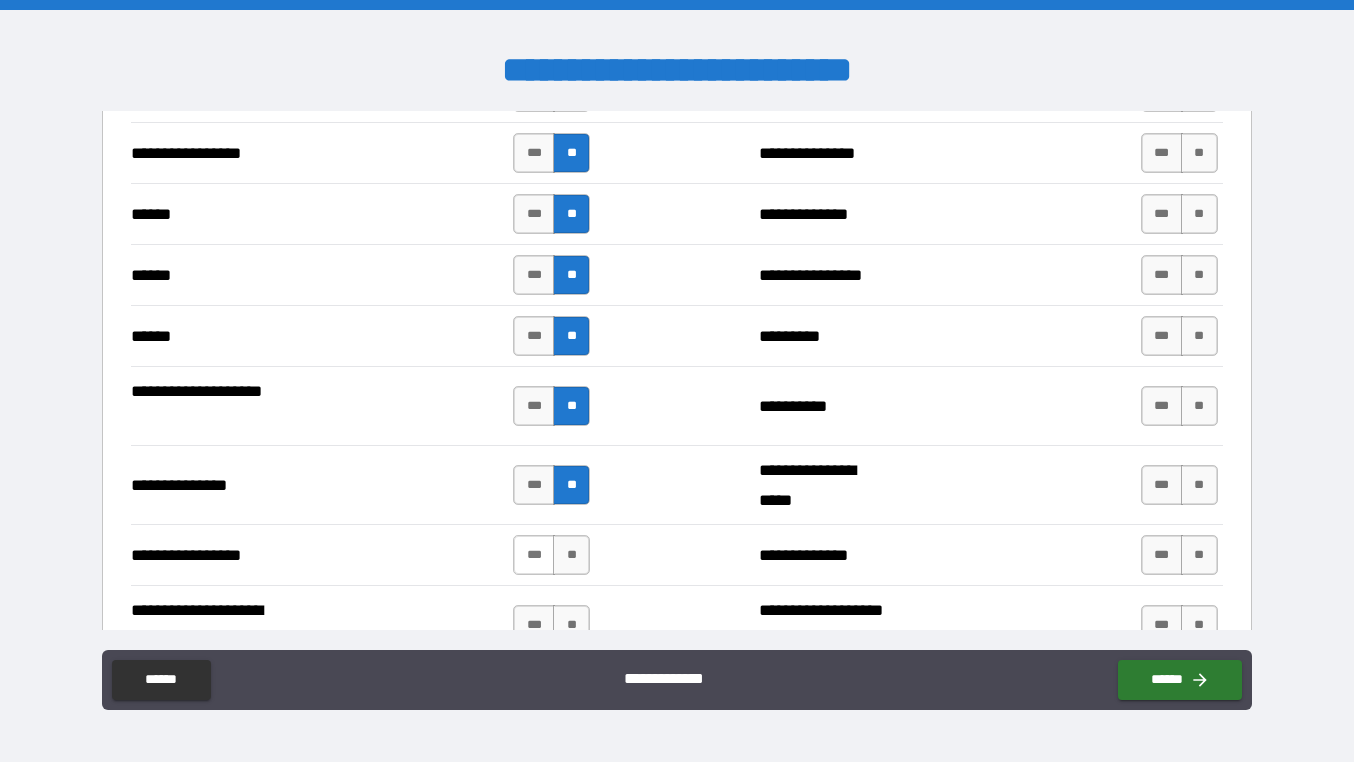 click on "***" at bounding box center [534, 555] 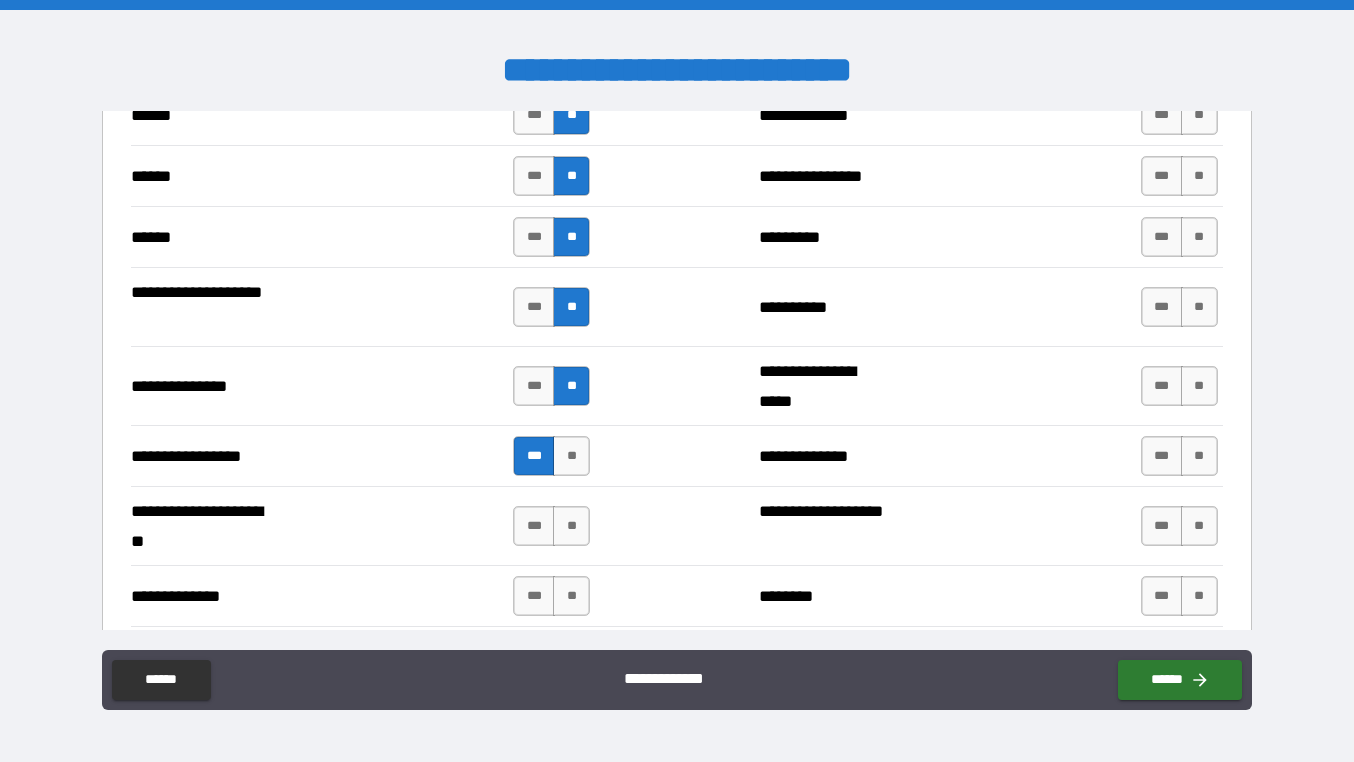 scroll, scrollTop: 2445, scrollLeft: 0, axis: vertical 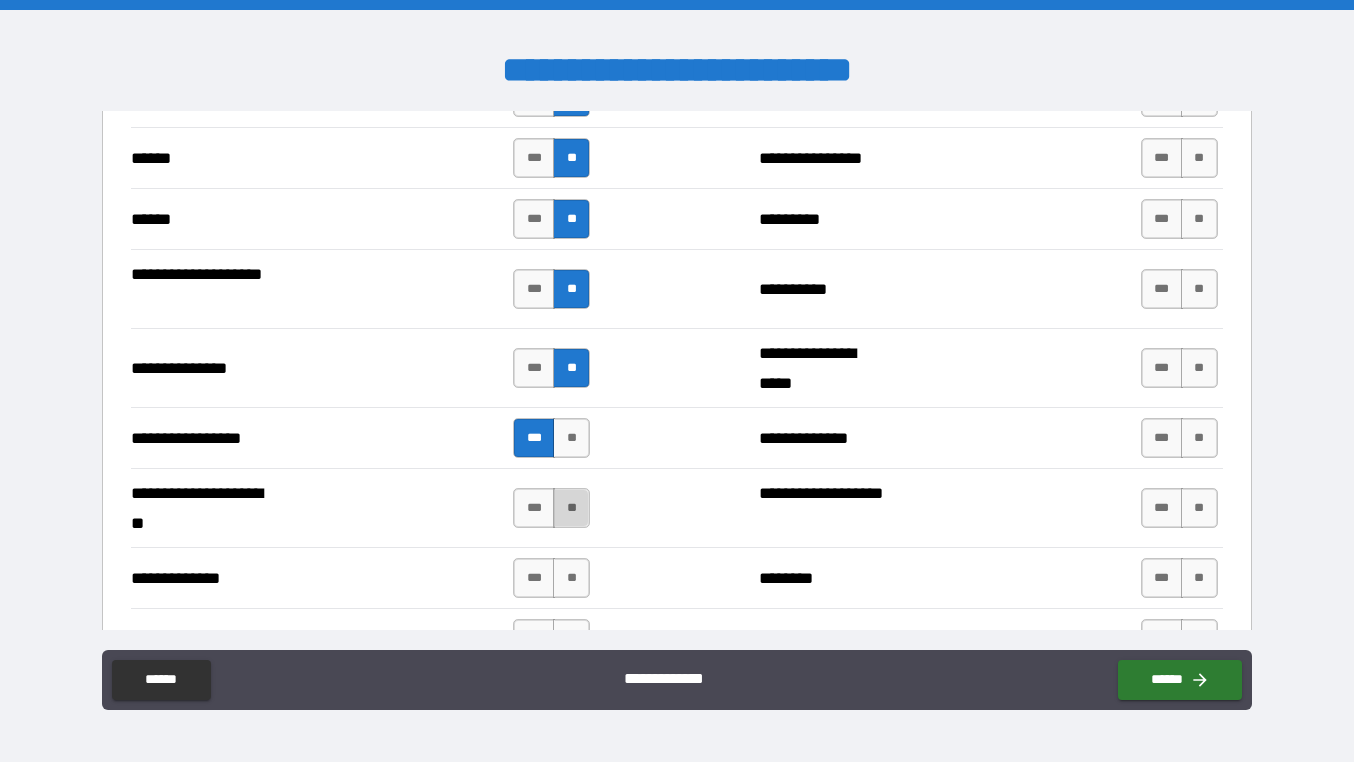 click on "**" at bounding box center [571, 508] 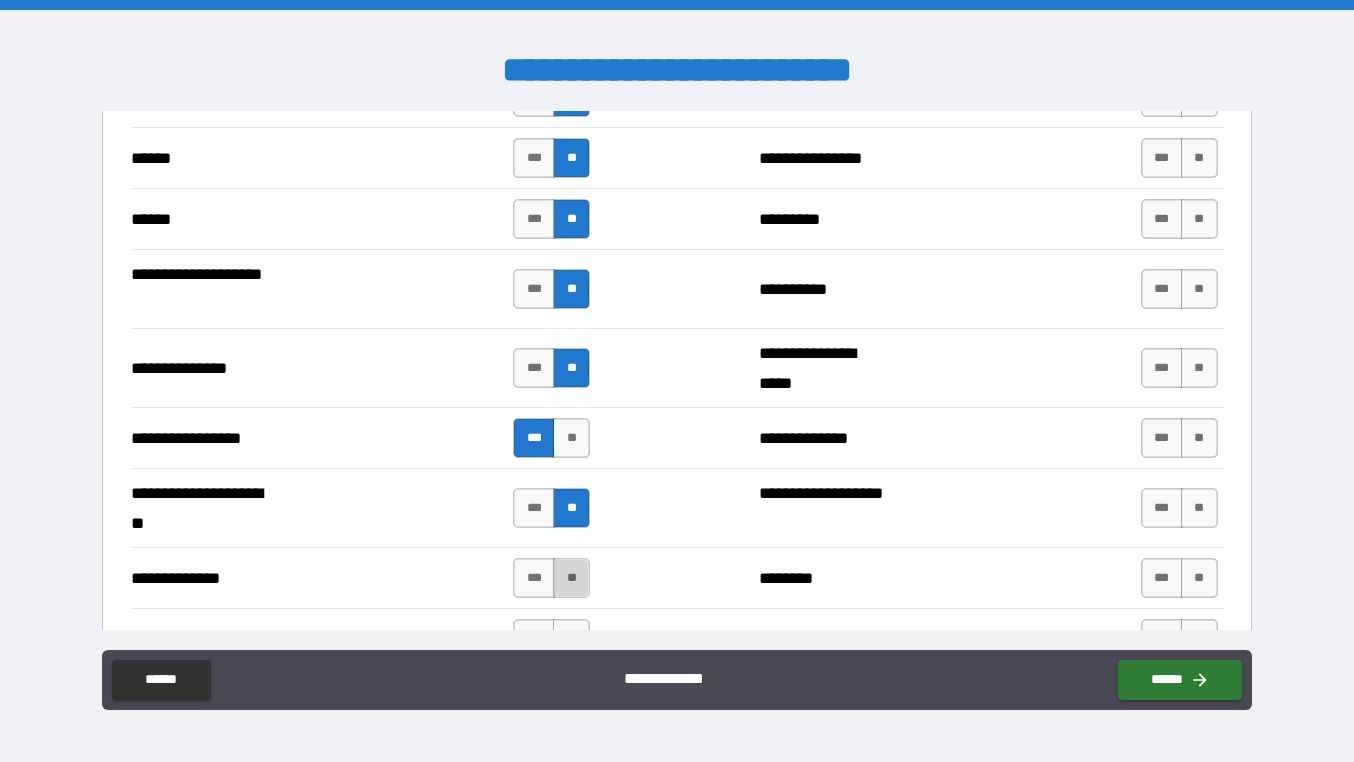 click on "**" at bounding box center [571, 578] 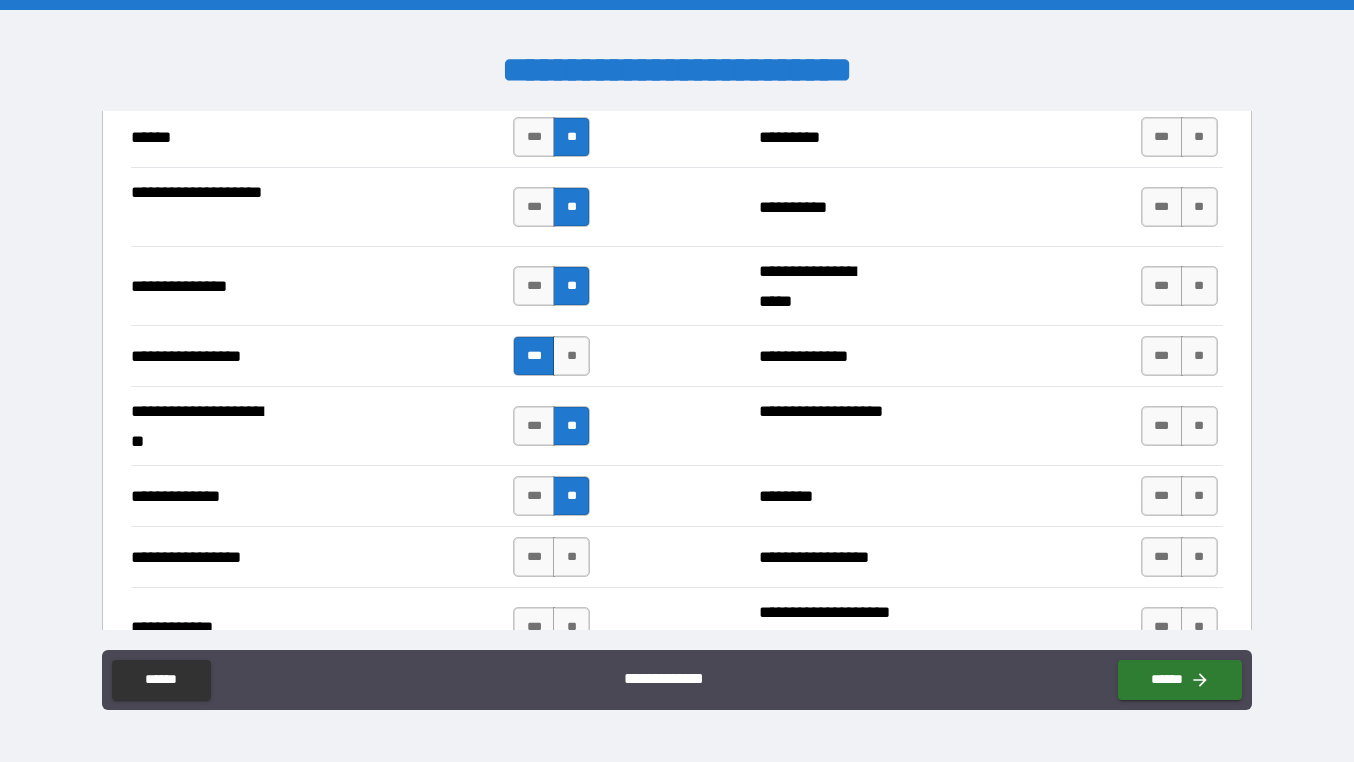 scroll, scrollTop: 2538, scrollLeft: 0, axis: vertical 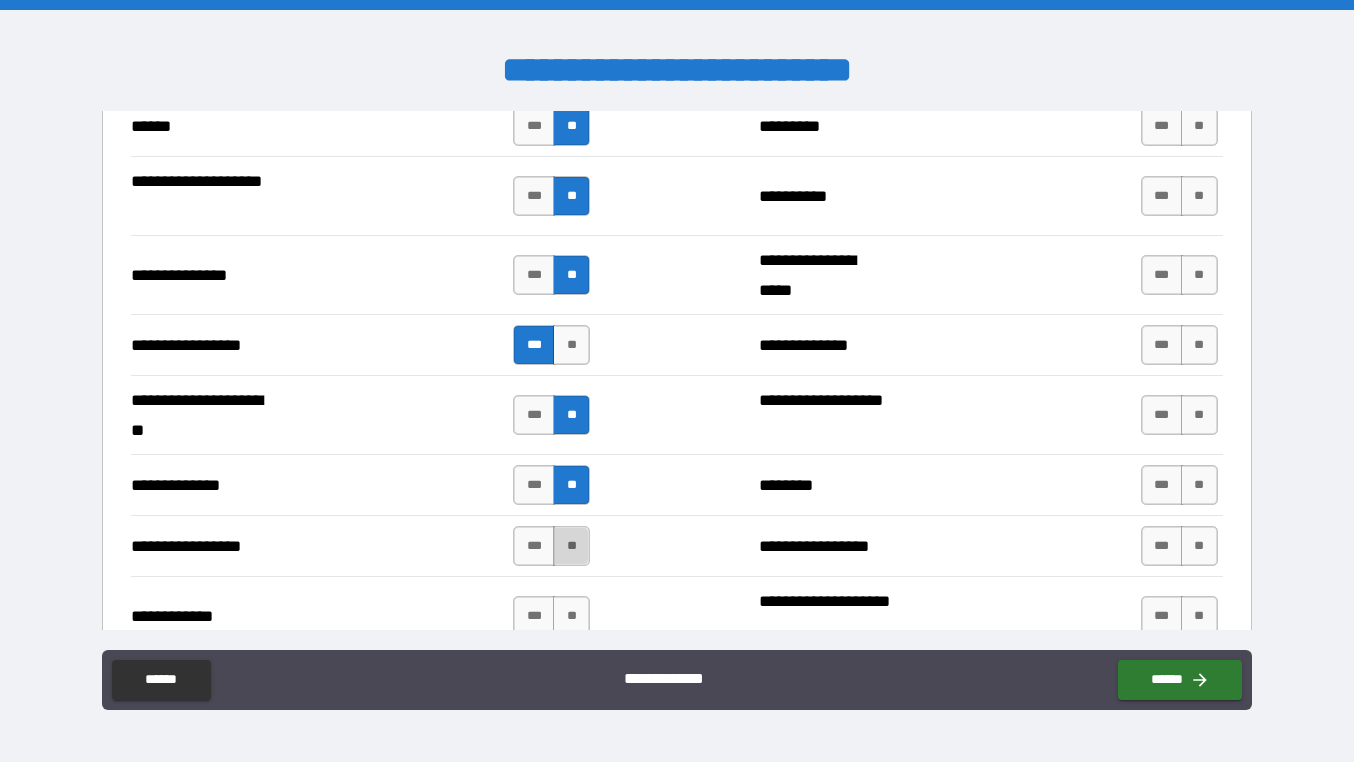 click on "**" at bounding box center [571, 546] 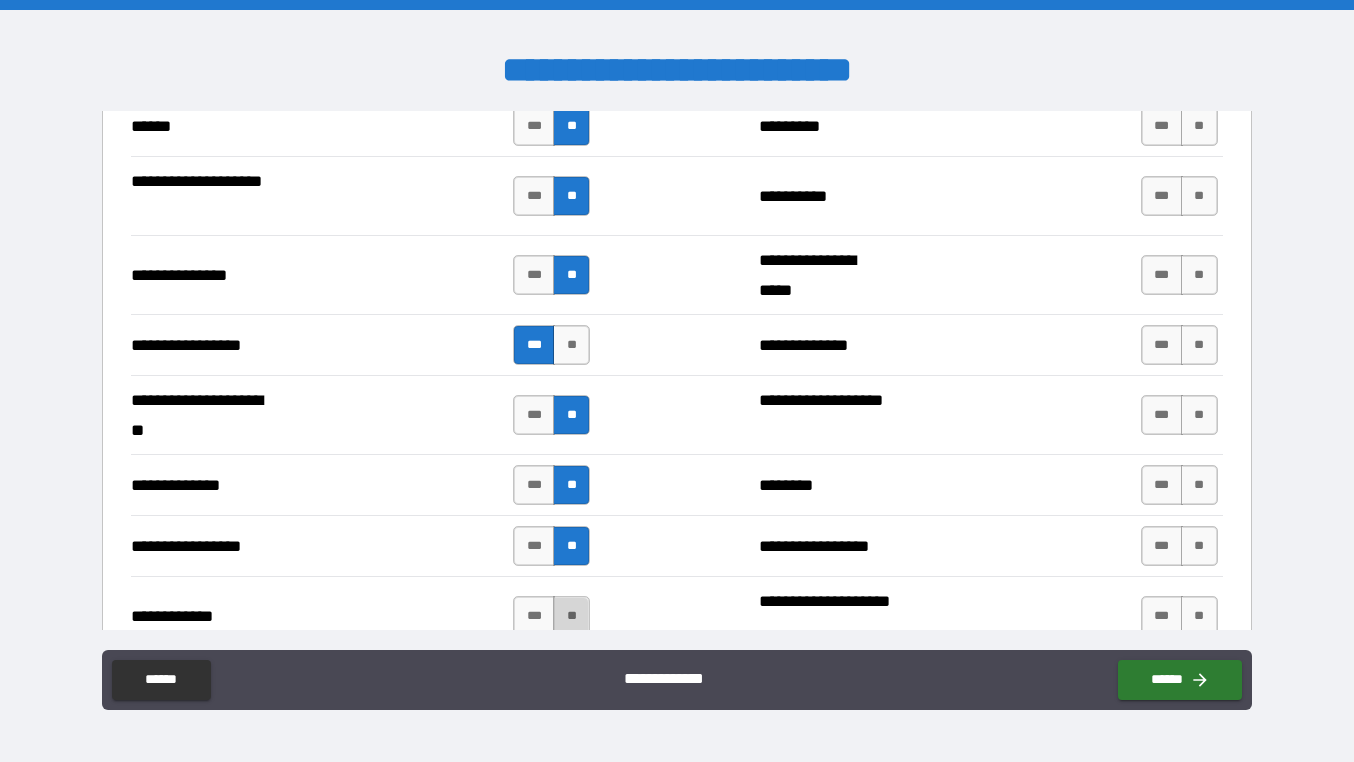 click on "**" at bounding box center [571, 616] 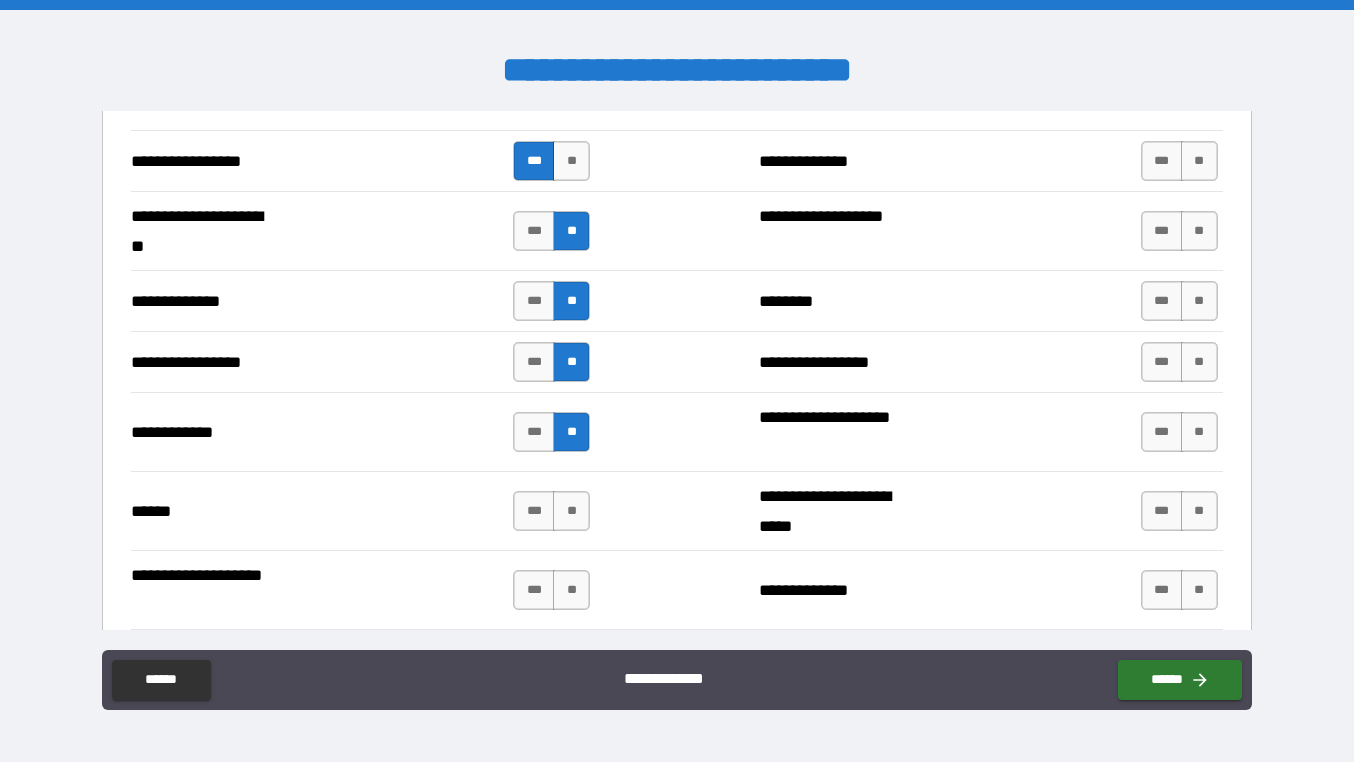 scroll, scrollTop: 2745, scrollLeft: 0, axis: vertical 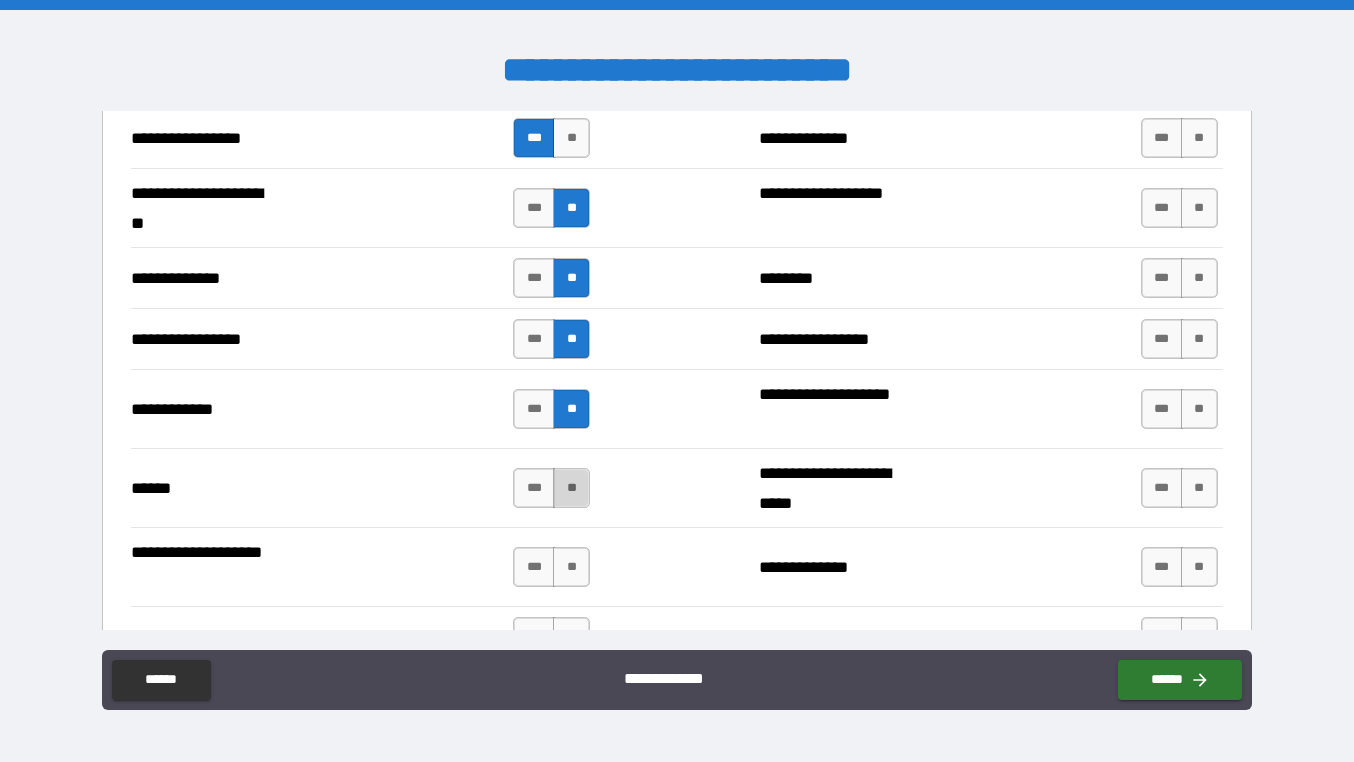 click on "**" at bounding box center (571, 488) 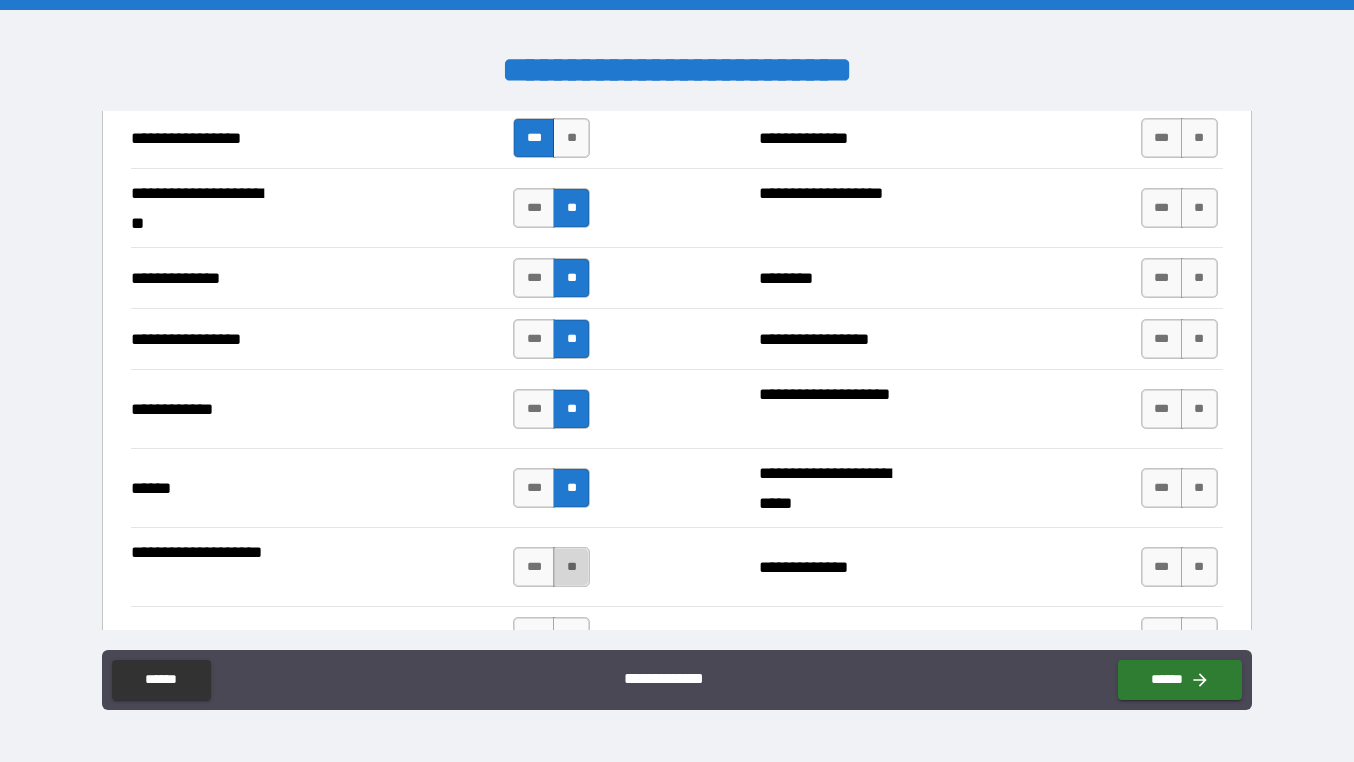 click on "**" at bounding box center [571, 567] 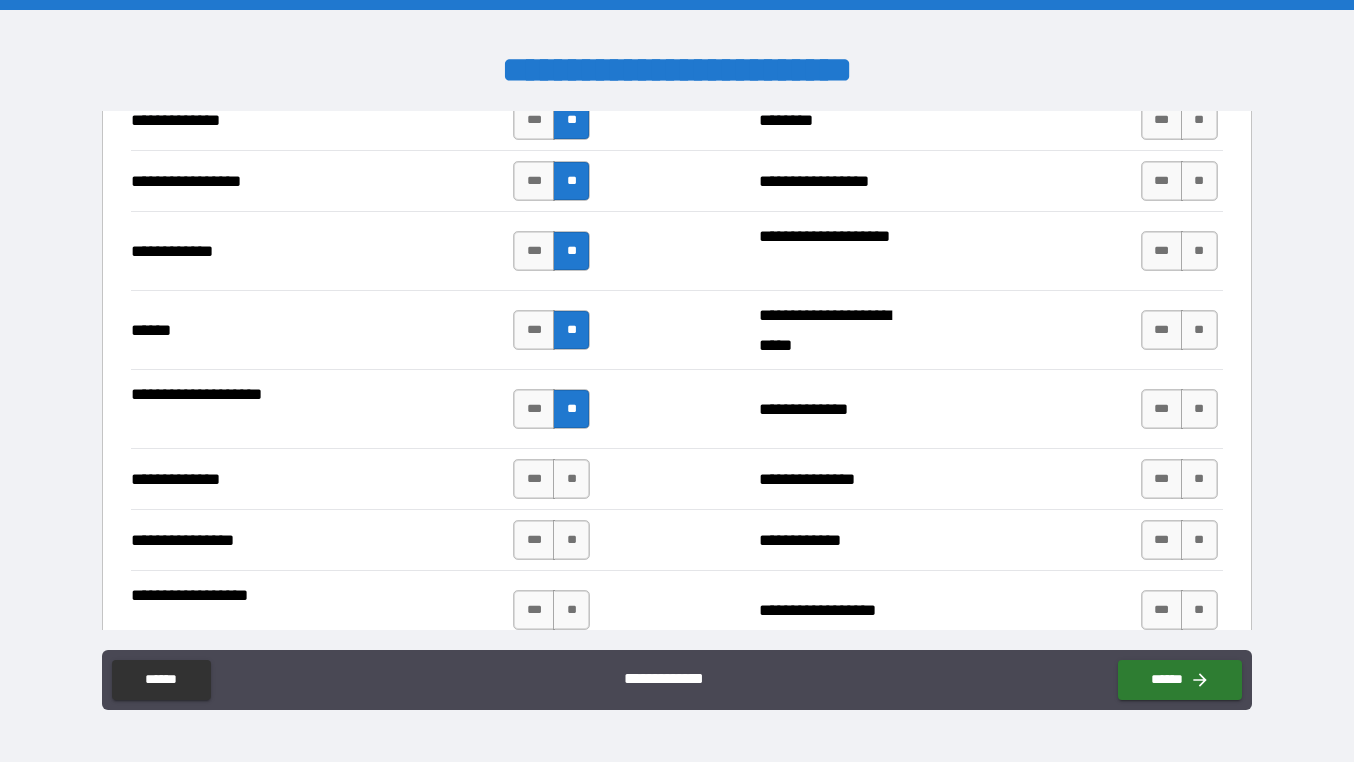 scroll, scrollTop: 2906, scrollLeft: 0, axis: vertical 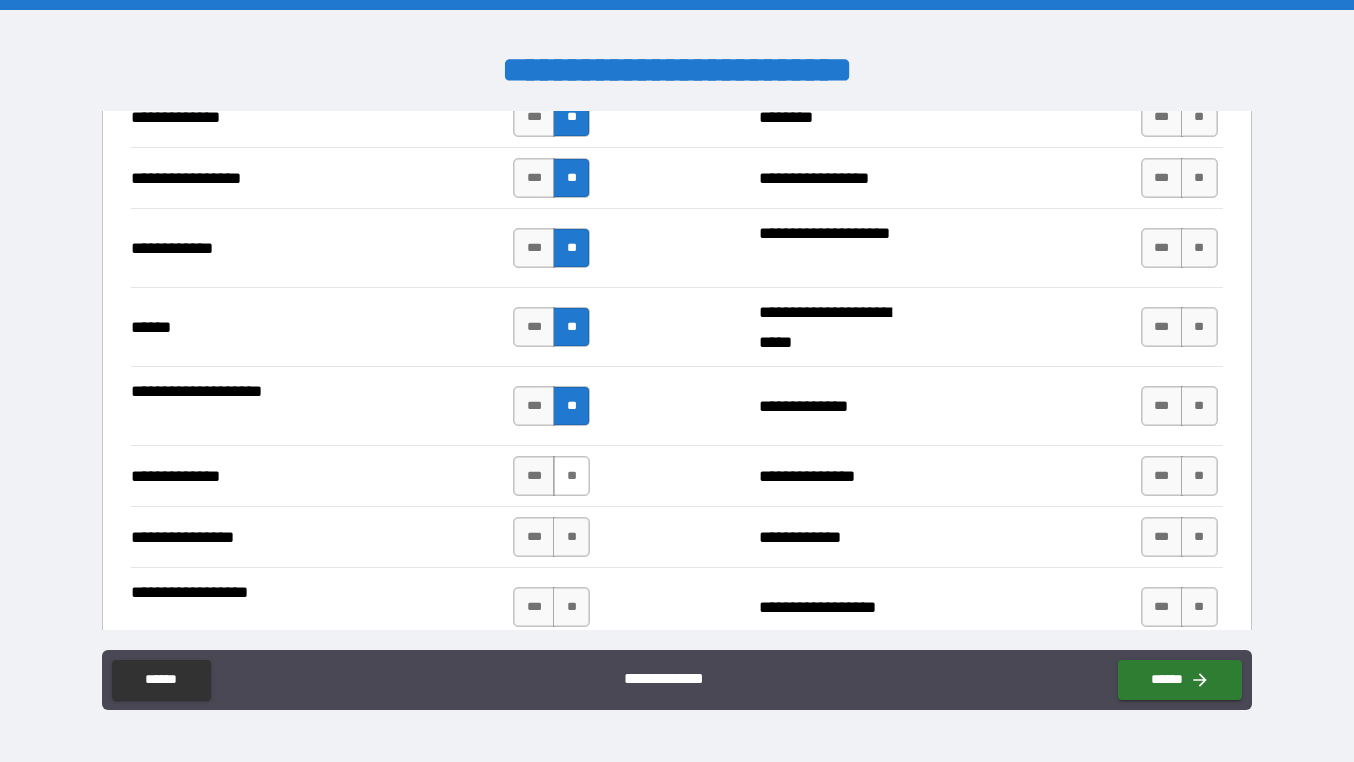 click on "**" at bounding box center [571, 476] 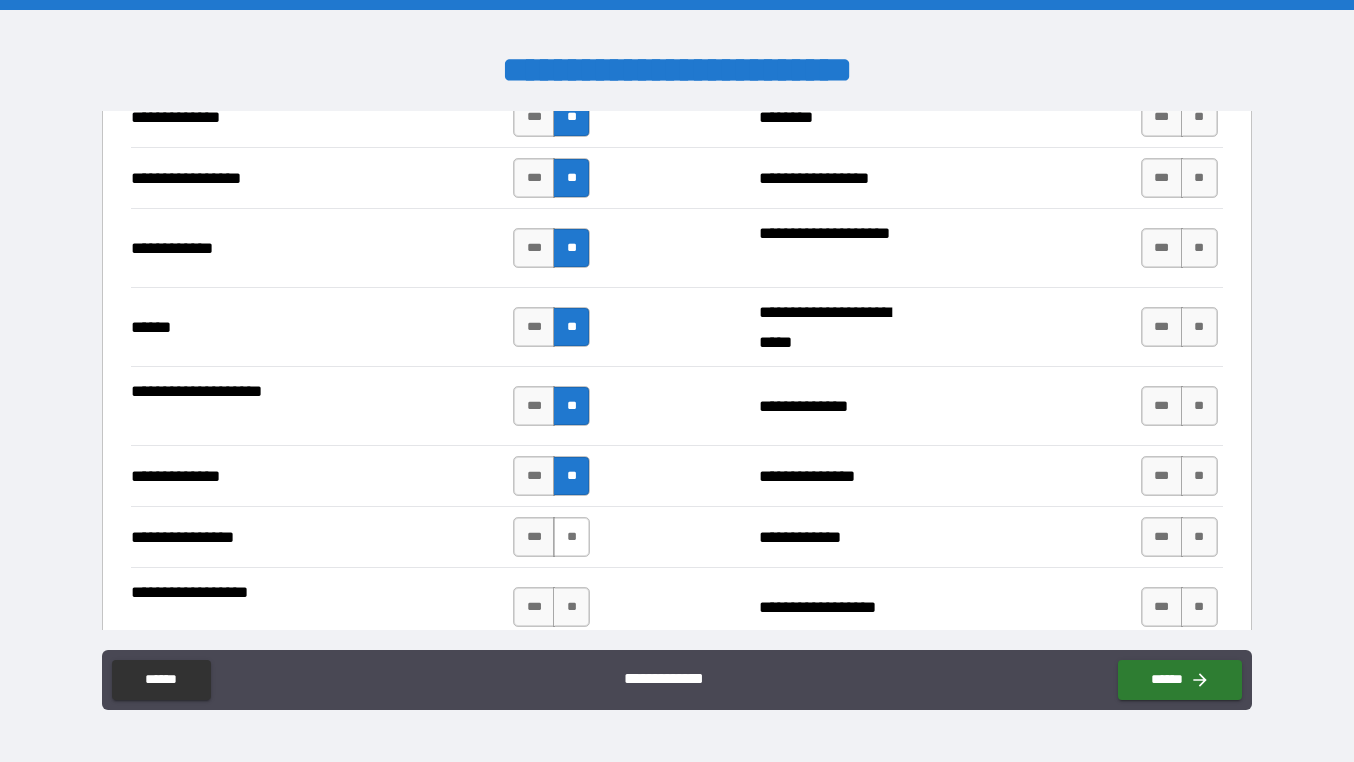 click on "**" at bounding box center (571, 537) 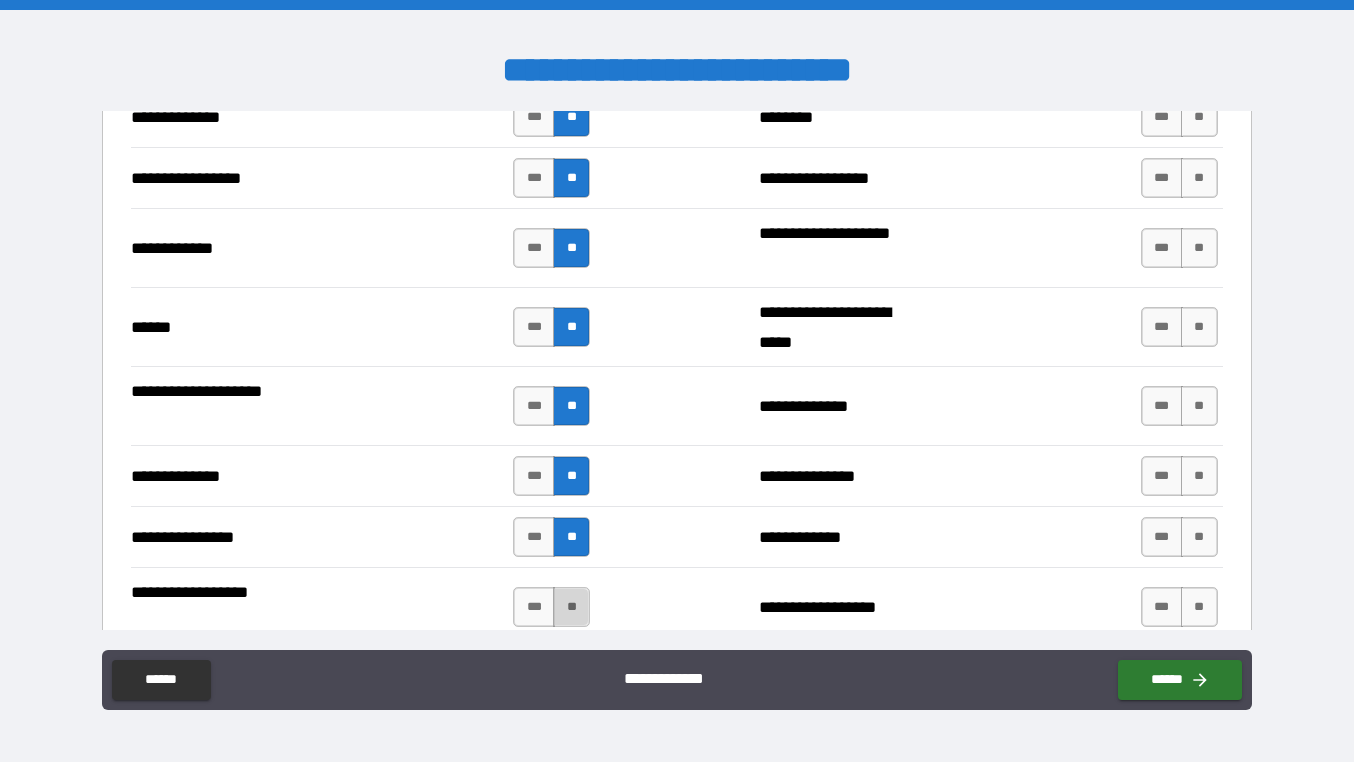 click on "**" at bounding box center (571, 607) 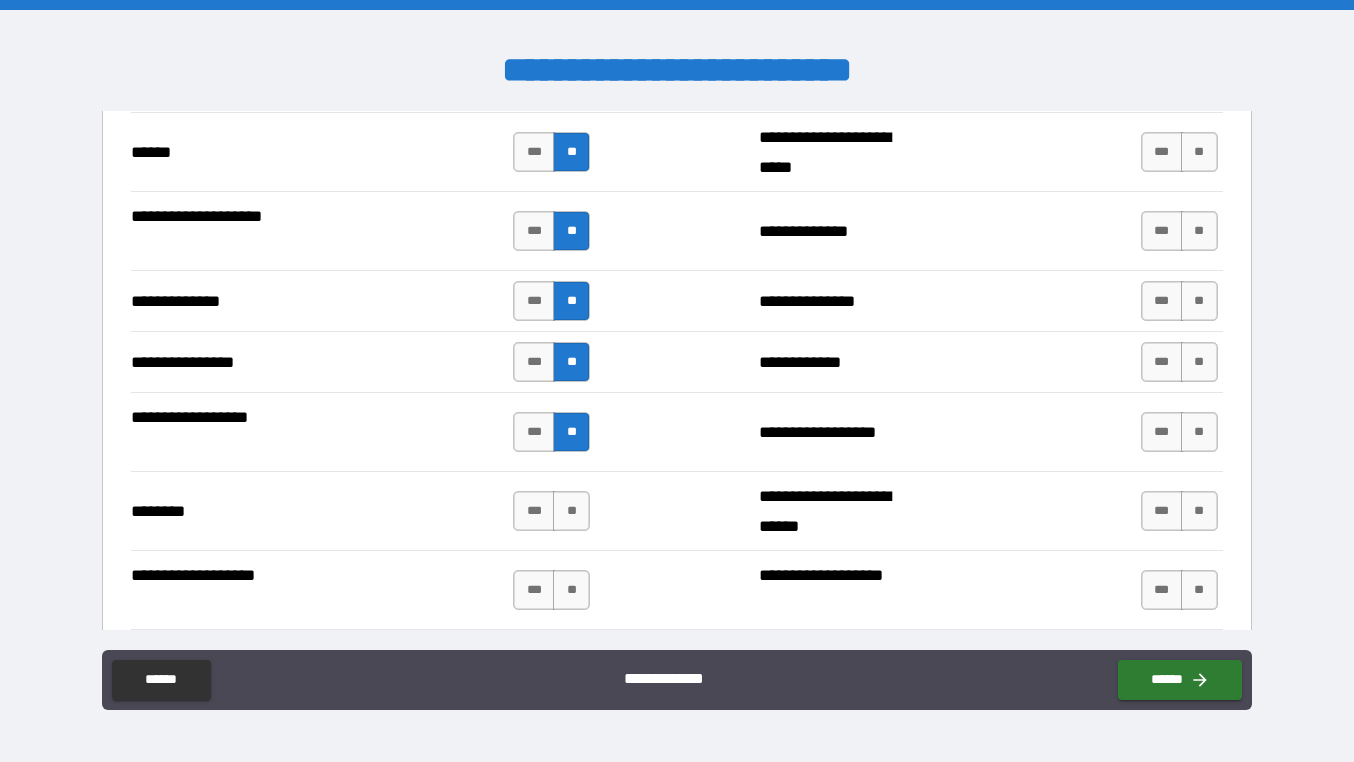 scroll, scrollTop: 3084, scrollLeft: 0, axis: vertical 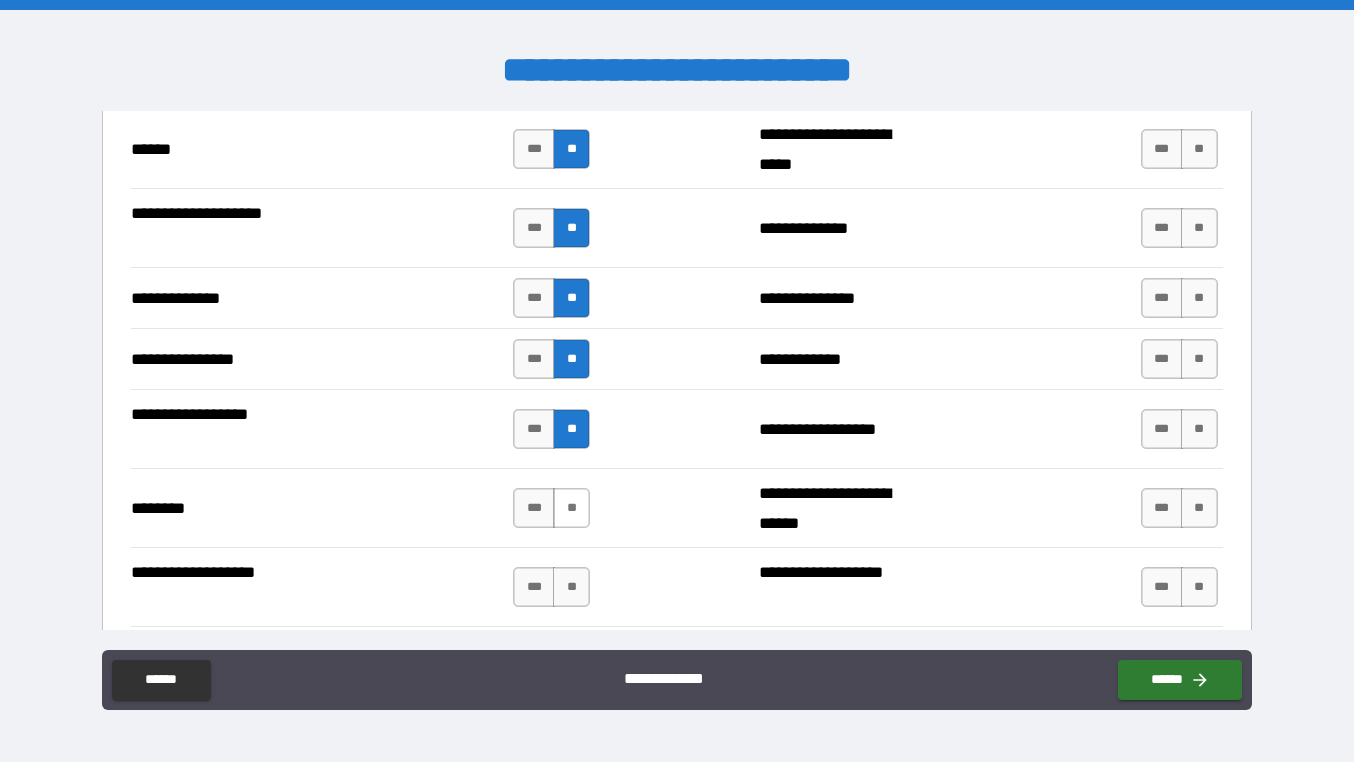click on "**" at bounding box center [571, 508] 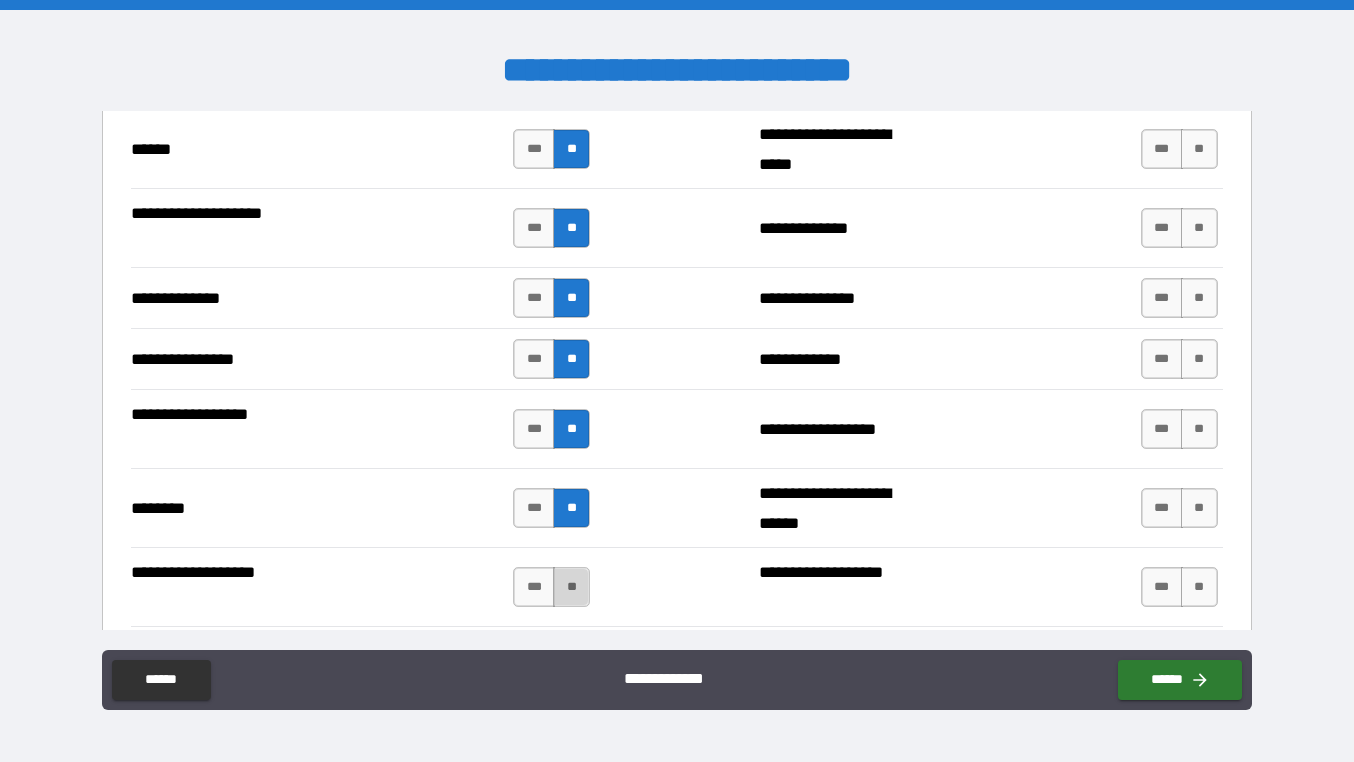 click on "**" at bounding box center [571, 587] 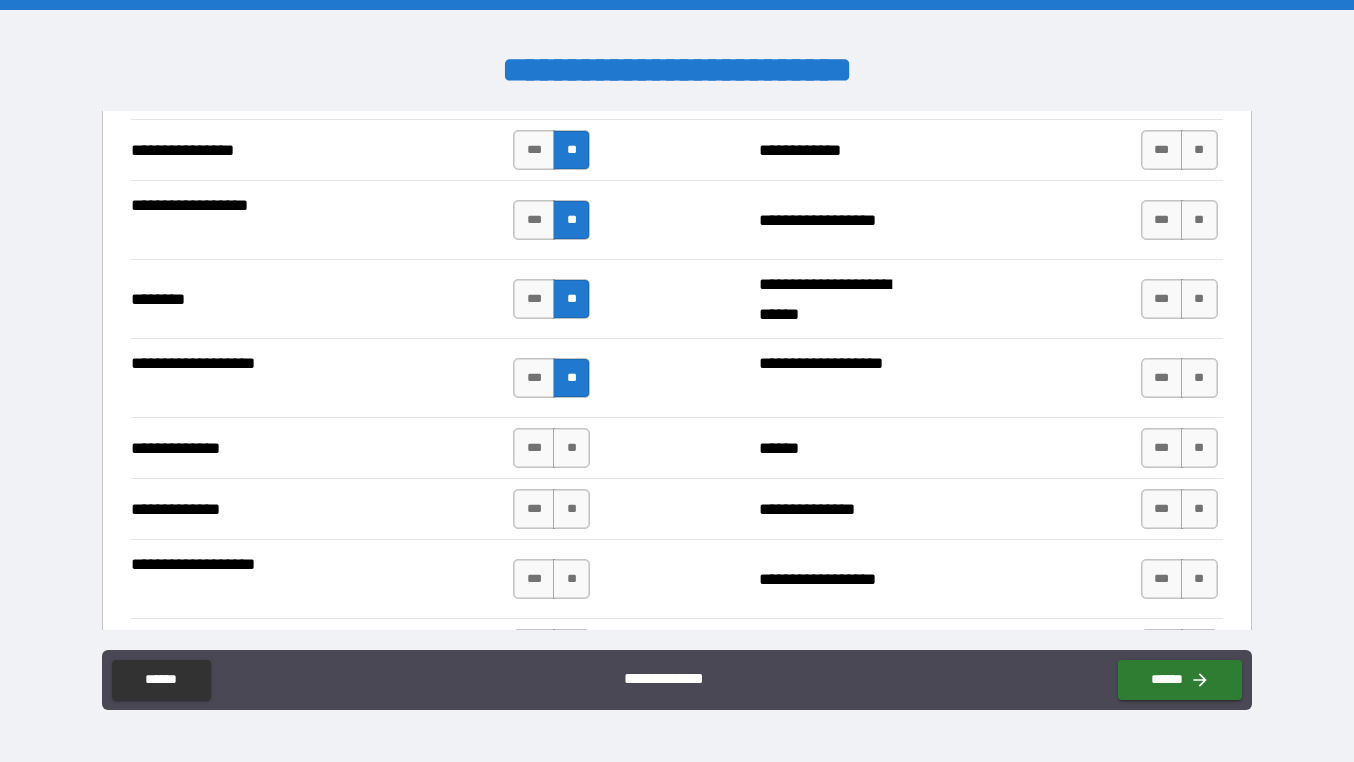 scroll, scrollTop: 3298, scrollLeft: 0, axis: vertical 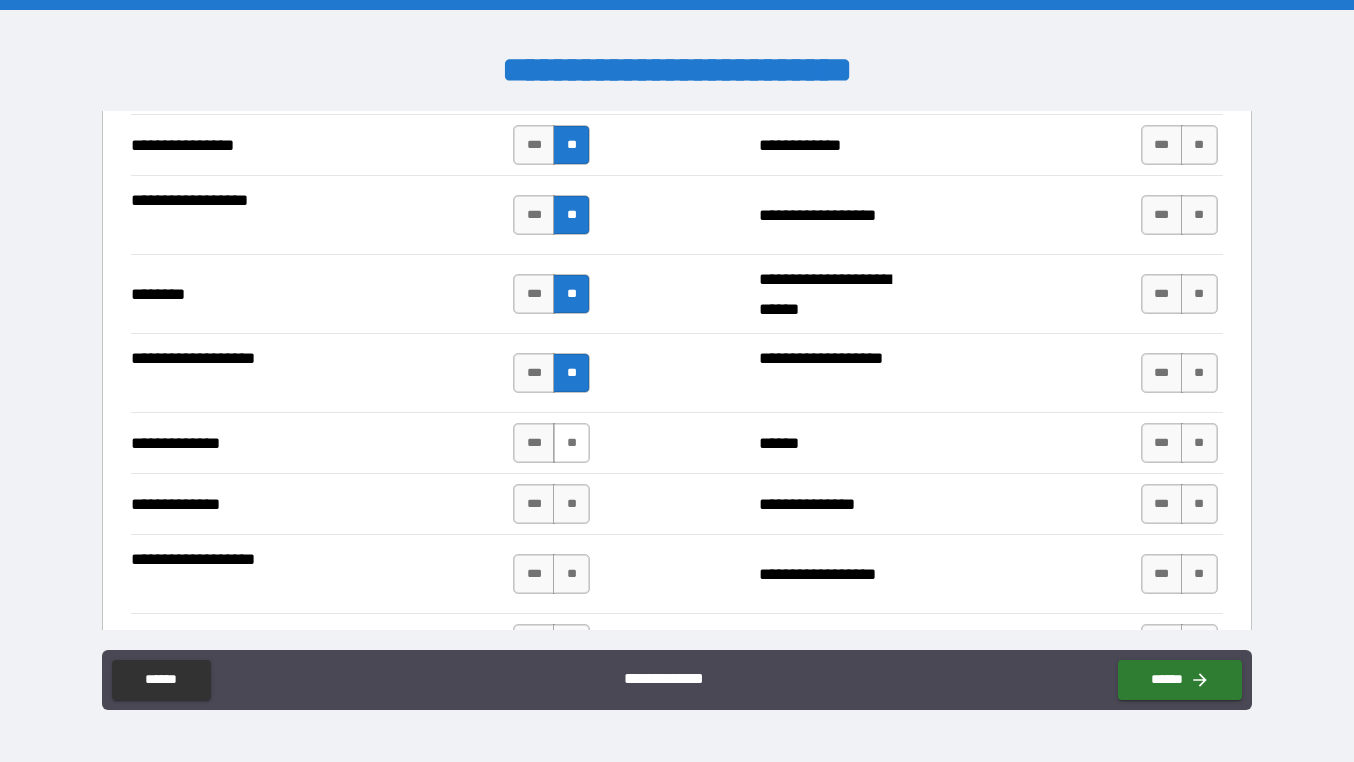 click on "**" at bounding box center [571, 443] 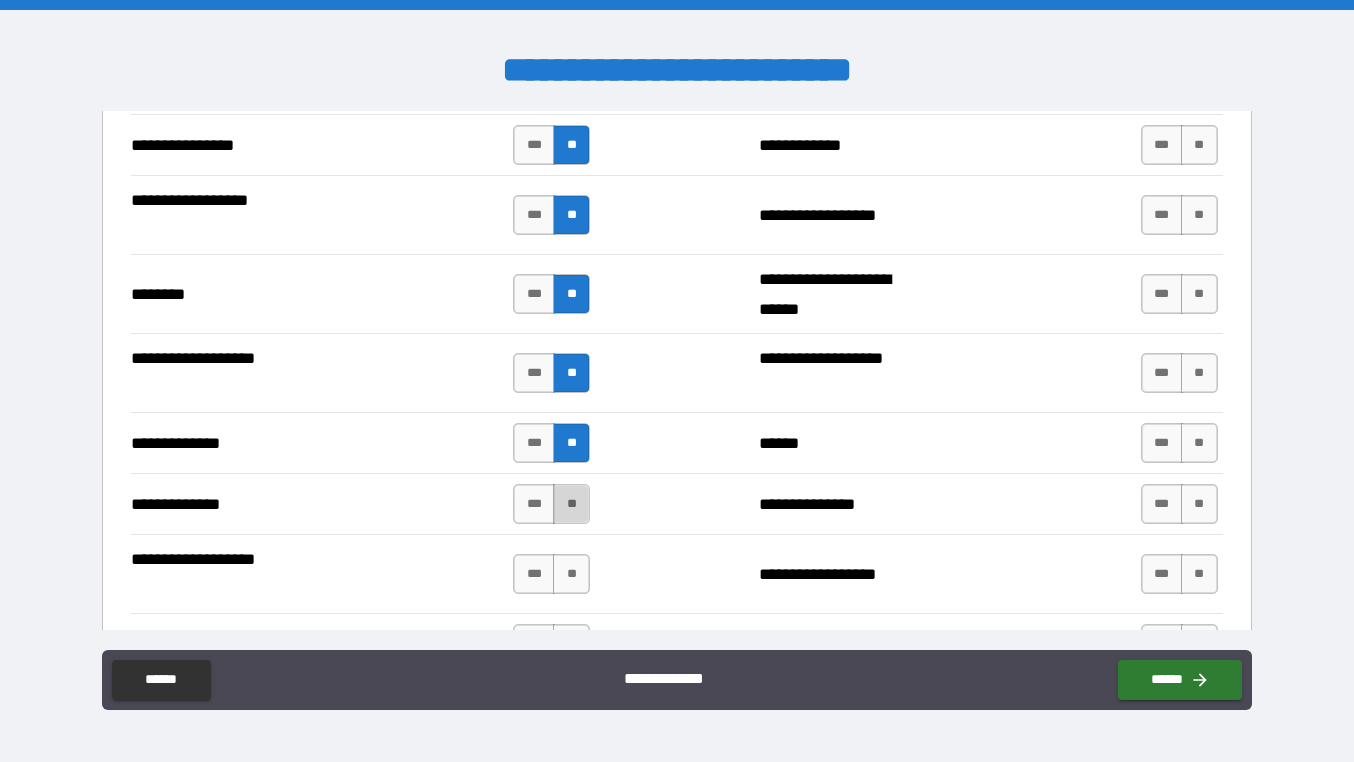 click on "**" at bounding box center [571, 504] 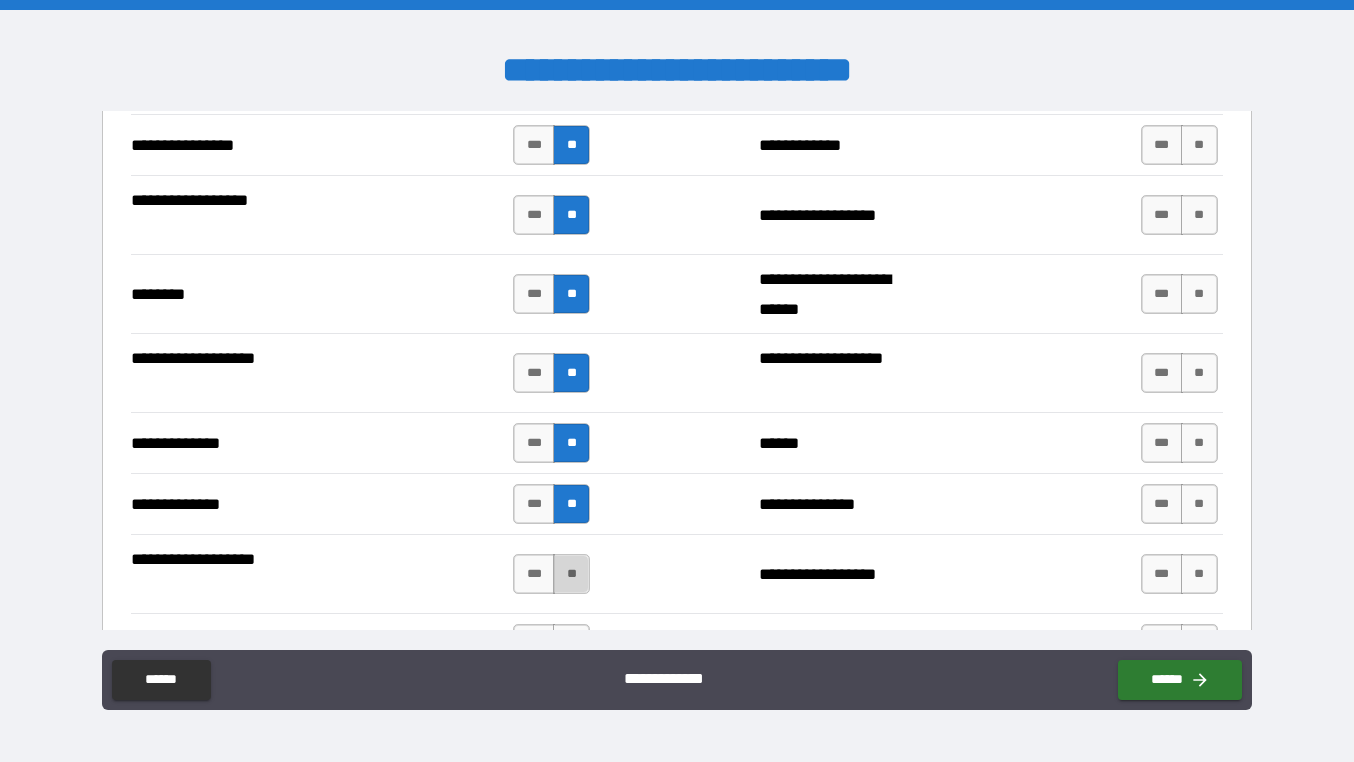 click on "**" at bounding box center [571, 574] 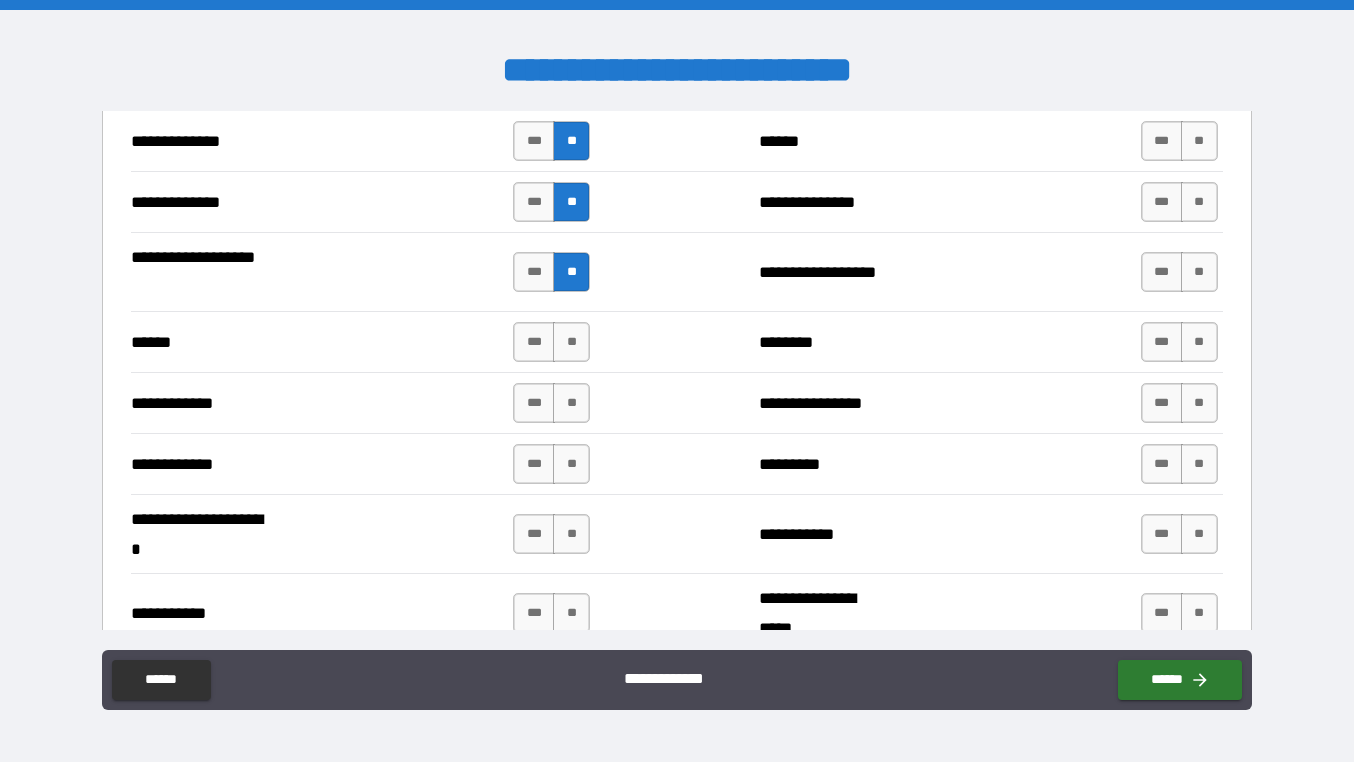 scroll, scrollTop: 3606, scrollLeft: 0, axis: vertical 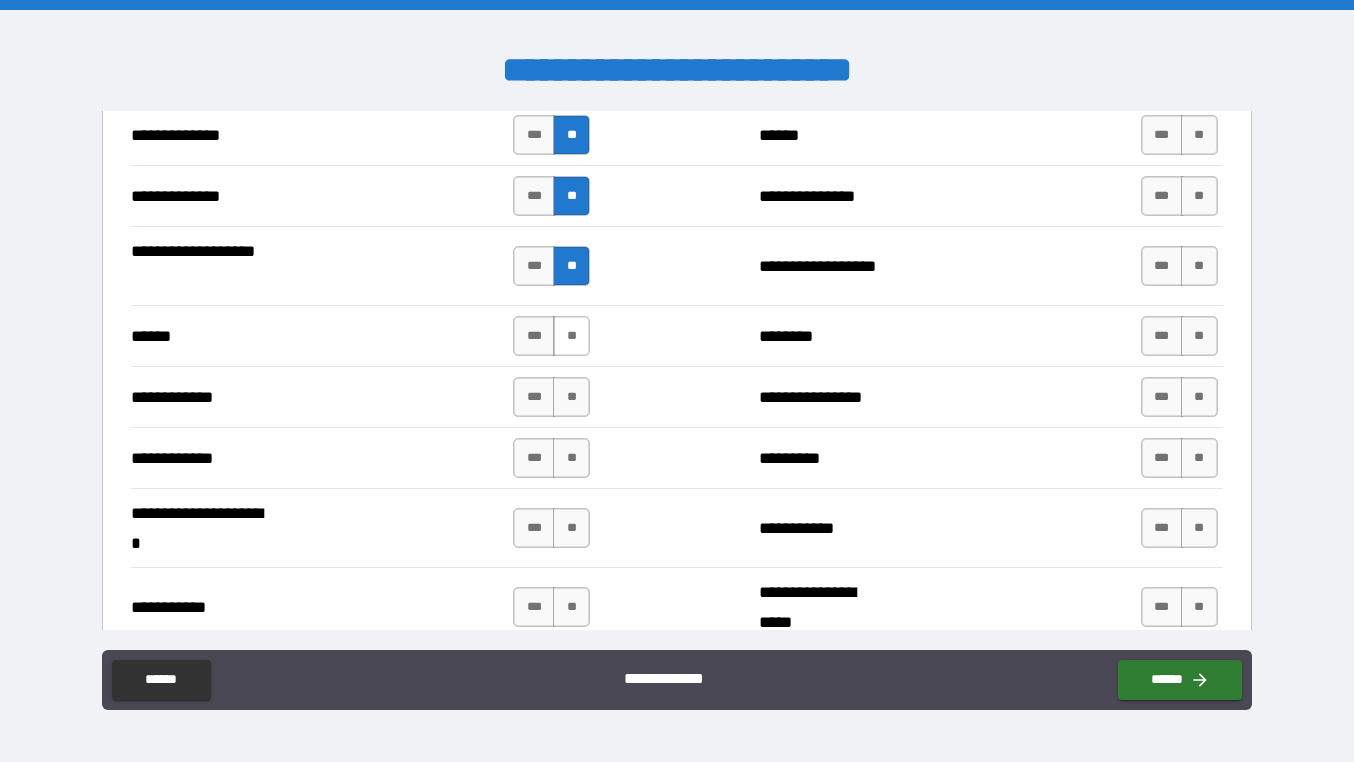 click on "**" at bounding box center [571, 336] 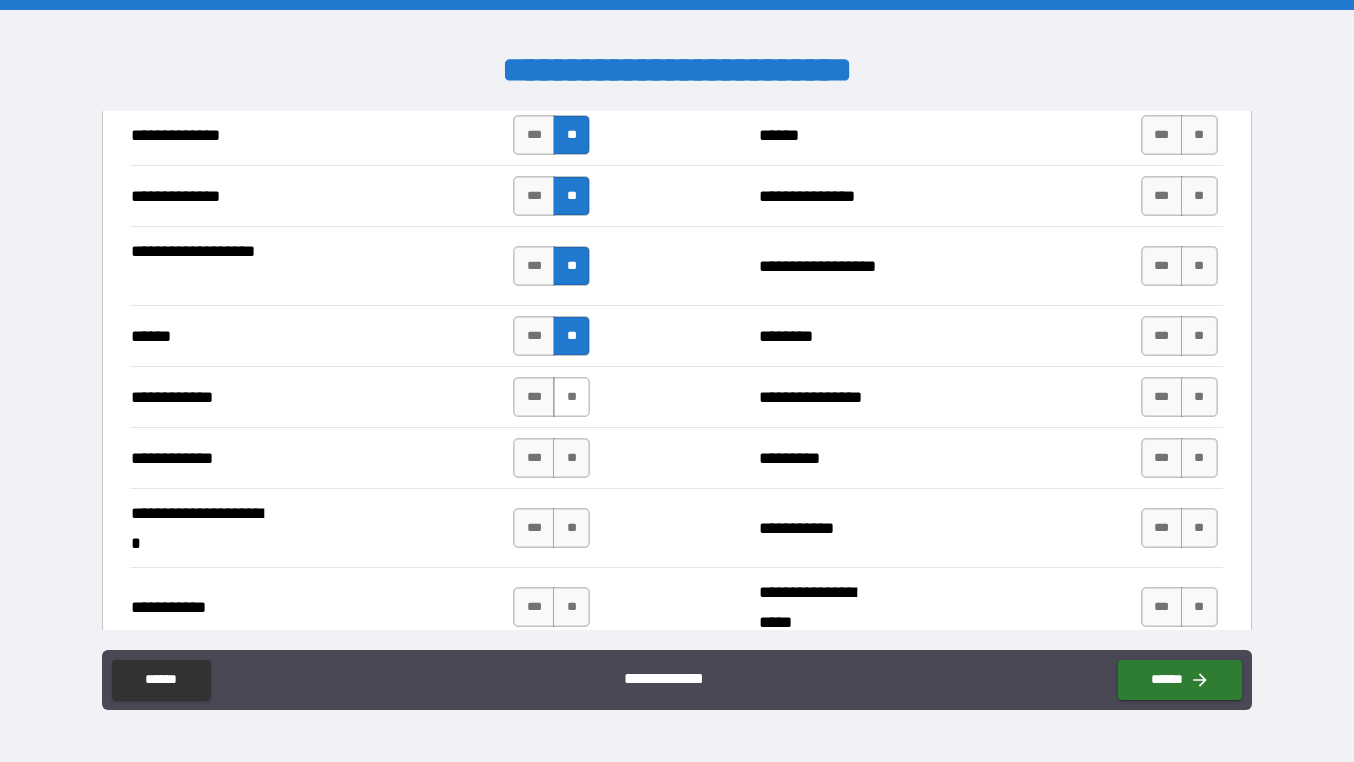 click on "**" at bounding box center (571, 397) 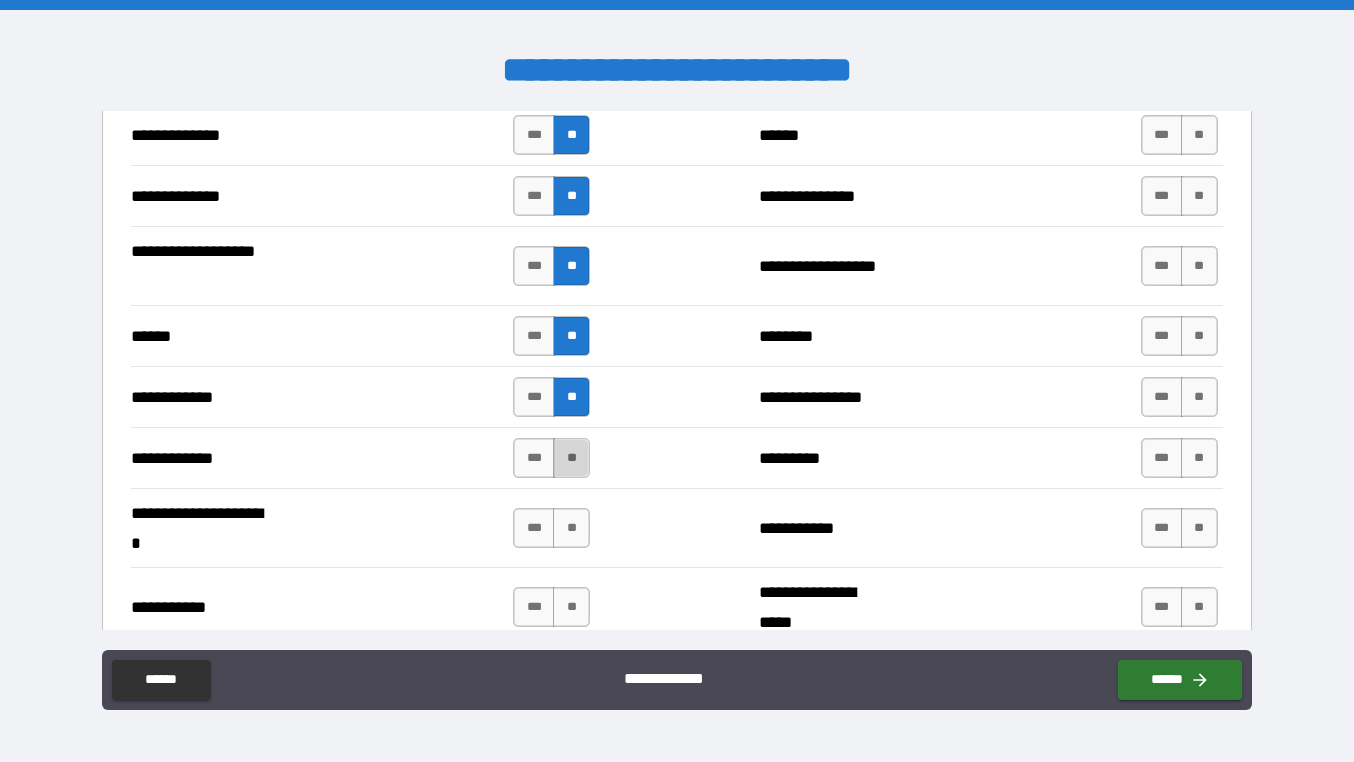 click on "**" at bounding box center [571, 458] 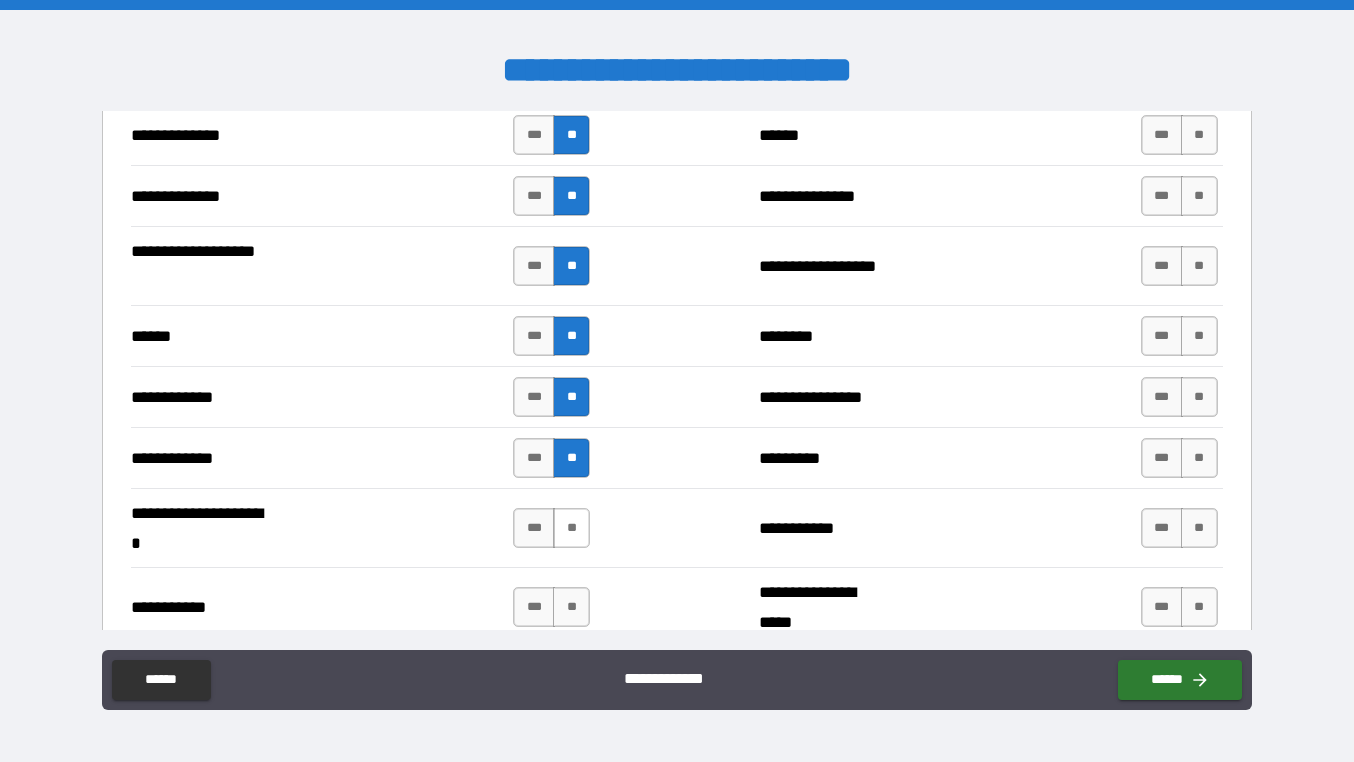 click on "**" at bounding box center (571, 528) 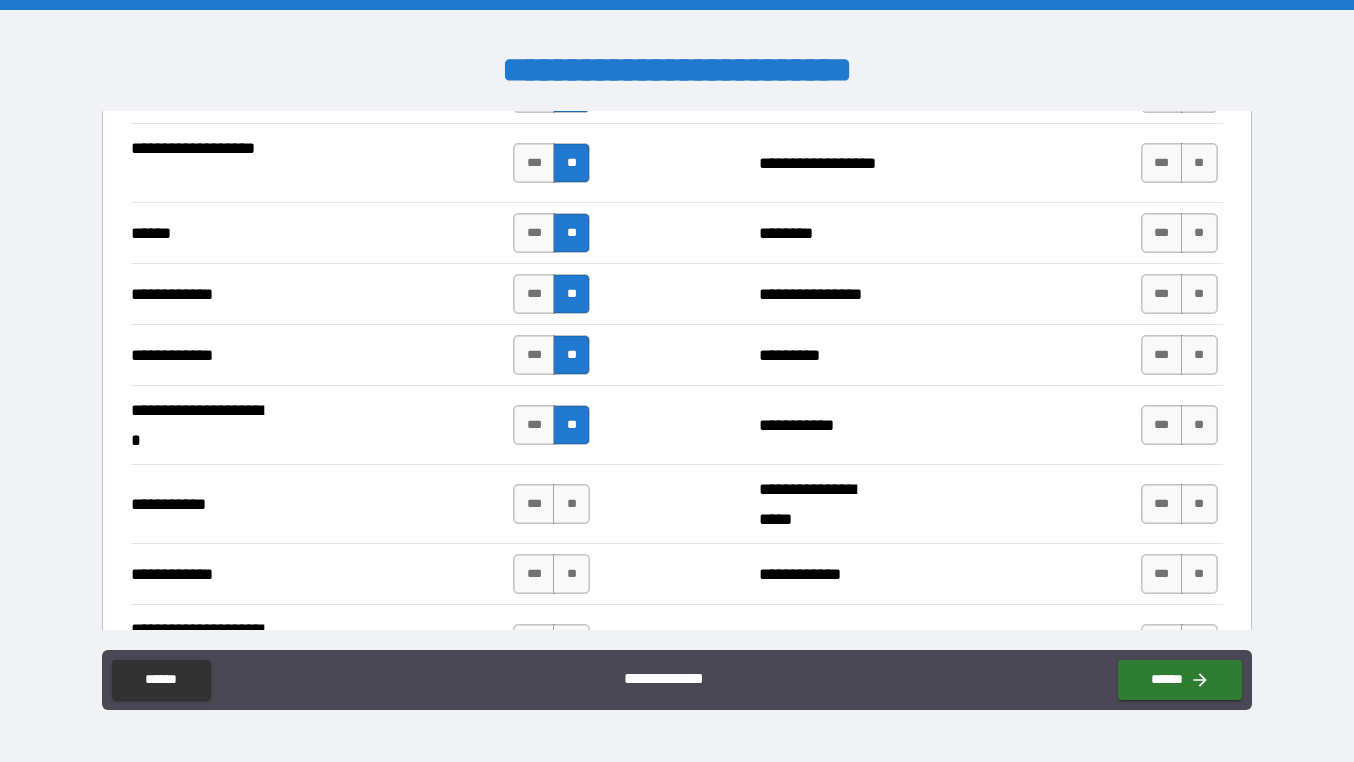 scroll, scrollTop: 3719, scrollLeft: 0, axis: vertical 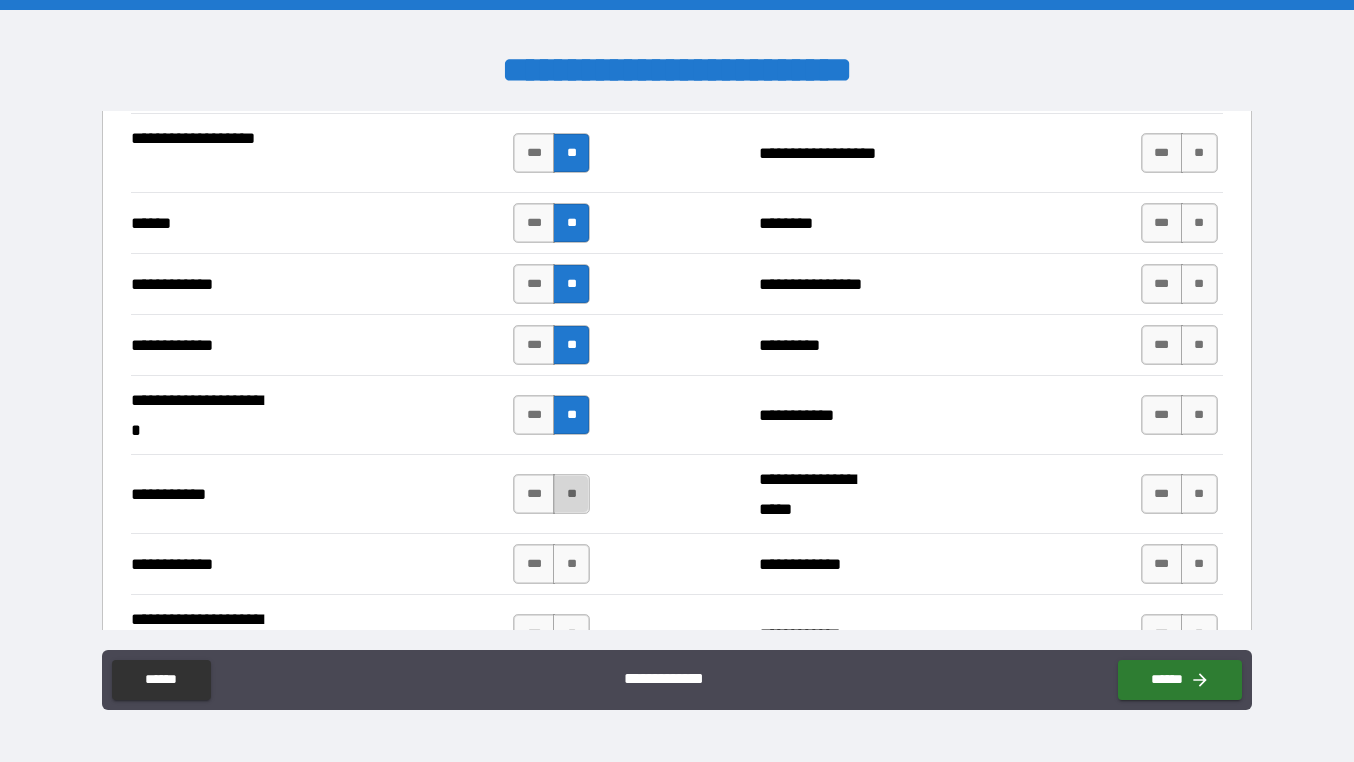click on "**" at bounding box center [571, 494] 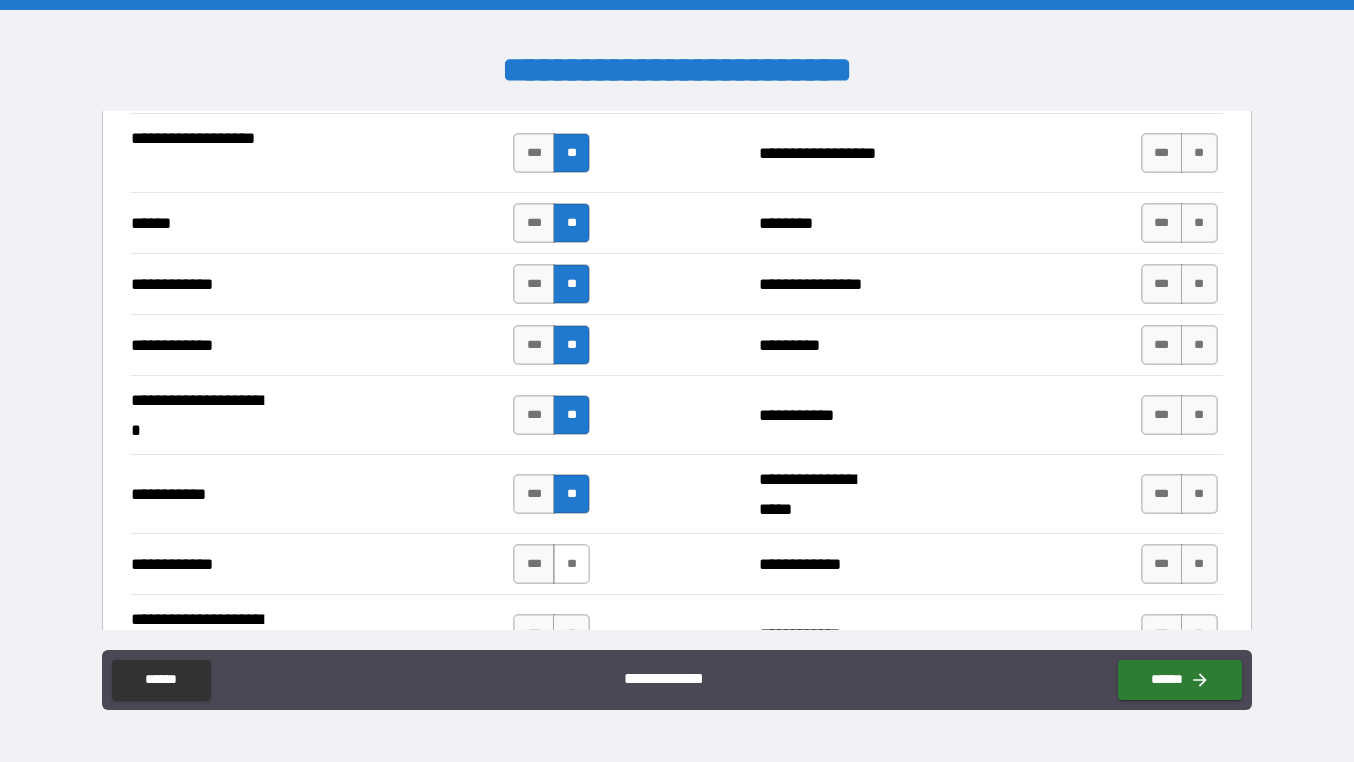 click on "**" at bounding box center [571, 564] 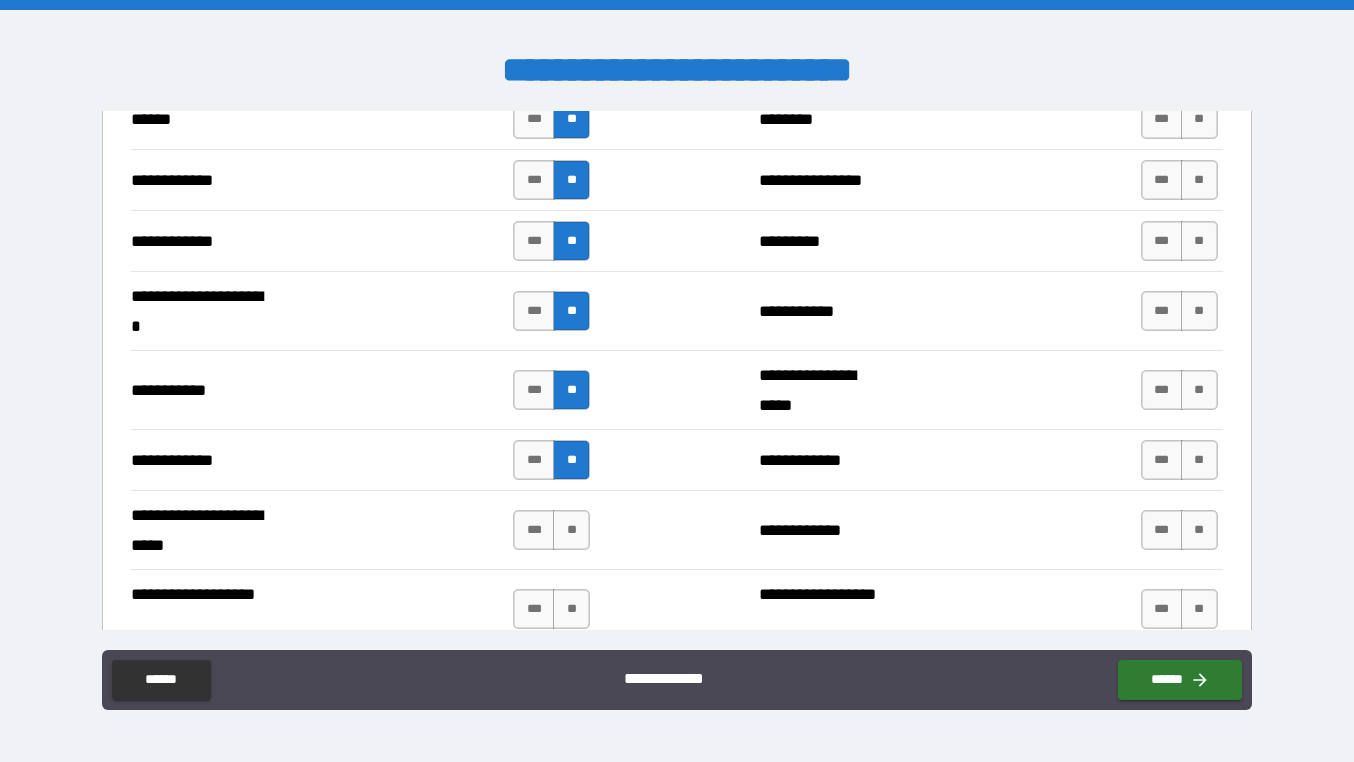 scroll, scrollTop: 3827, scrollLeft: 0, axis: vertical 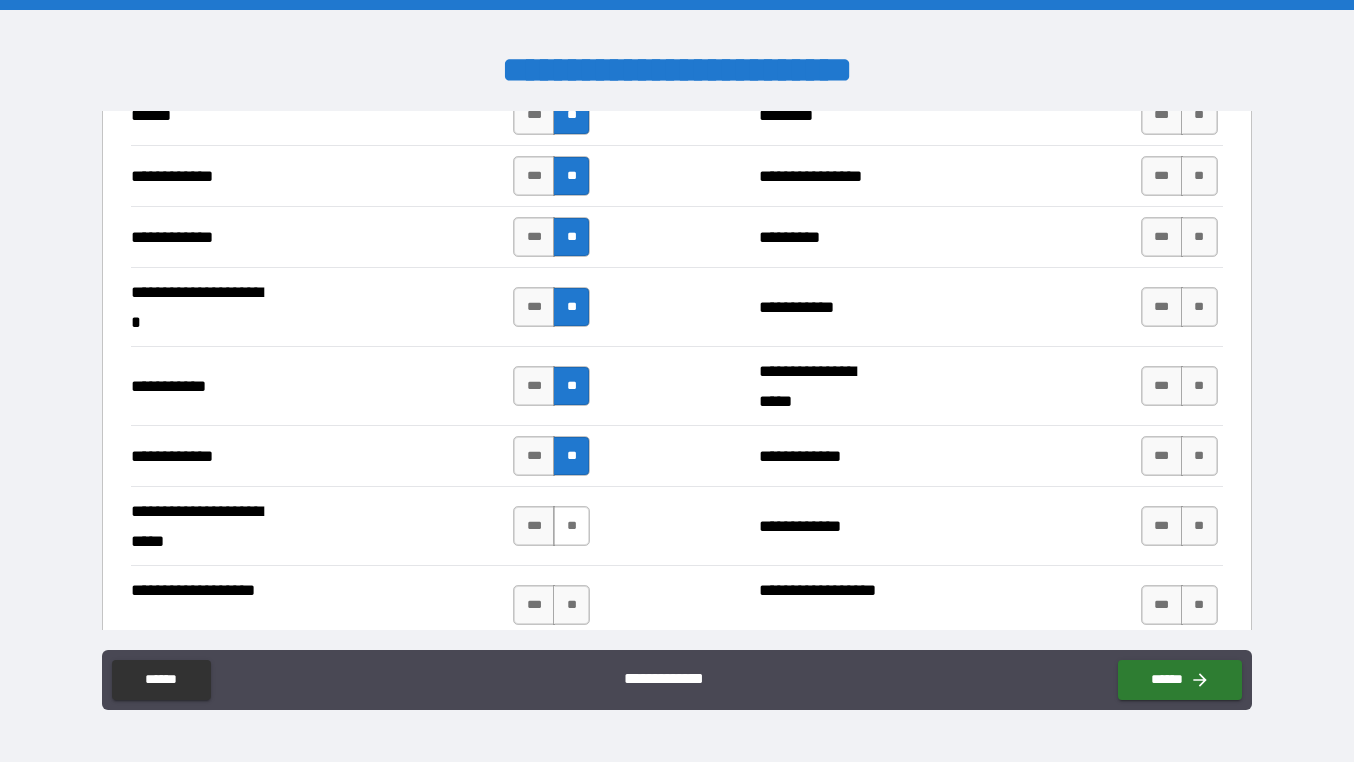 click on "**" at bounding box center [571, 526] 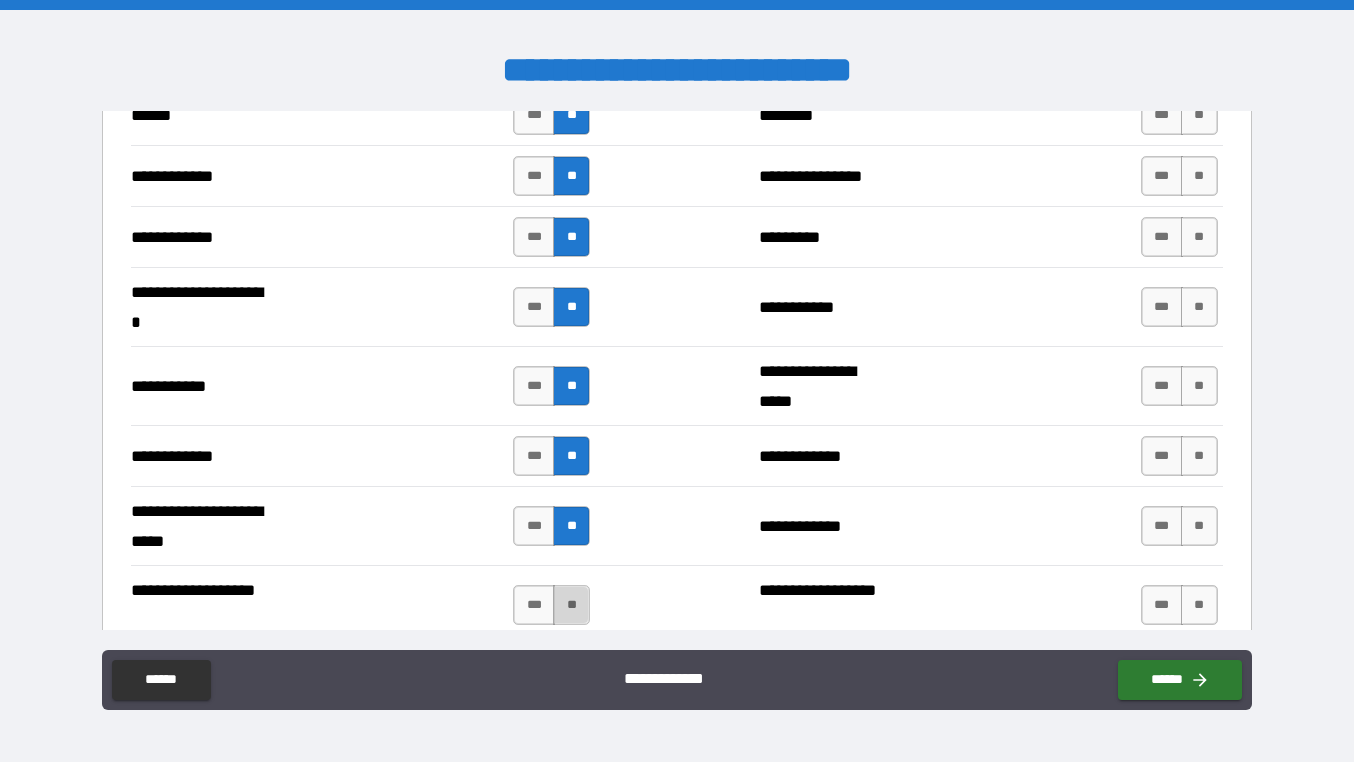 click on "**" at bounding box center [571, 605] 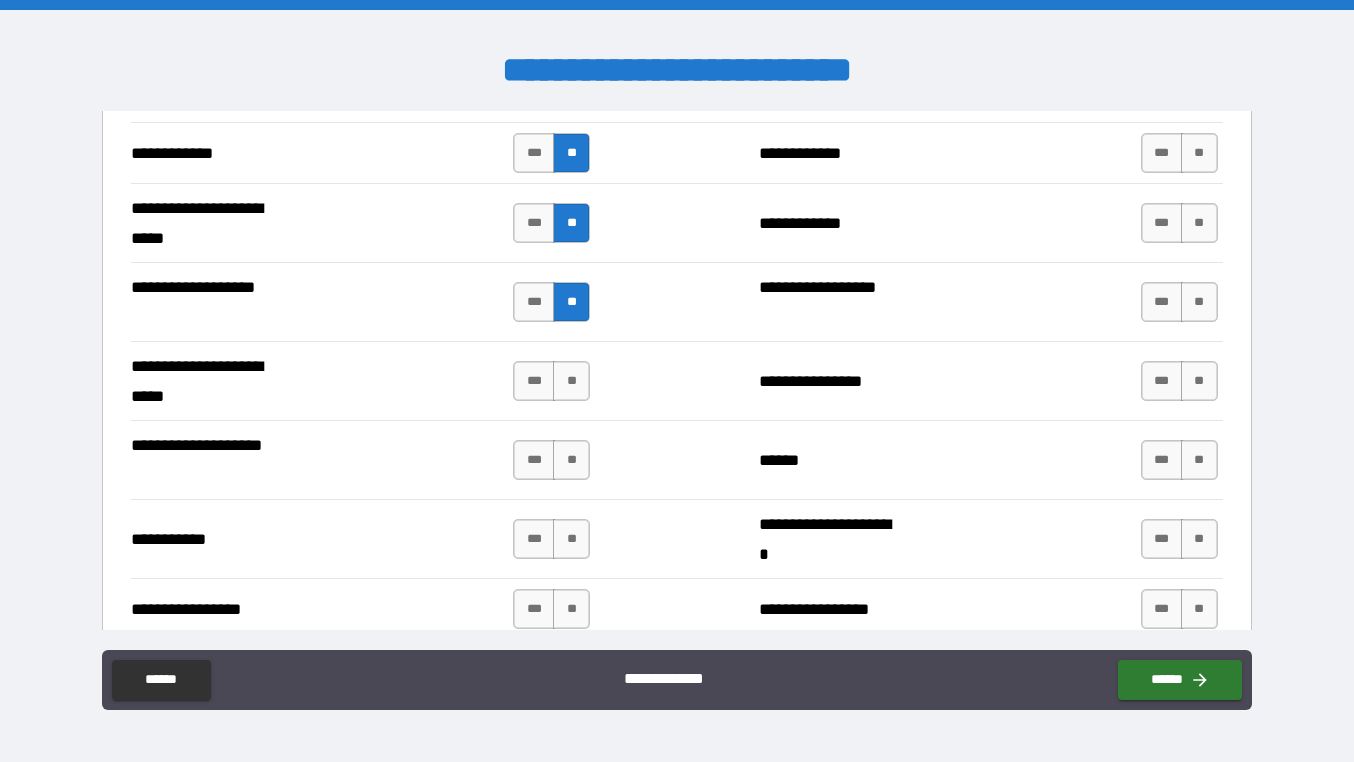 scroll, scrollTop: 4133, scrollLeft: 0, axis: vertical 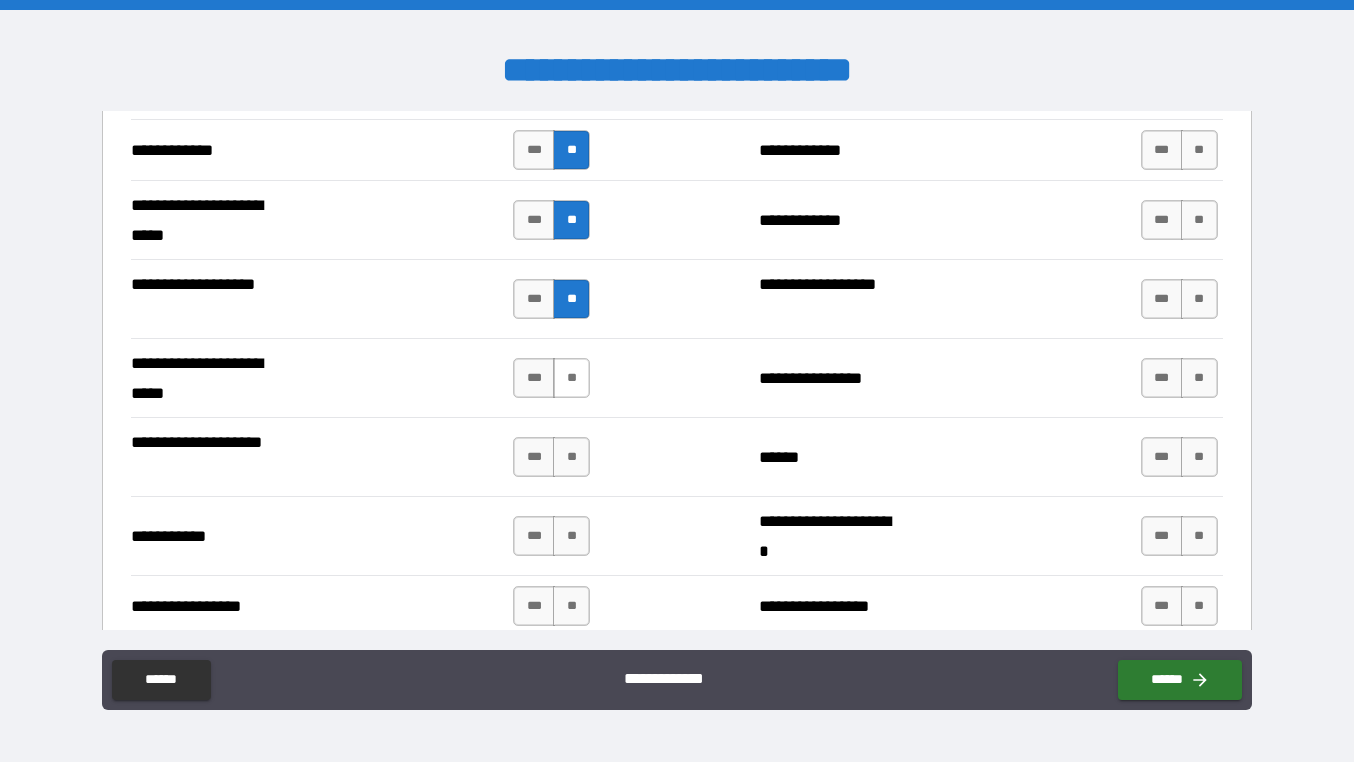 click on "**" at bounding box center (571, 378) 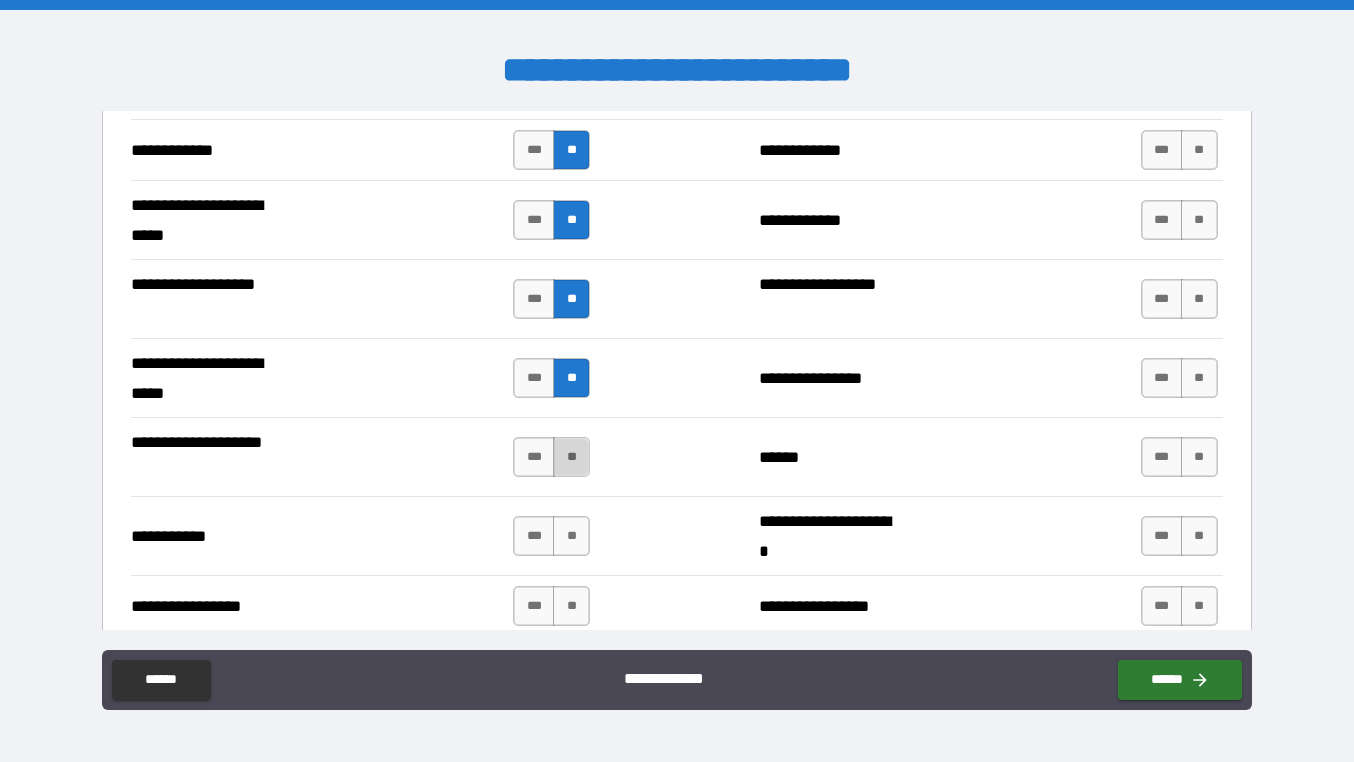 click on "**" at bounding box center (571, 457) 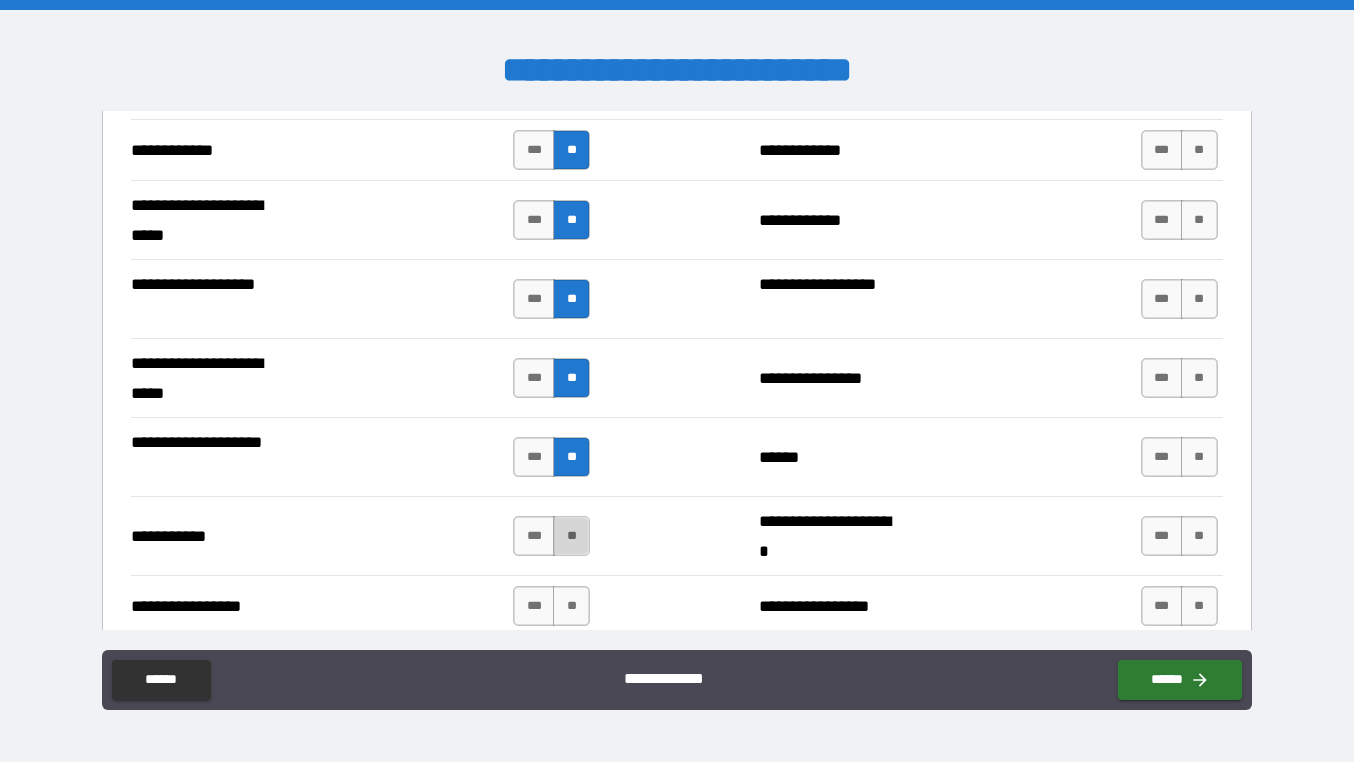 click on "**" at bounding box center [571, 536] 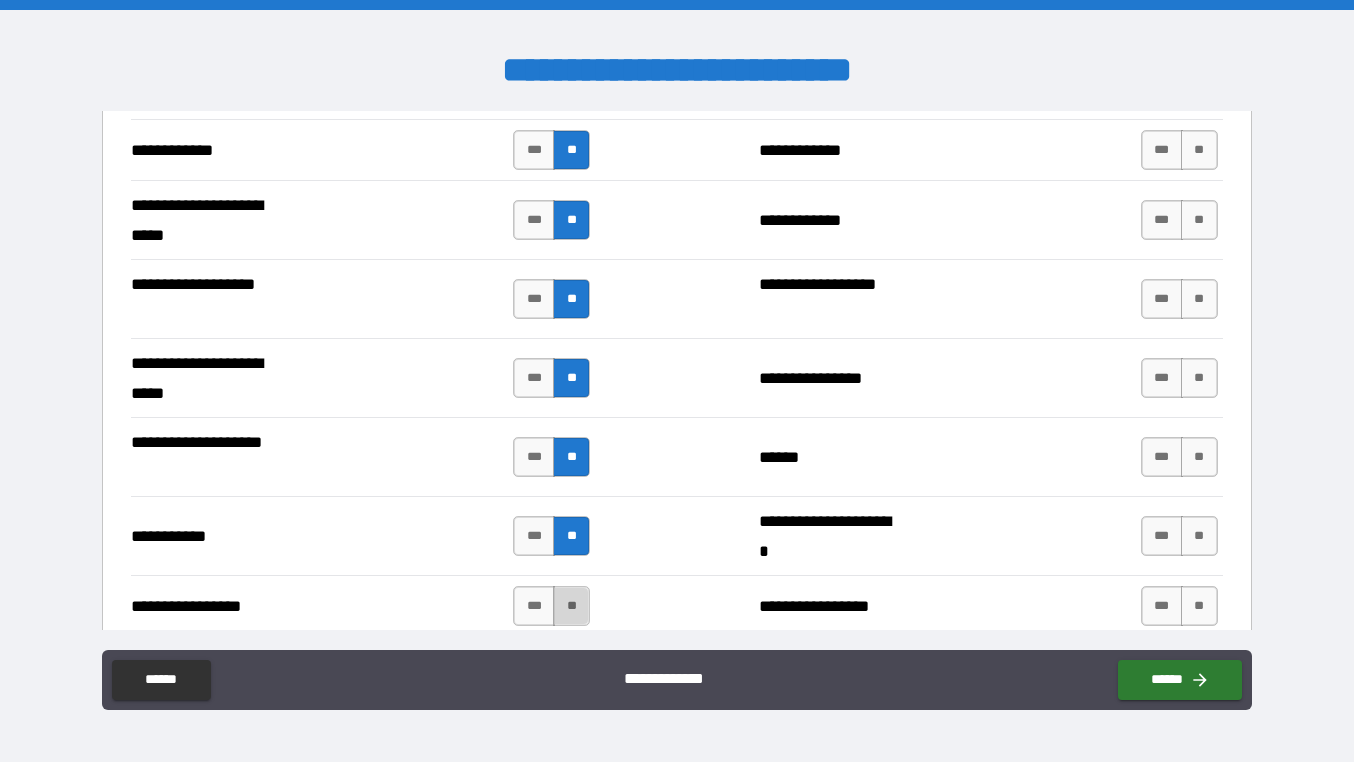click on "**" at bounding box center [571, 606] 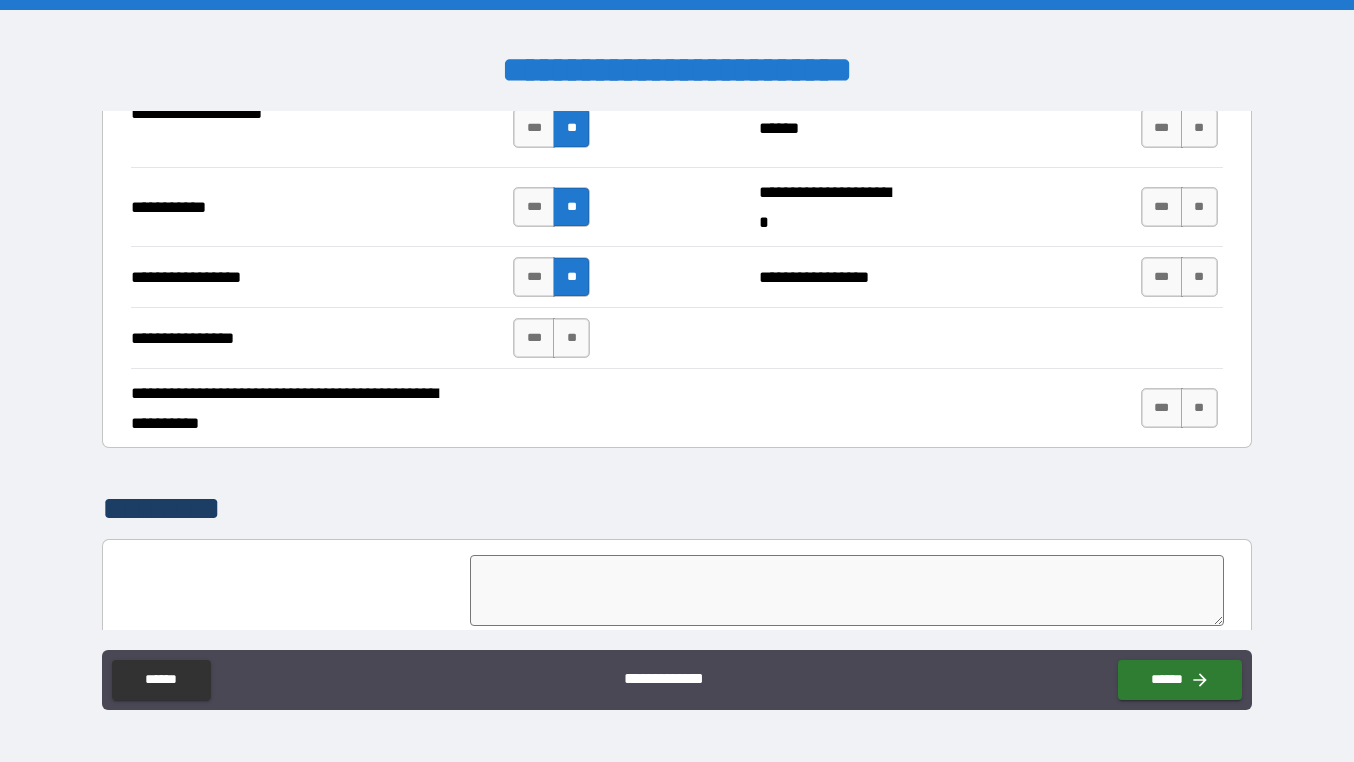 scroll, scrollTop: 4470, scrollLeft: 0, axis: vertical 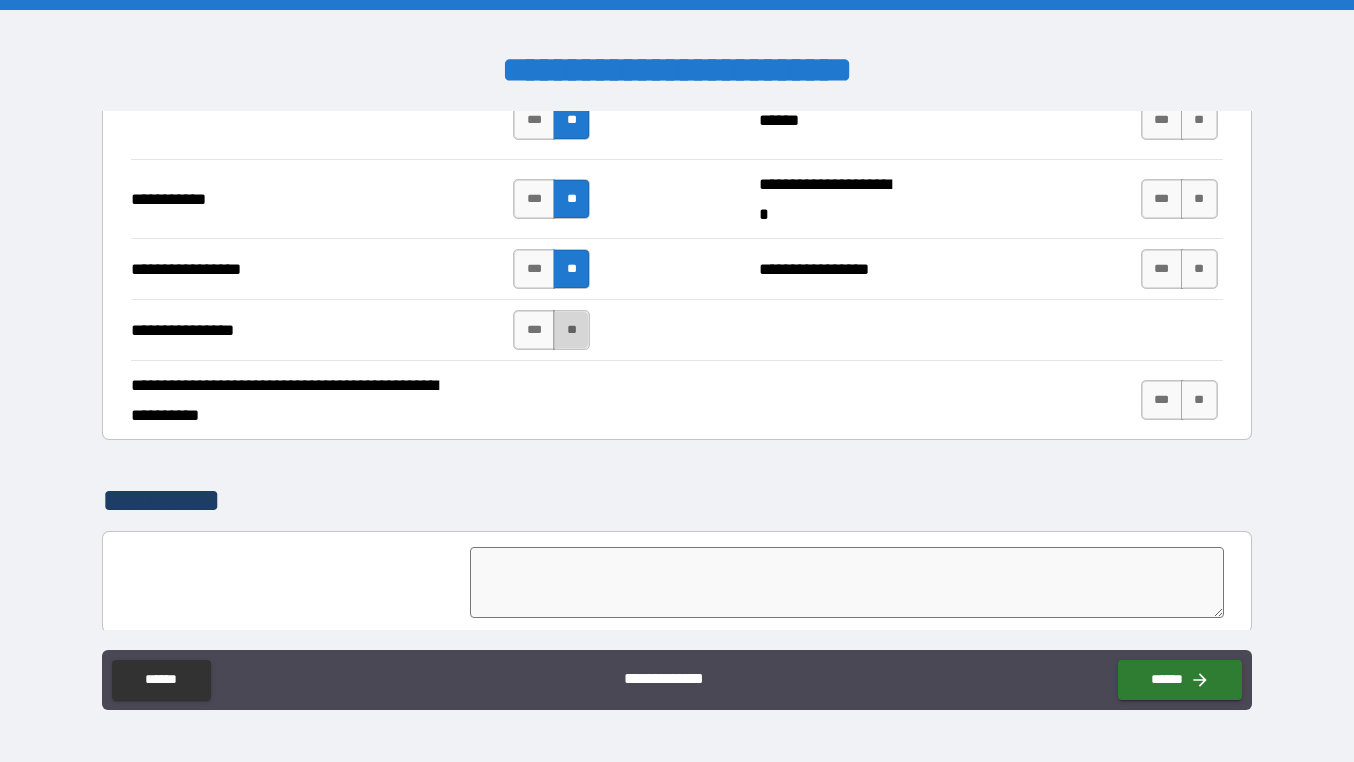 click on "**" at bounding box center (571, 330) 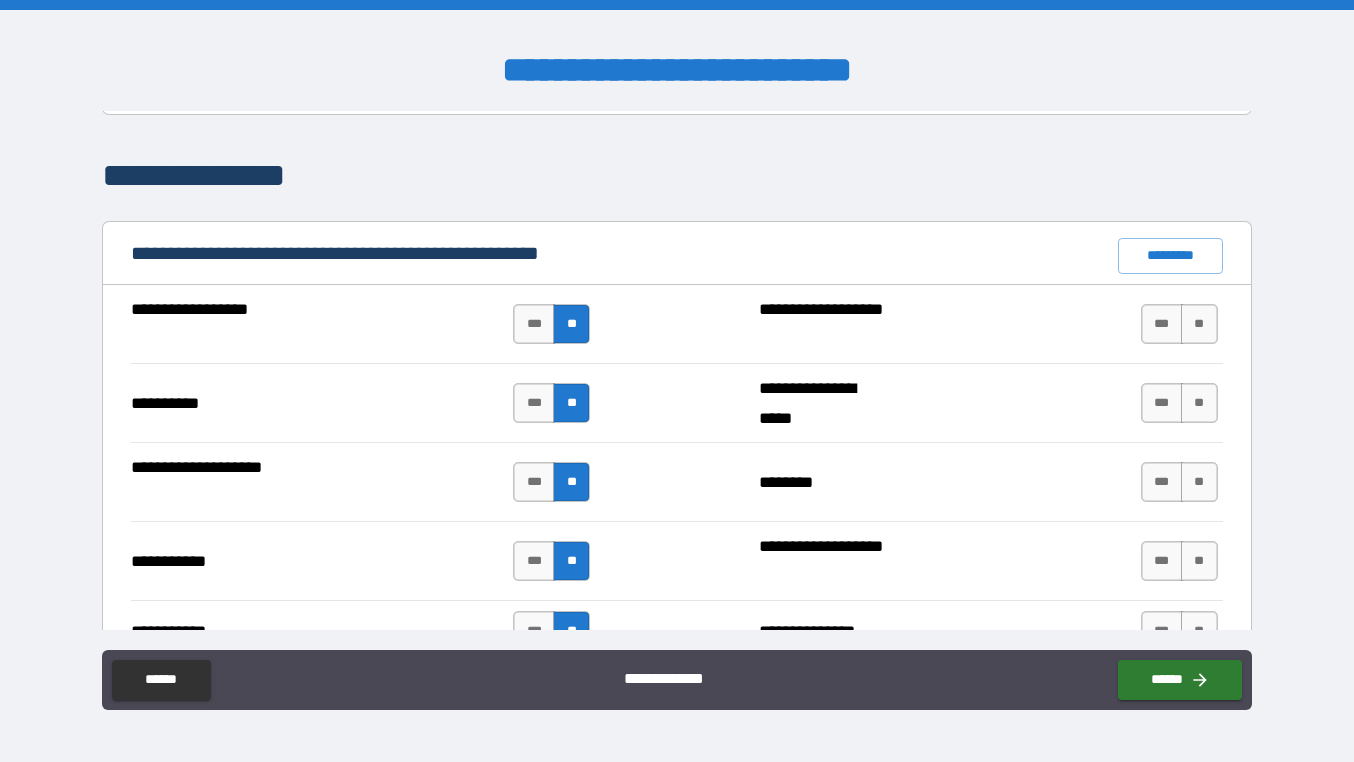 scroll, scrollTop: 1784, scrollLeft: 0, axis: vertical 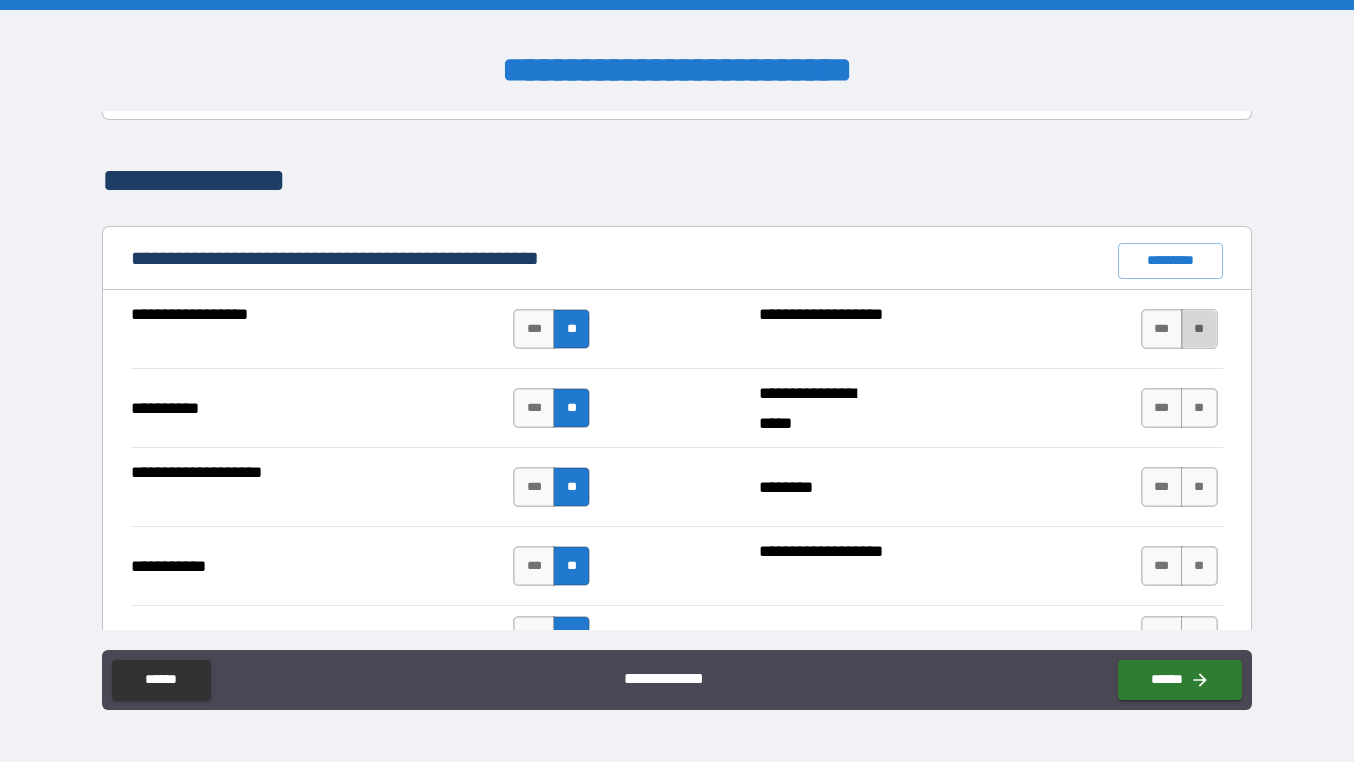 click on "**" at bounding box center [1199, 329] 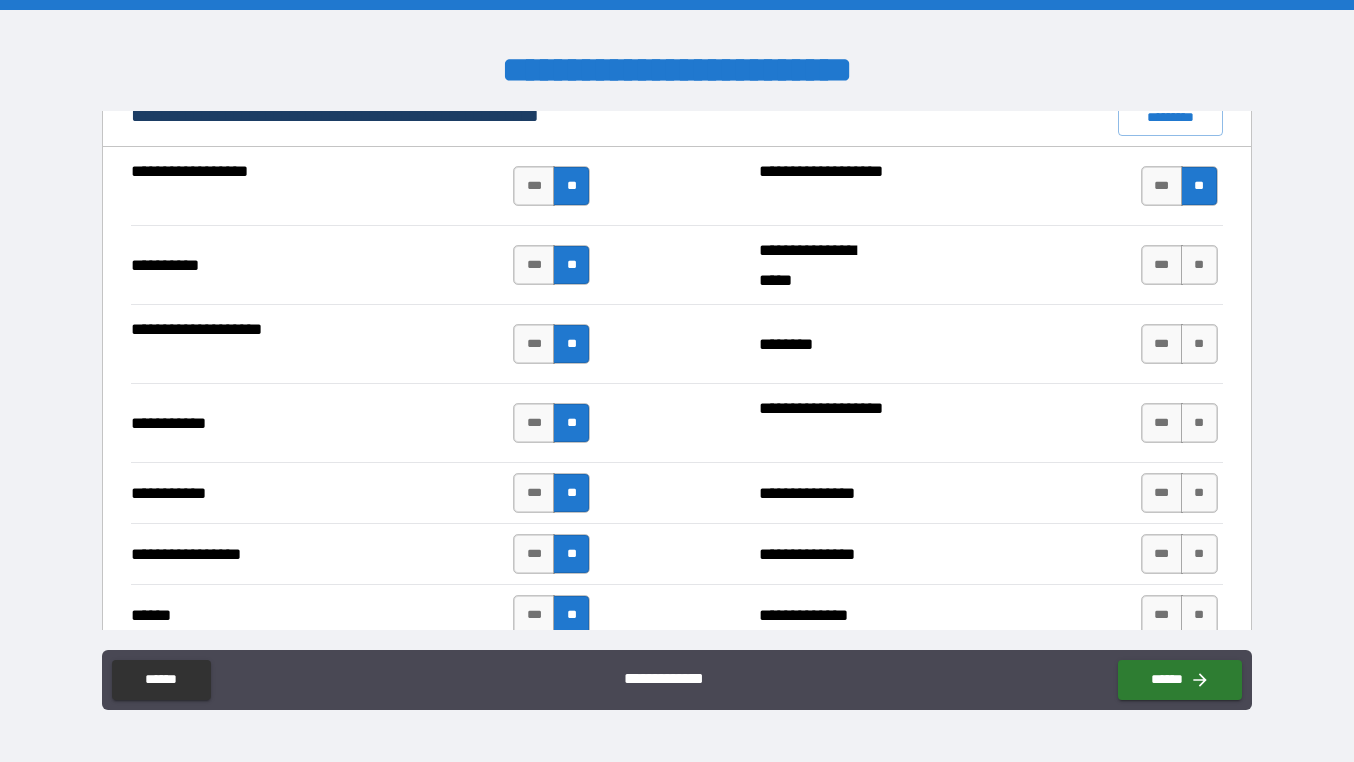 scroll, scrollTop: 1928, scrollLeft: 0, axis: vertical 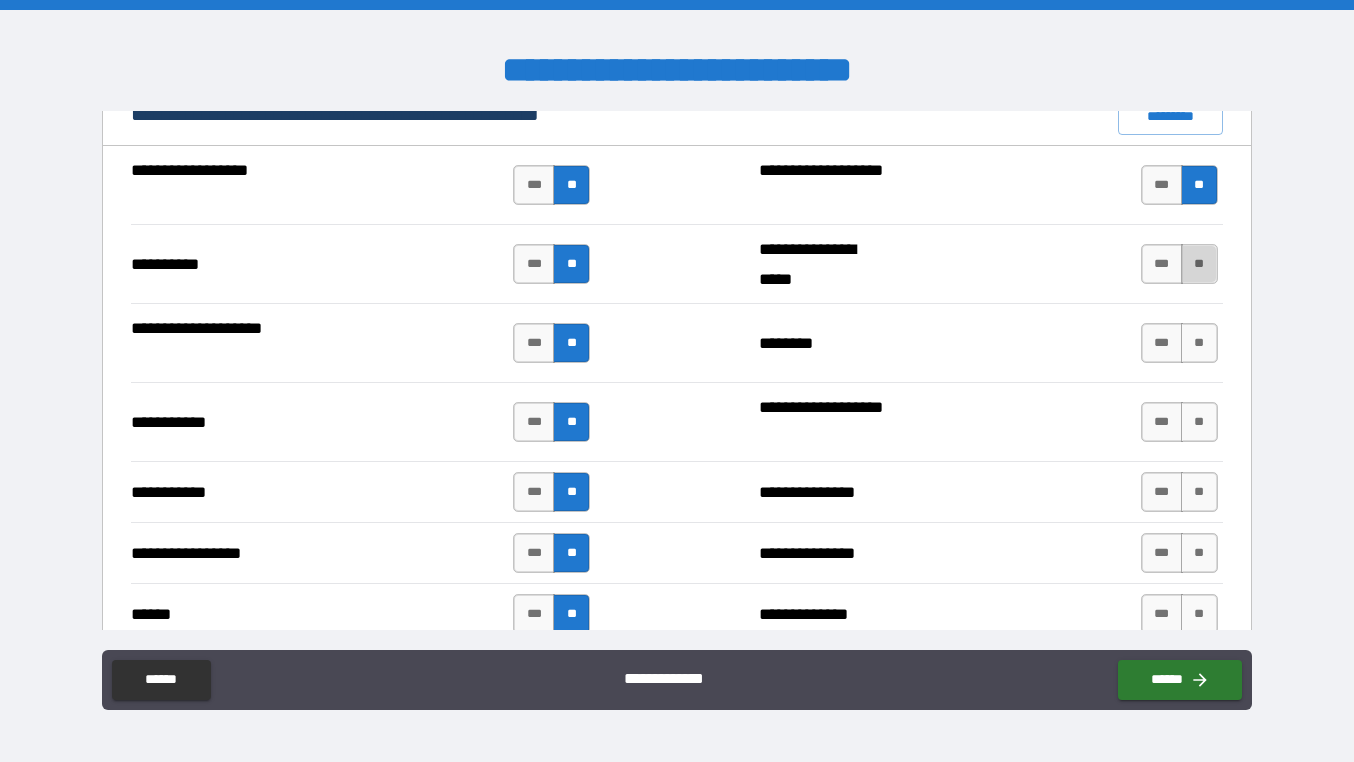 click on "**" at bounding box center (1199, 264) 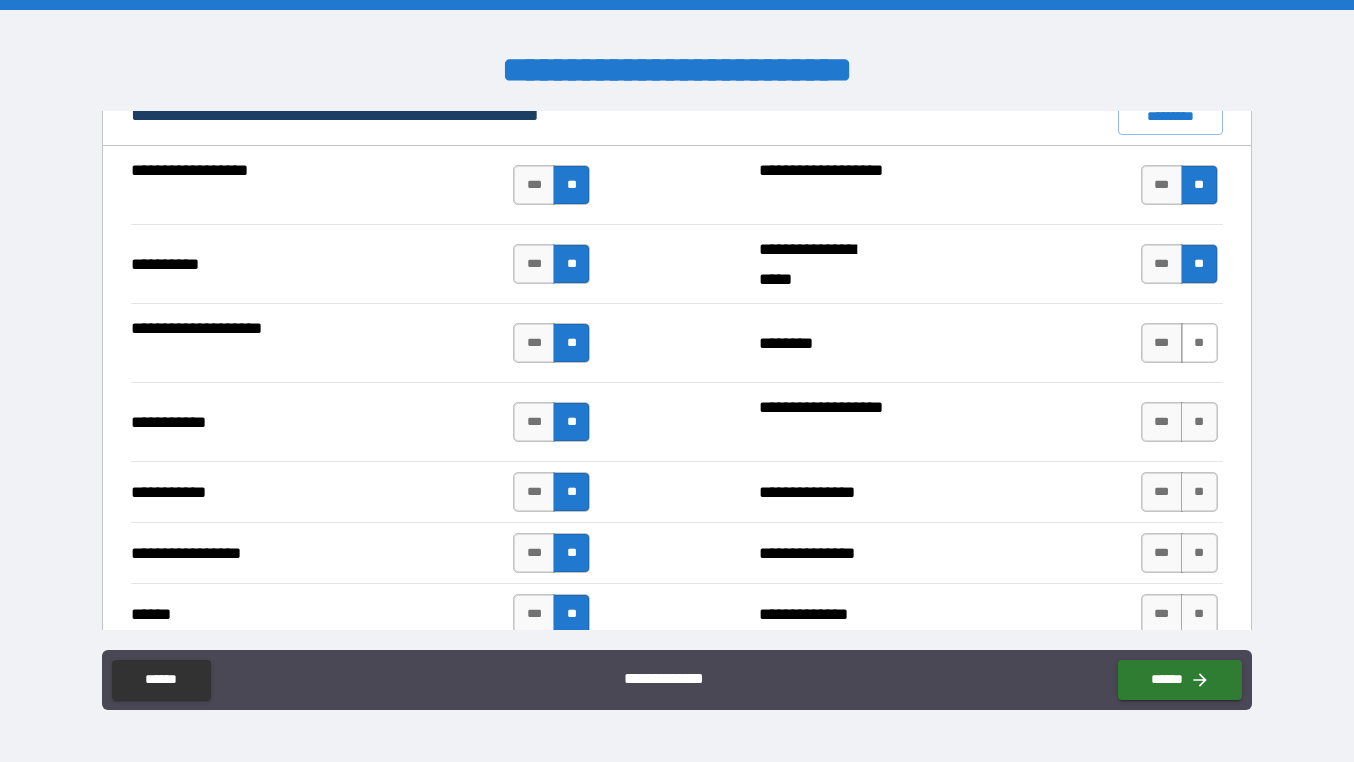 click on "**" at bounding box center (1199, 343) 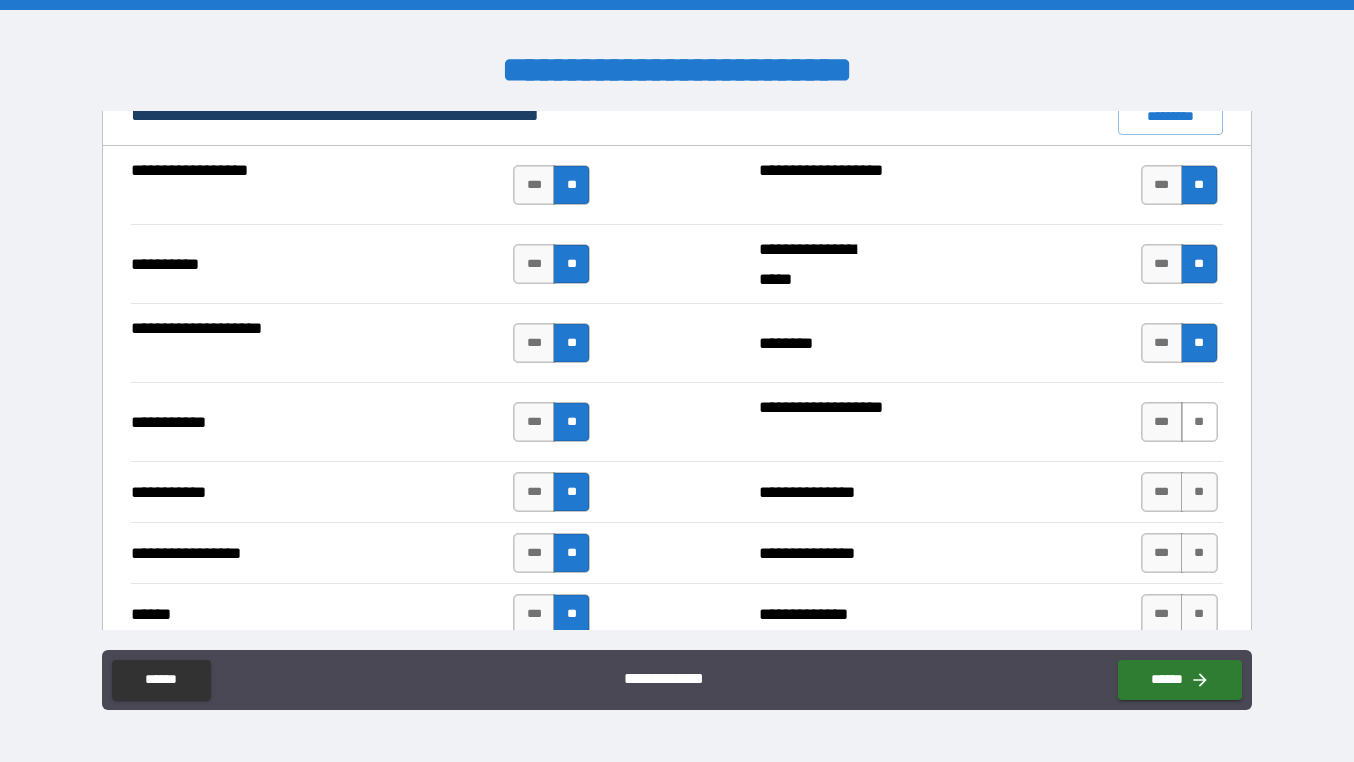 click on "**" at bounding box center (1199, 422) 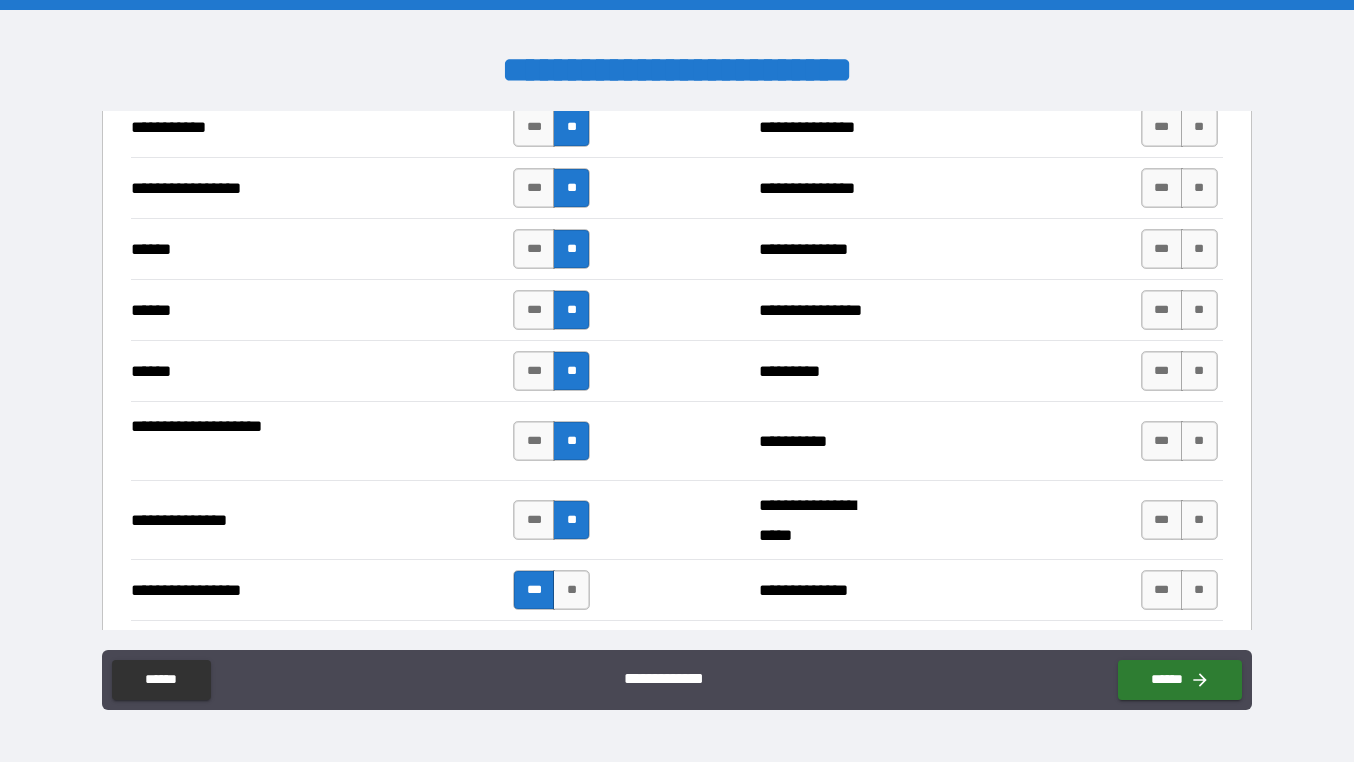 scroll, scrollTop: 2284, scrollLeft: 0, axis: vertical 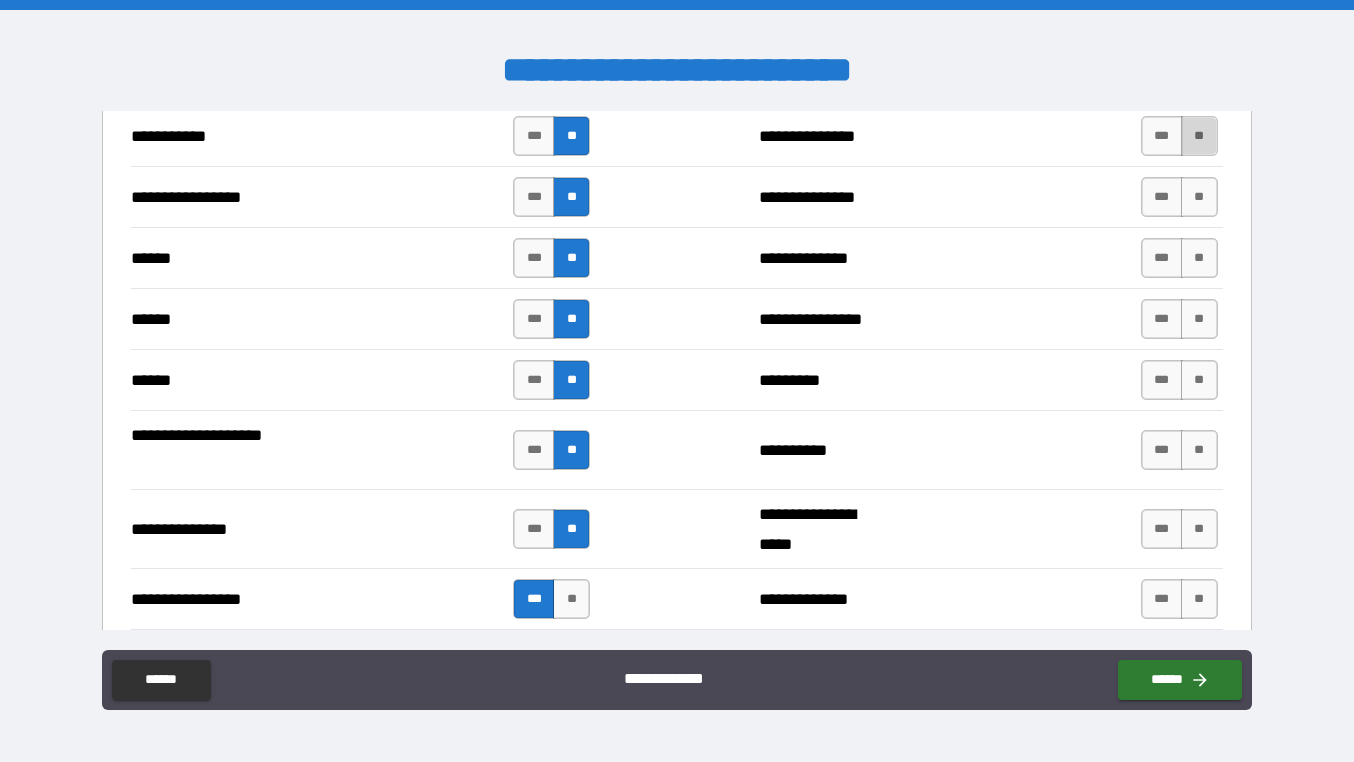 click on "**" at bounding box center [1199, 136] 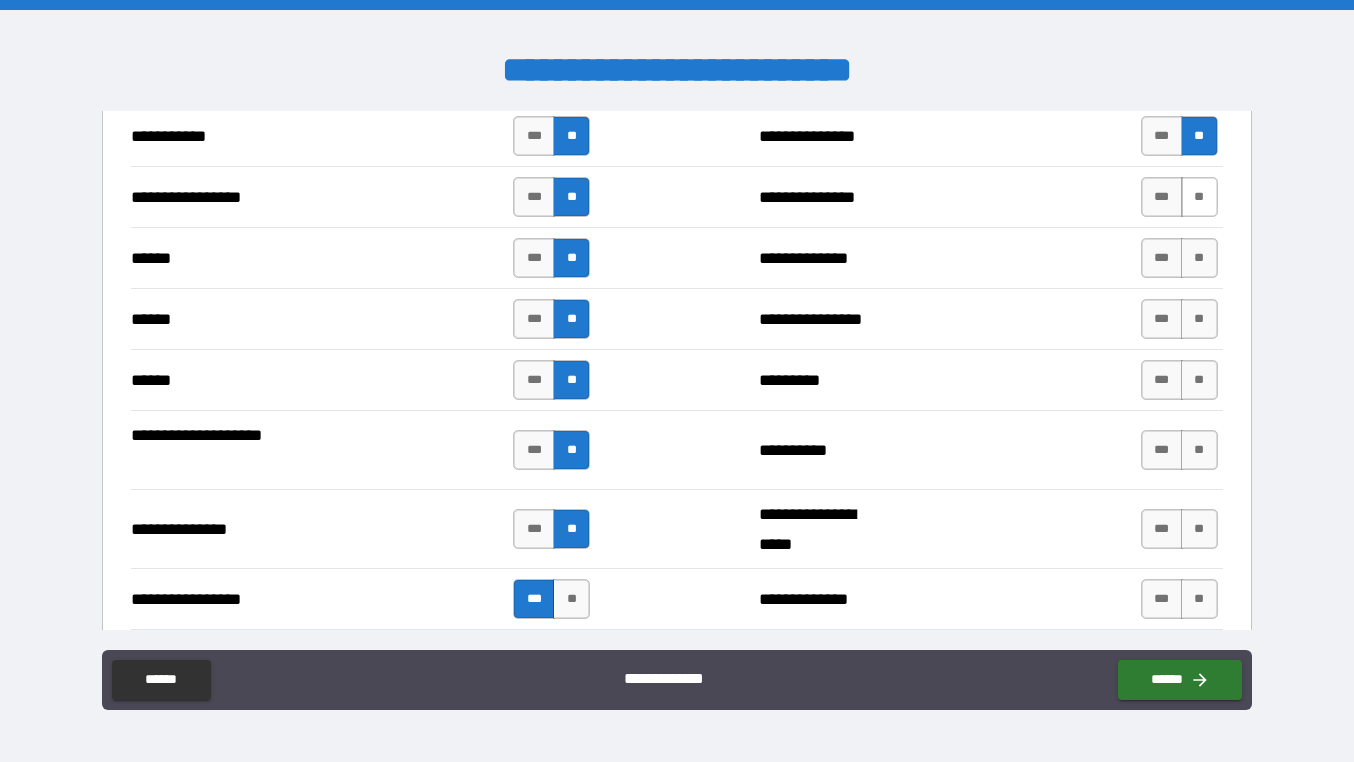 click on "**" at bounding box center [1199, 197] 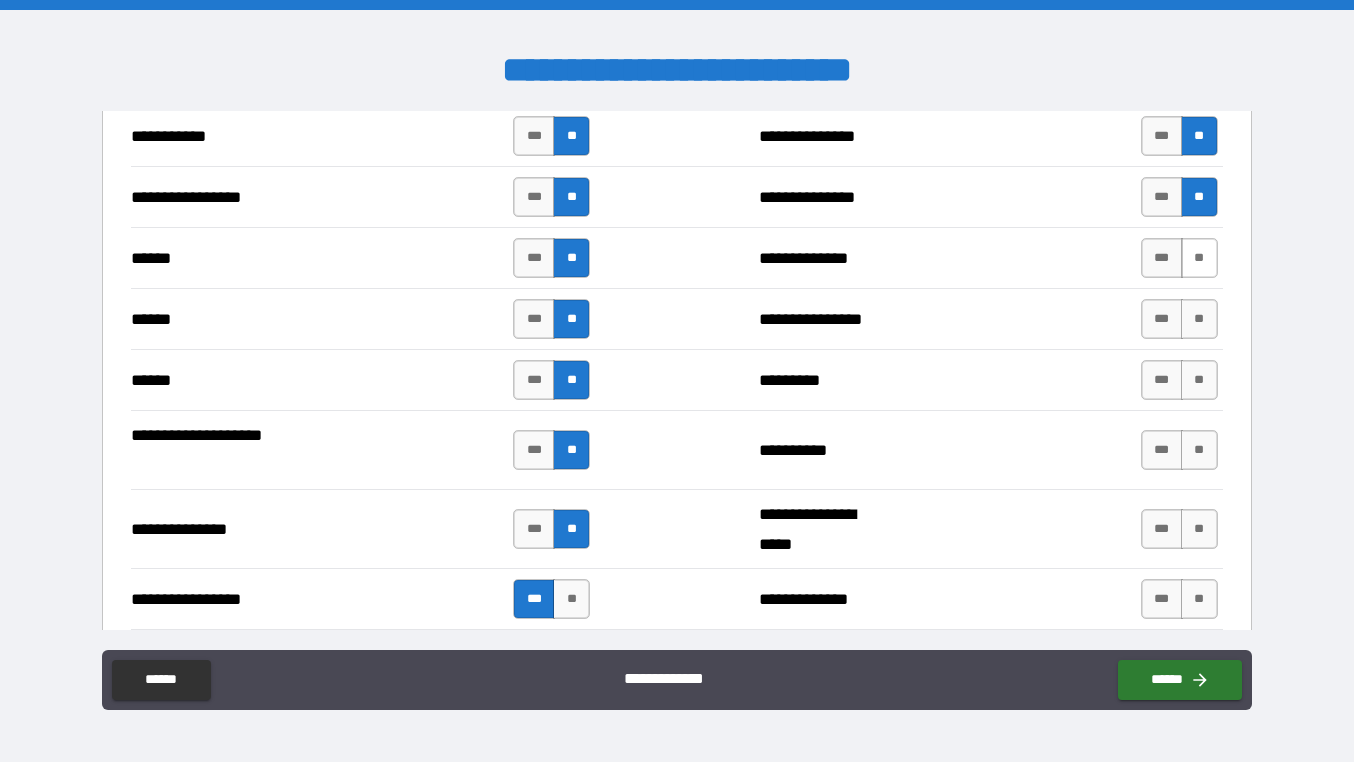click on "**" at bounding box center [1199, 258] 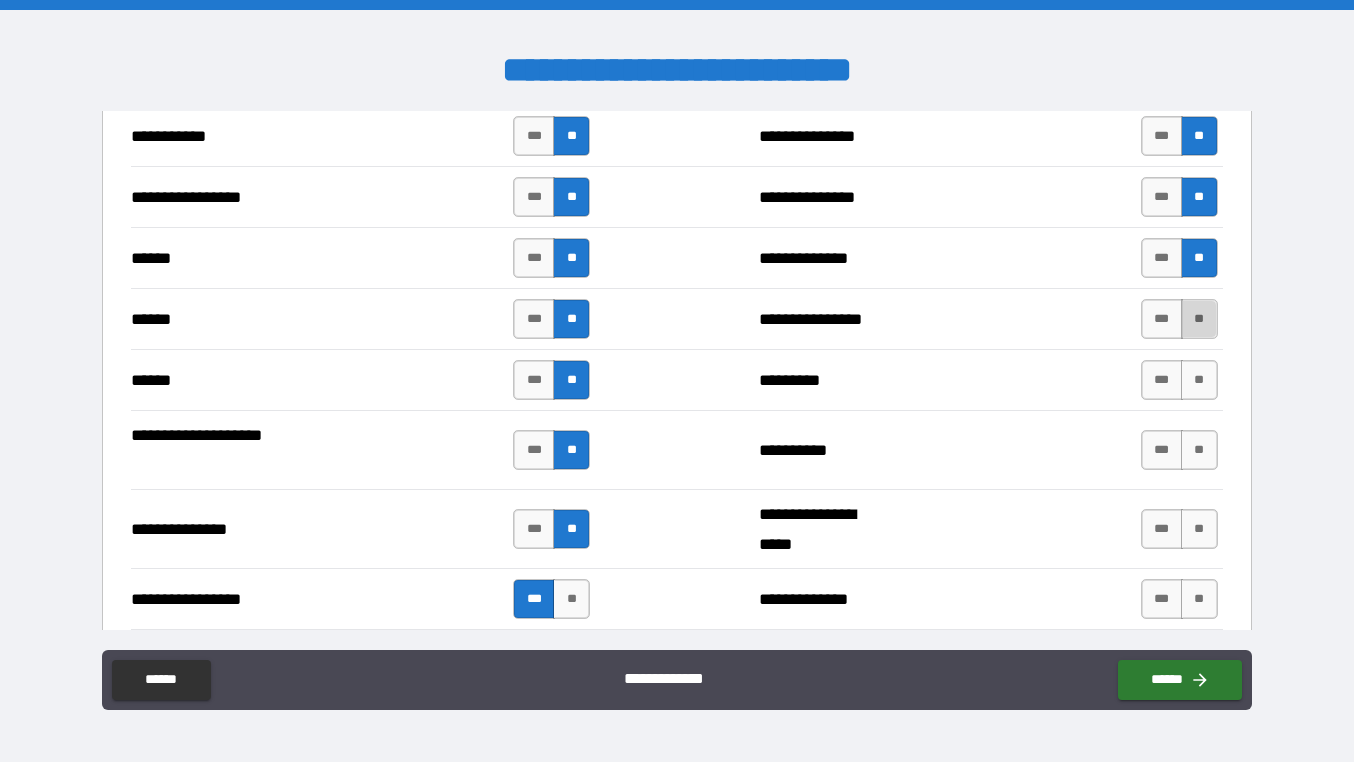 click on "**" at bounding box center (1199, 319) 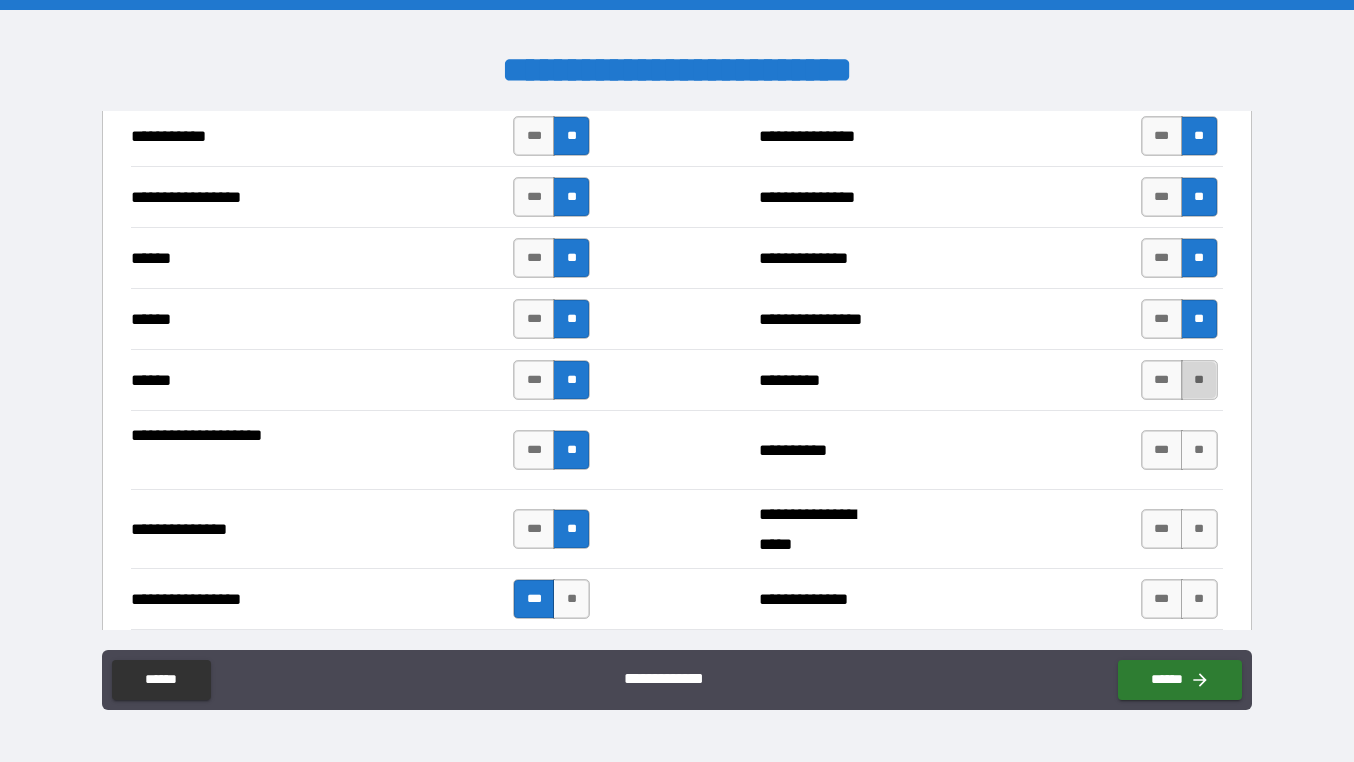 click on "**" at bounding box center [1199, 380] 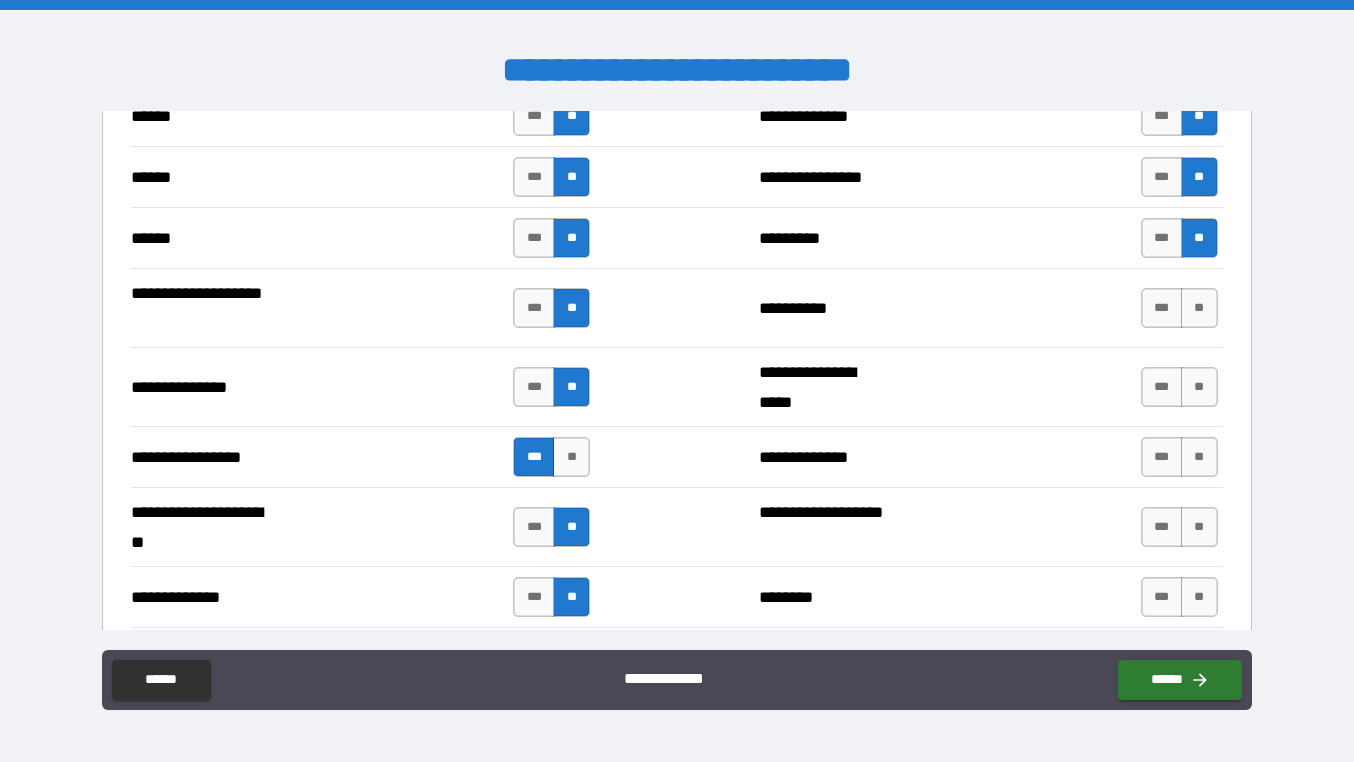 scroll, scrollTop: 2448, scrollLeft: 0, axis: vertical 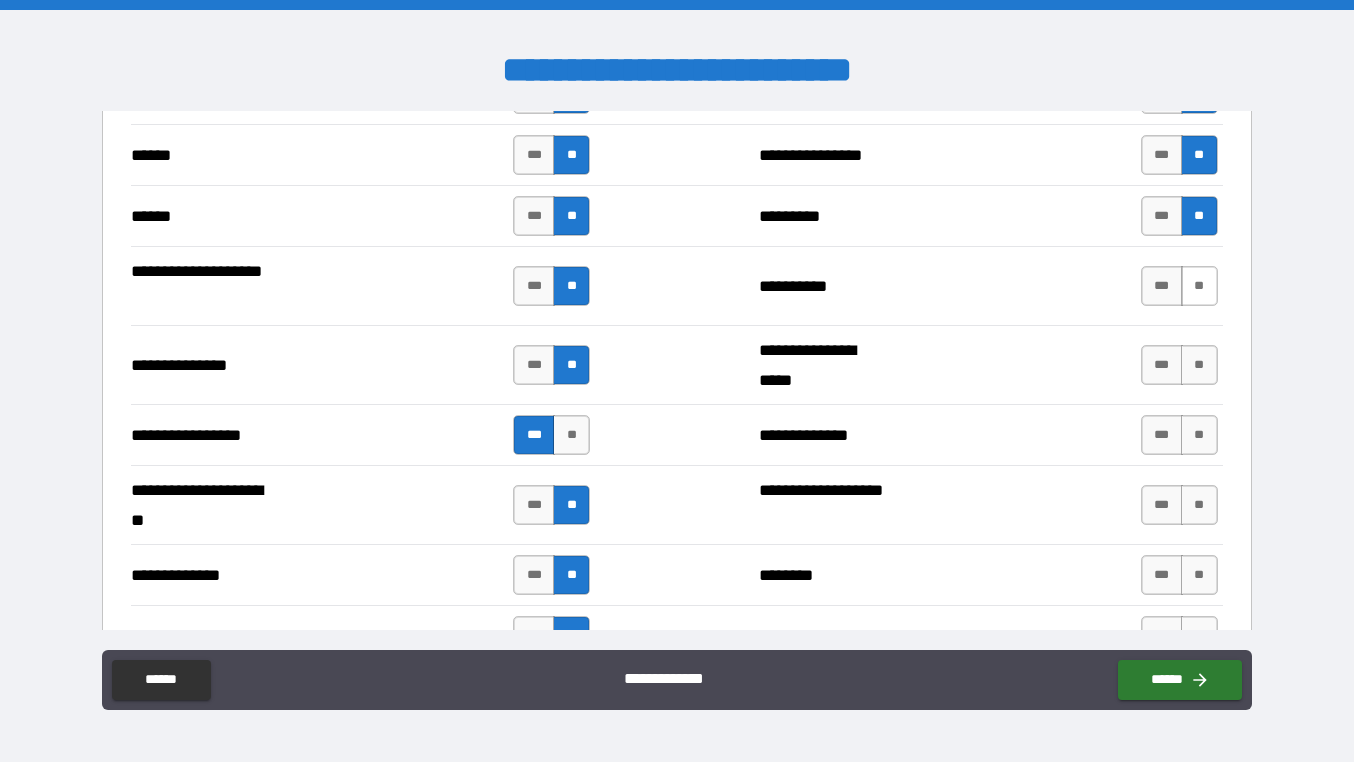 click on "**" at bounding box center [1199, 286] 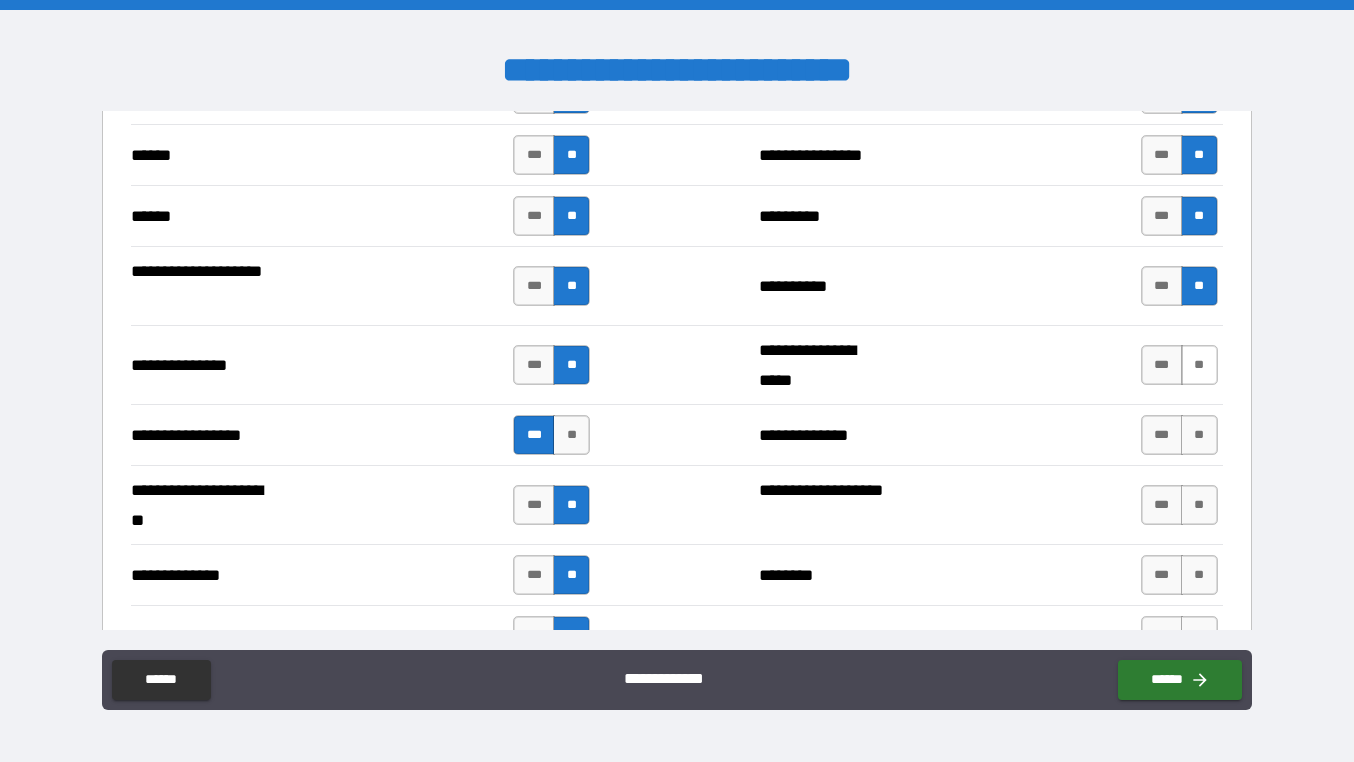 click on "**" at bounding box center [1199, 365] 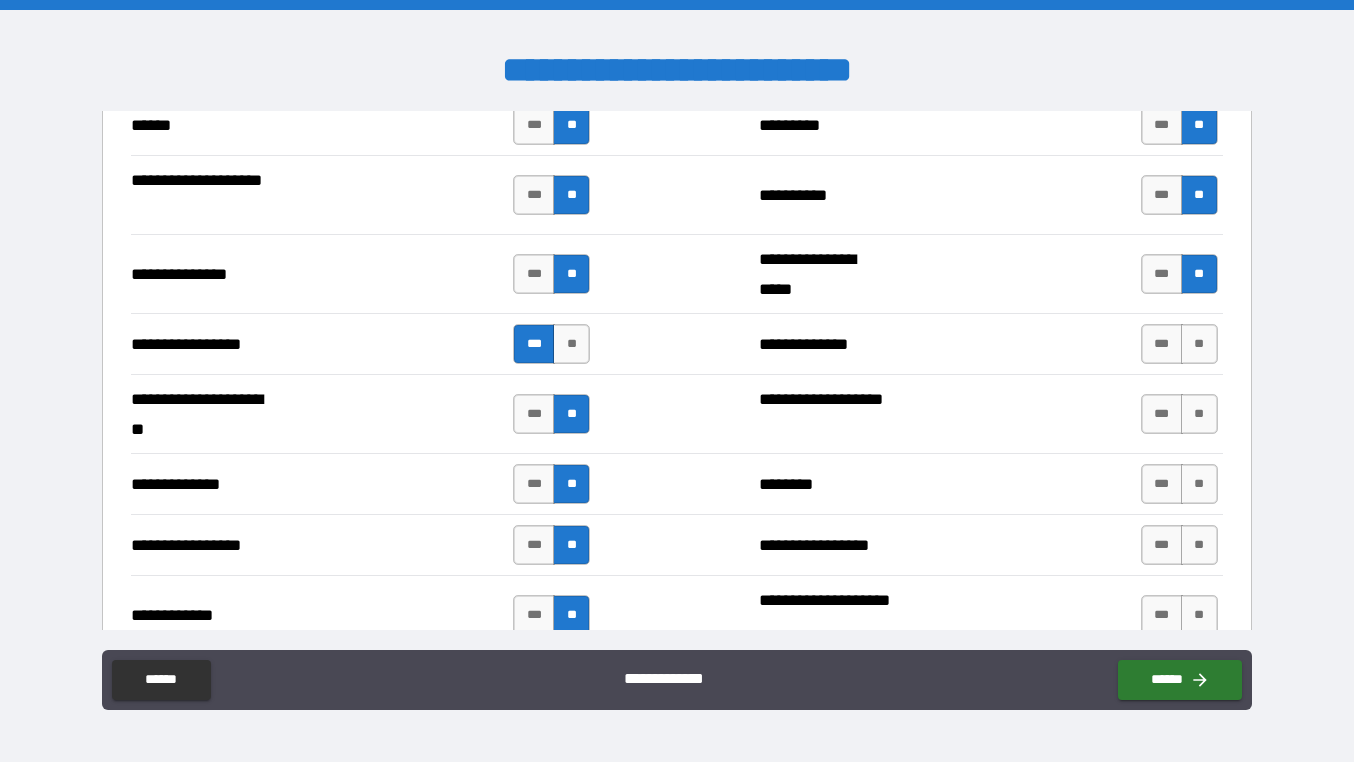 scroll, scrollTop: 2549, scrollLeft: 0, axis: vertical 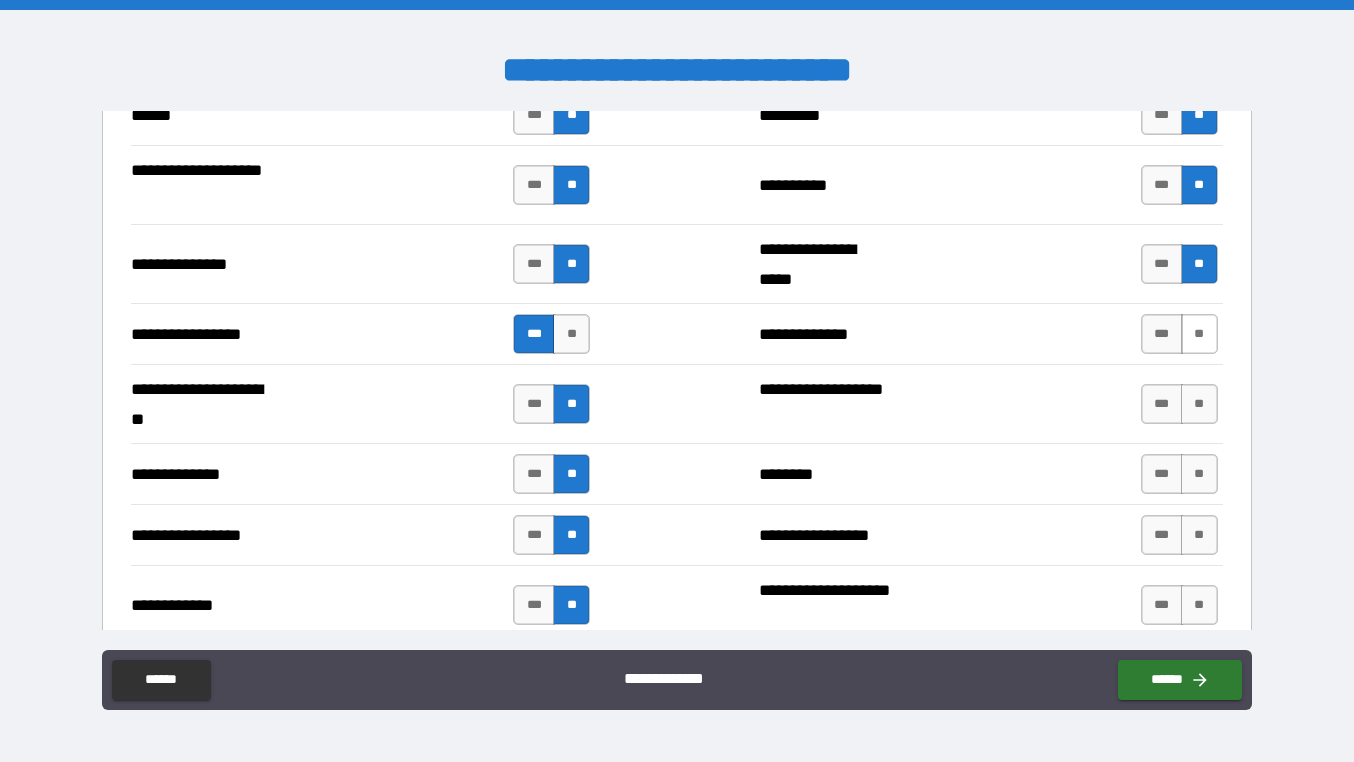click on "**" at bounding box center (1199, 334) 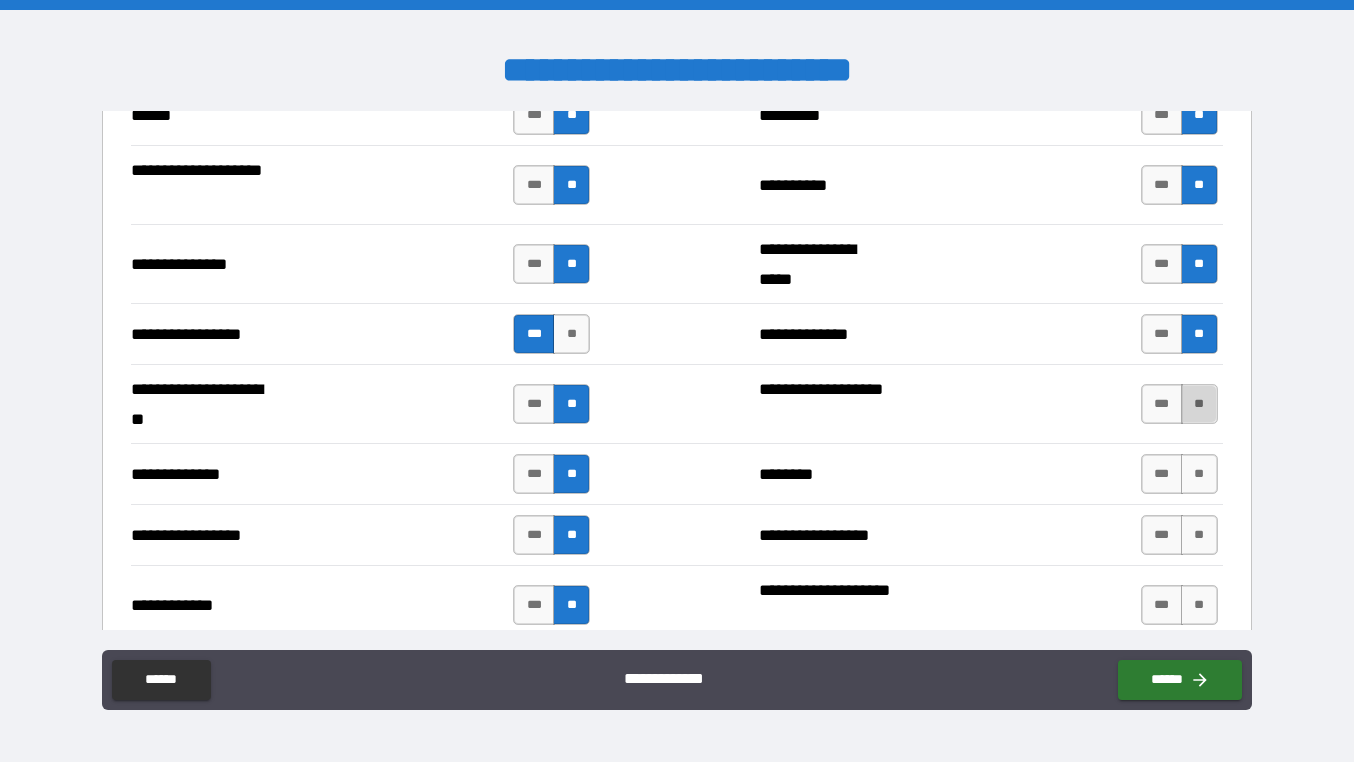 click on "**" at bounding box center [1199, 404] 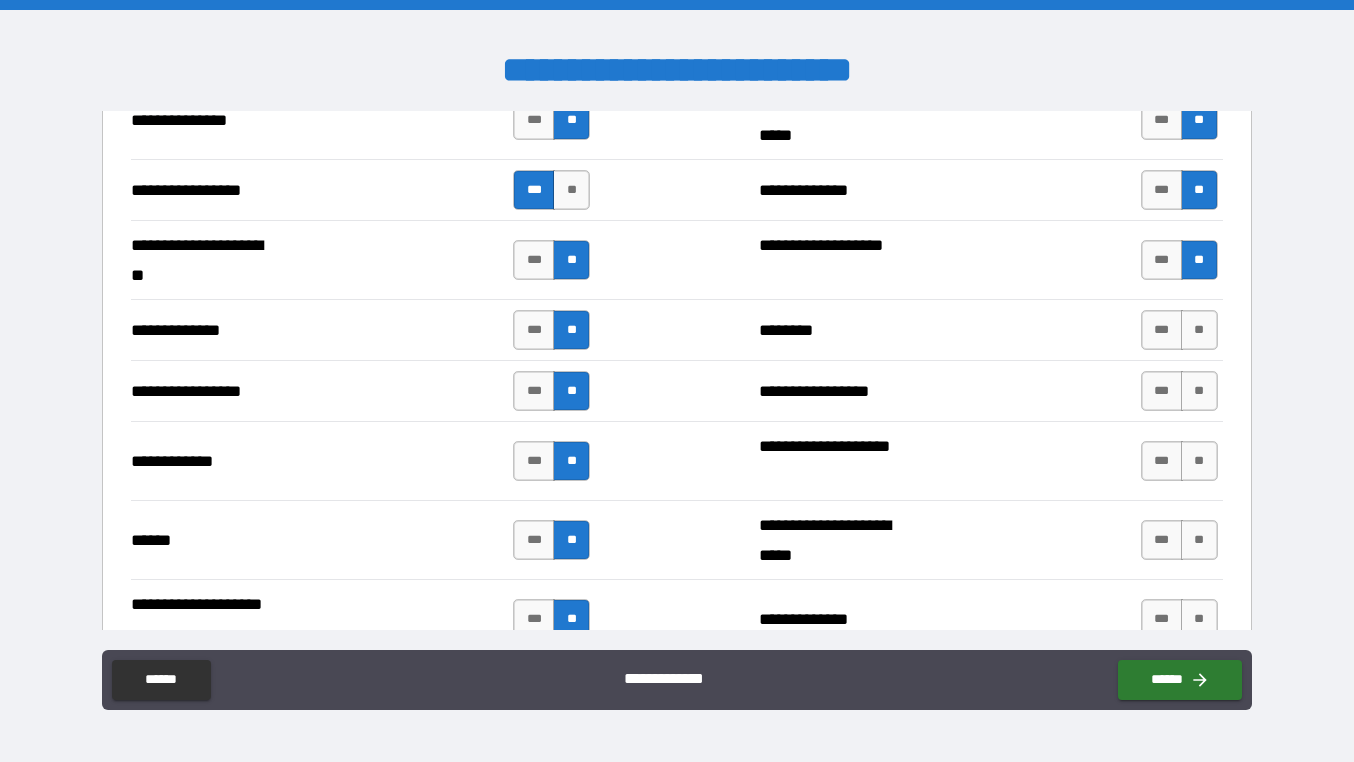 scroll, scrollTop: 2716, scrollLeft: 0, axis: vertical 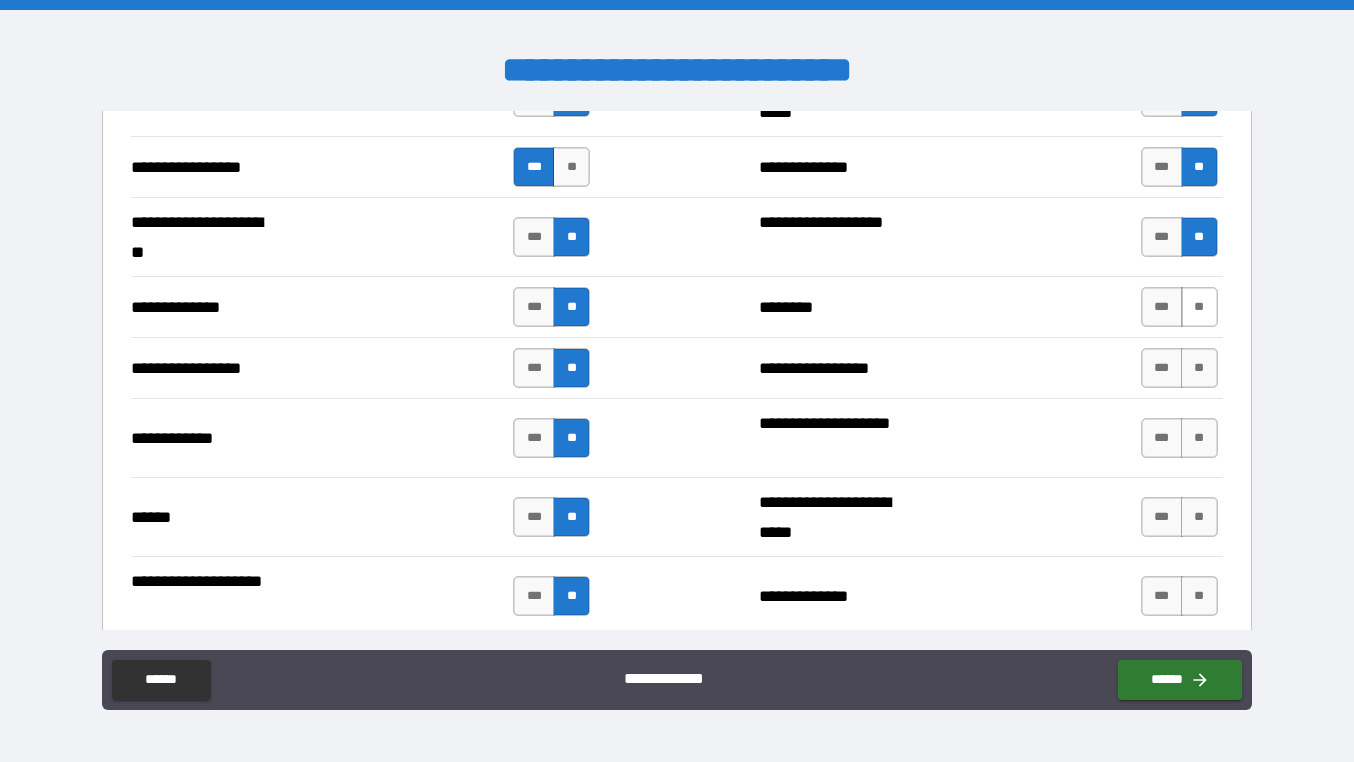 click on "**" at bounding box center [1199, 307] 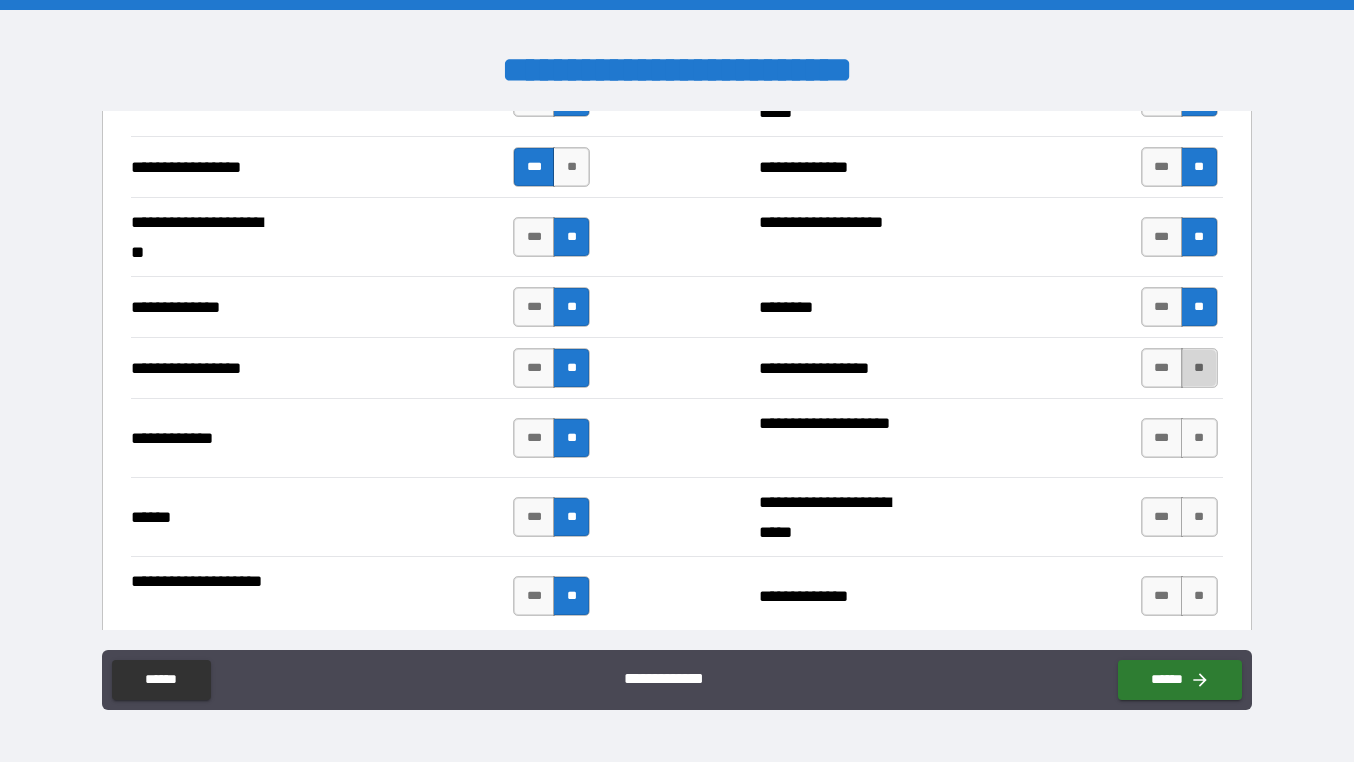 click on "**" at bounding box center (1199, 368) 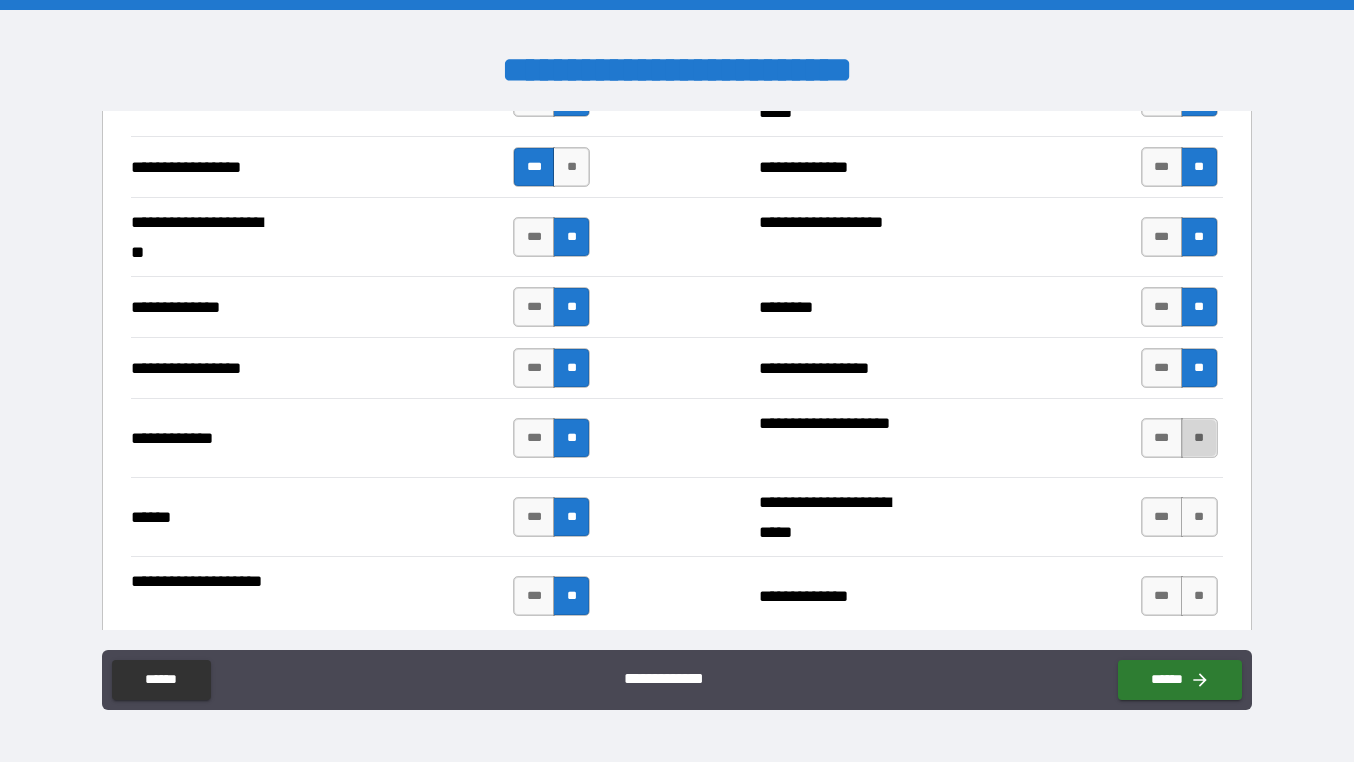 click on "**" at bounding box center [1199, 438] 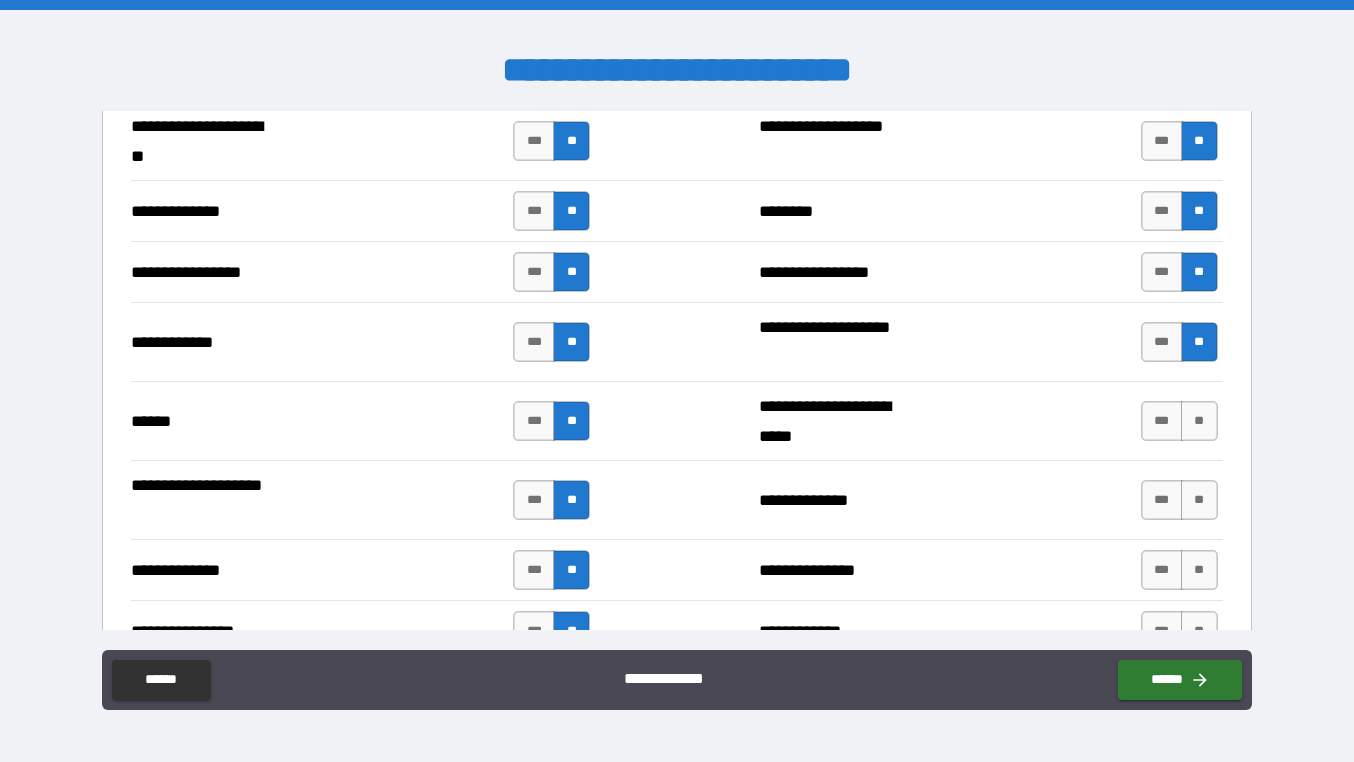 scroll, scrollTop: 2901, scrollLeft: 0, axis: vertical 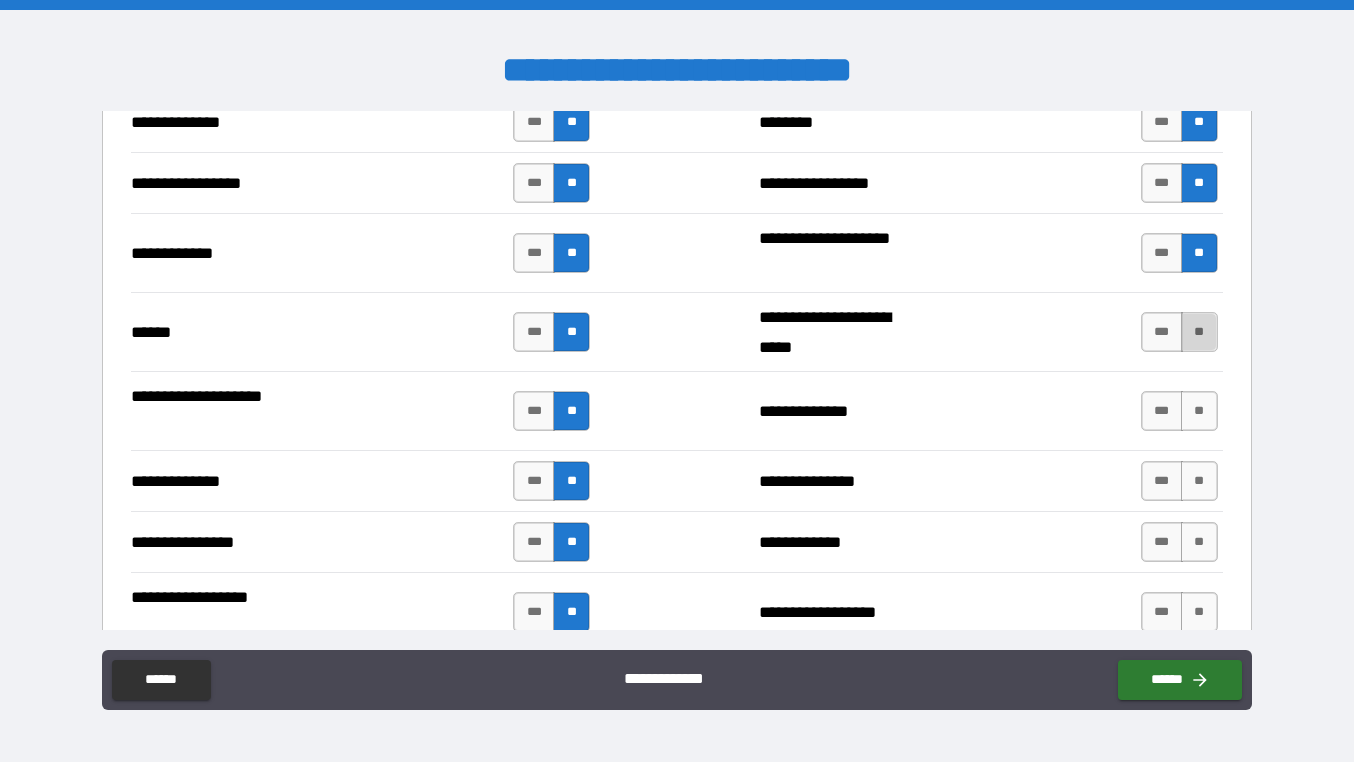 click on "**" at bounding box center (1199, 332) 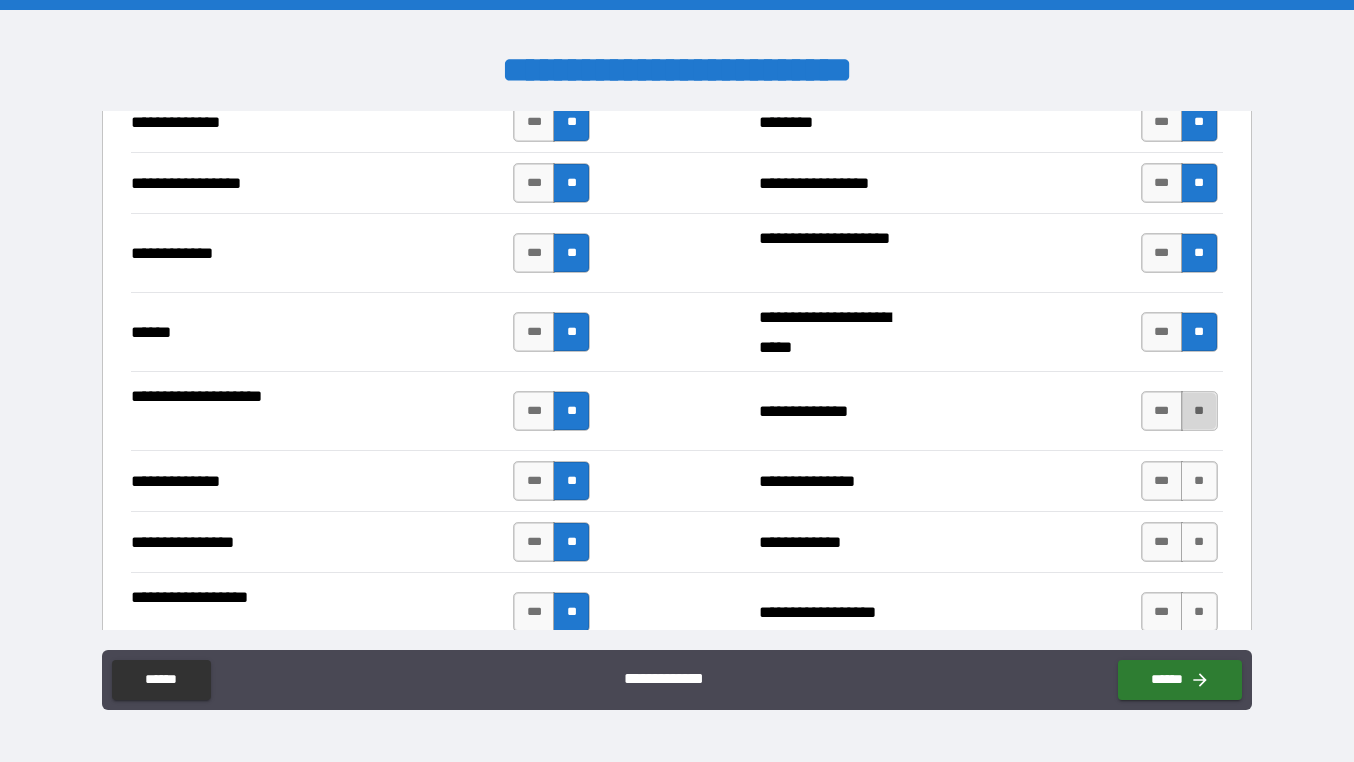 click on "**" at bounding box center [1199, 411] 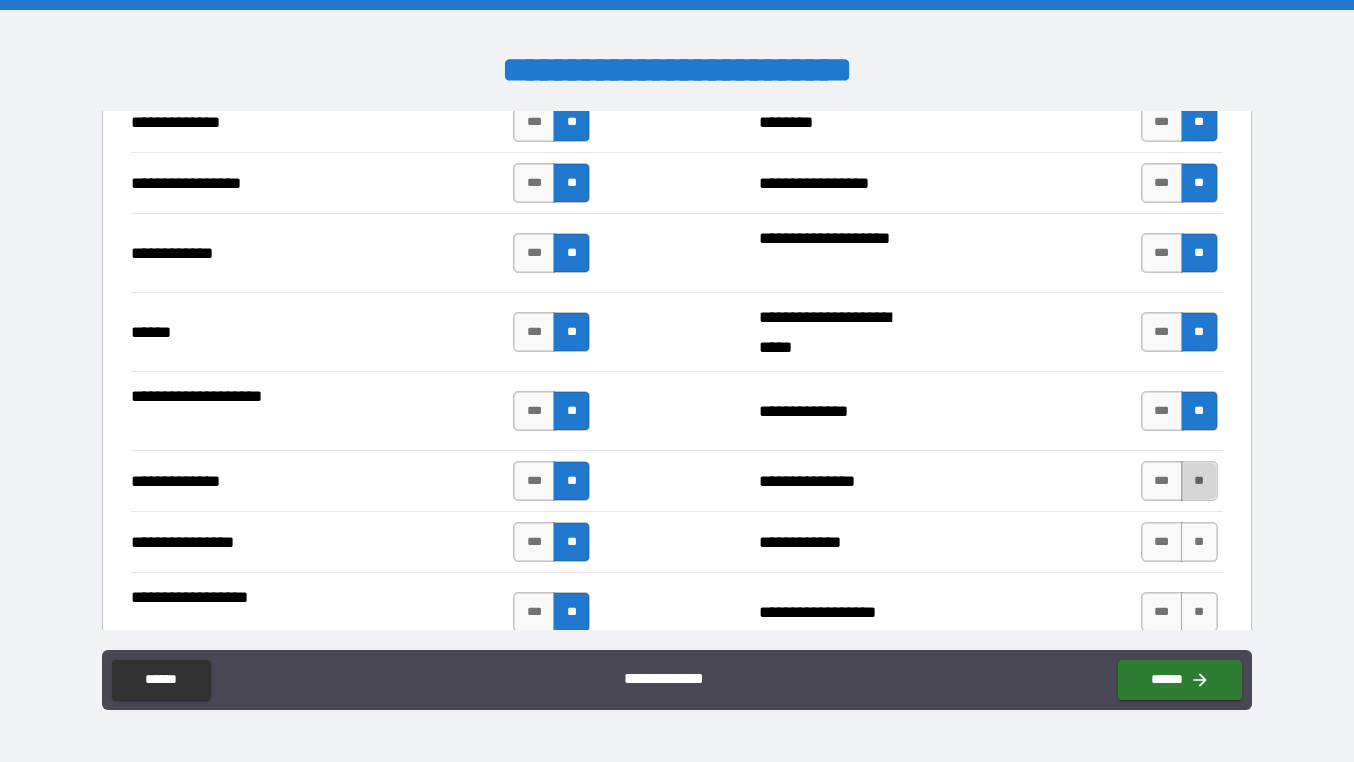 click on "**" at bounding box center [1199, 481] 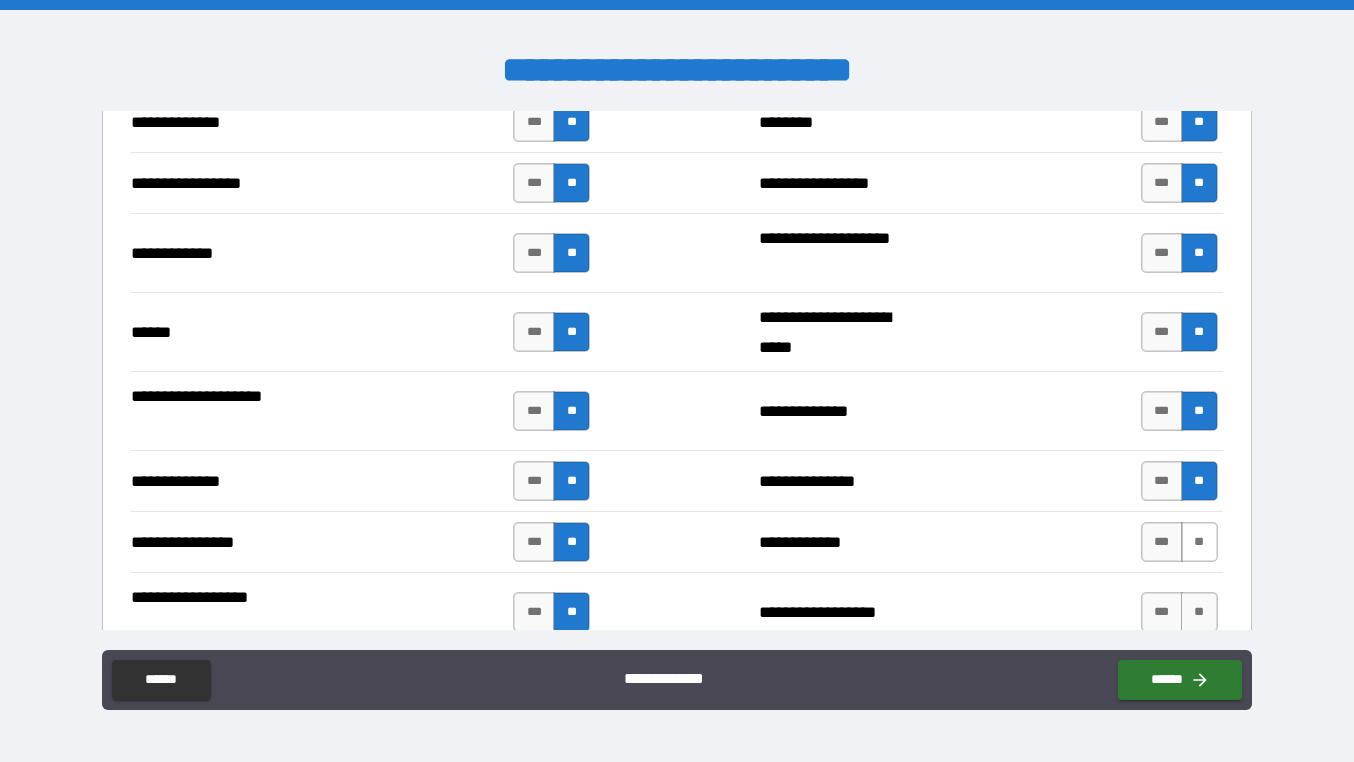 click on "**" at bounding box center (1199, 542) 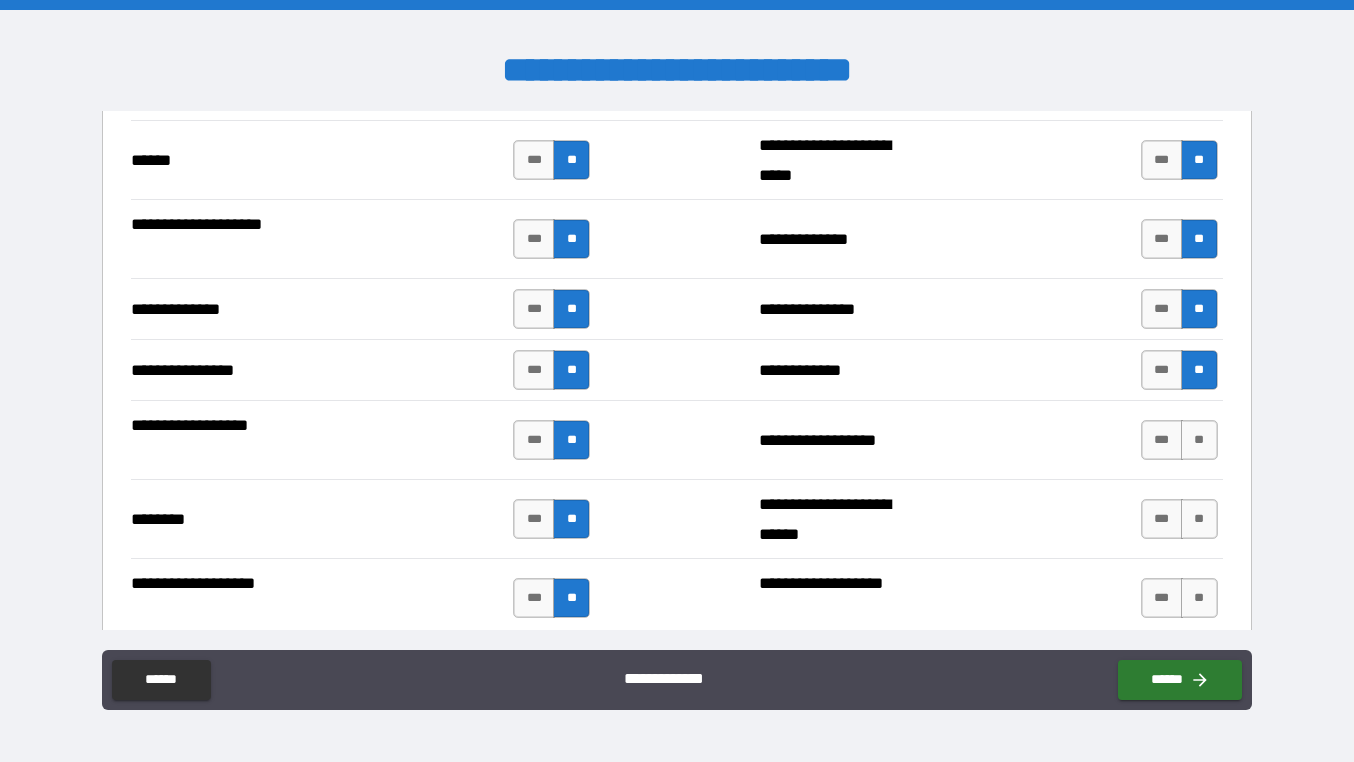 scroll, scrollTop: 3197, scrollLeft: 0, axis: vertical 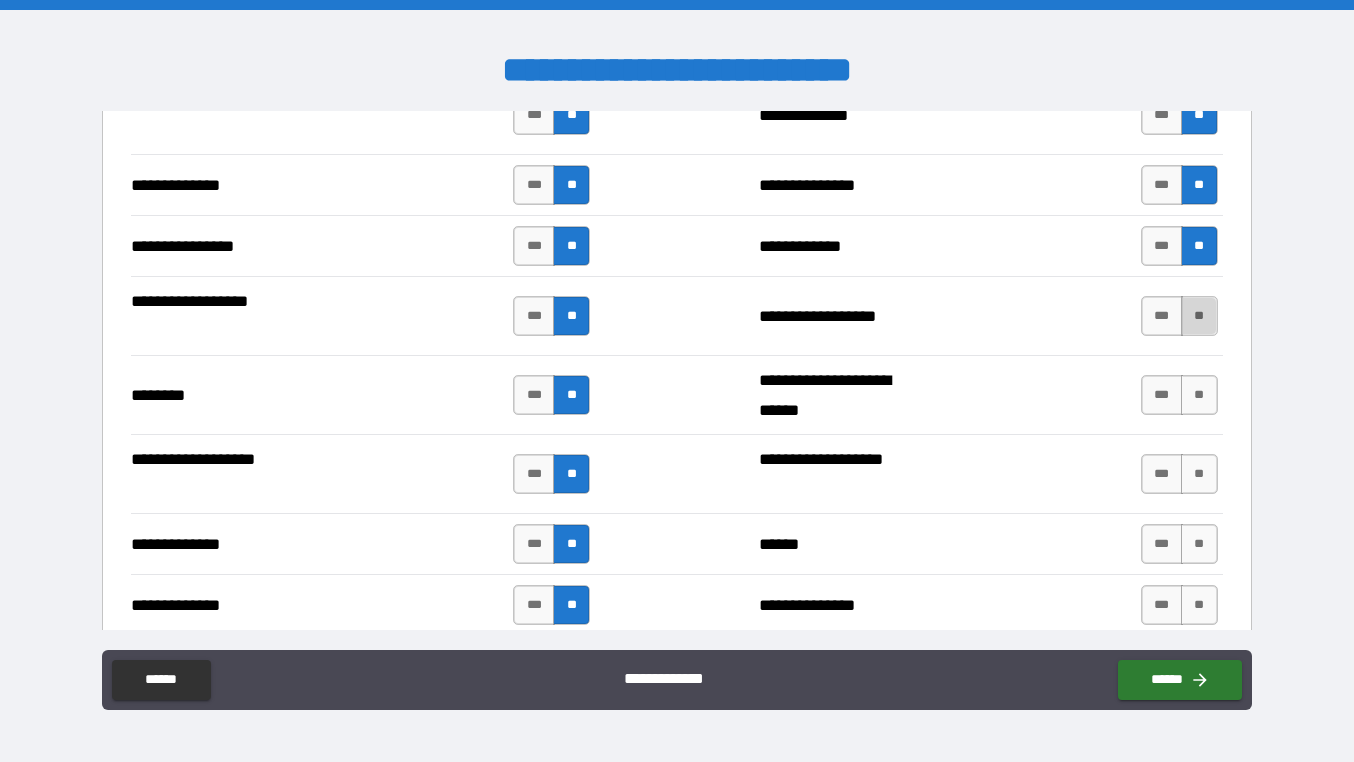 click on "**" at bounding box center [1199, 316] 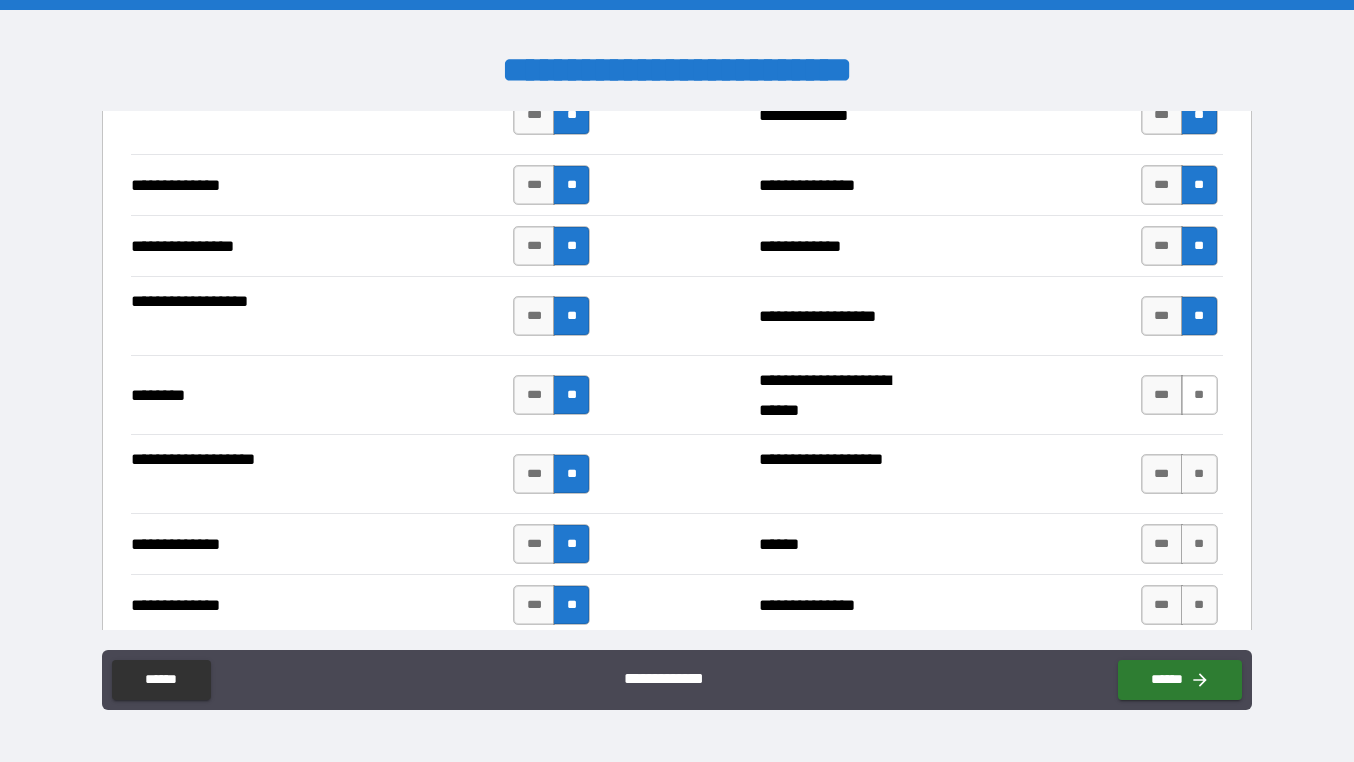 click on "**" at bounding box center (1199, 395) 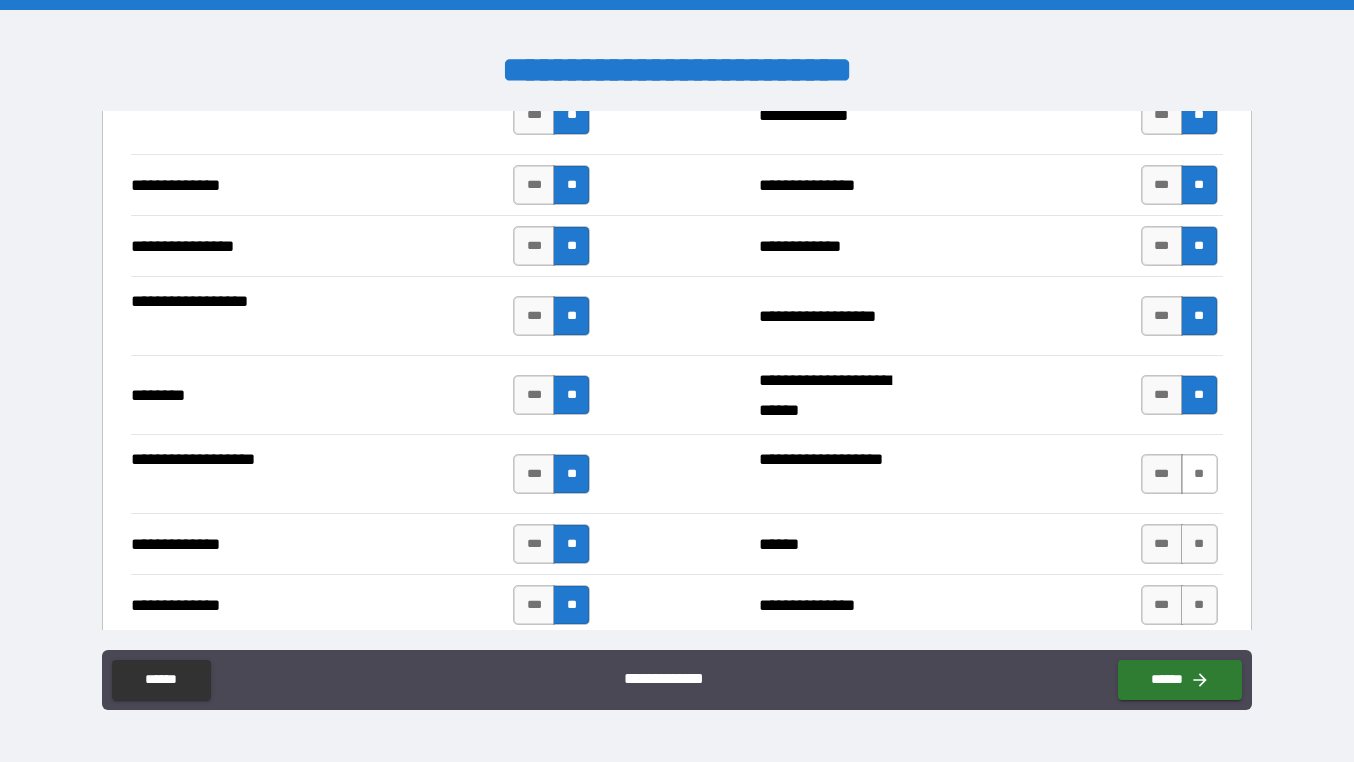 click on "**" at bounding box center (1199, 474) 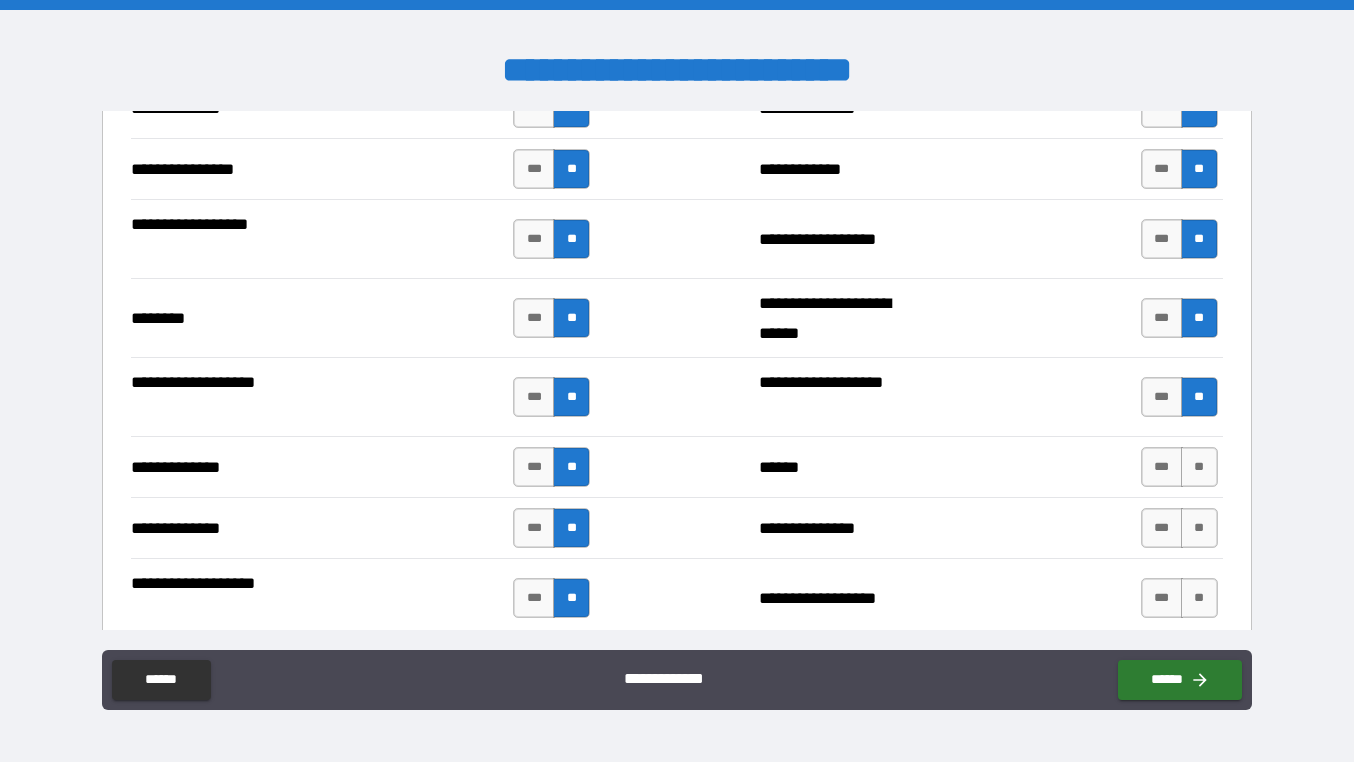 scroll, scrollTop: 3347, scrollLeft: 0, axis: vertical 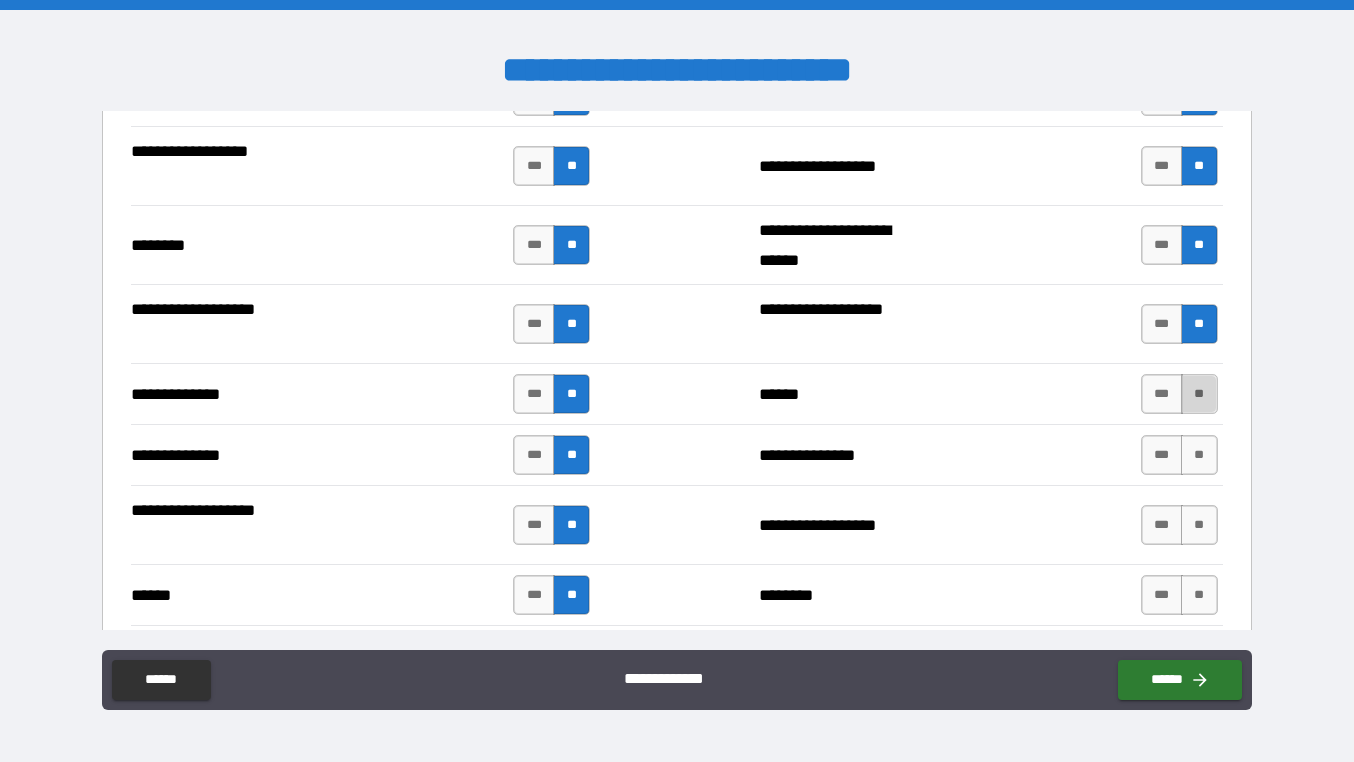 click on "**" at bounding box center (1199, 394) 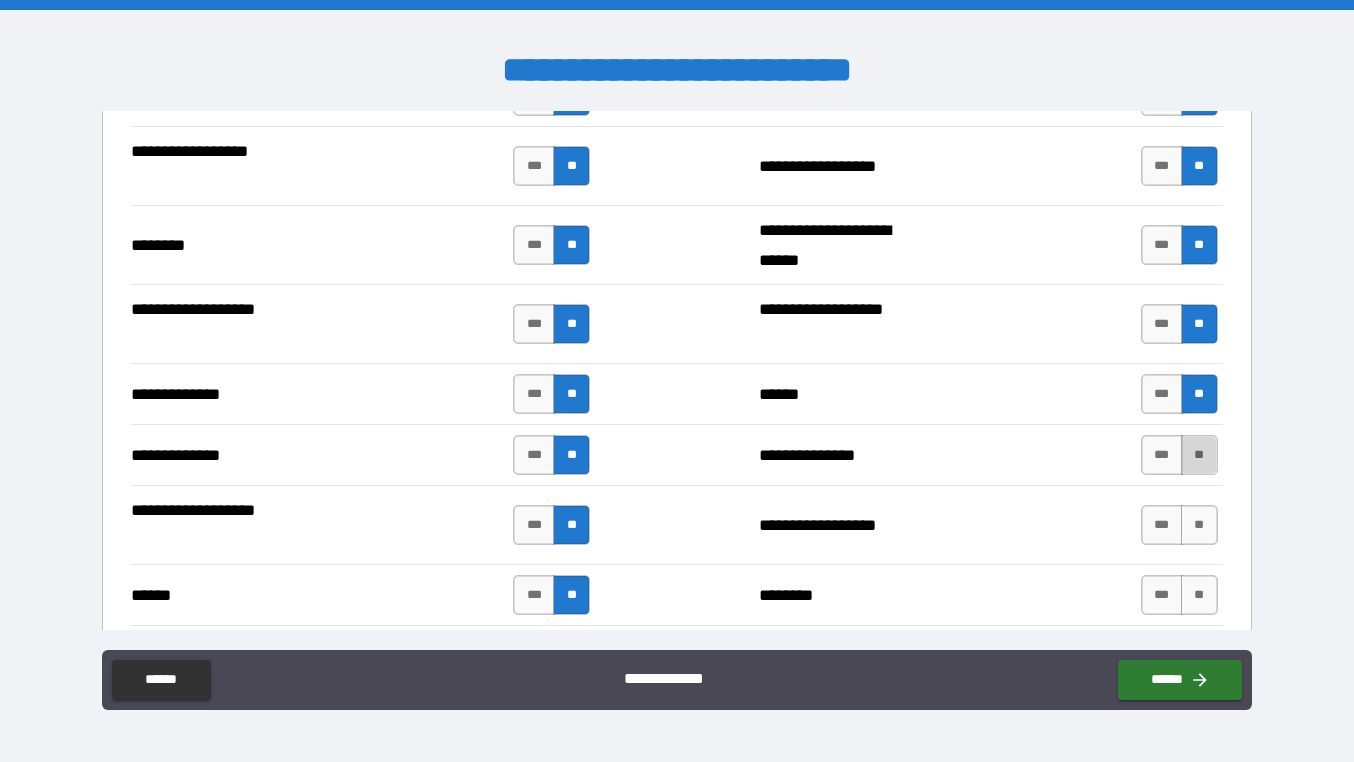 click on "**" at bounding box center (1199, 455) 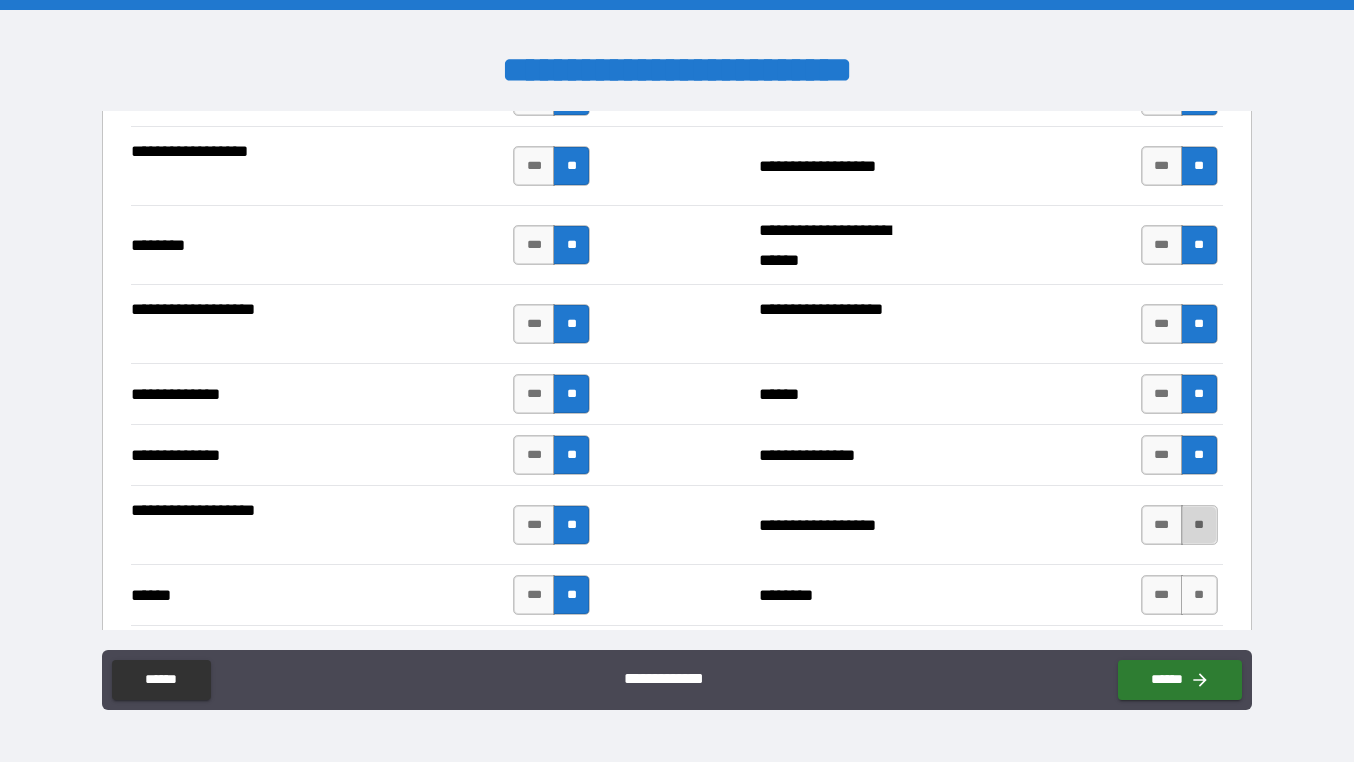 click on "**" at bounding box center [1199, 525] 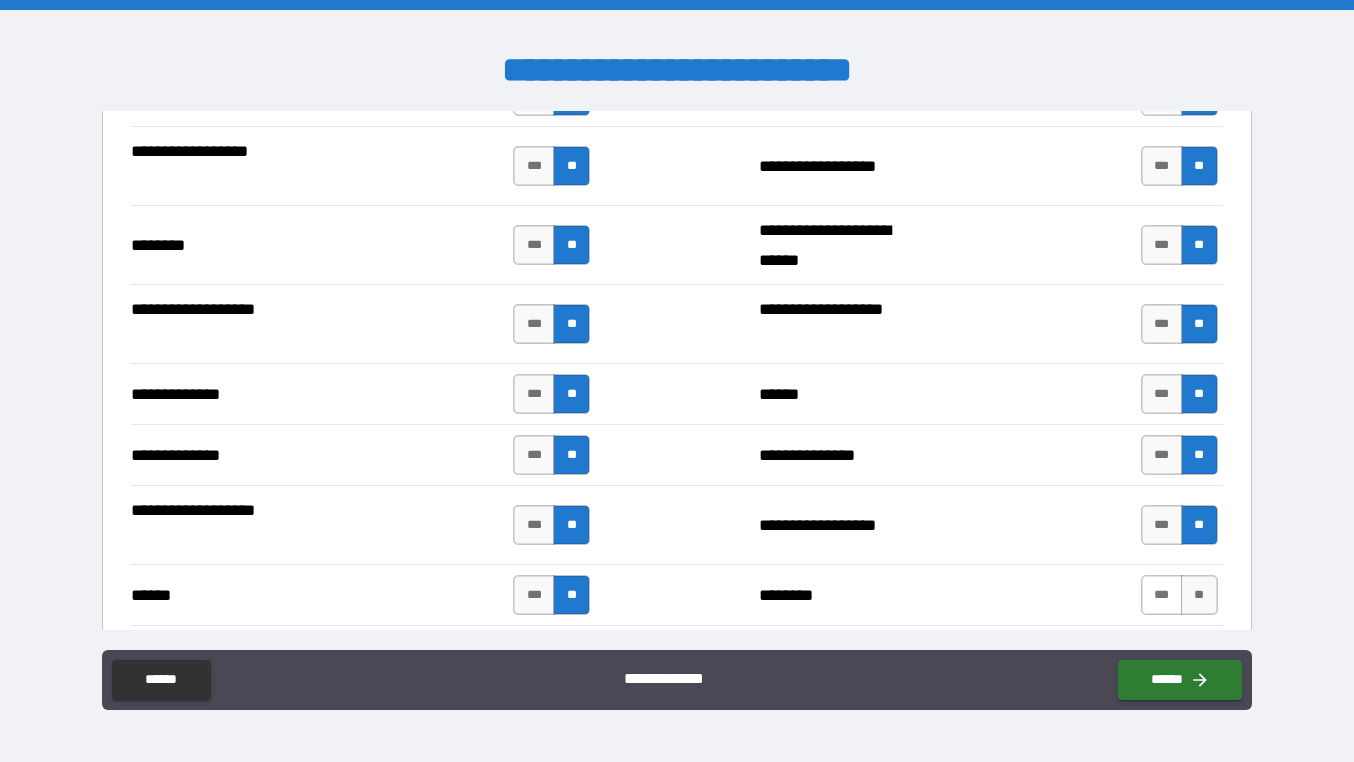 click on "***" at bounding box center (1162, 595) 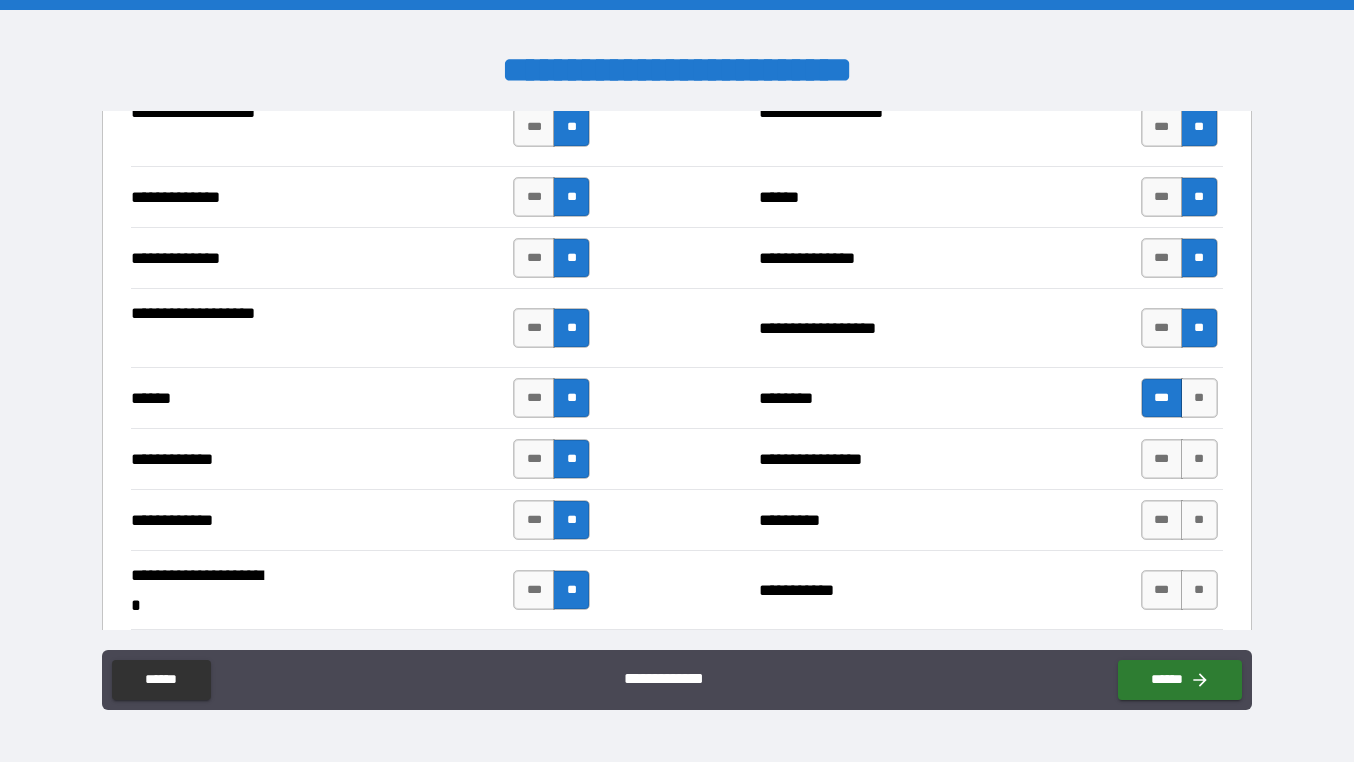 scroll, scrollTop: 3632, scrollLeft: 0, axis: vertical 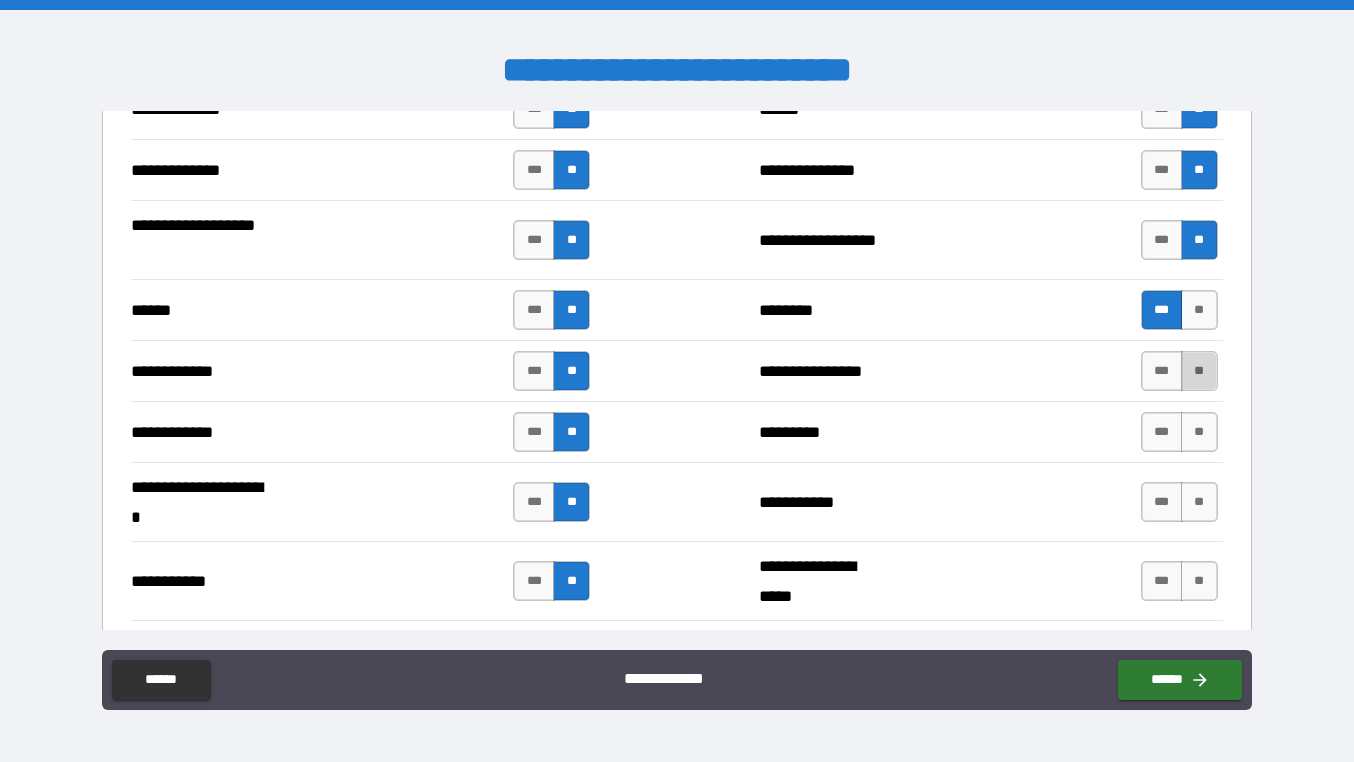 click on "**" at bounding box center (1199, 371) 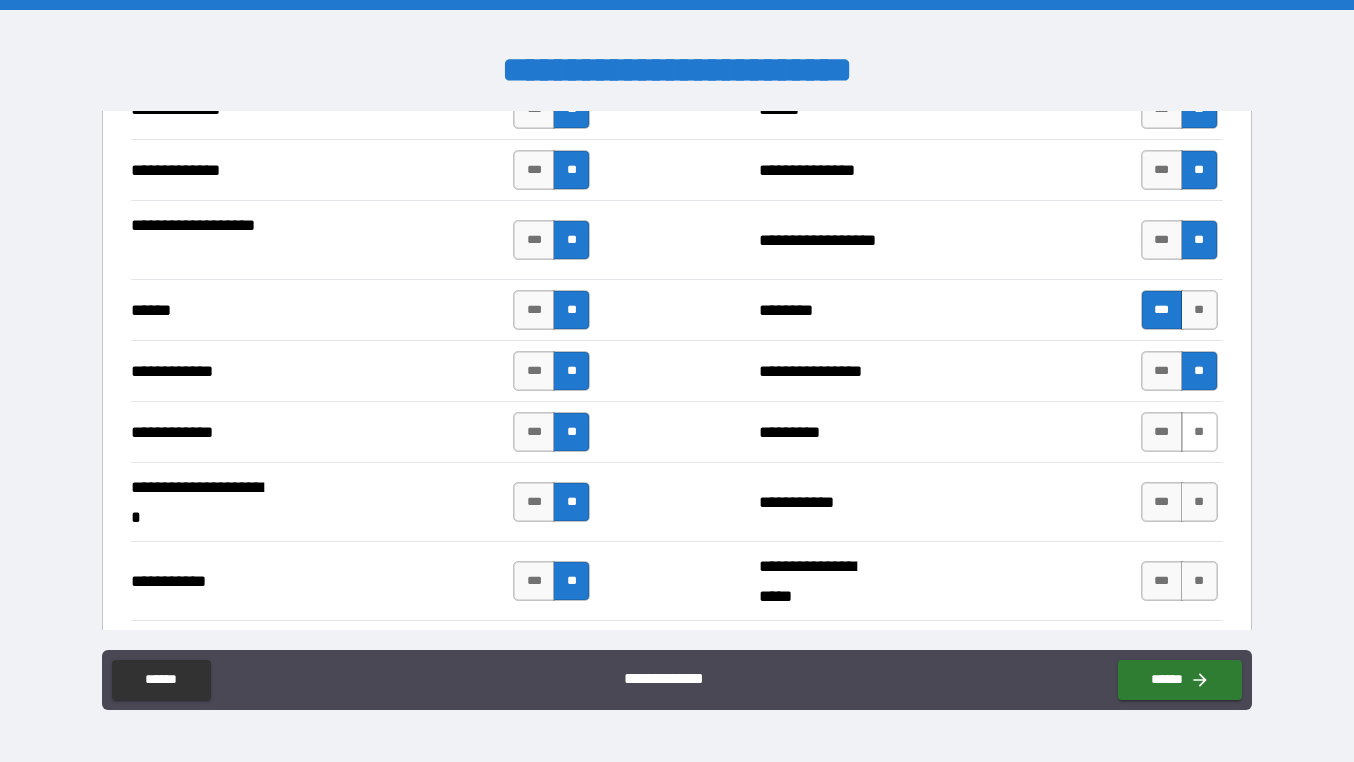 click on "**" at bounding box center (1199, 432) 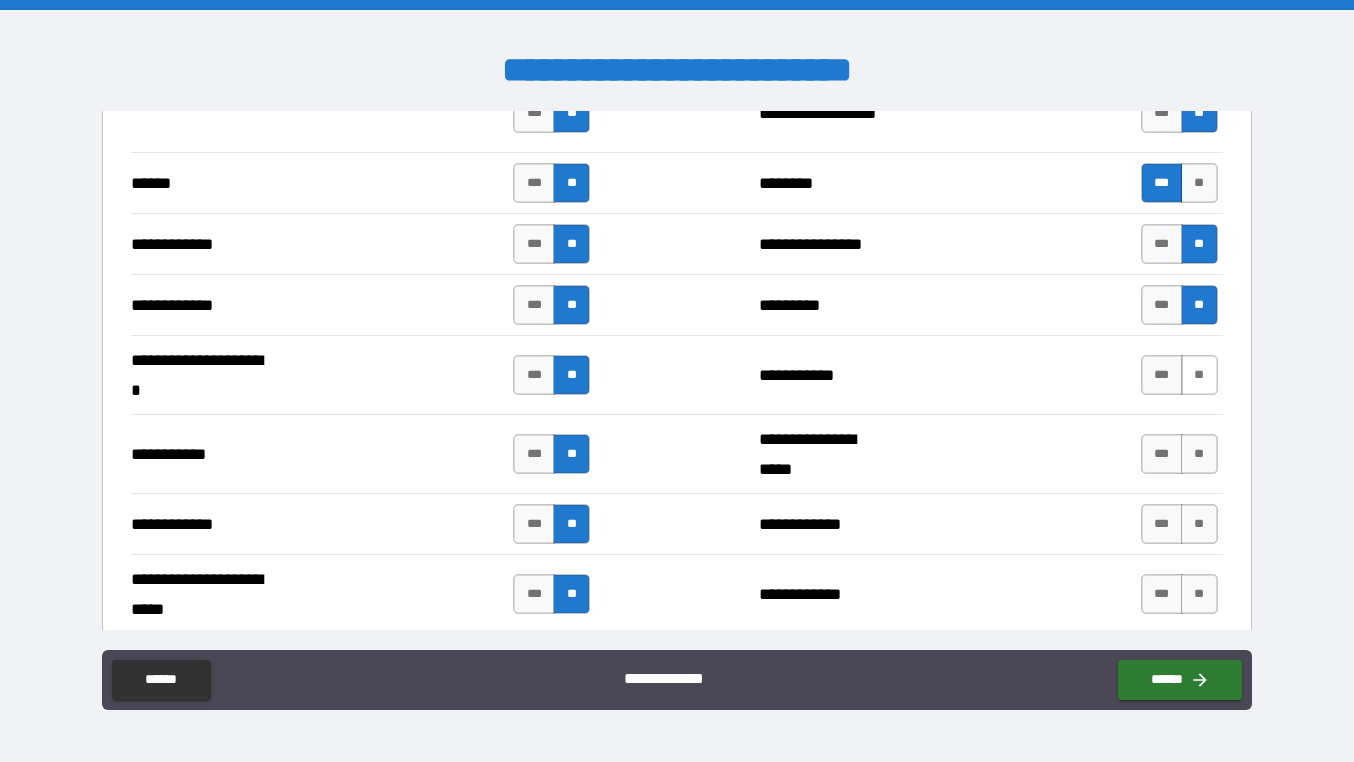 scroll, scrollTop: 3772, scrollLeft: 0, axis: vertical 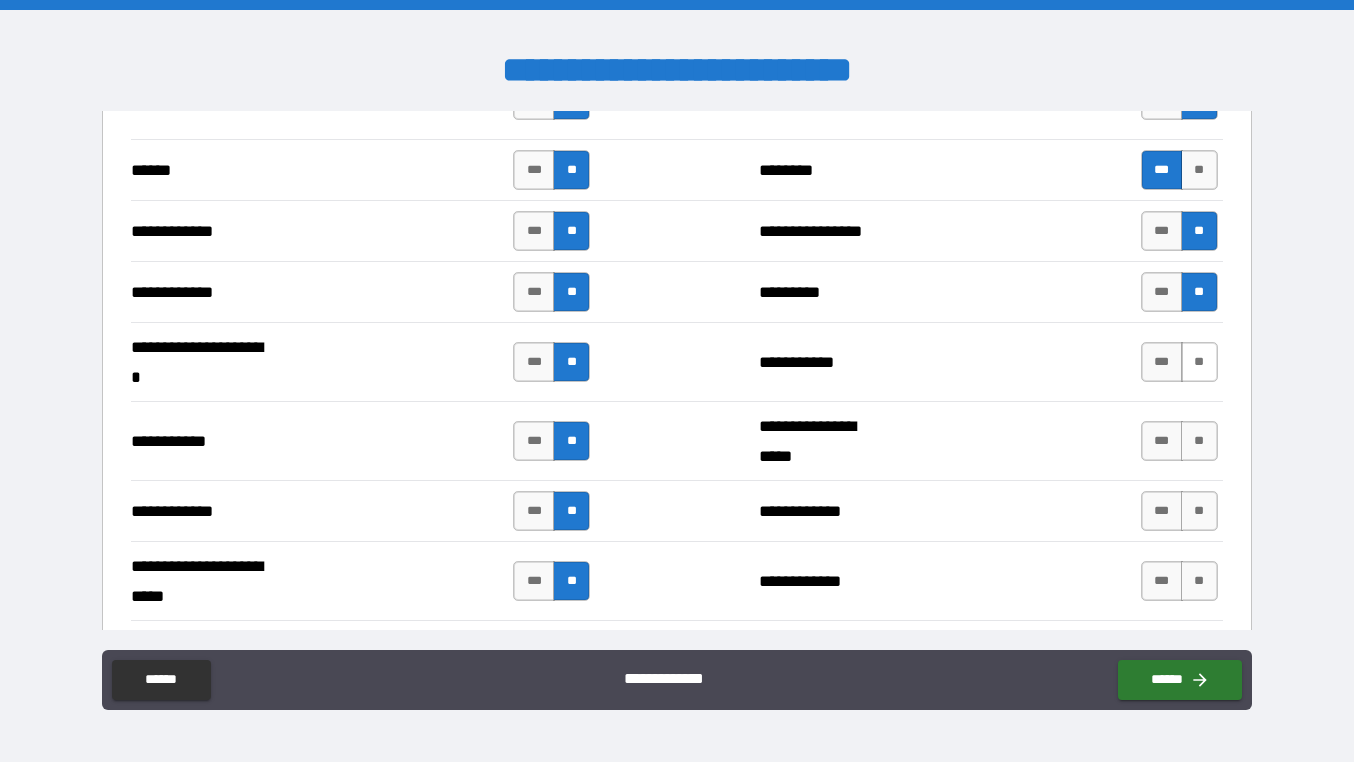 click on "**" at bounding box center [1199, 362] 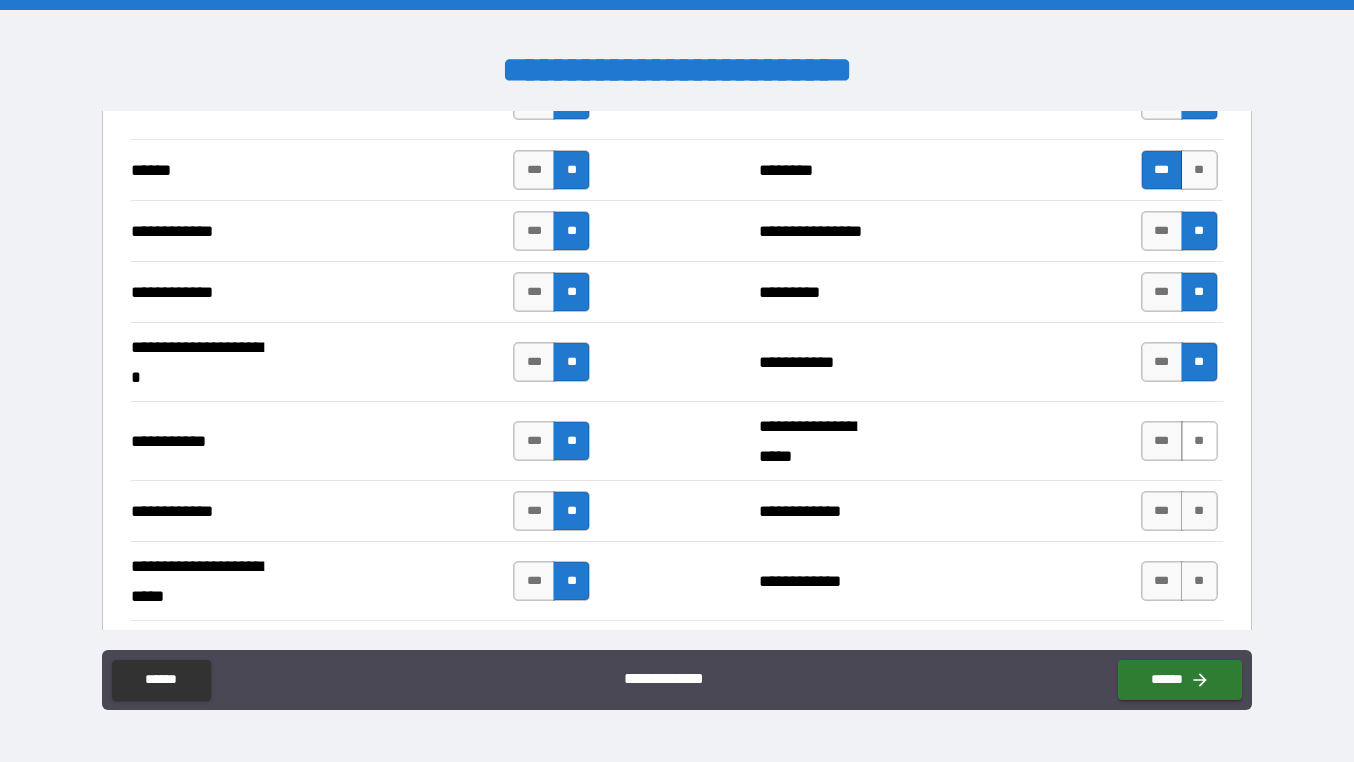 click on "**" at bounding box center (1199, 441) 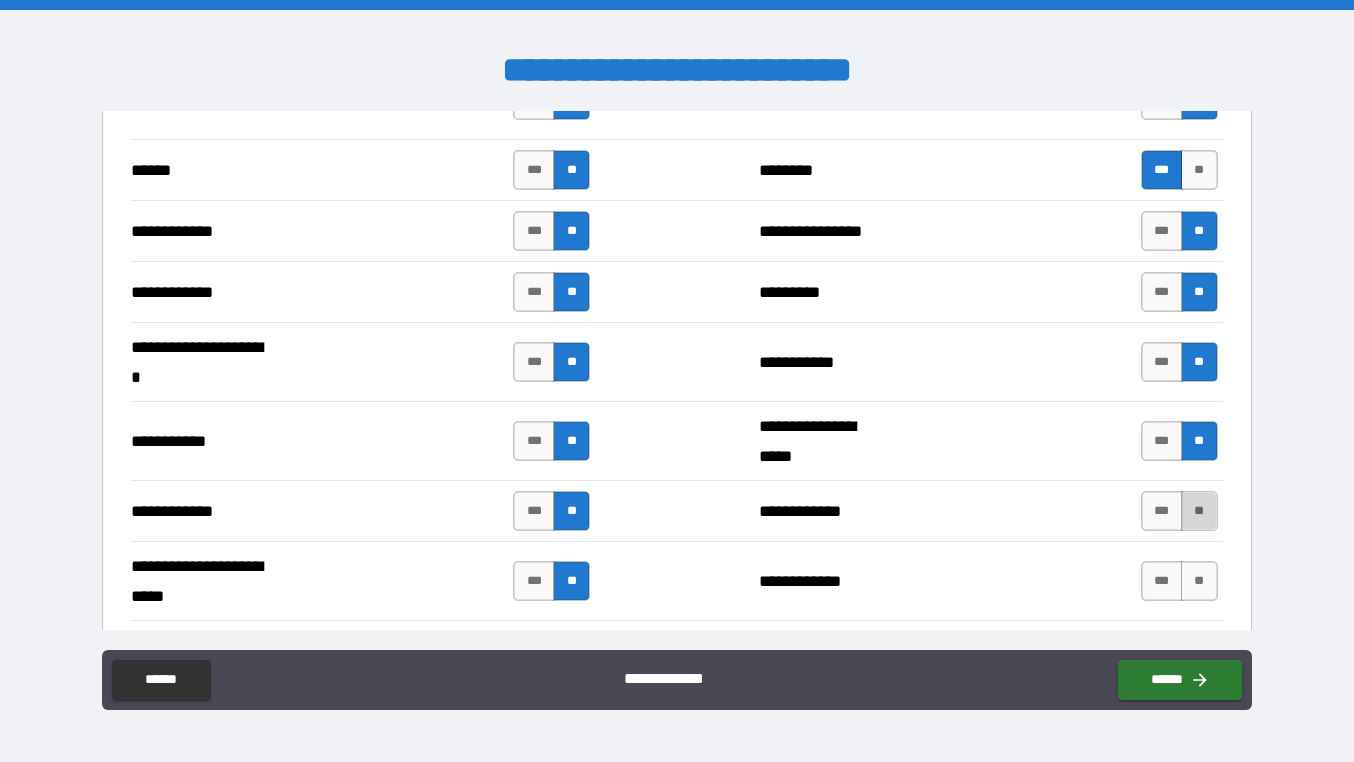 click on "**" at bounding box center [1199, 511] 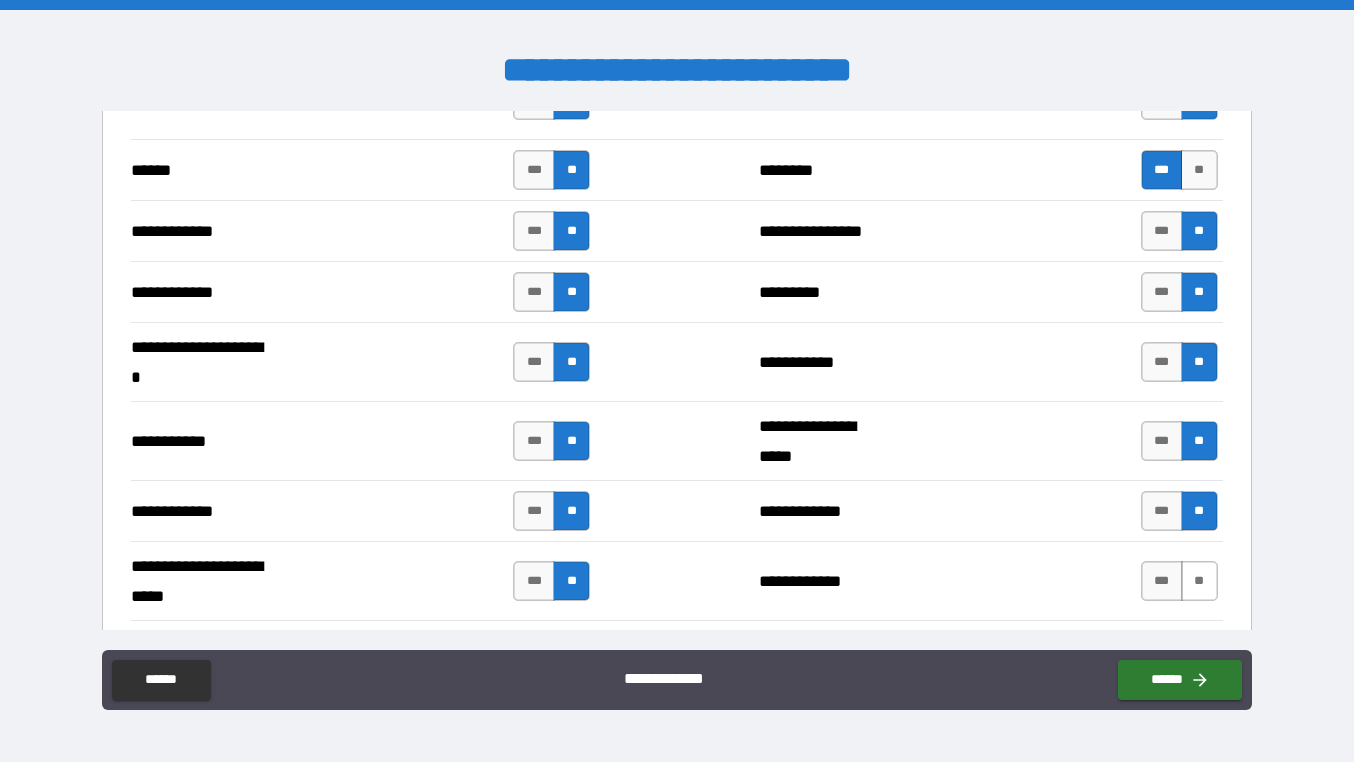 click on "**" at bounding box center (1199, 581) 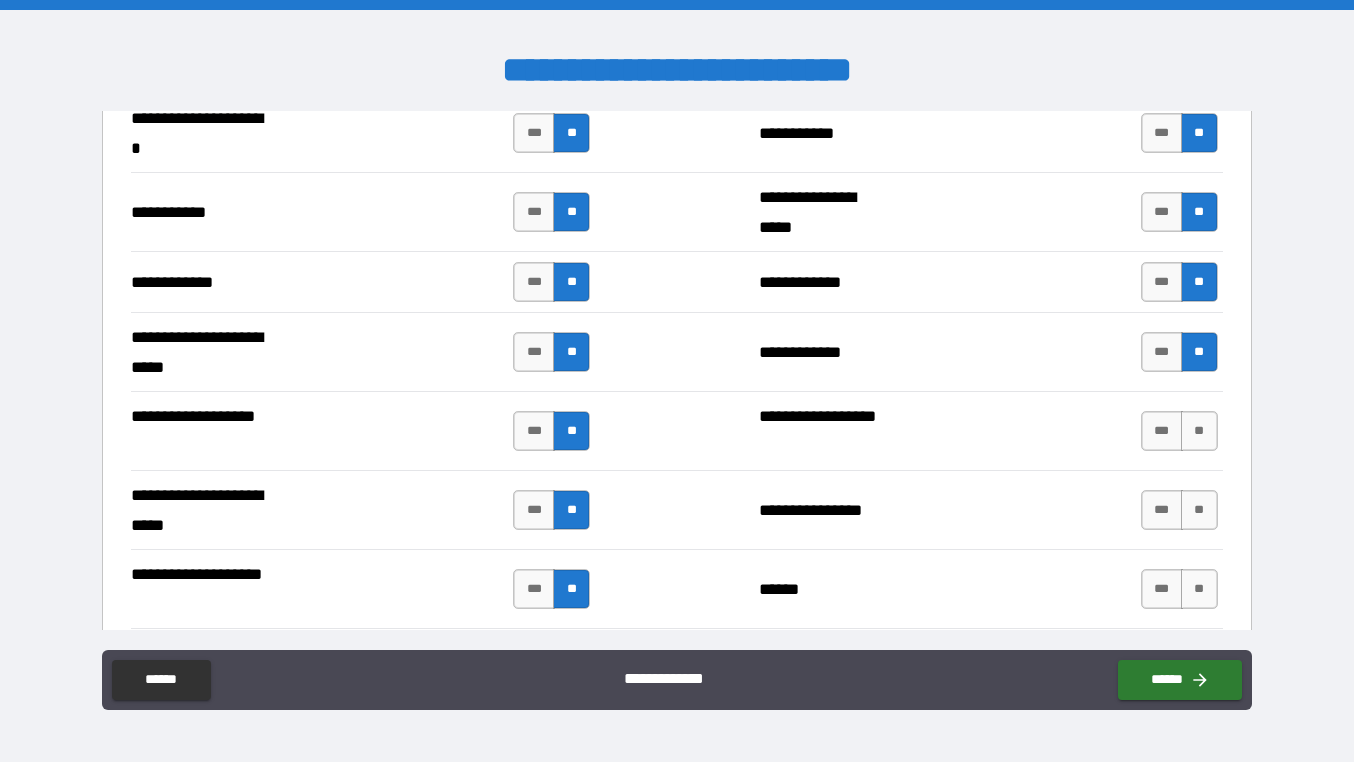 scroll, scrollTop: 4024, scrollLeft: 0, axis: vertical 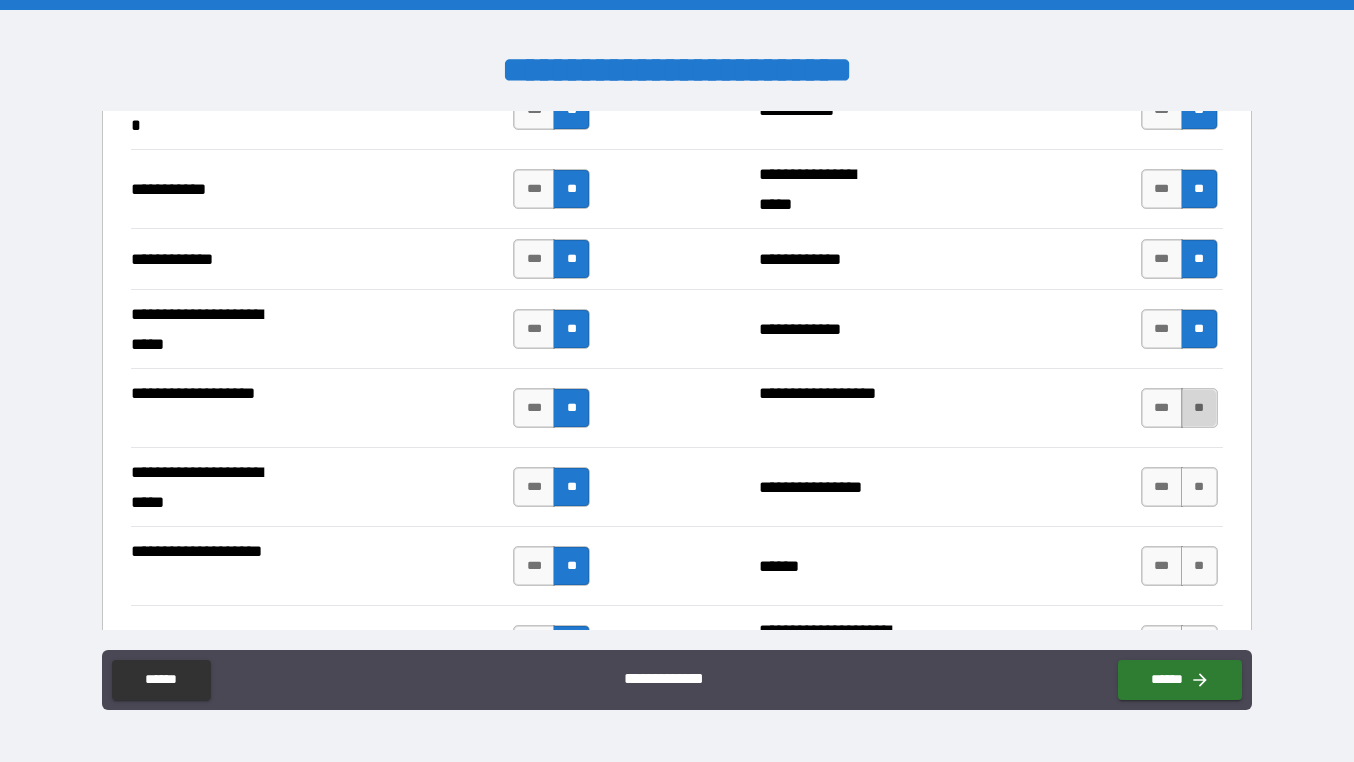 click on "**" at bounding box center (1199, 408) 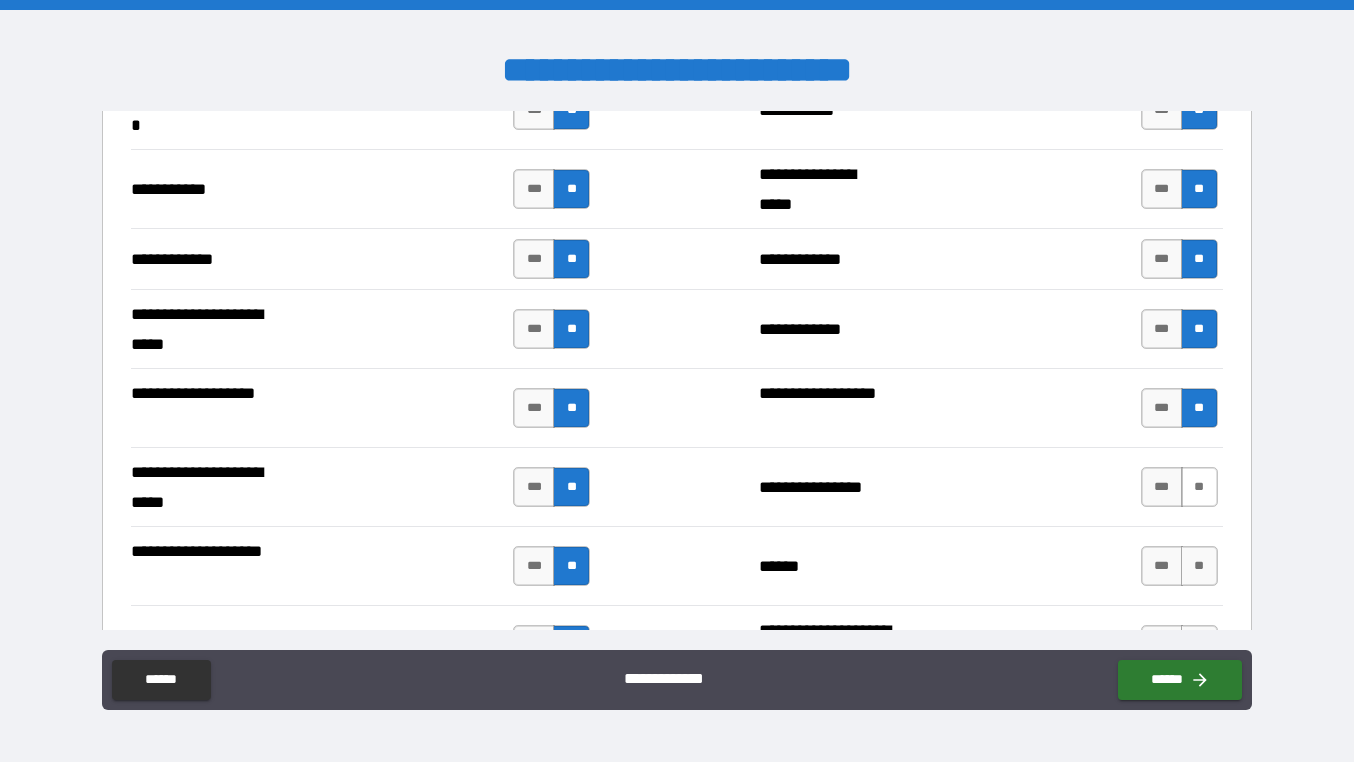 click on "**" at bounding box center (1199, 487) 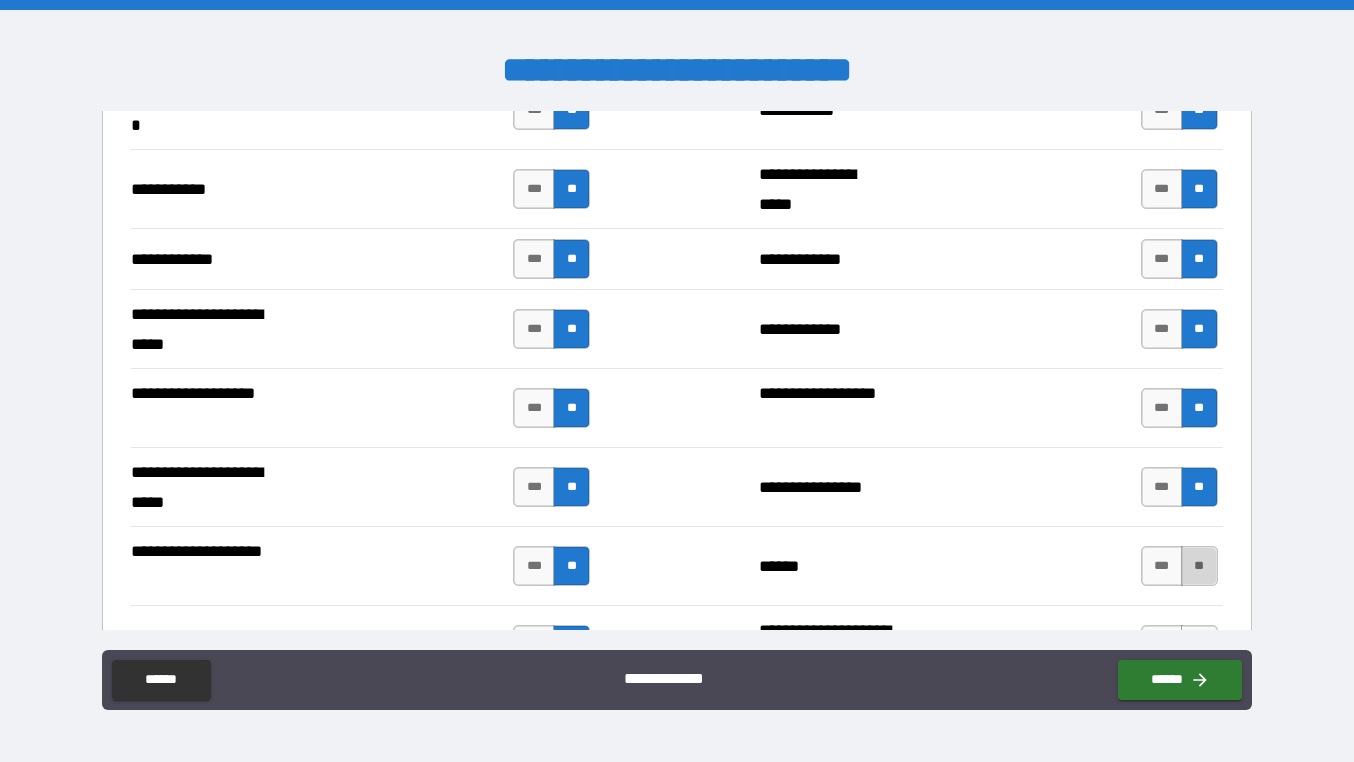 click on "**" at bounding box center (1199, 566) 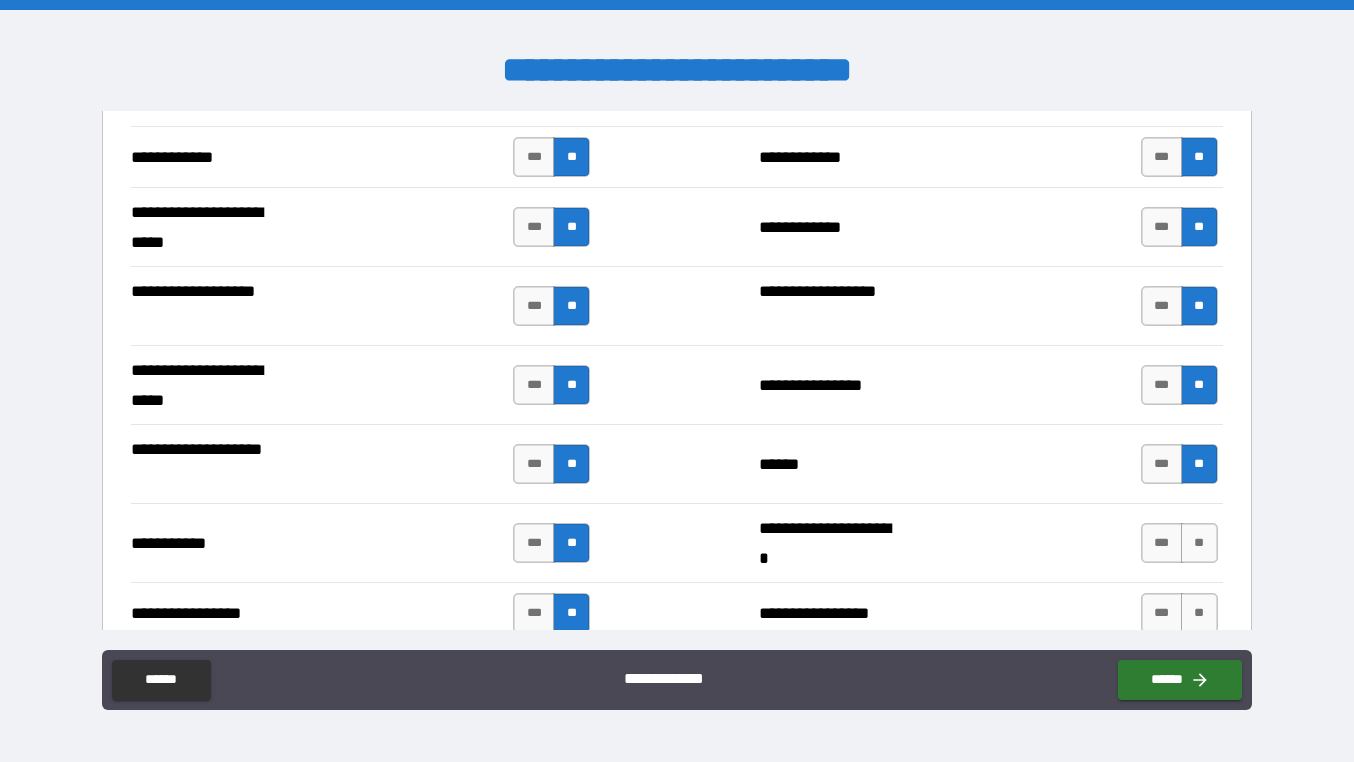 scroll, scrollTop: 4131, scrollLeft: 0, axis: vertical 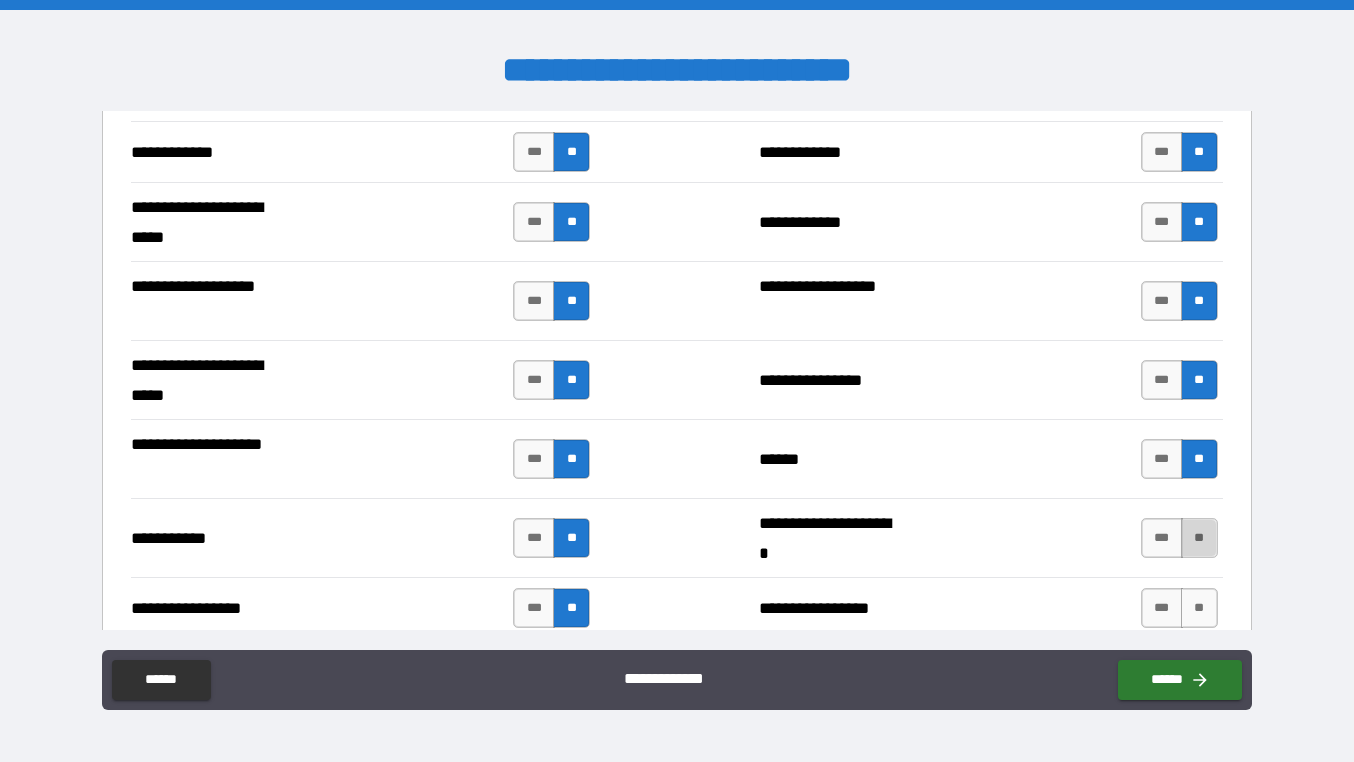 click on "**" at bounding box center (1199, 538) 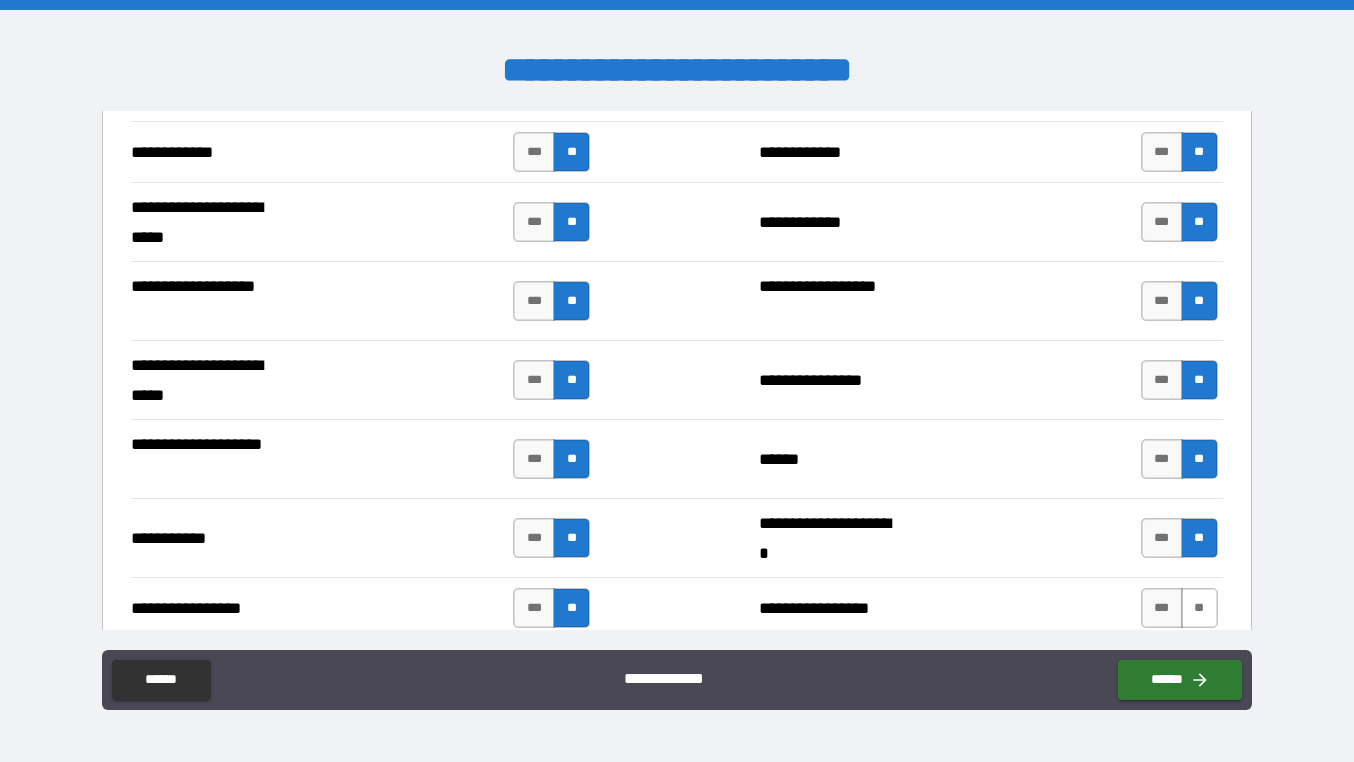 click on "**" at bounding box center [1199, 608] 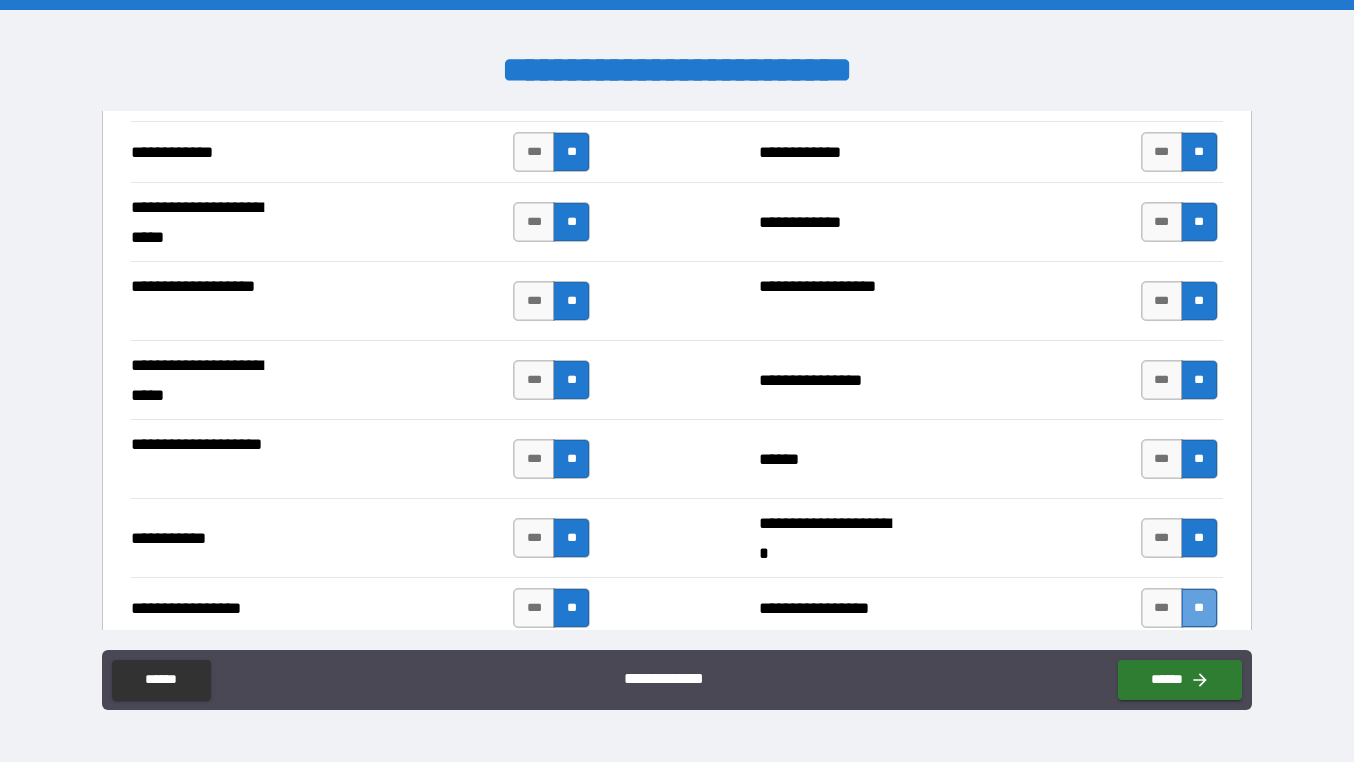 click on "**" at bounding box center (1199, 608) 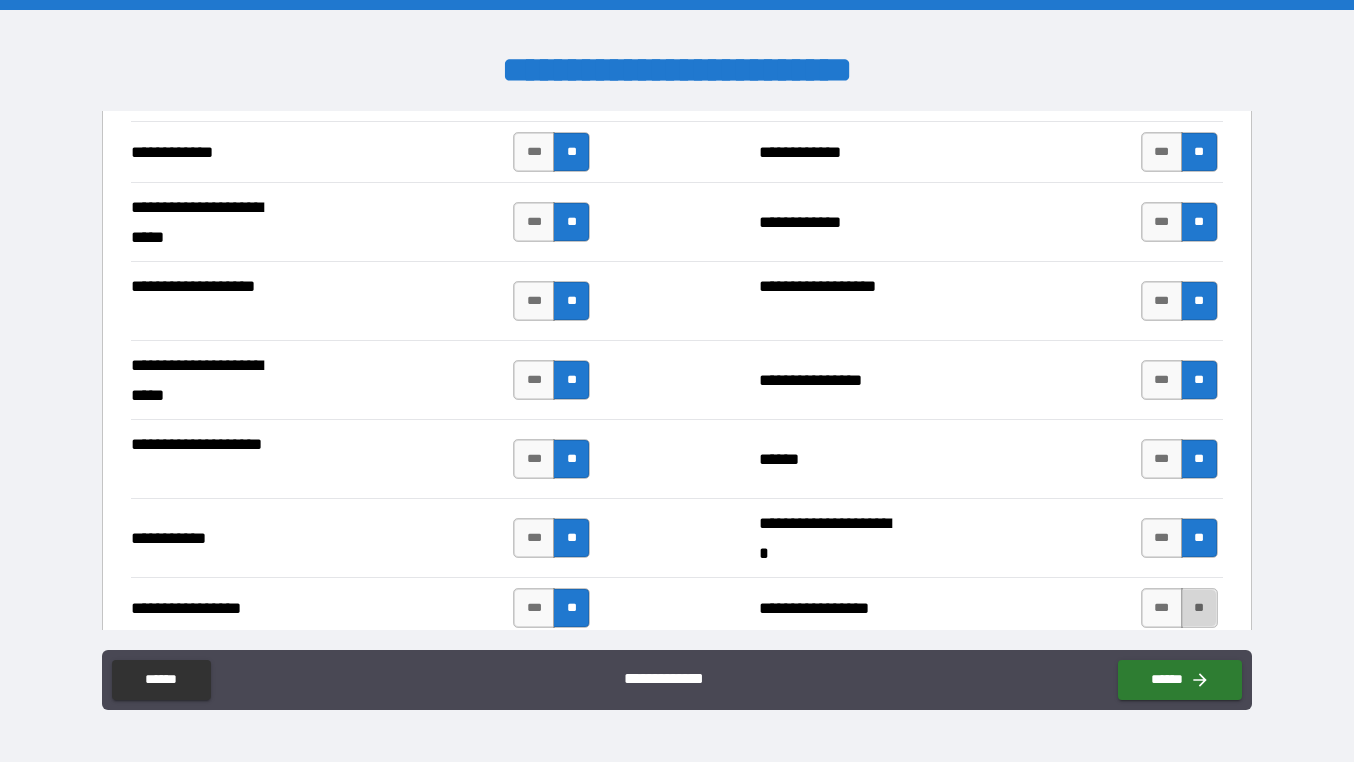 click on "**" at bounding box center (1199, 608) 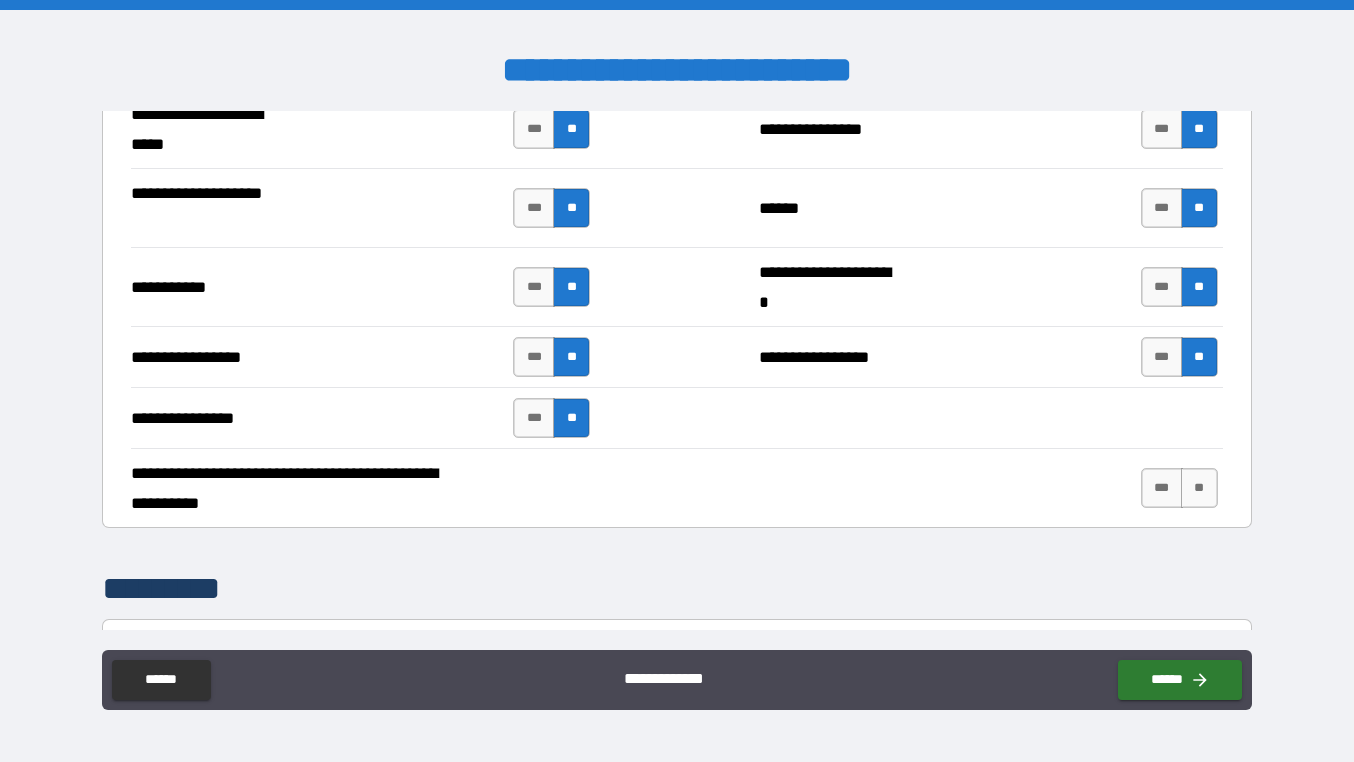 scroll, scrollTop: 4428, scrollLeft: 0, axis: vertical 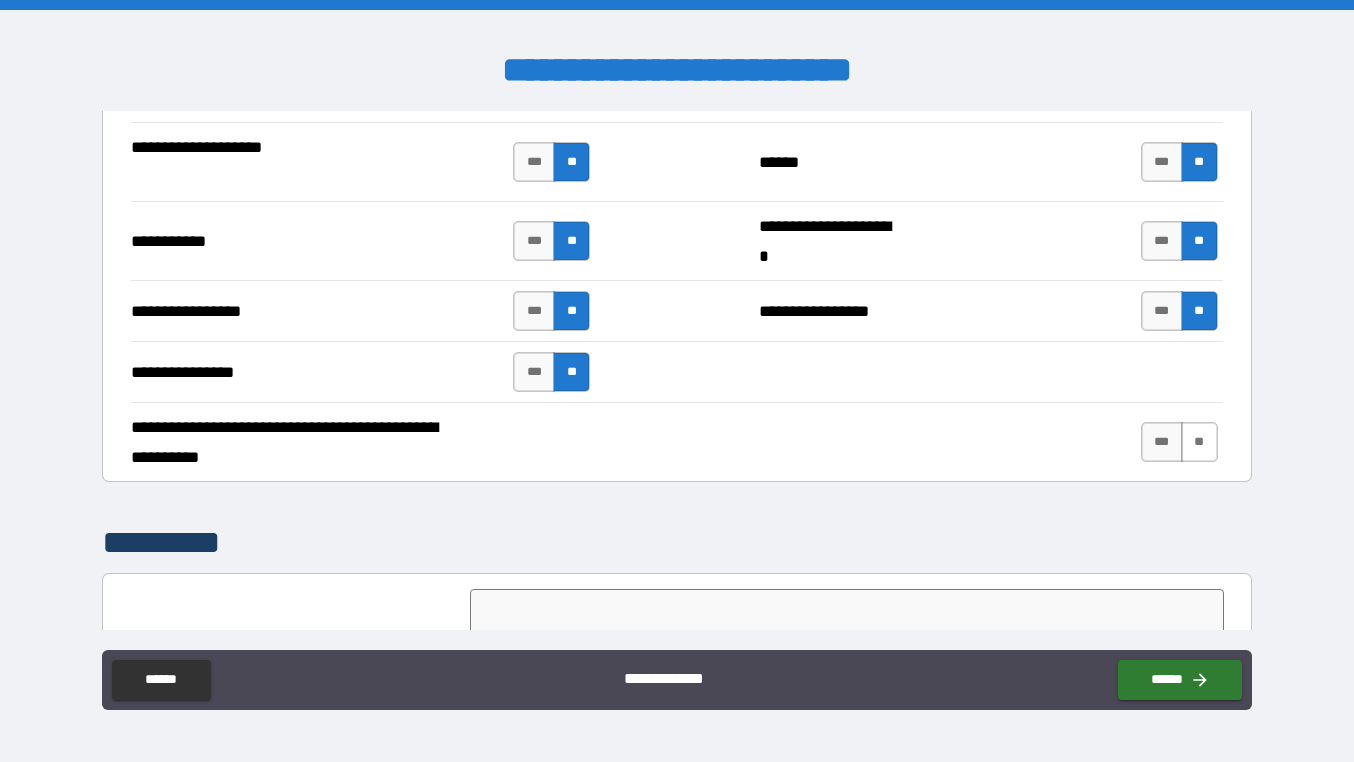 click on "**" at bounding box center [1199, 442] 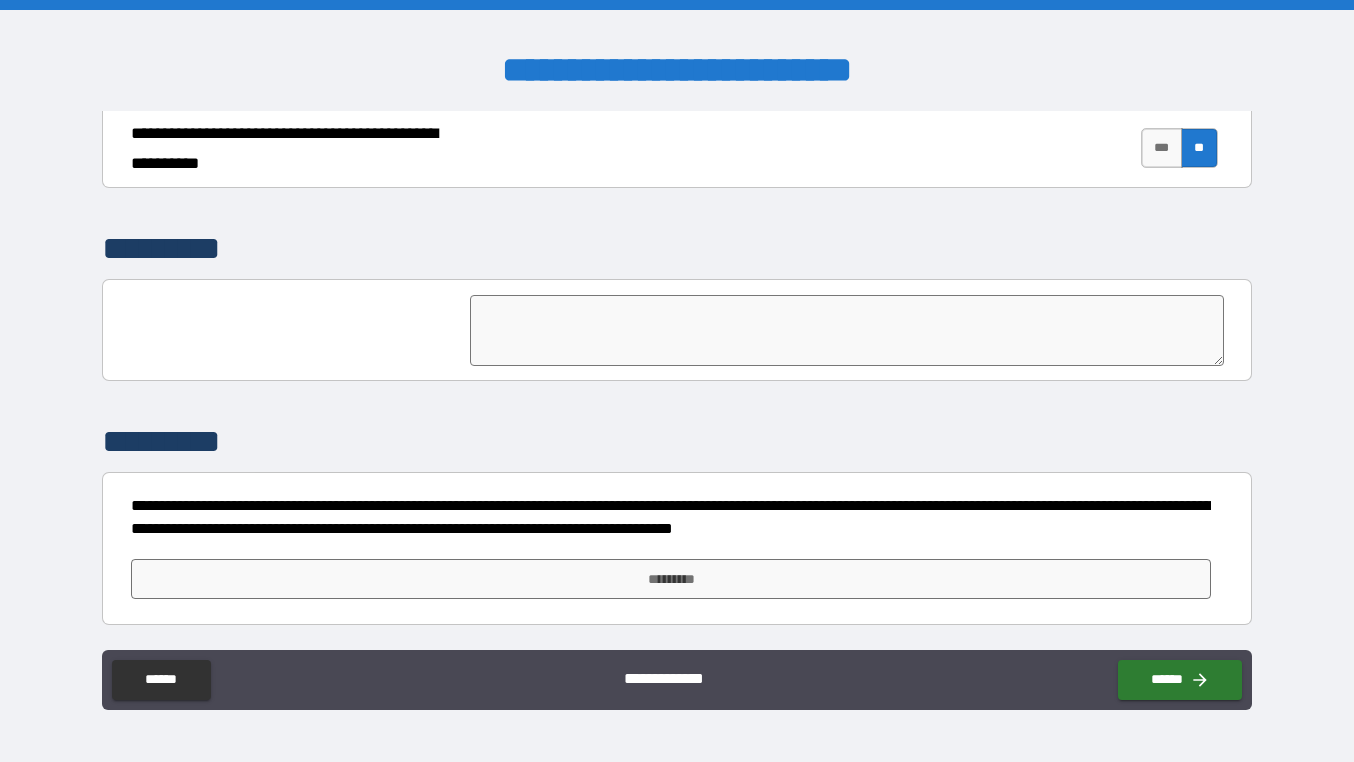 scroll, scrollTop: 4722, scrollLeft: 0, axis: vertical 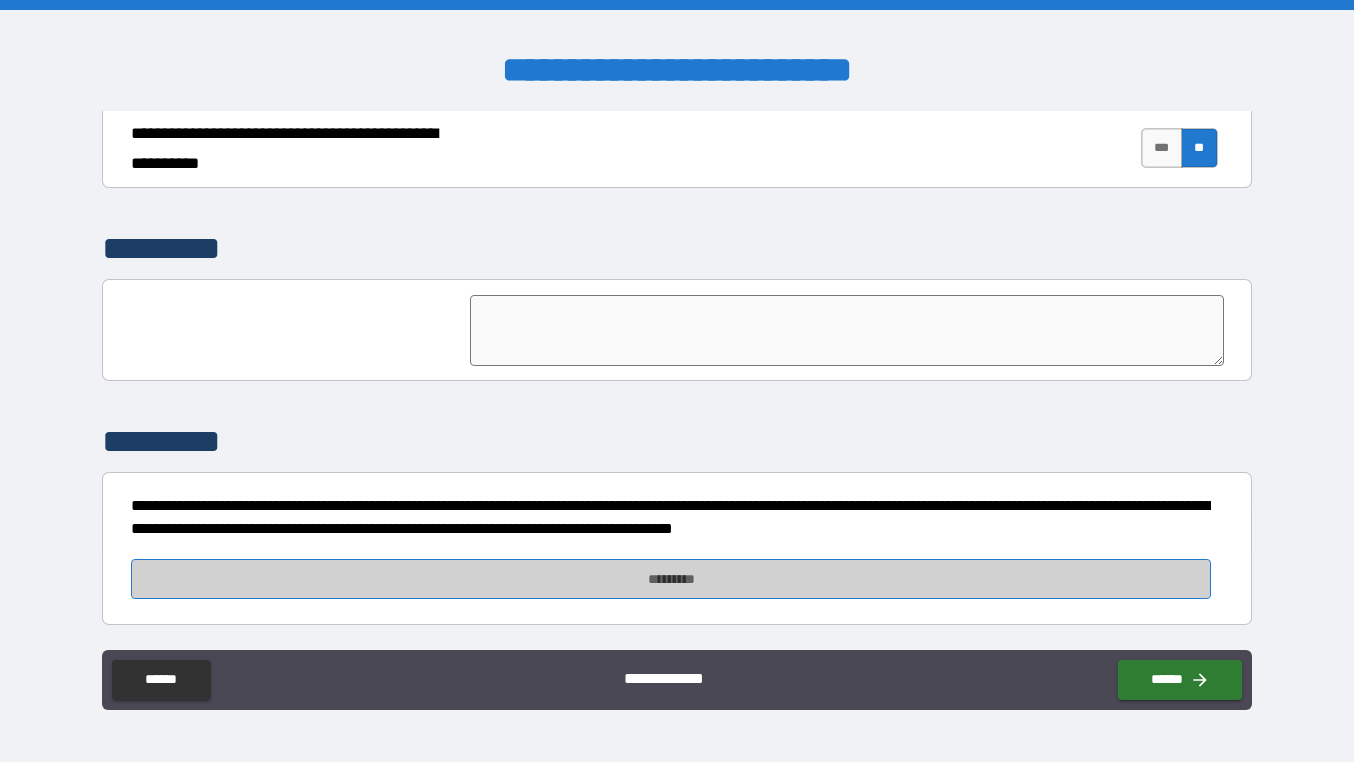 click on "*********" at bounding box center (671, 579) 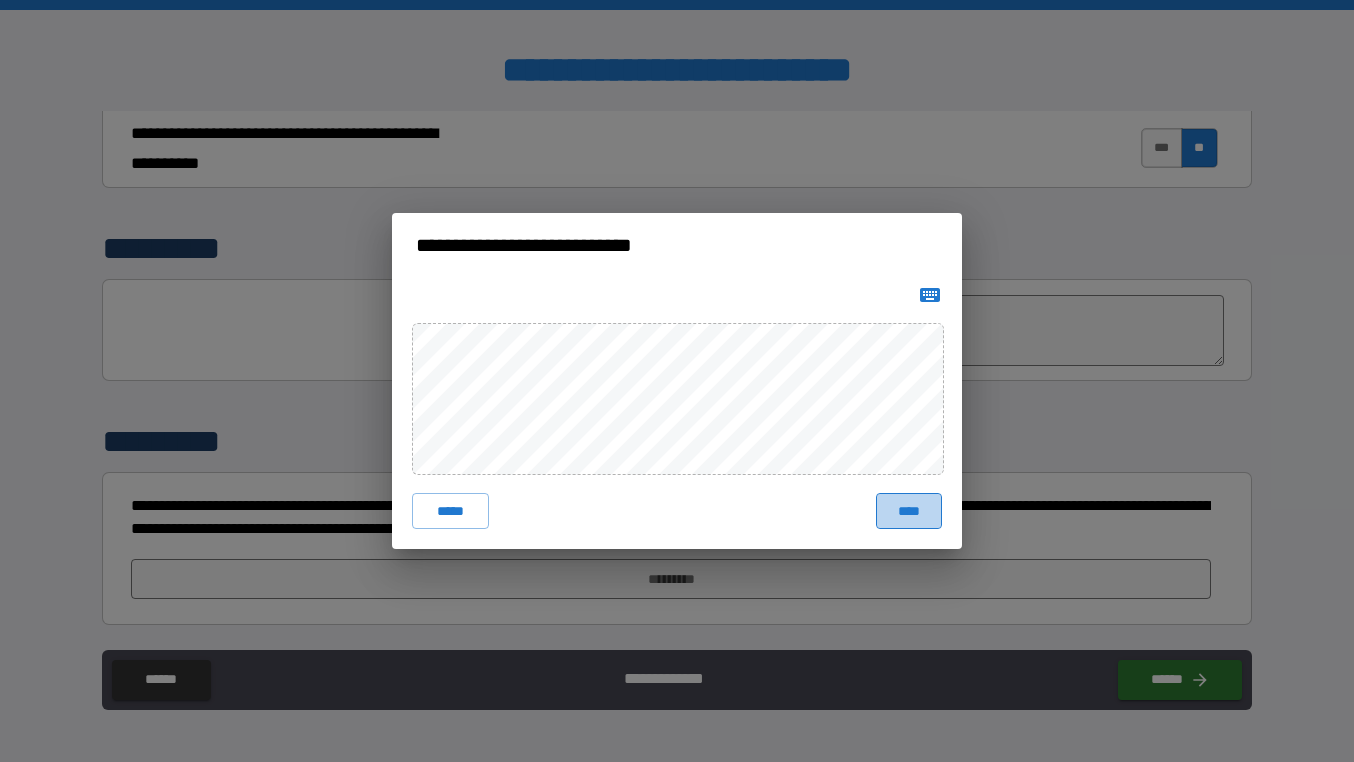 click on "****" at bounding box center (909, 511) 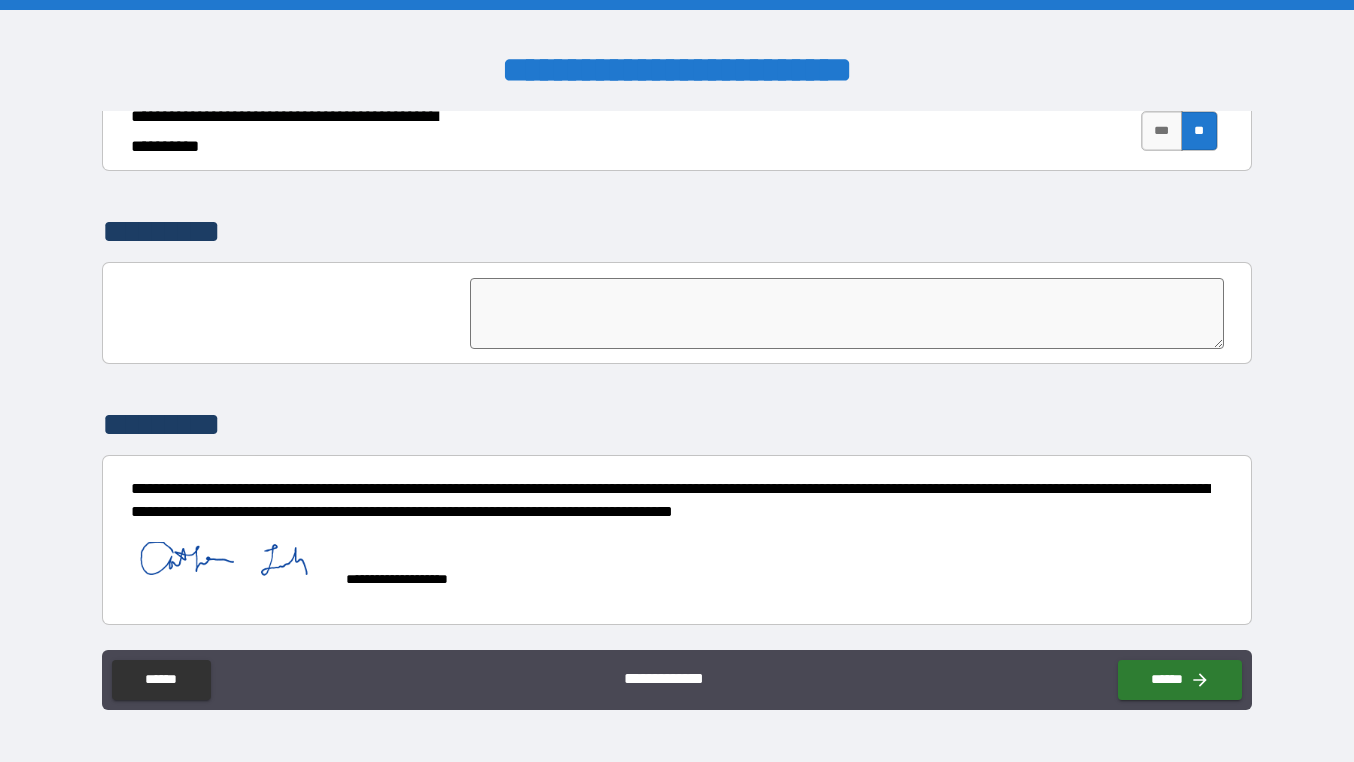 scroll, scrollTop: 4739, scrollLeft: 0, axis: vertical 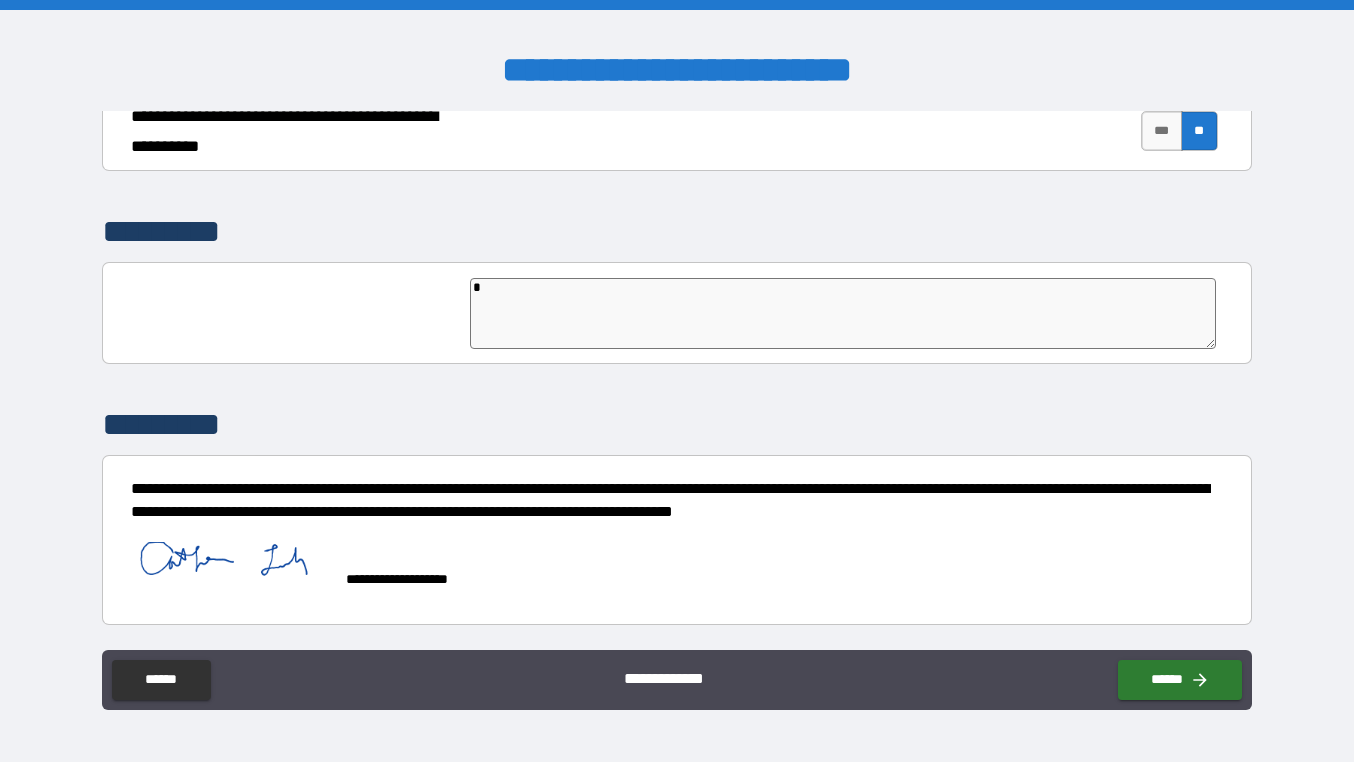 type on "*" 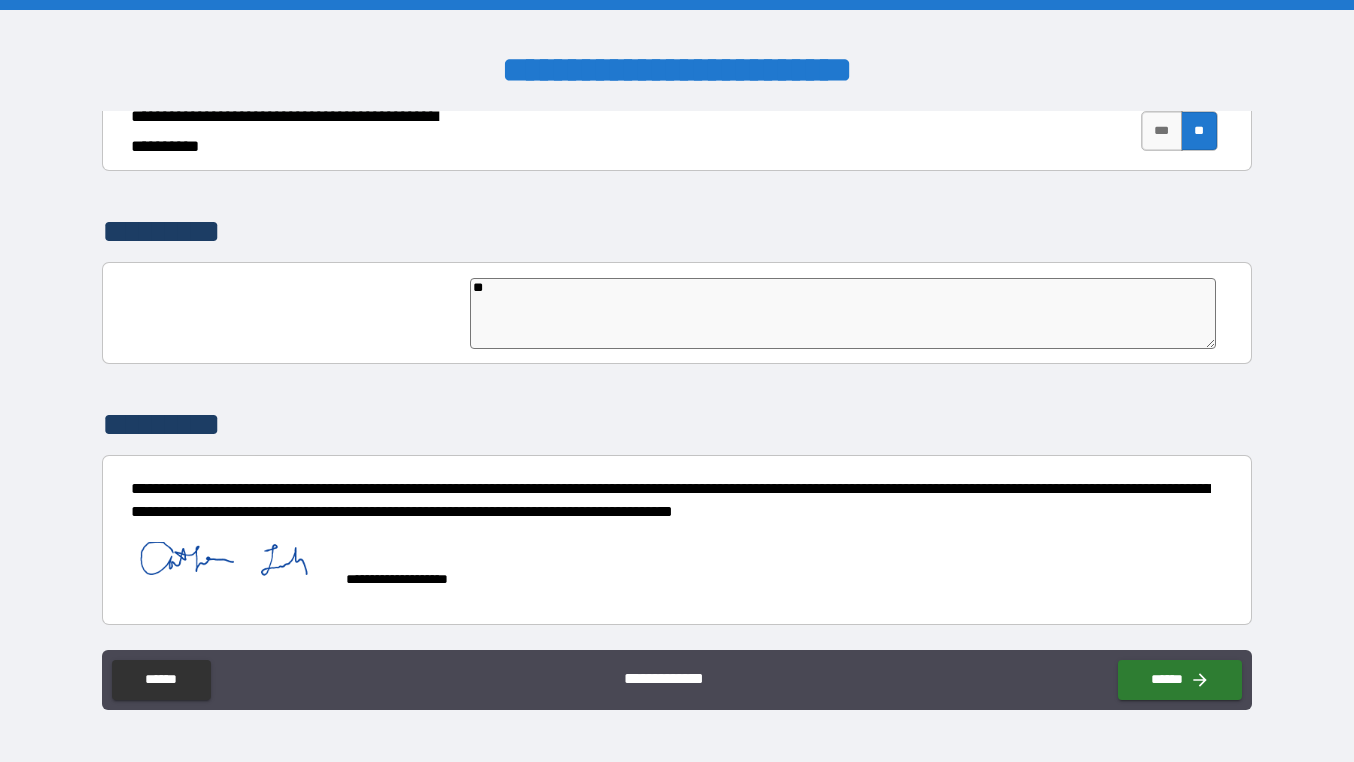 type on "*" 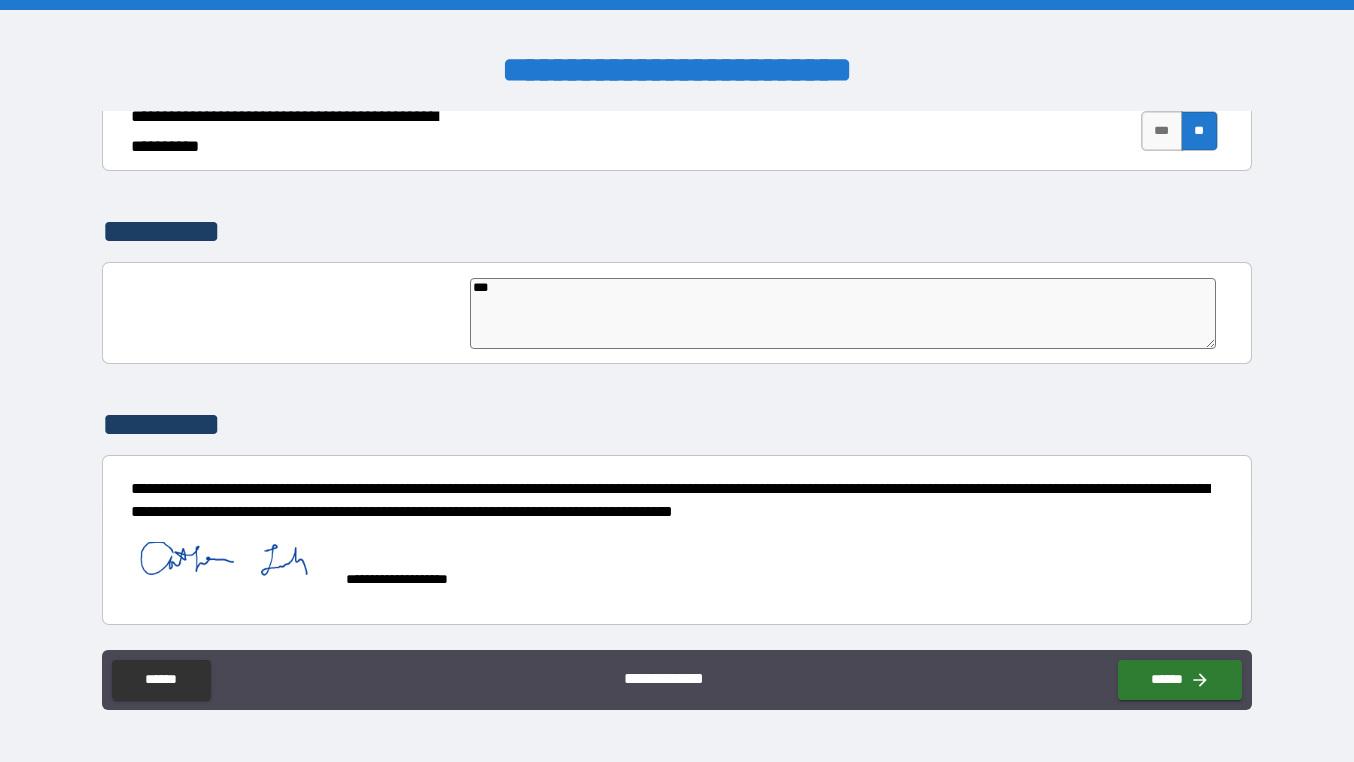 type on "*" 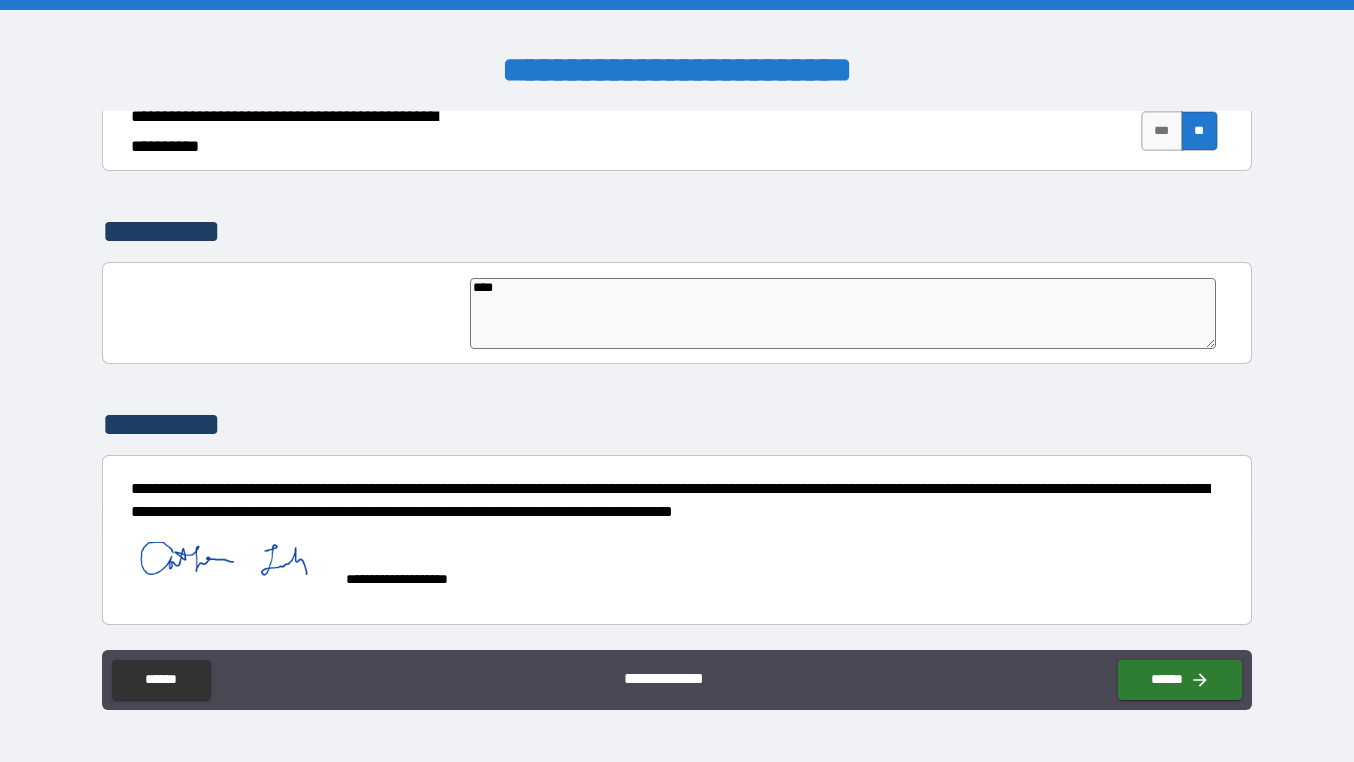 type on "*" 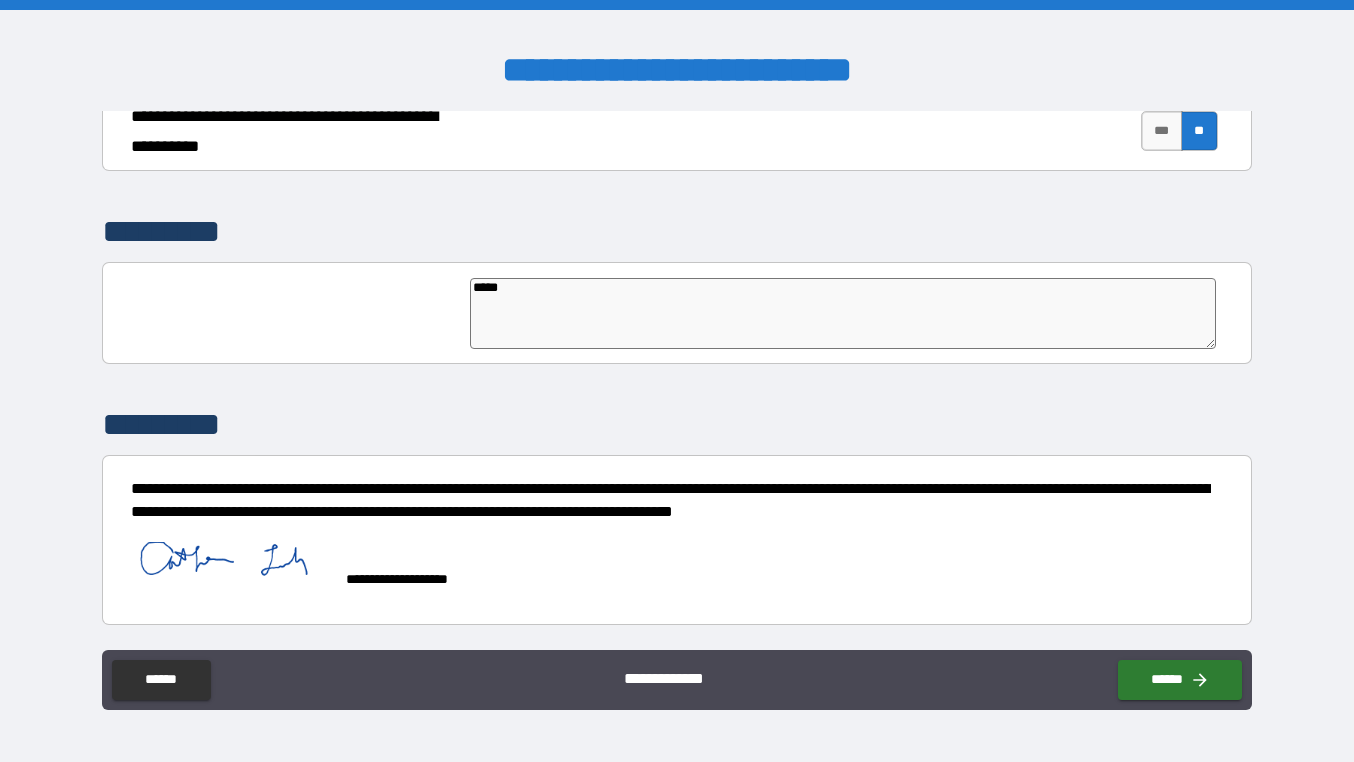 type on "******" 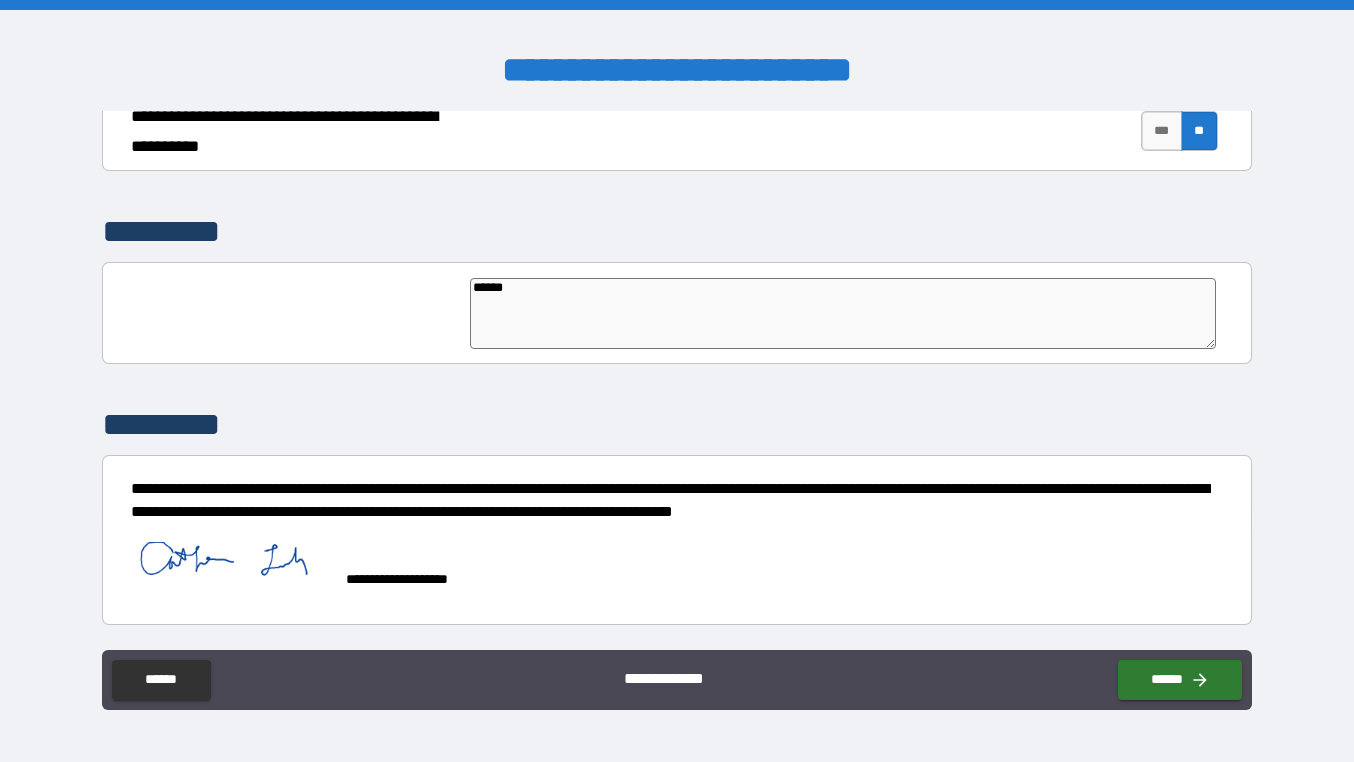 type on "*******" 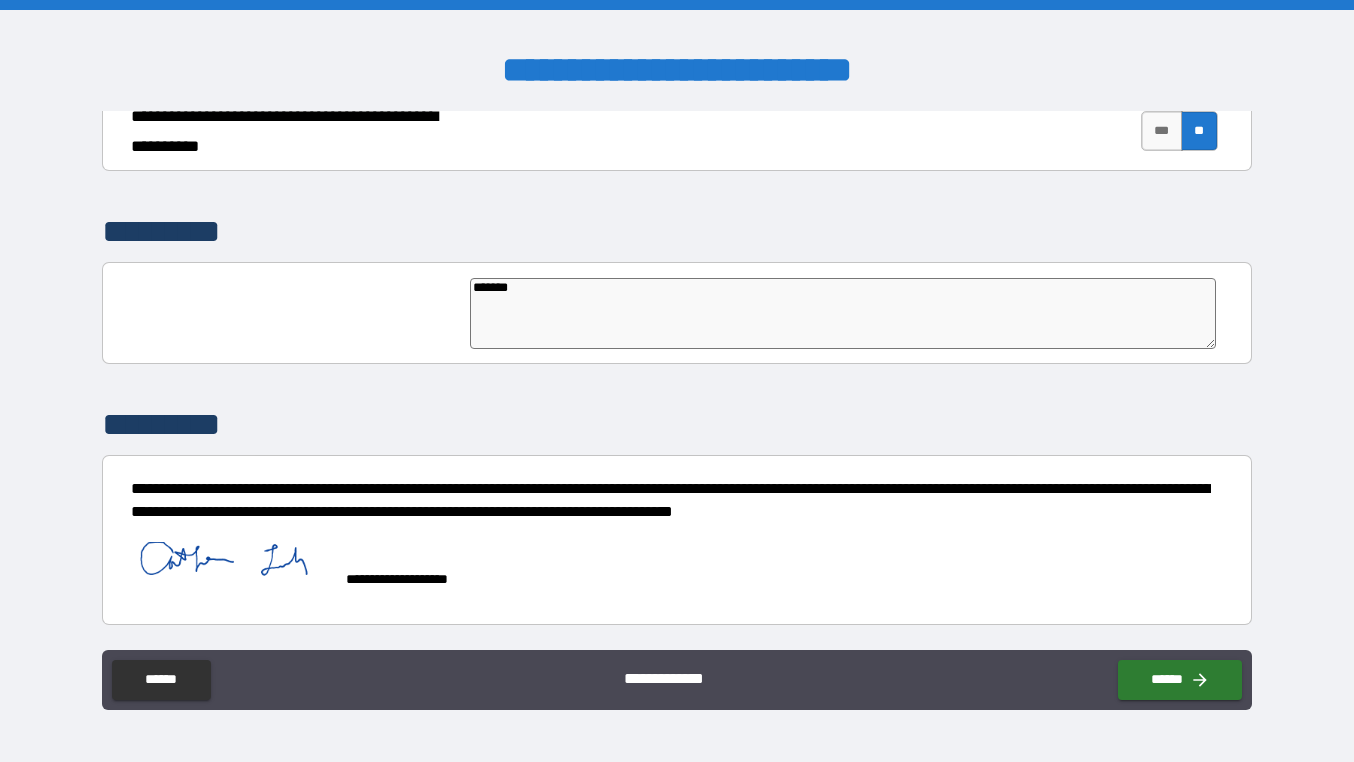 type on "********" 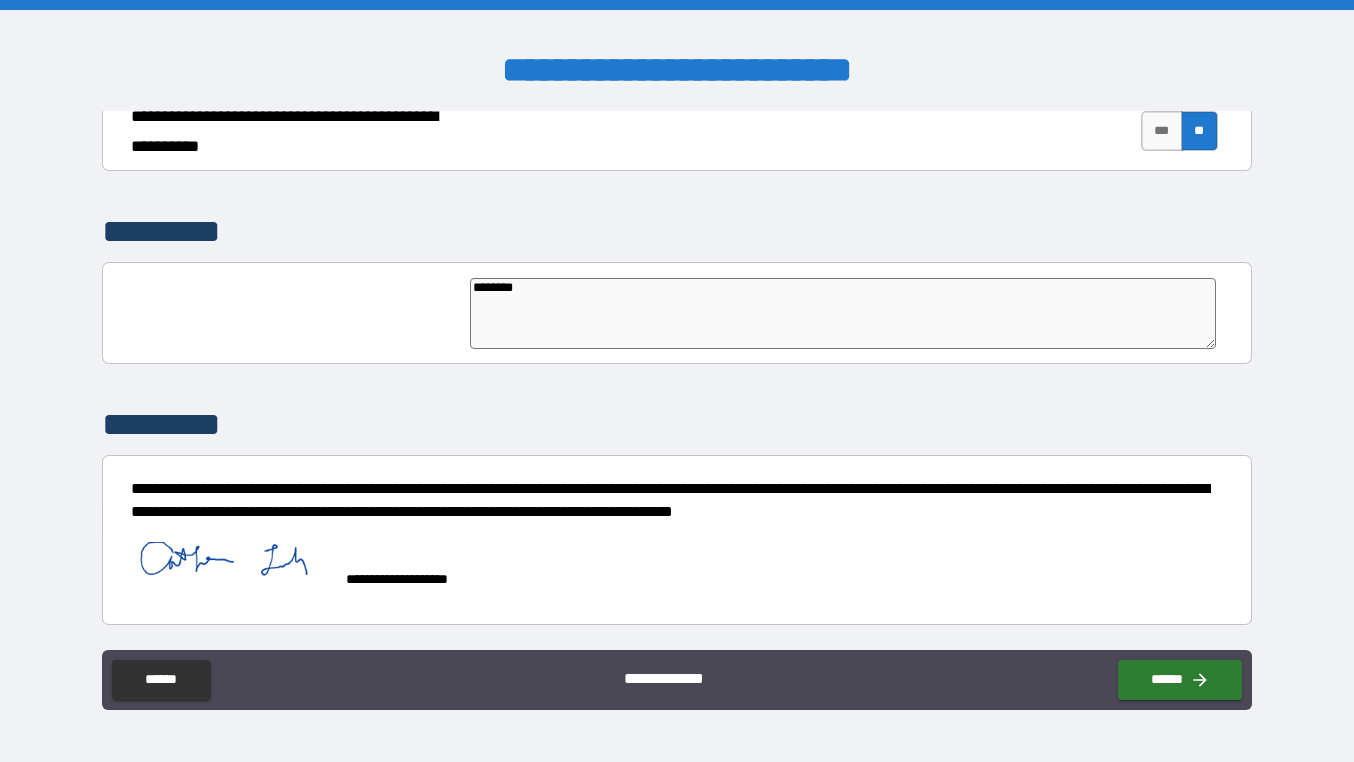 type on "*********" 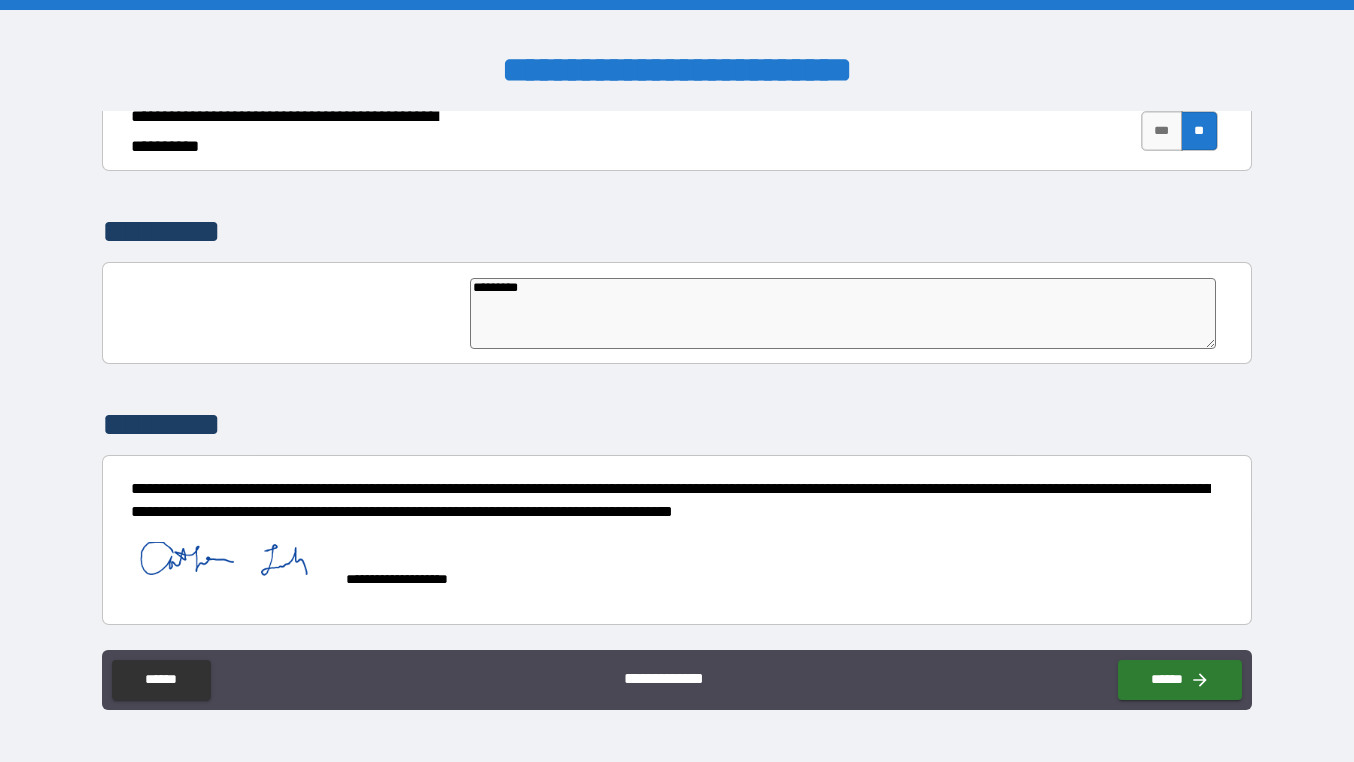type on "**********" 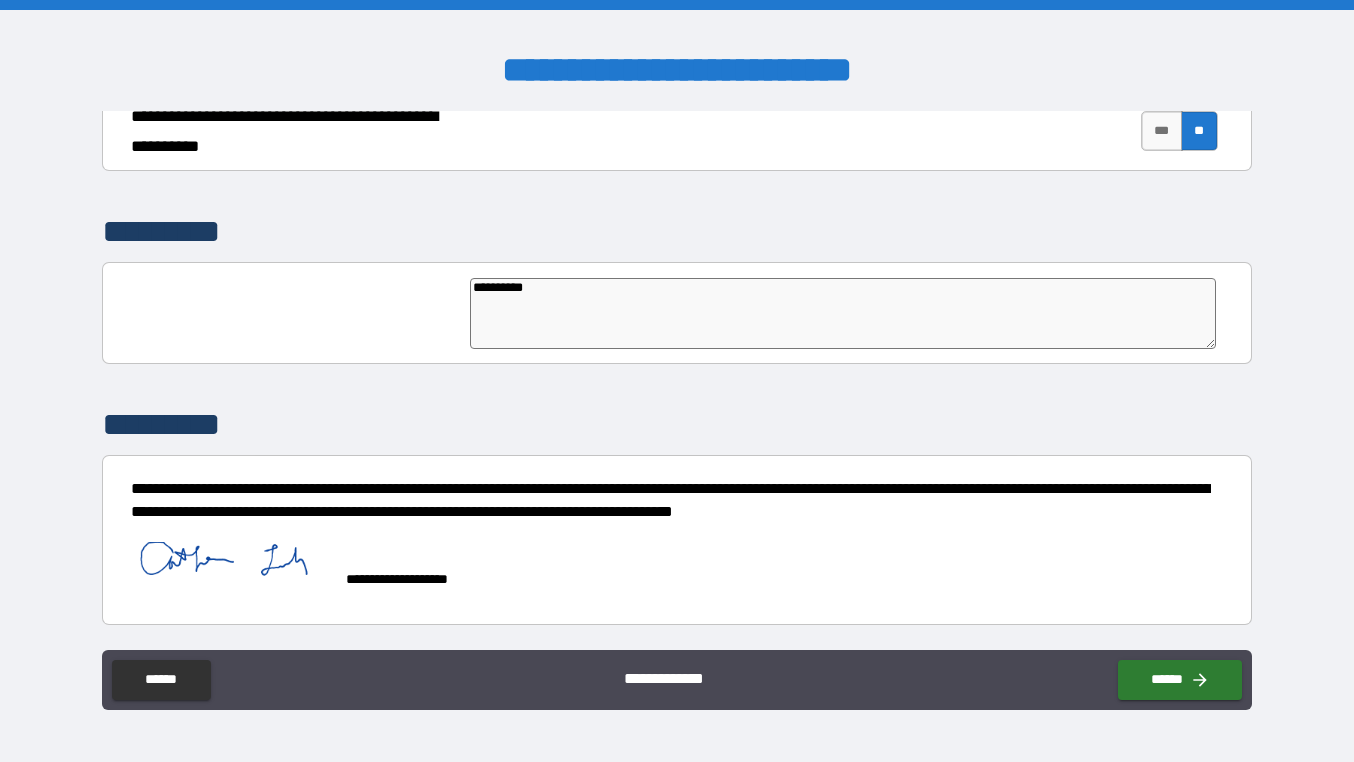 type on "*" 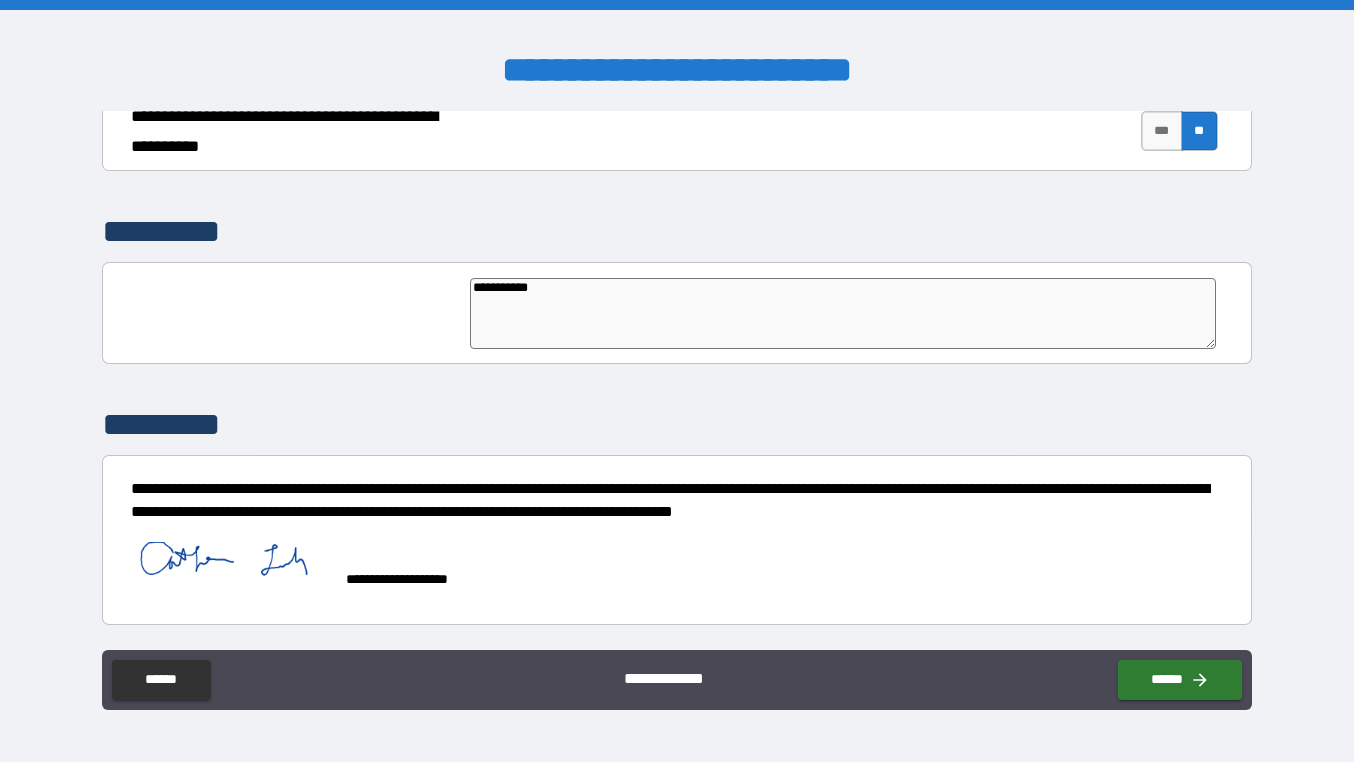type on "**********" 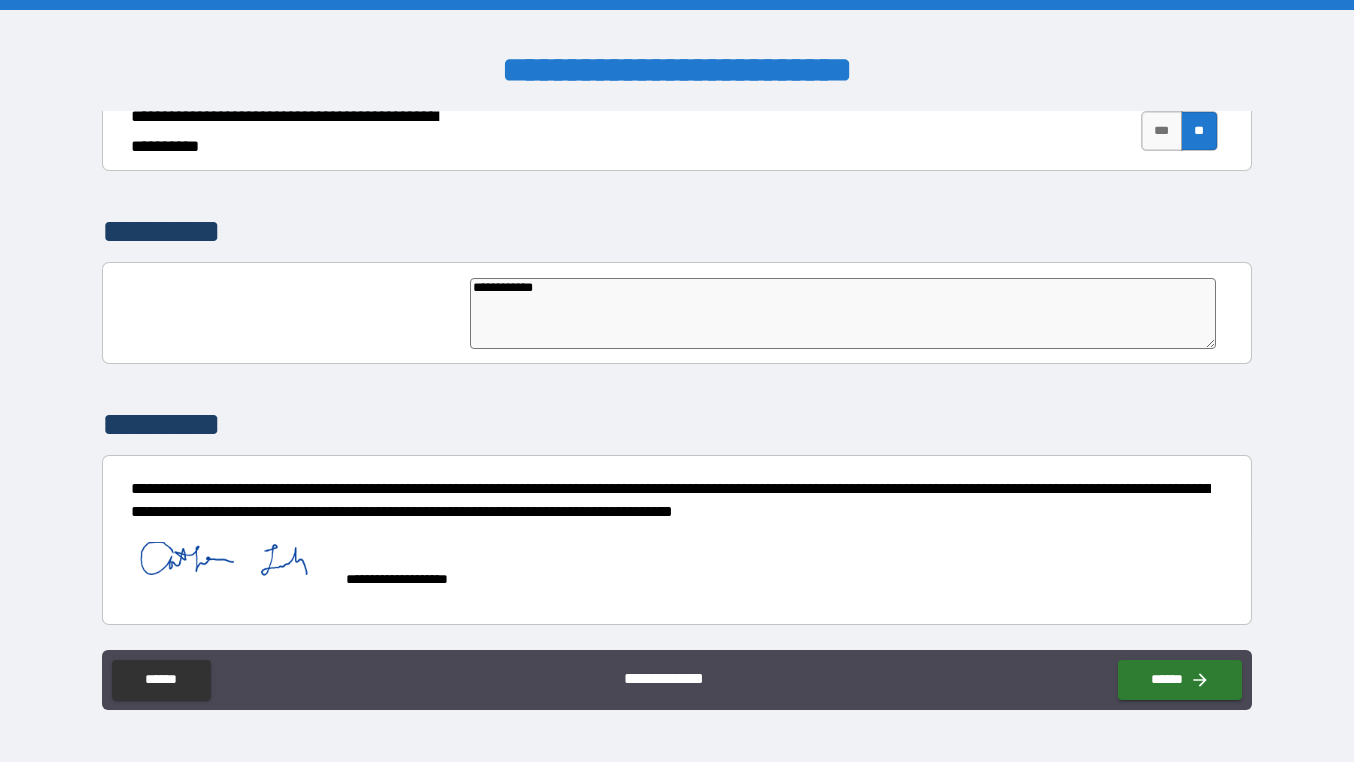type on "**********" 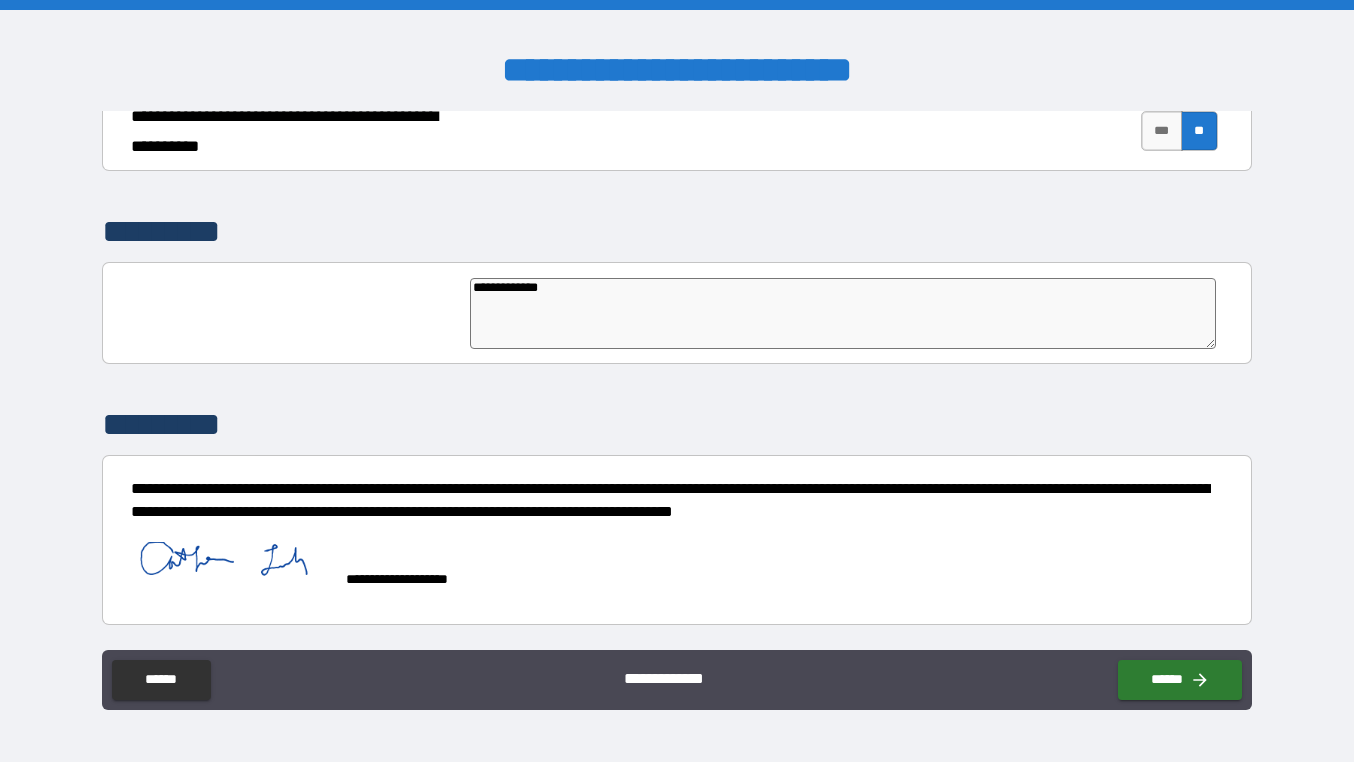 type on "**********" 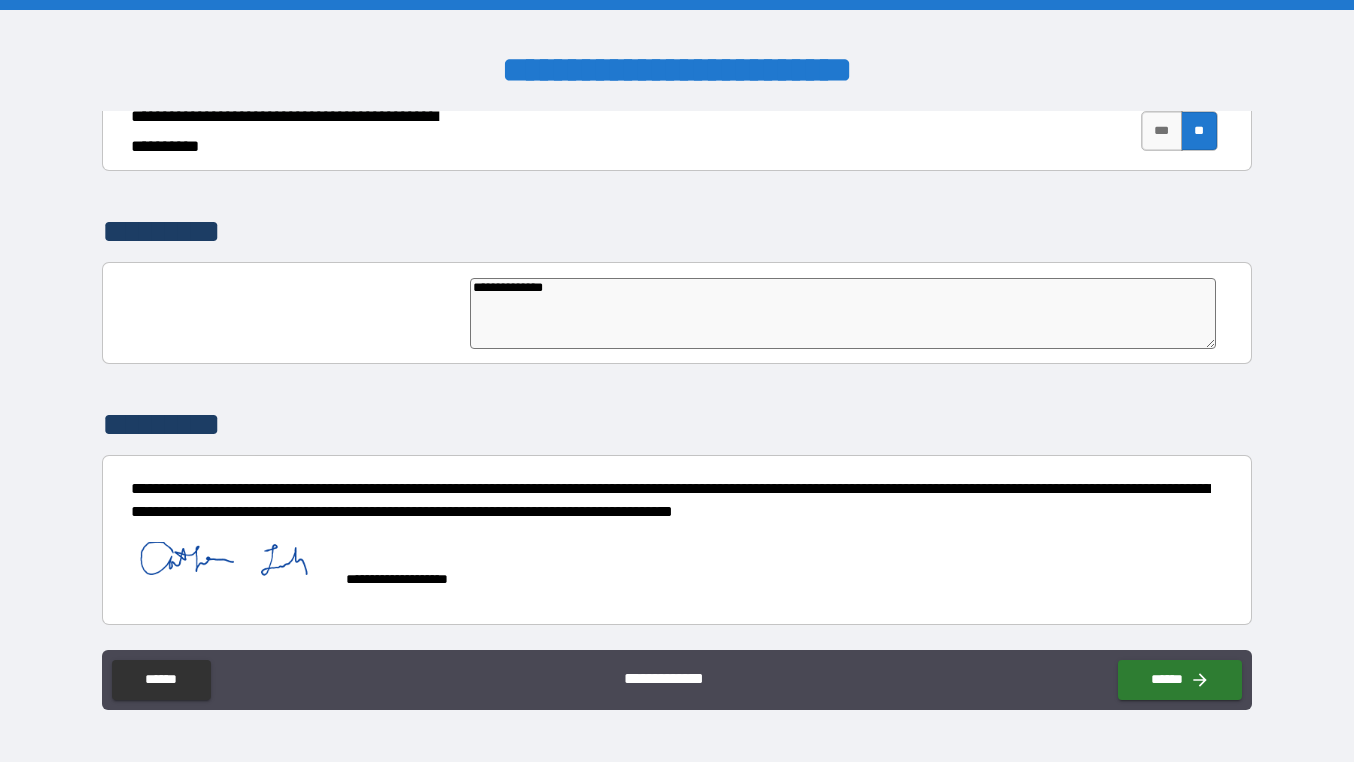 type on "*" 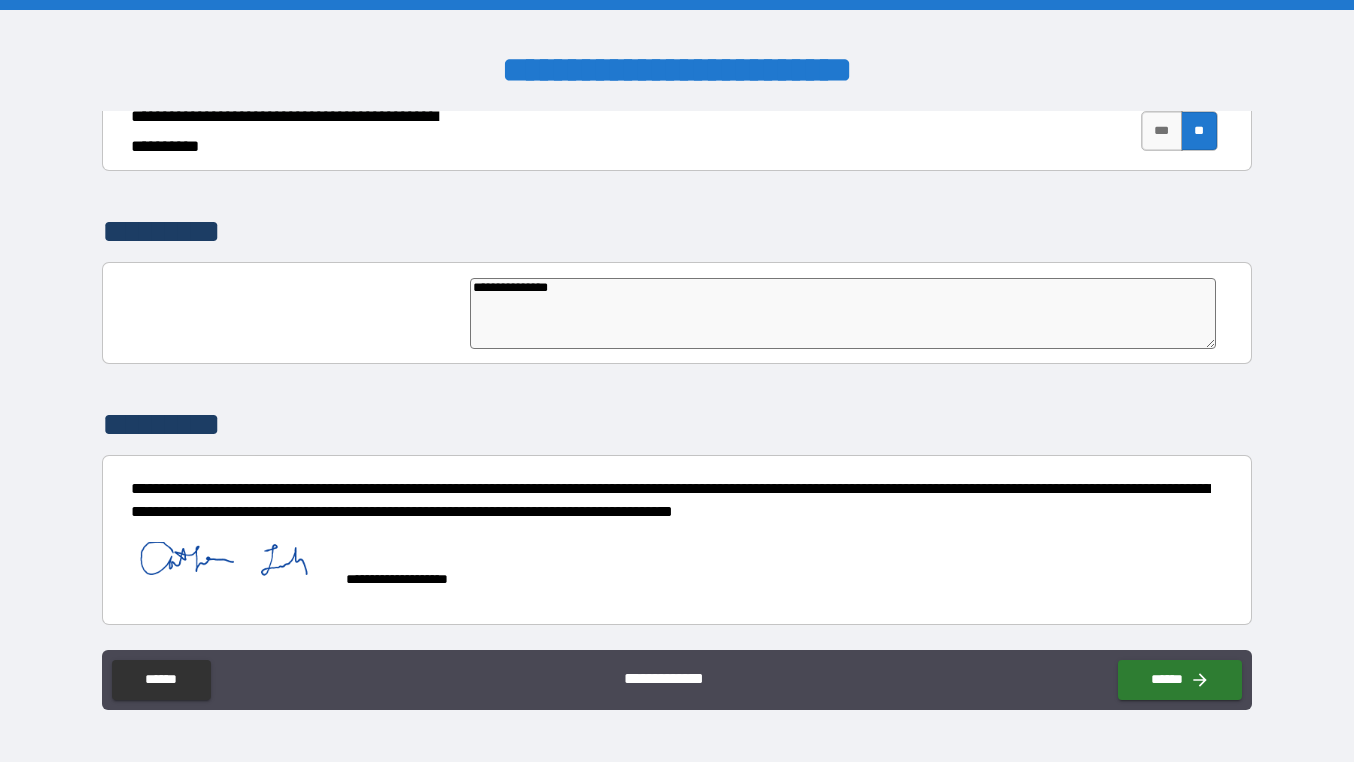 type on "*" 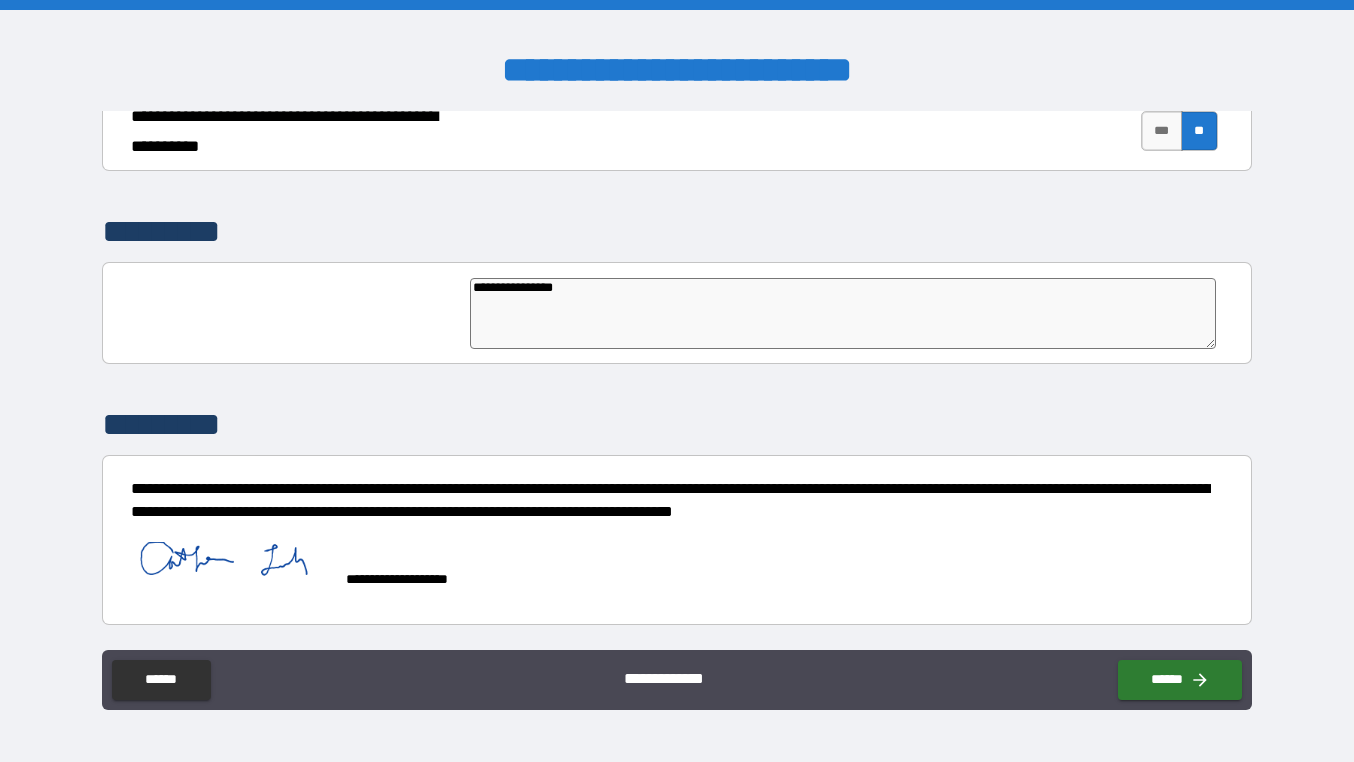type on "*" 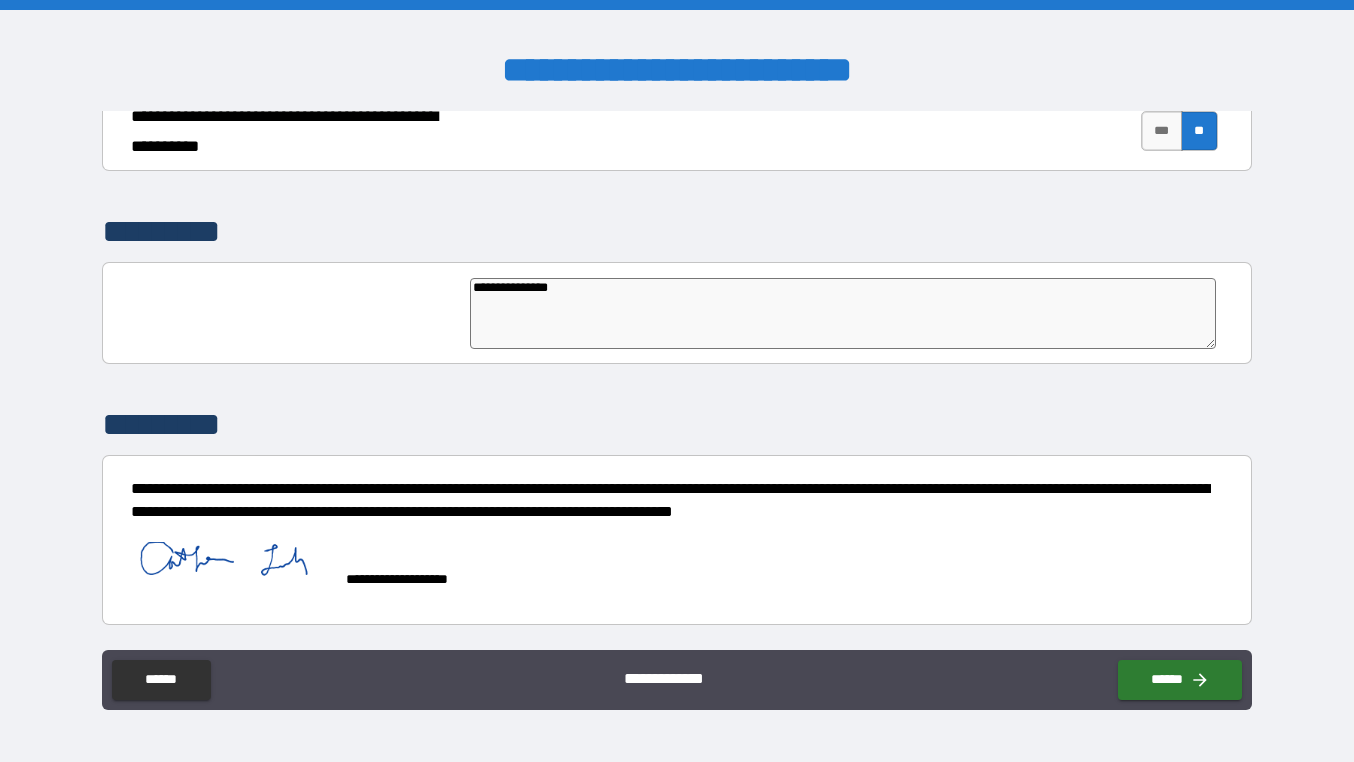 type on "*" 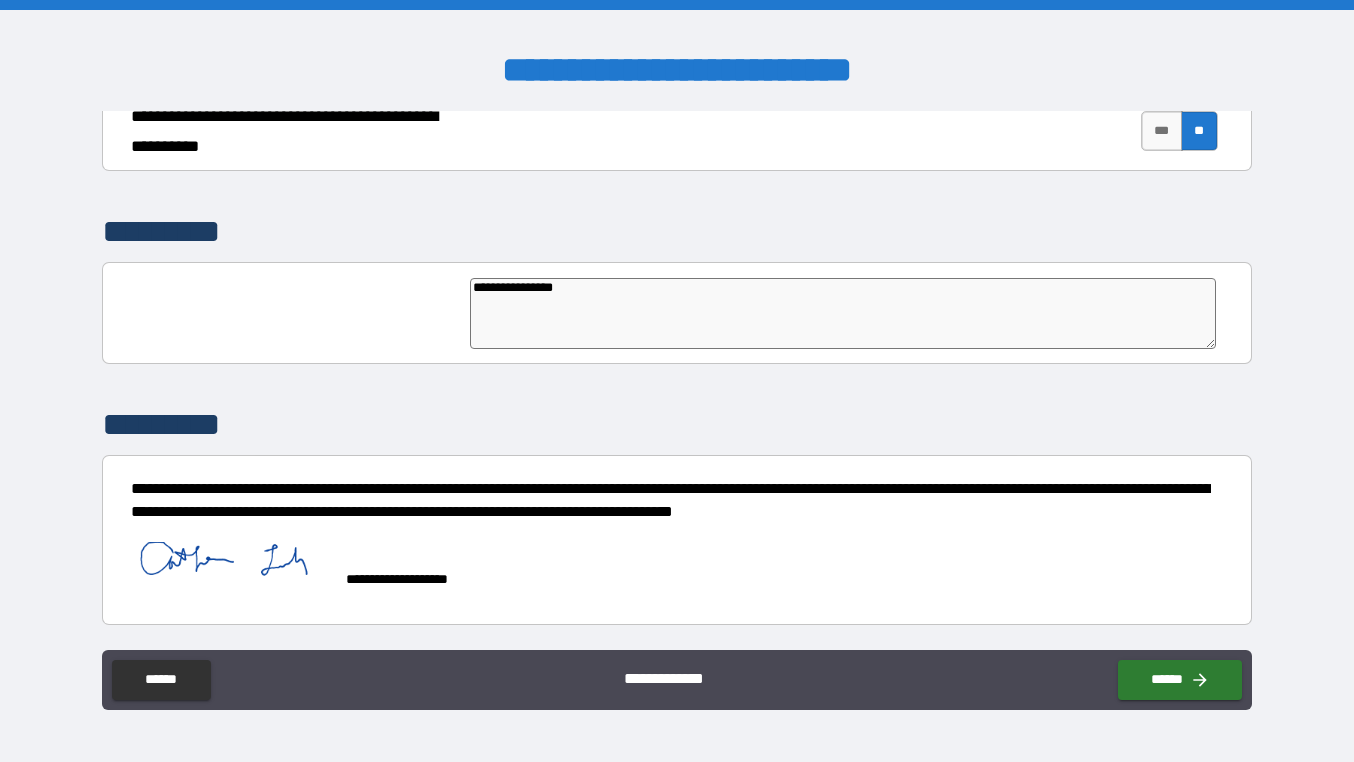 type on "**********" 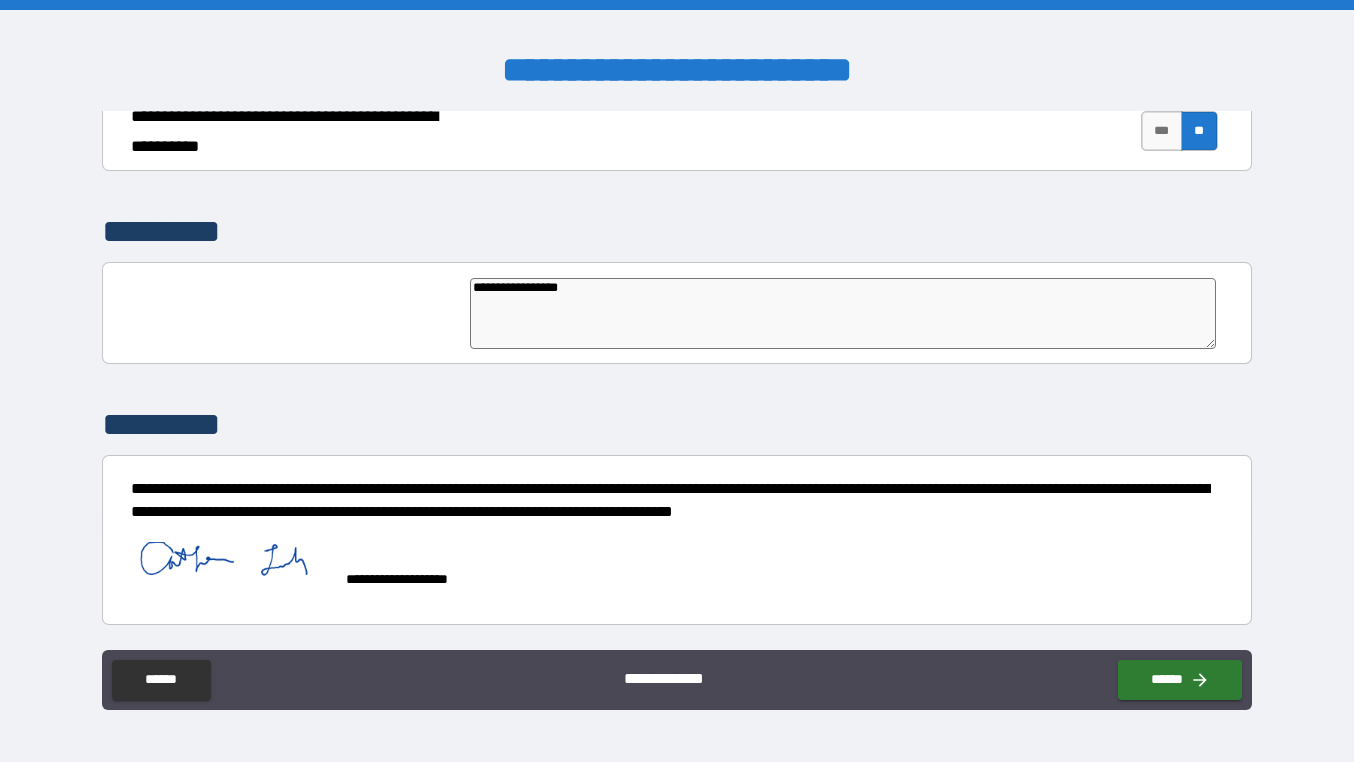 type on "**********" 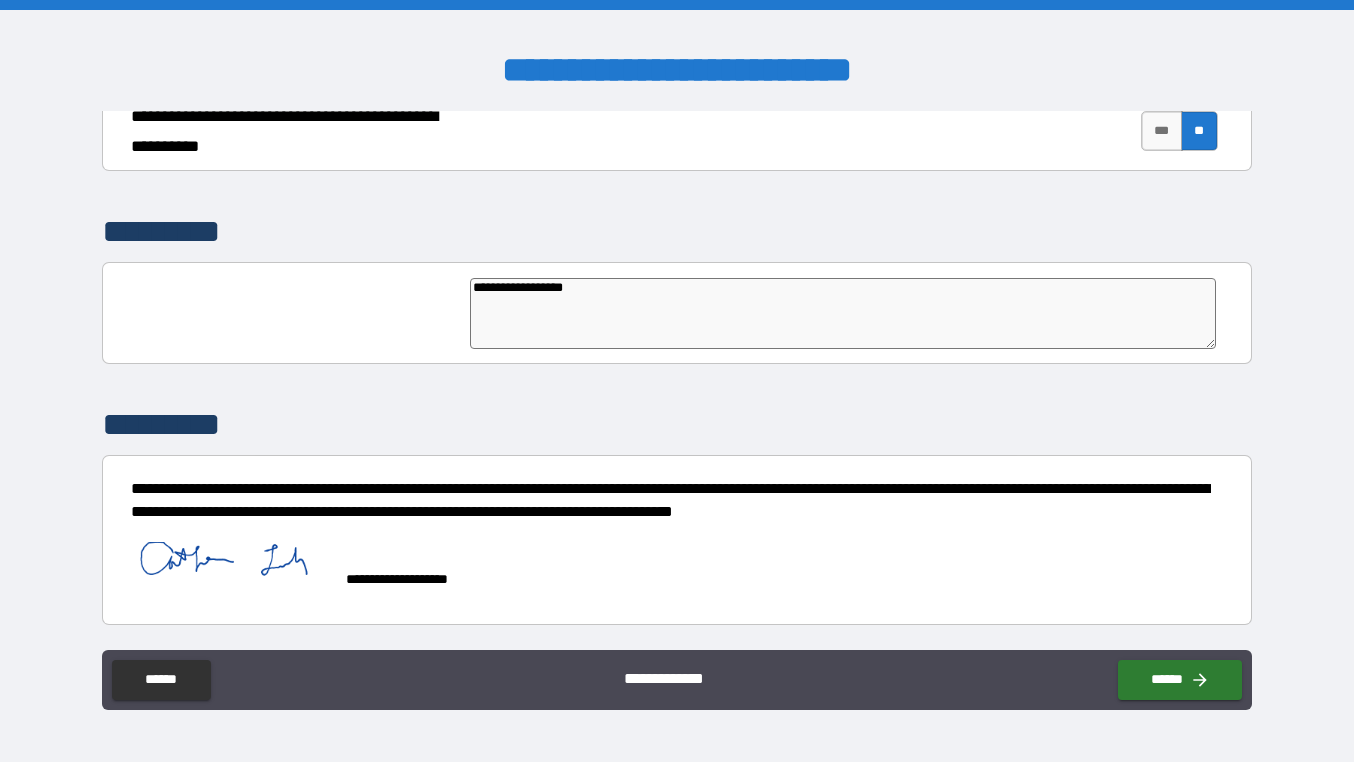 type on "**********" 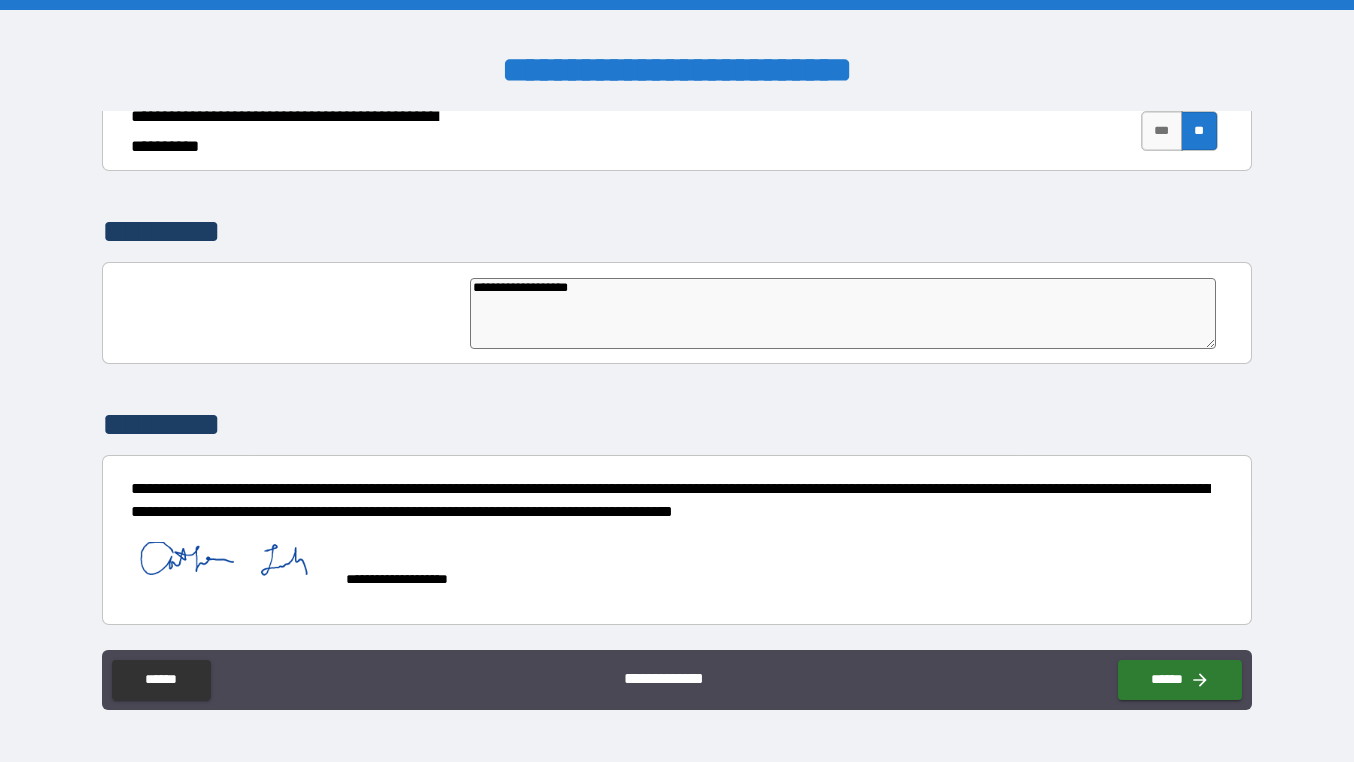 type on "*" 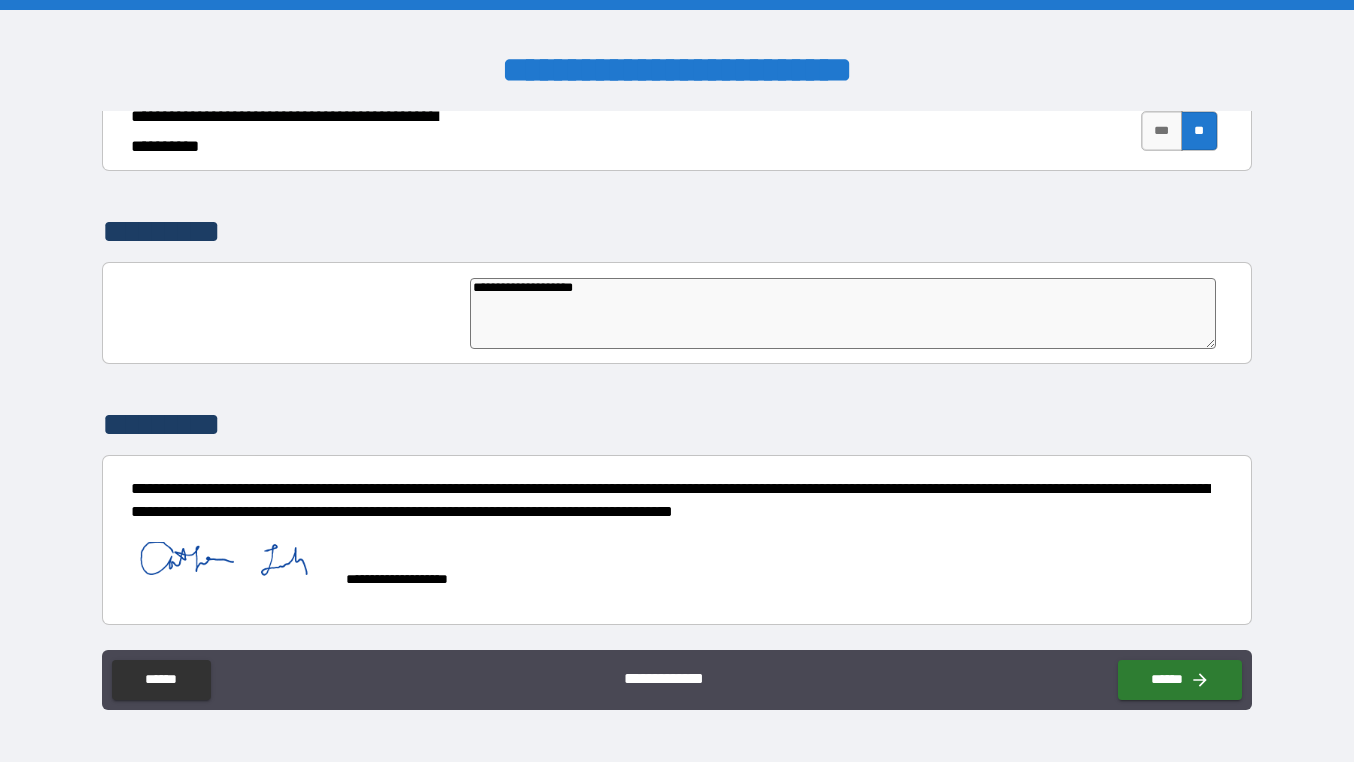 type on "**********" 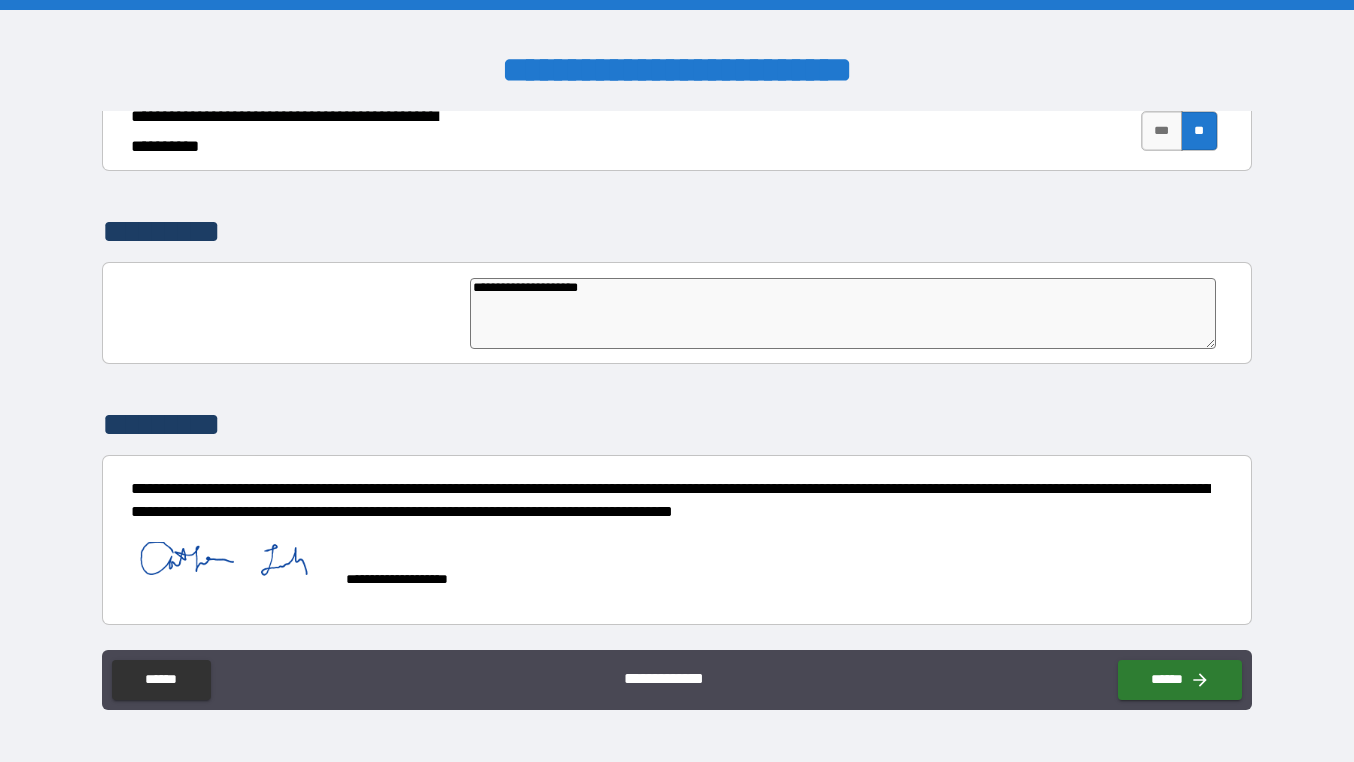type on "**********" 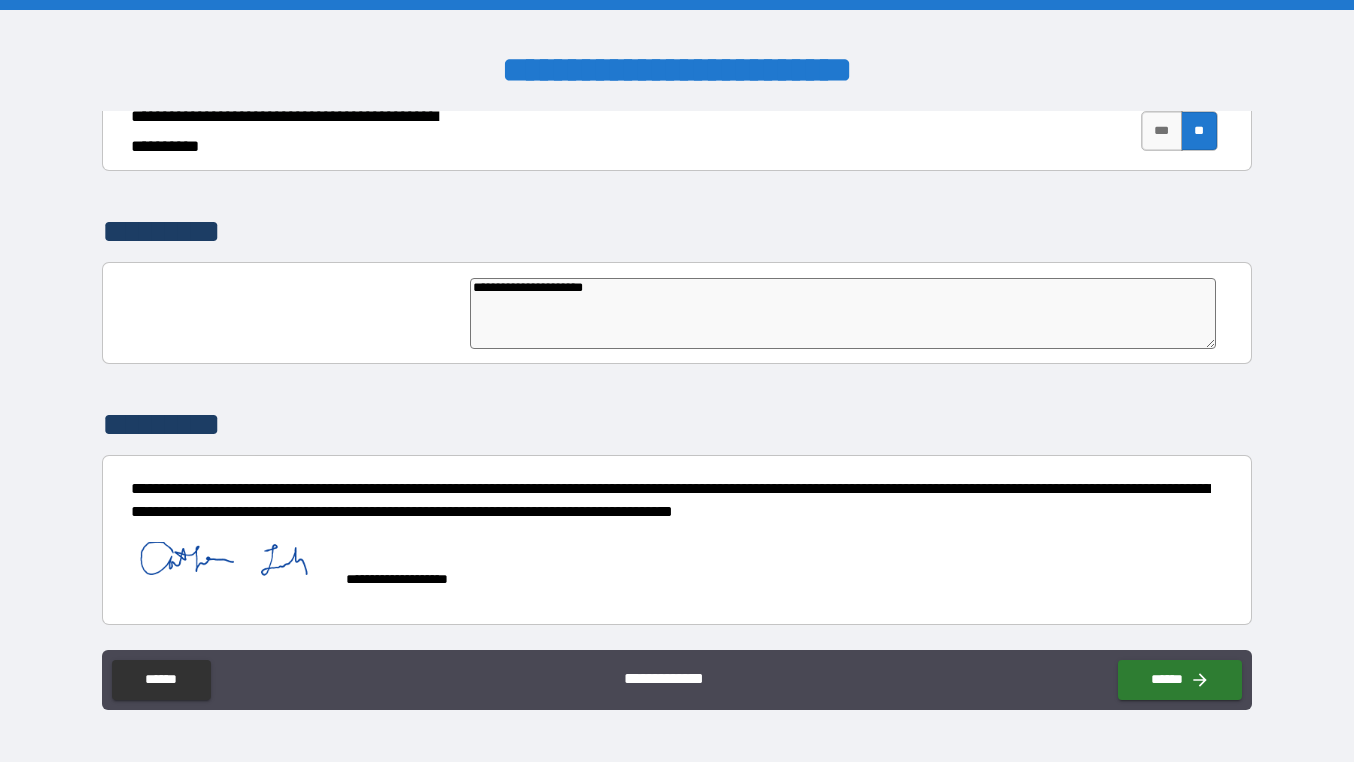 type on "**********" 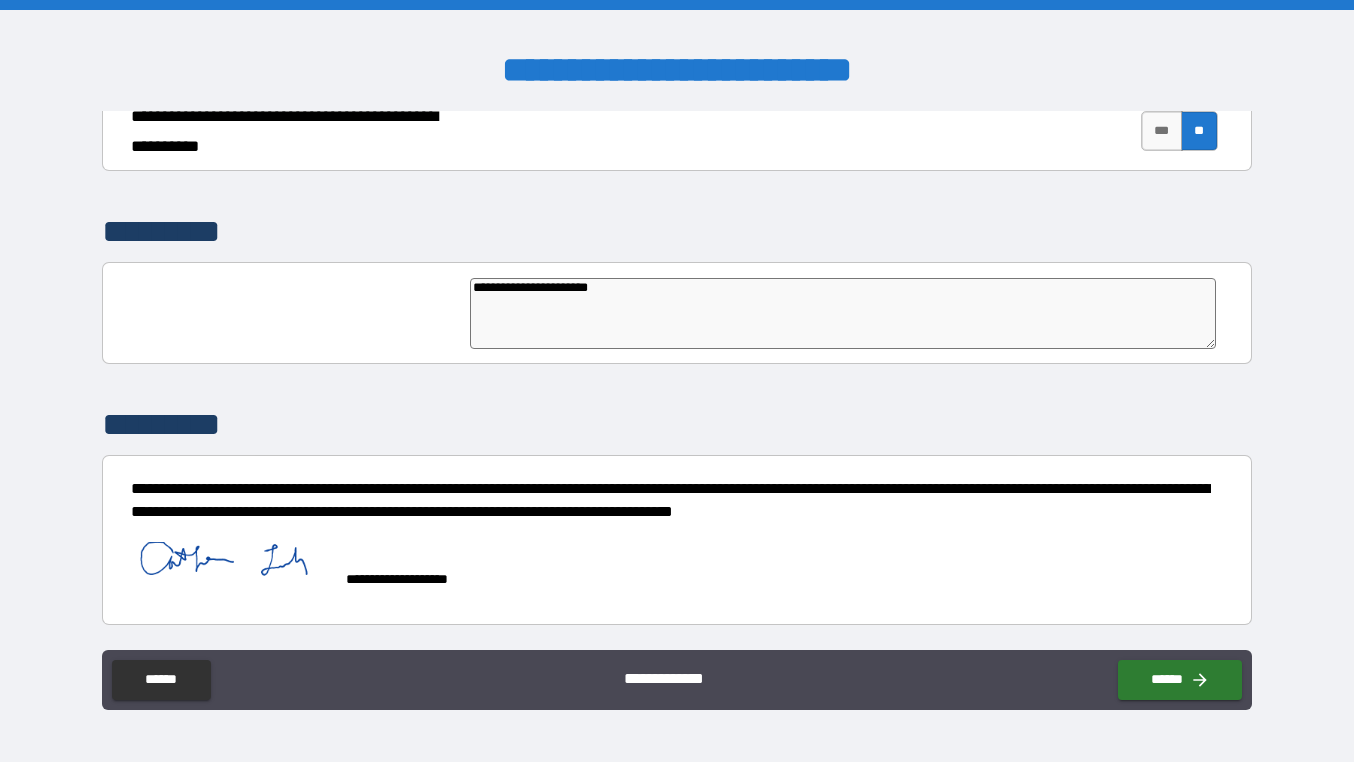 type on "**********" 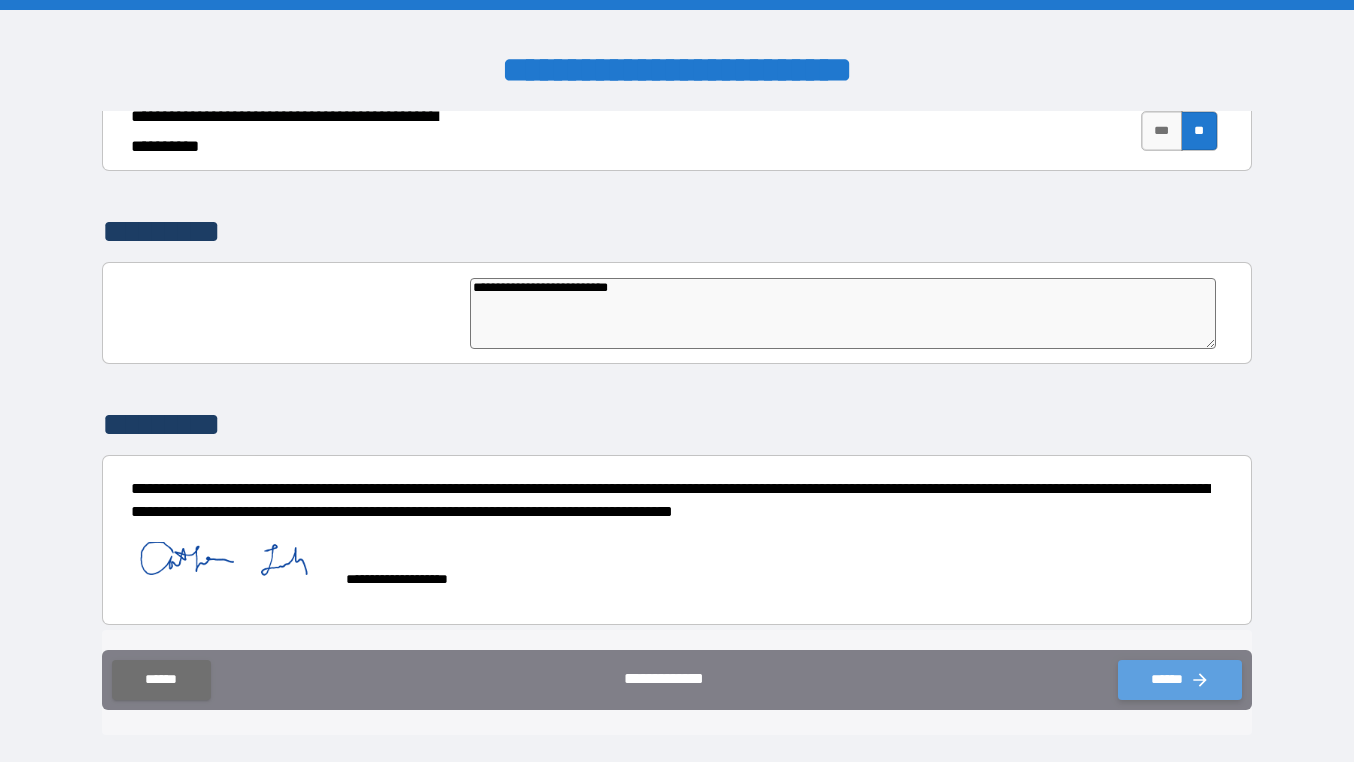 click on "******" at bounding box center (1180, 680) 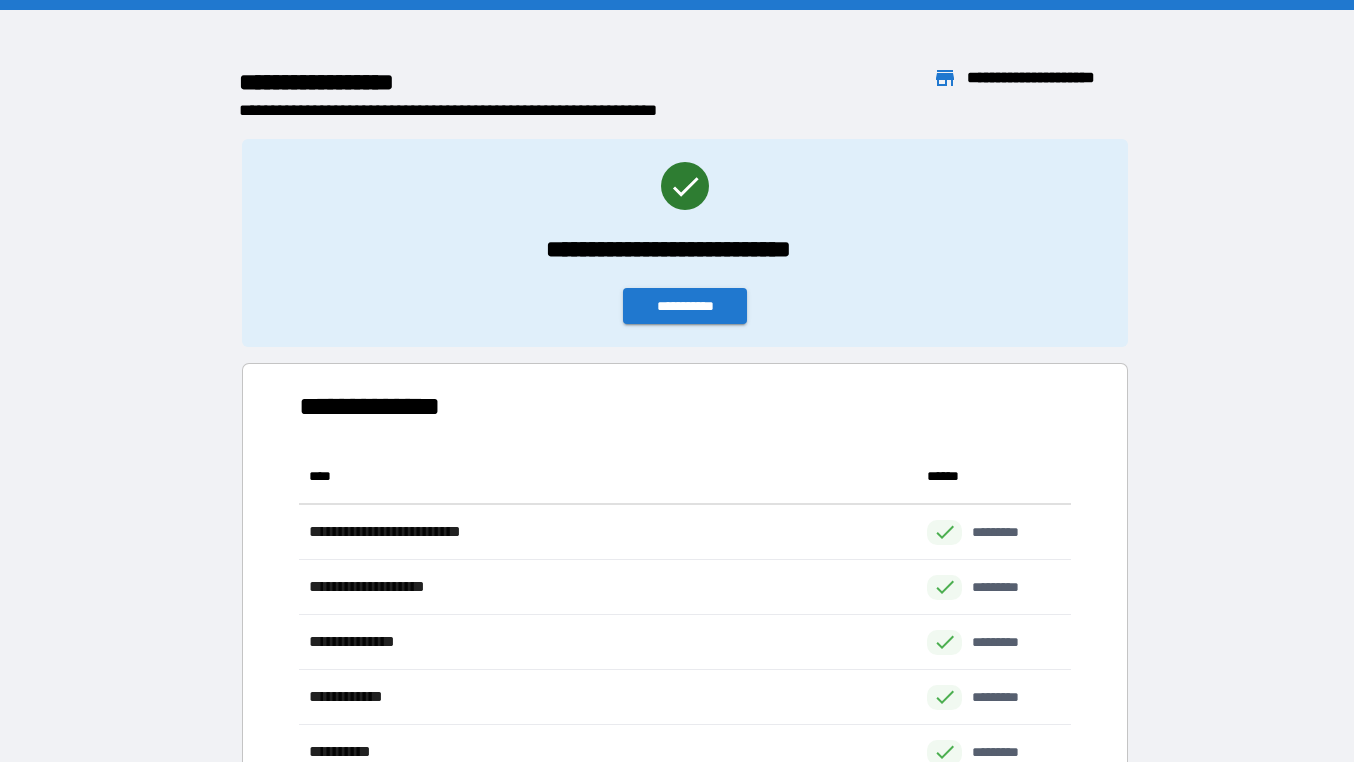 scroll, scrollTop: 1, scrollLeft: 1, axis: both 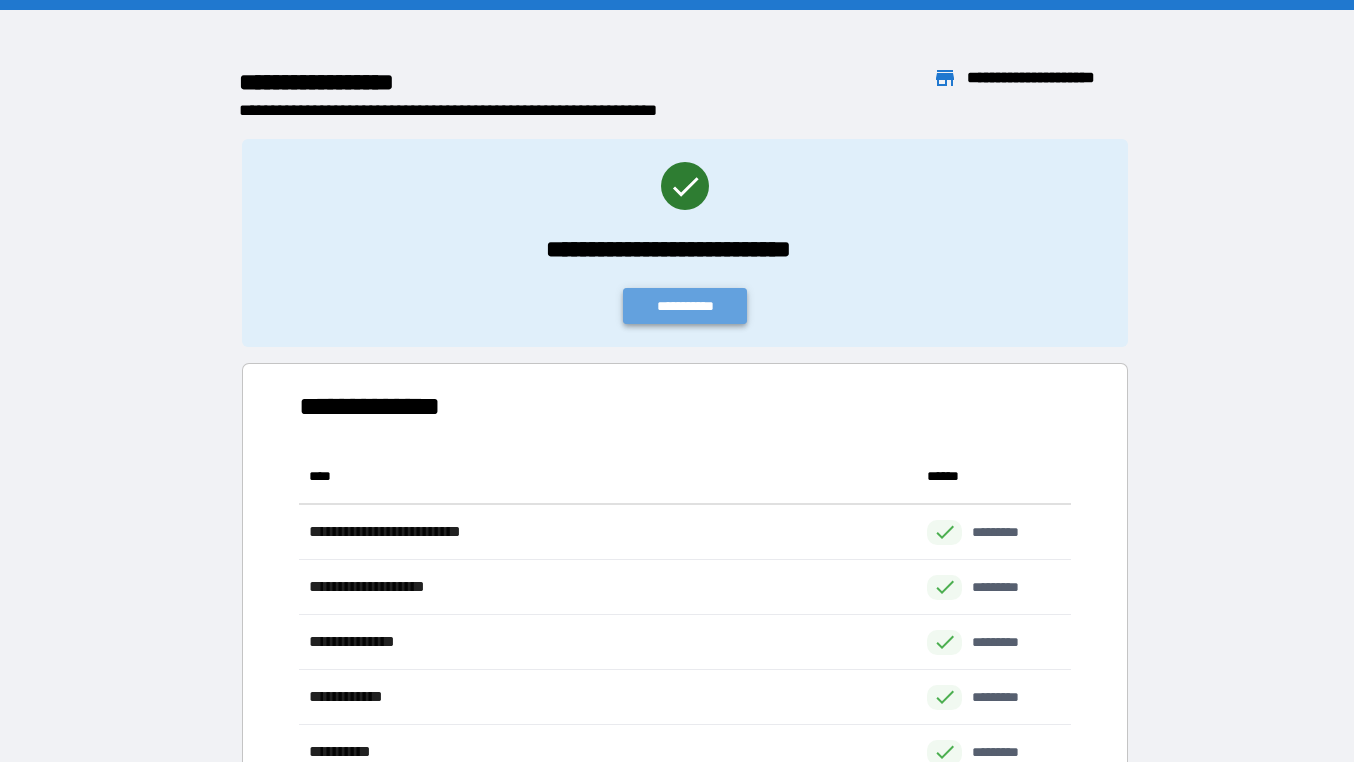 click on "**********" at bounding box center (685, 306) 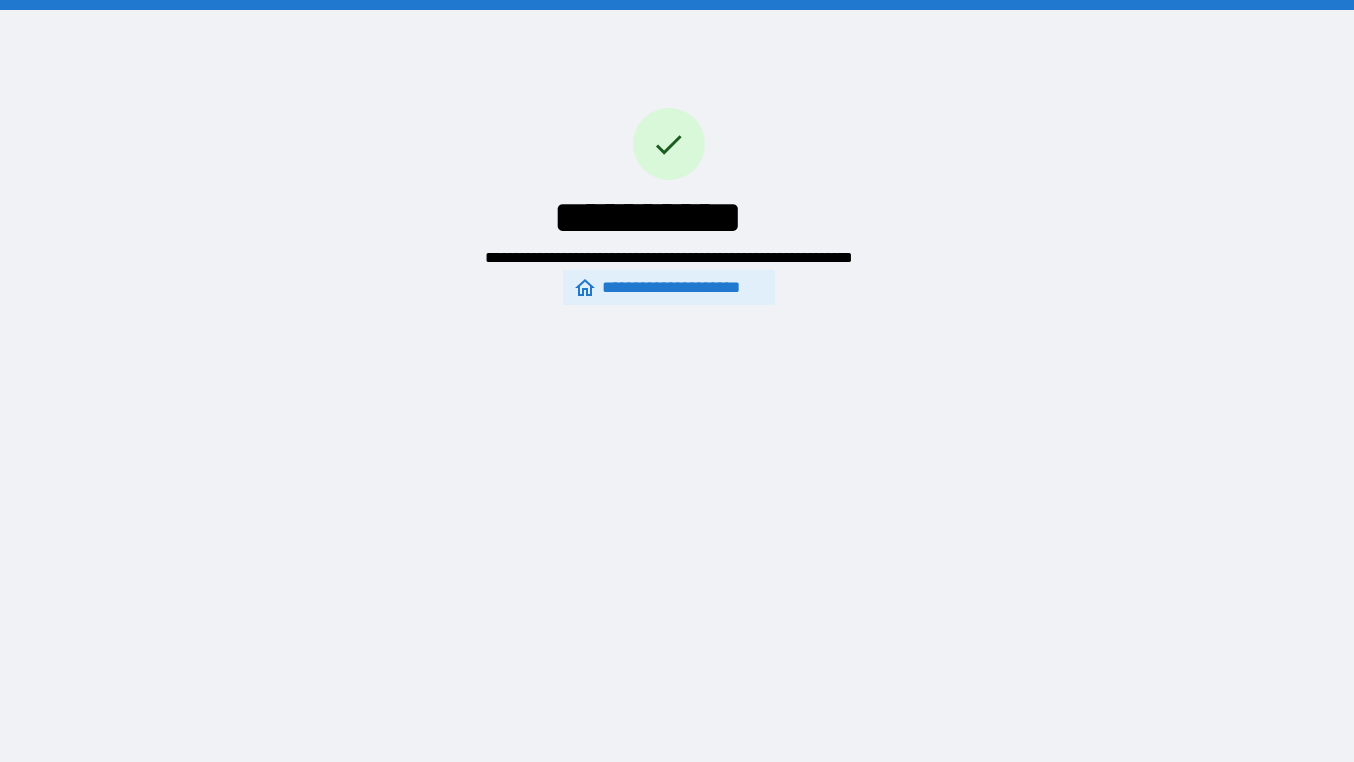 click on "**********" at bounding box center (669, 287) 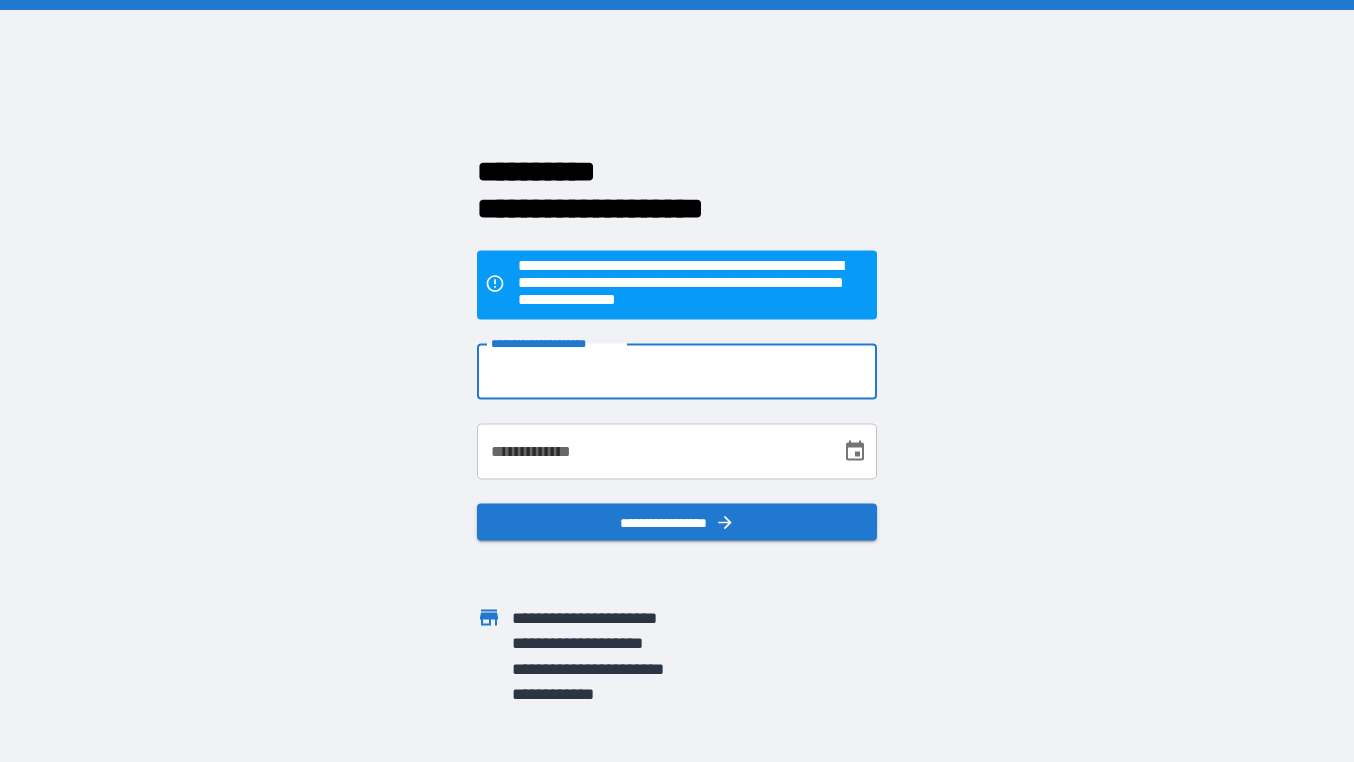 click on "**********" at bounding box center (677, 372) 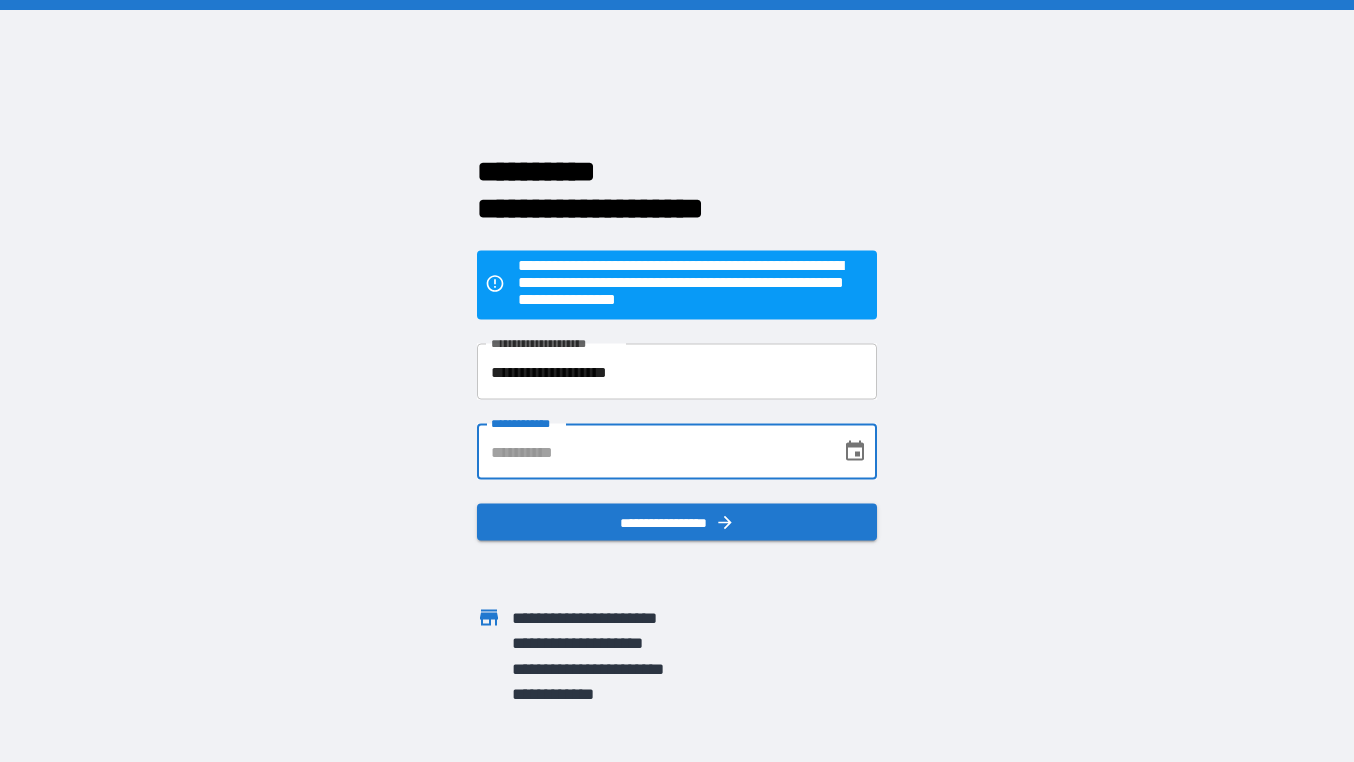 click on "**********" at bounding box center [652, 452] 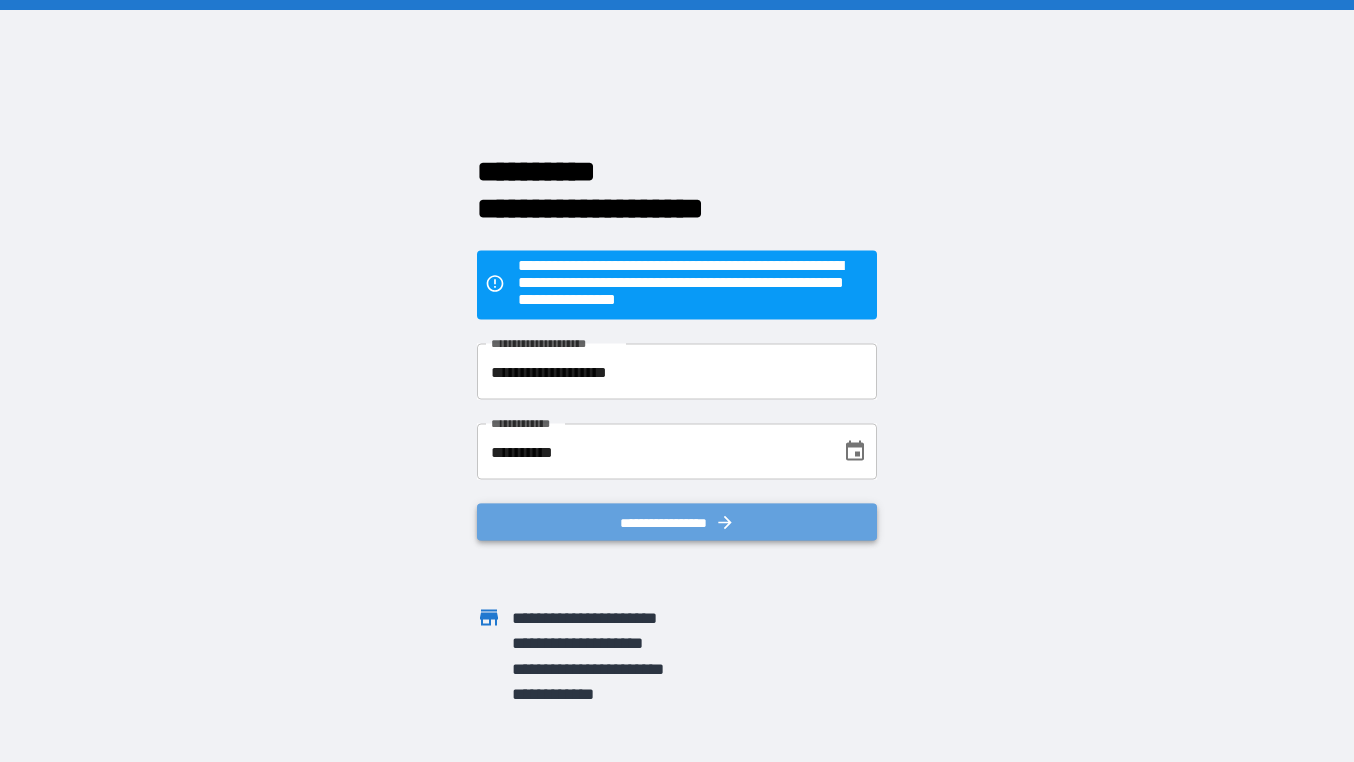 click on "**********" at bounding box center (677, 522) 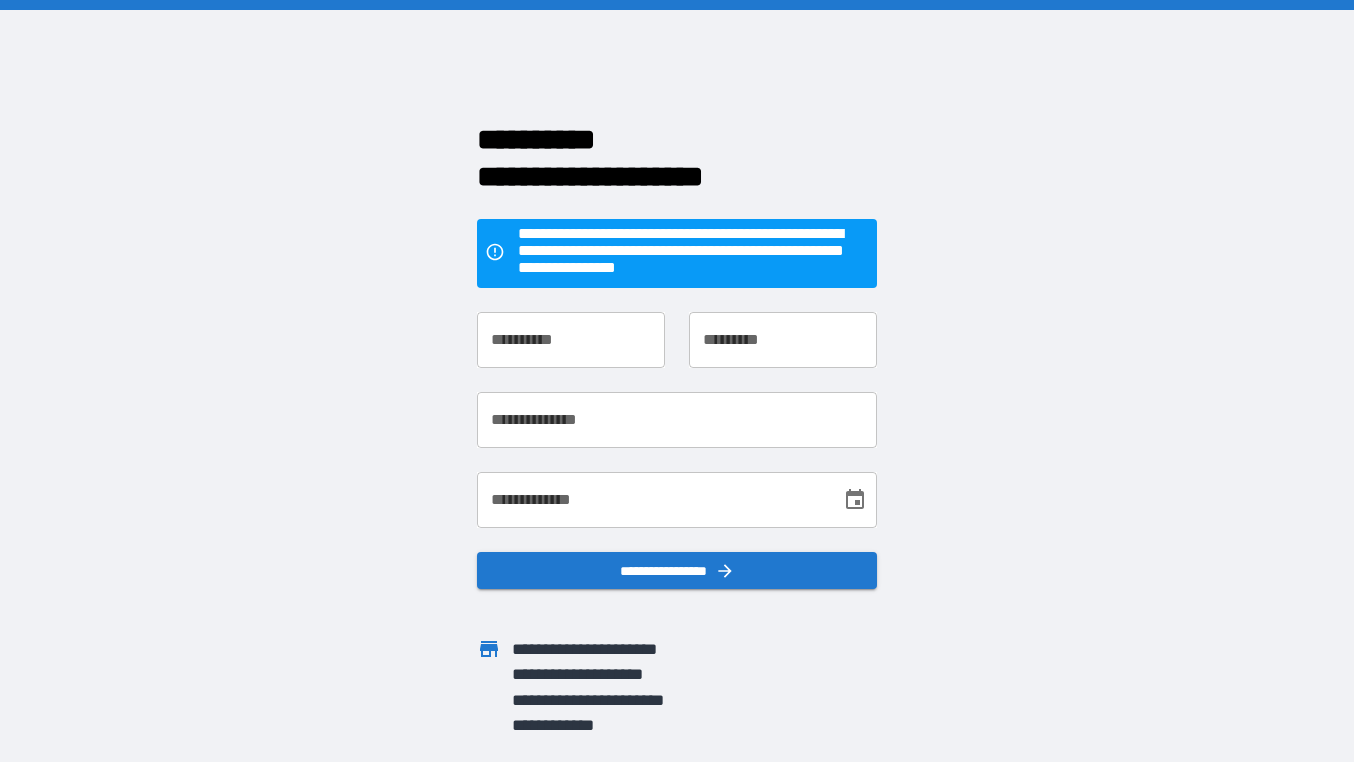 scroll, scrollTop: 0, scrollLeft: 0, axis: both 